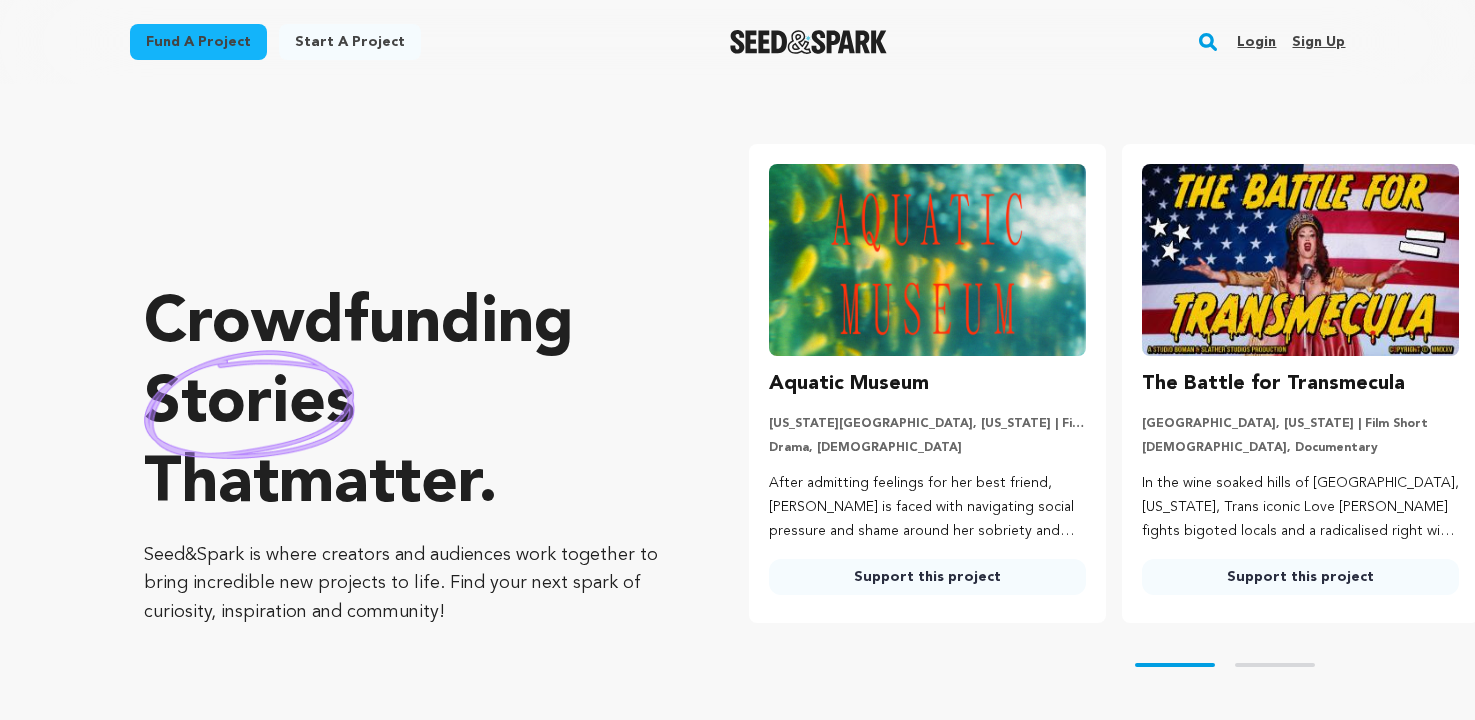 scroll, scrollTop: 0, scrollLeft: 0, axis: both 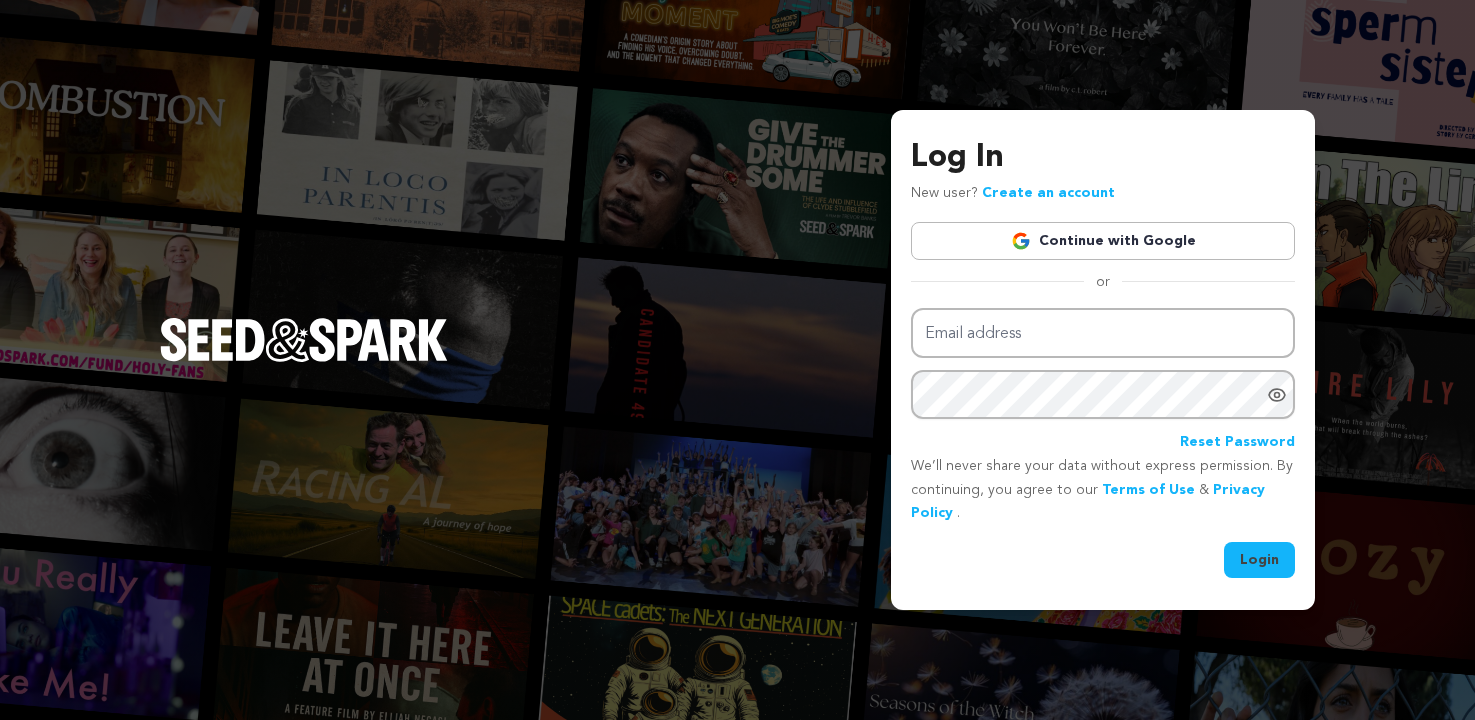 type on "mickeyg25@gmail.com" 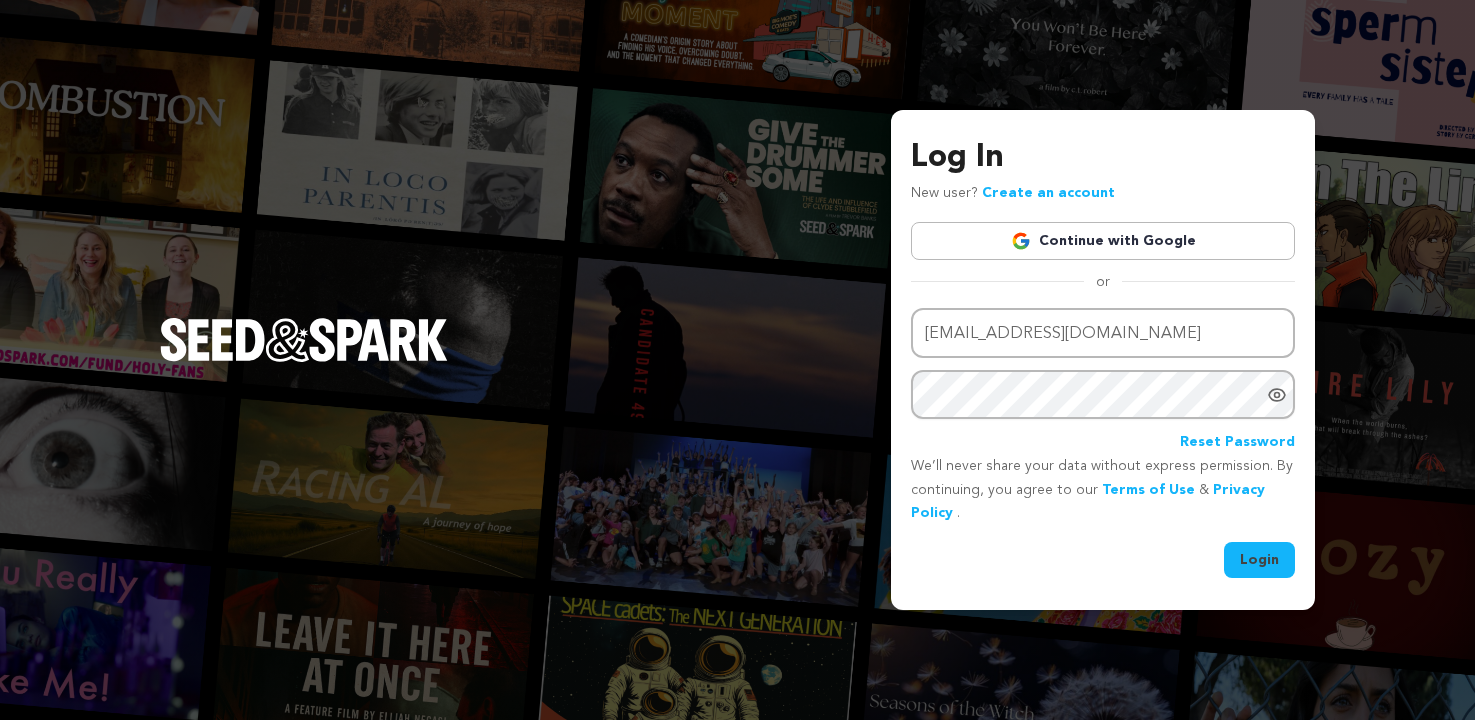 click on "Login" at bounding box center (1259, 560) 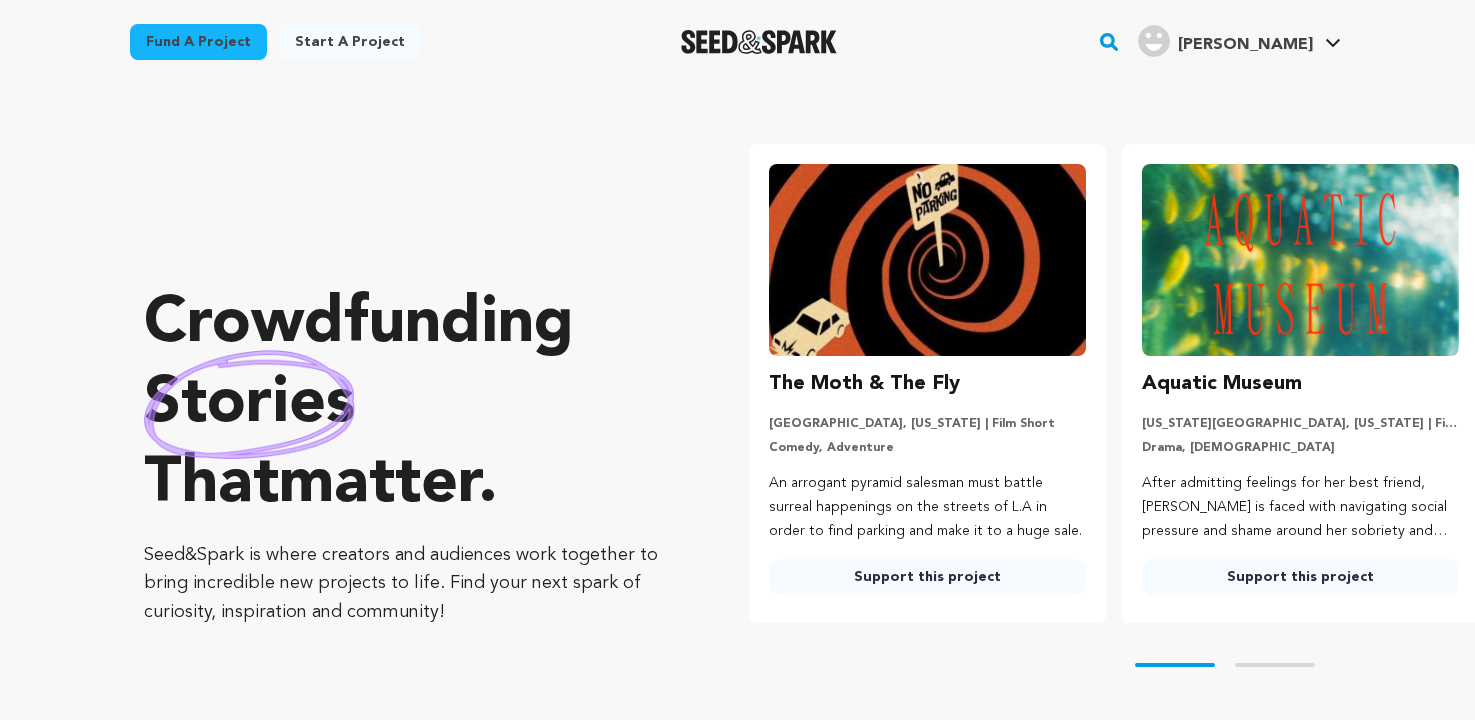 scroll, scrollTop: 0, scrollLeft: 0, axis: both 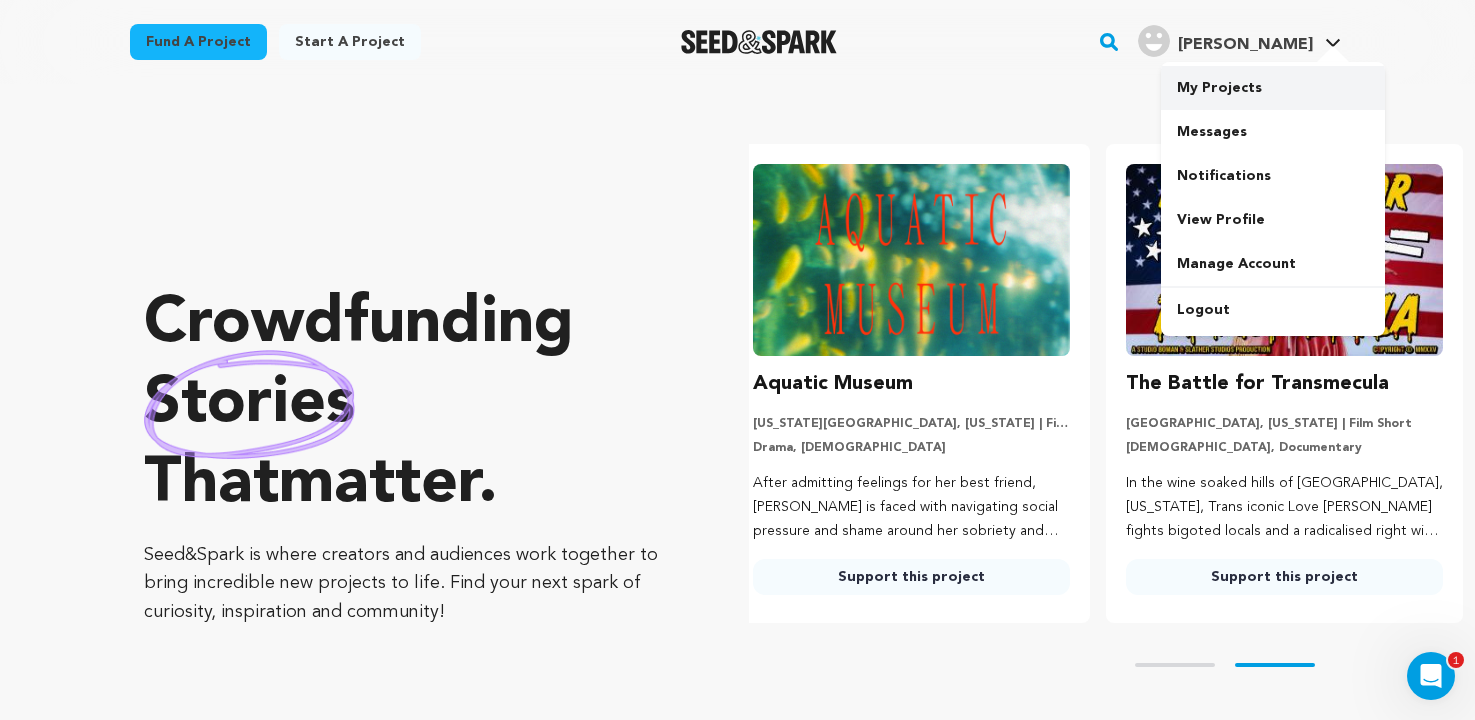 click on "My Projects" at bounding box center (1273, 88) 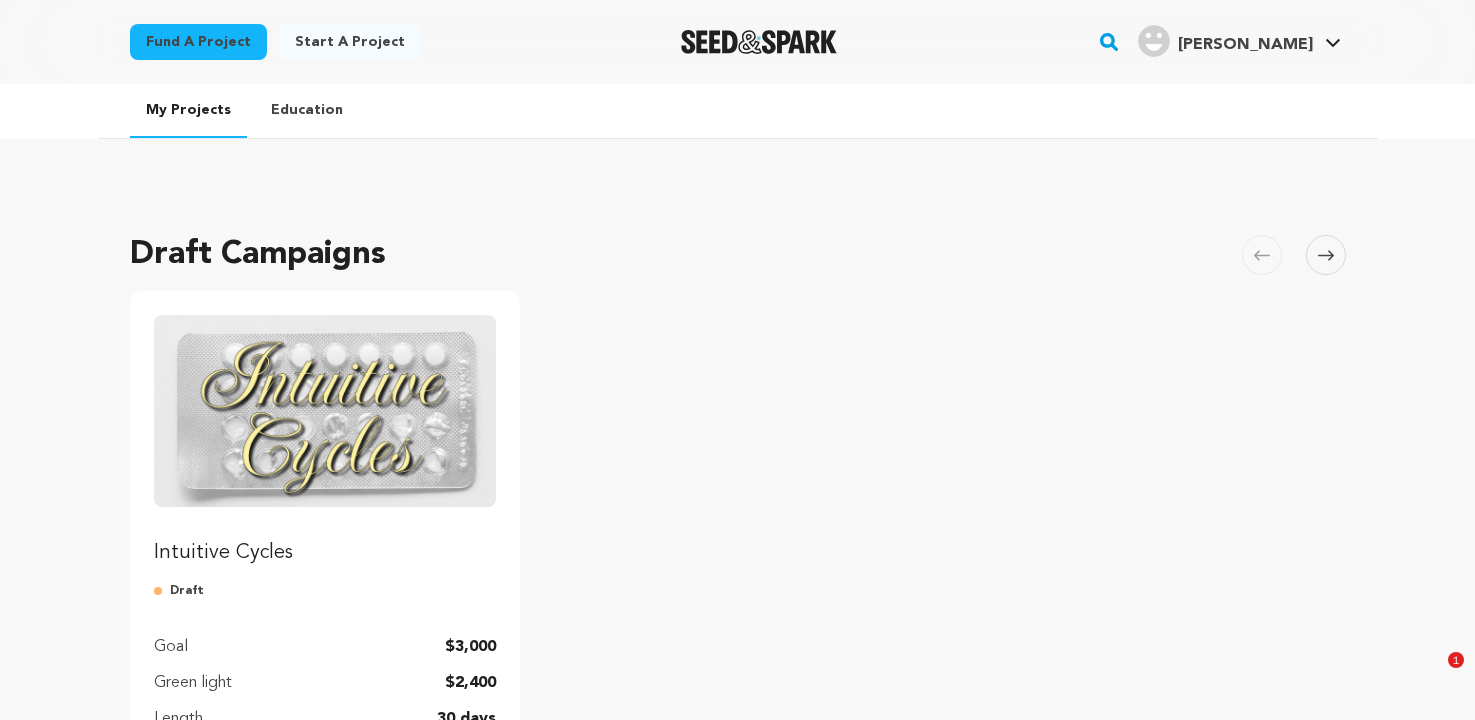 scroll, scrollTop: 207, scrollLeft: 0, axis: vertical 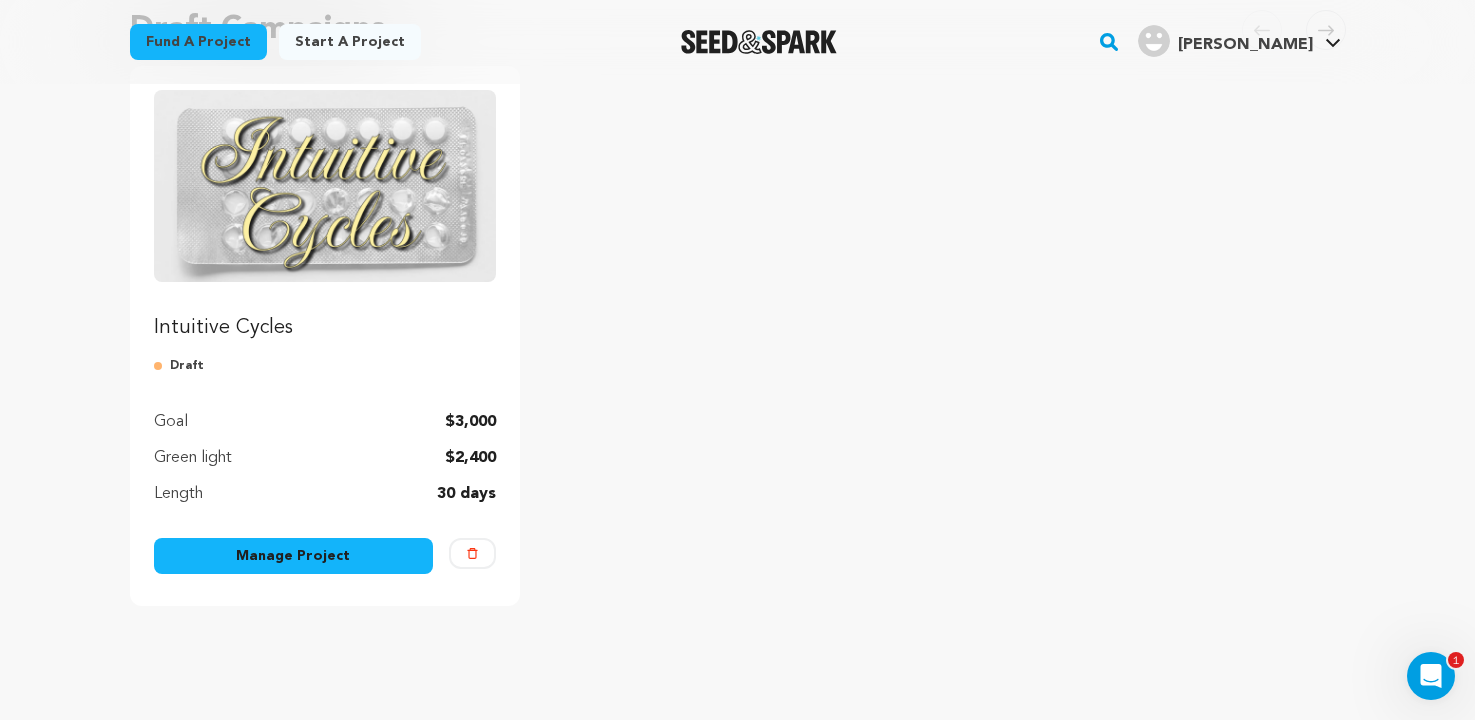 click on "Manage Project" at bounding box center [294, 556] 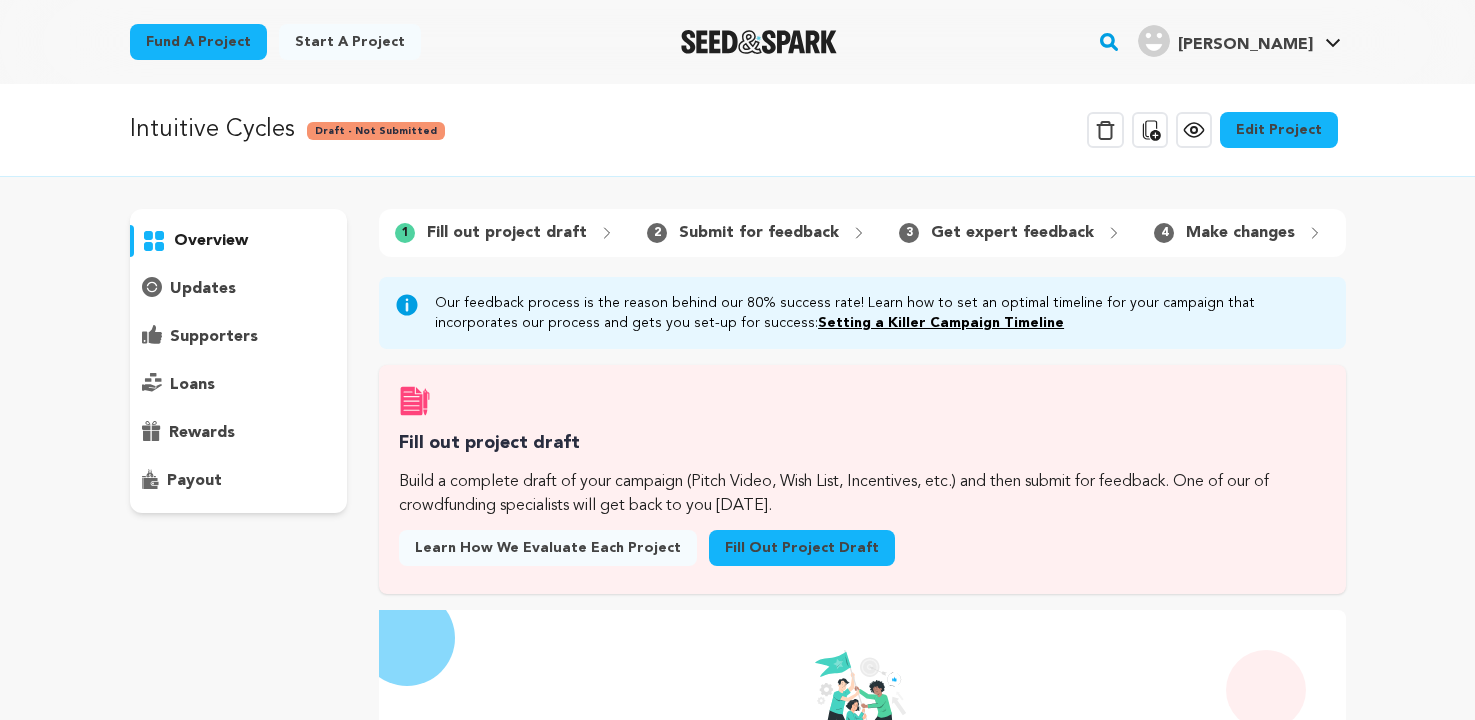 scroll, scrollTop: 0, scrollLeft: 0, axis: both 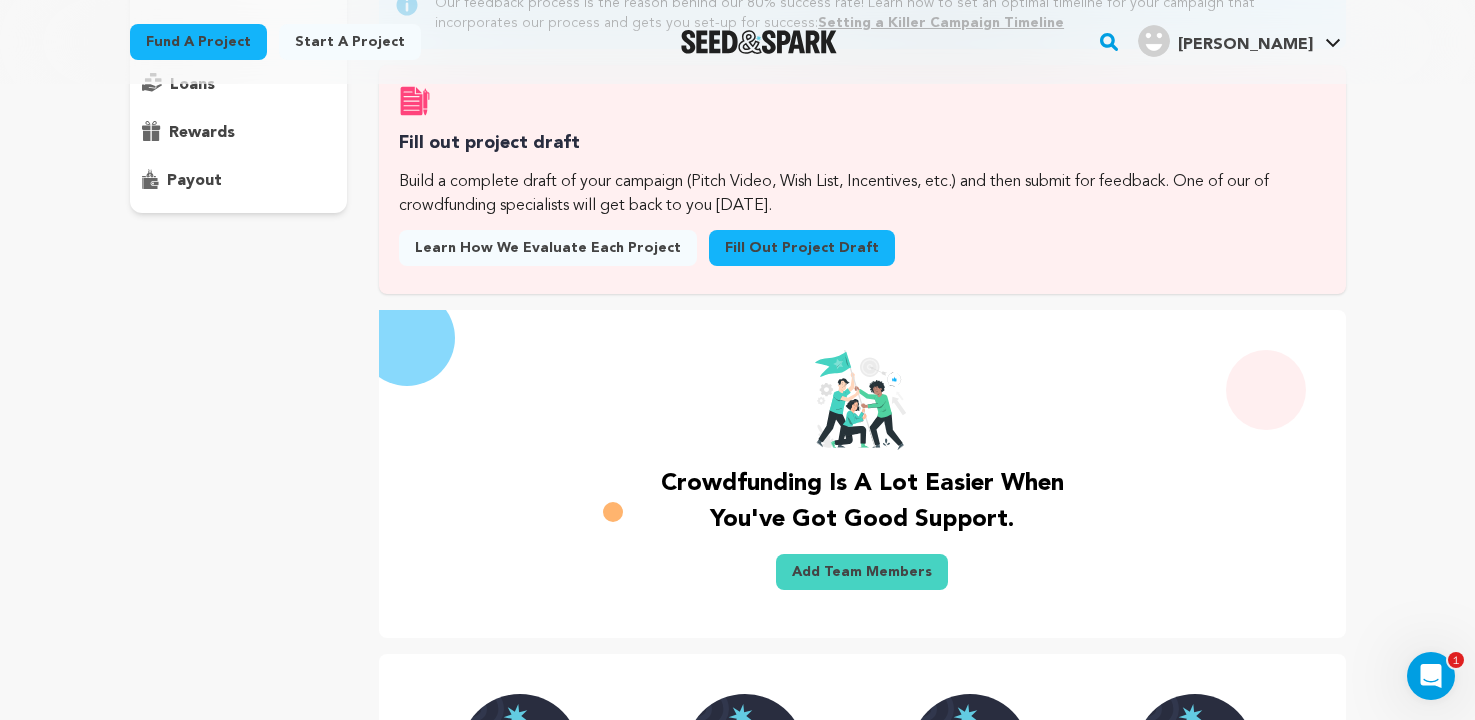 click on "Fill out project draft" at bounding box center (802, 248) 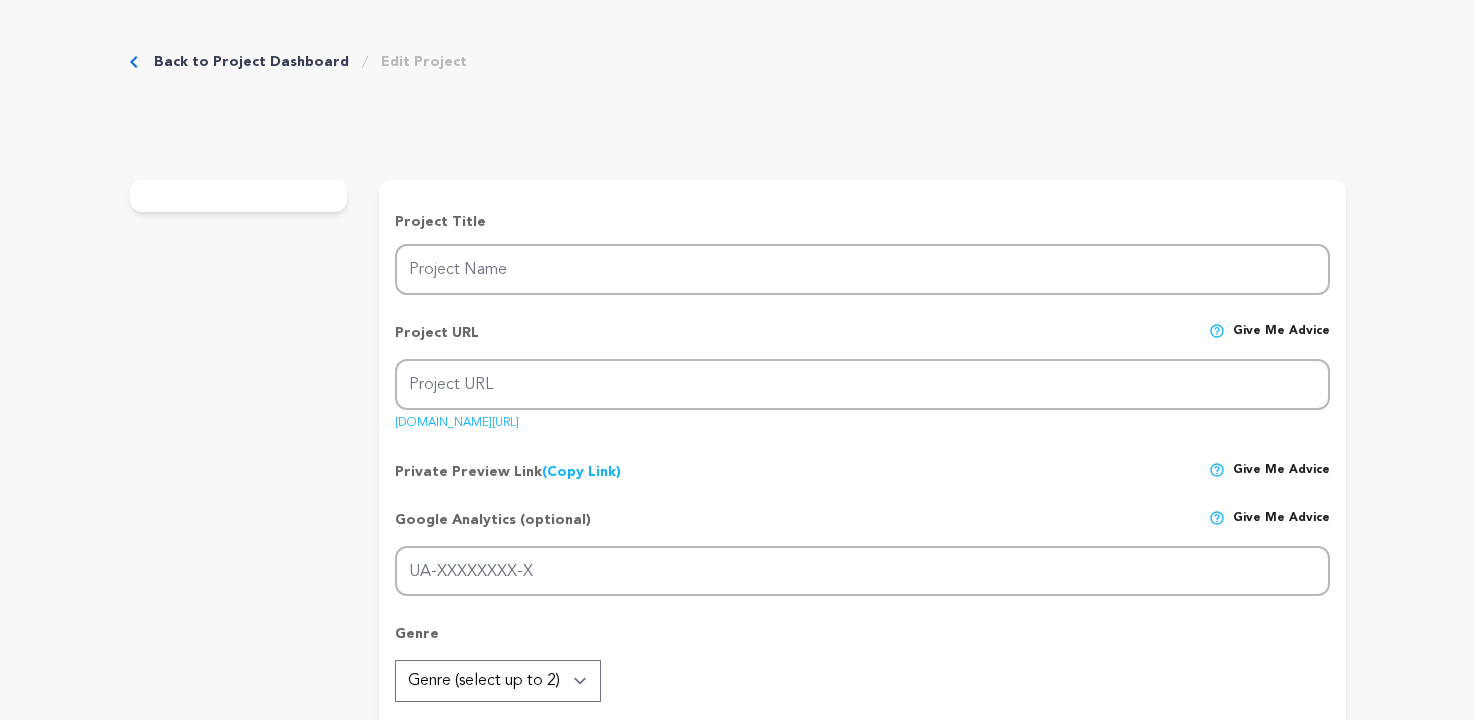 scroll, scrollTop: 0, scrollLeft: 0, axis: both 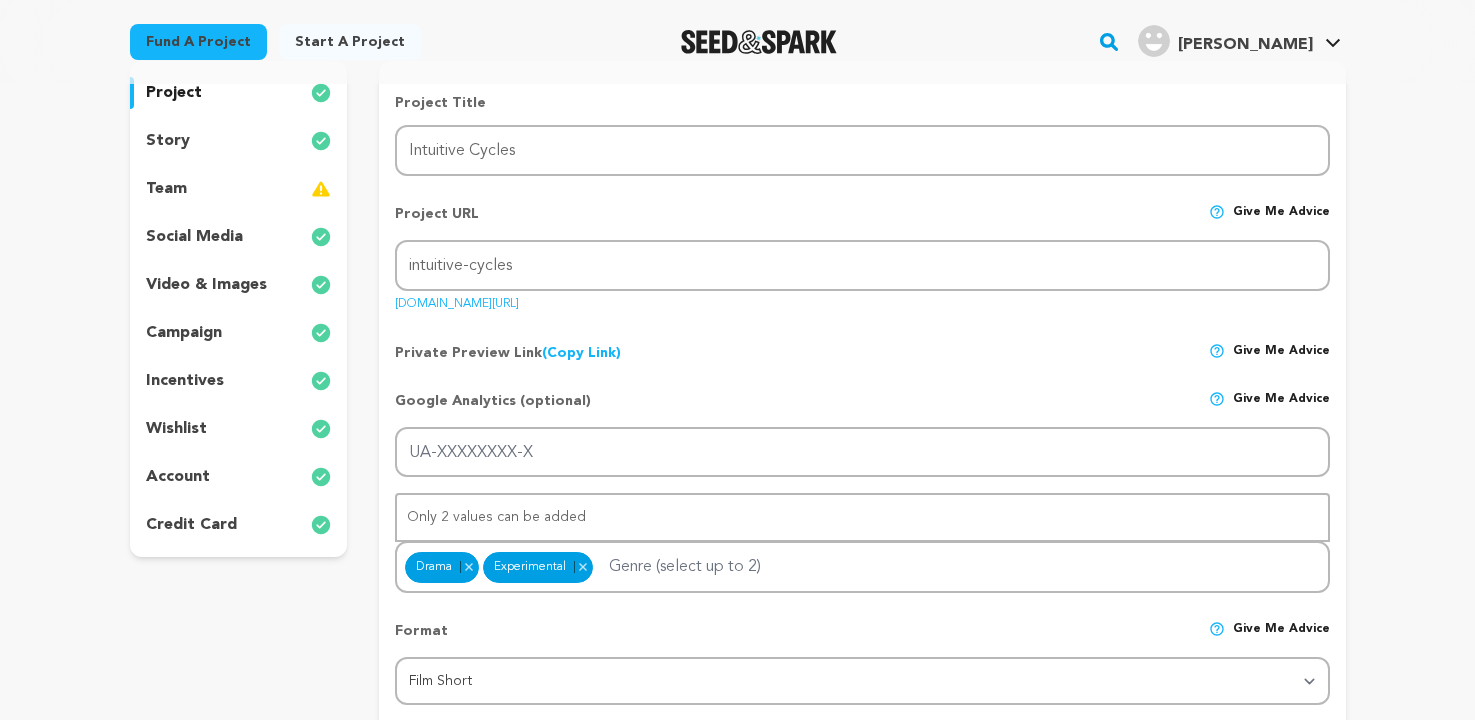 click on "story" at bounding box center (239, 141) 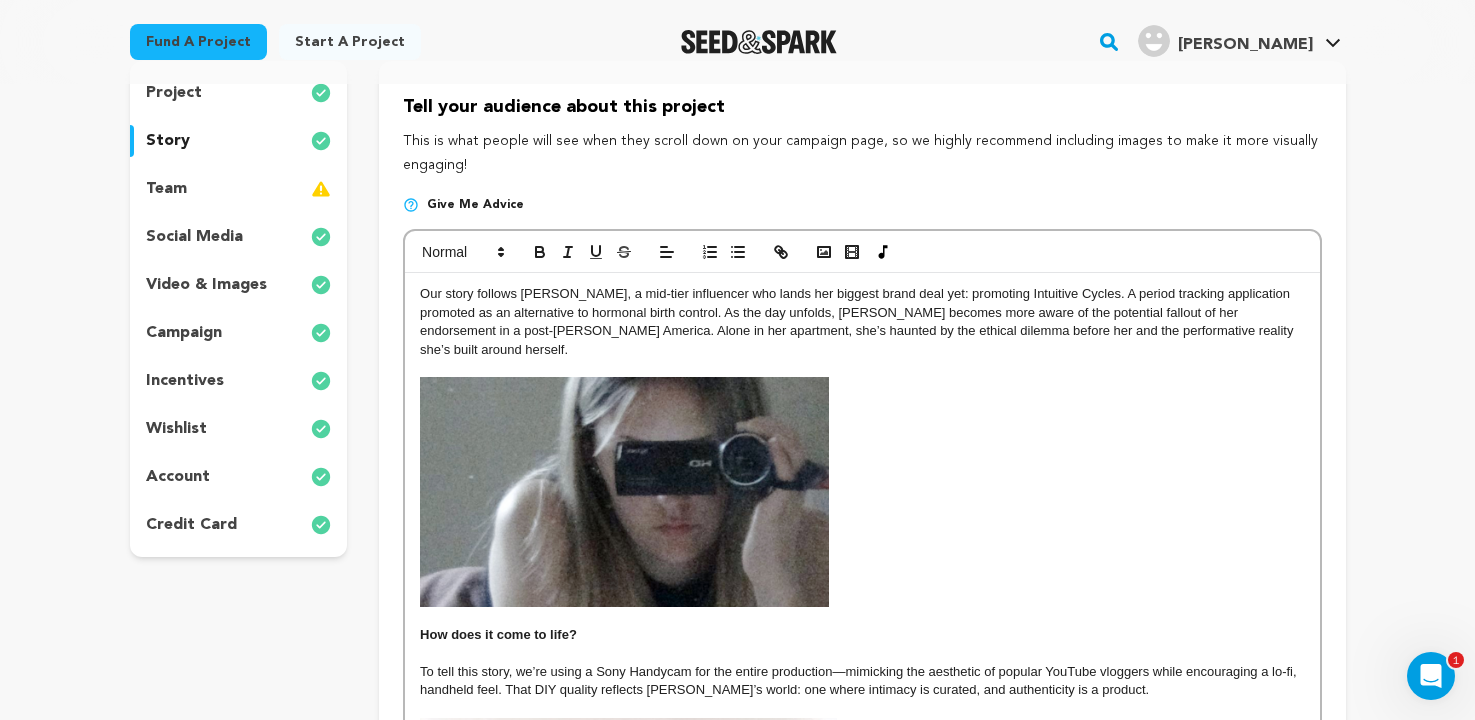 scroll, scrollTop: 0, scrollLeft: 0, axis: both 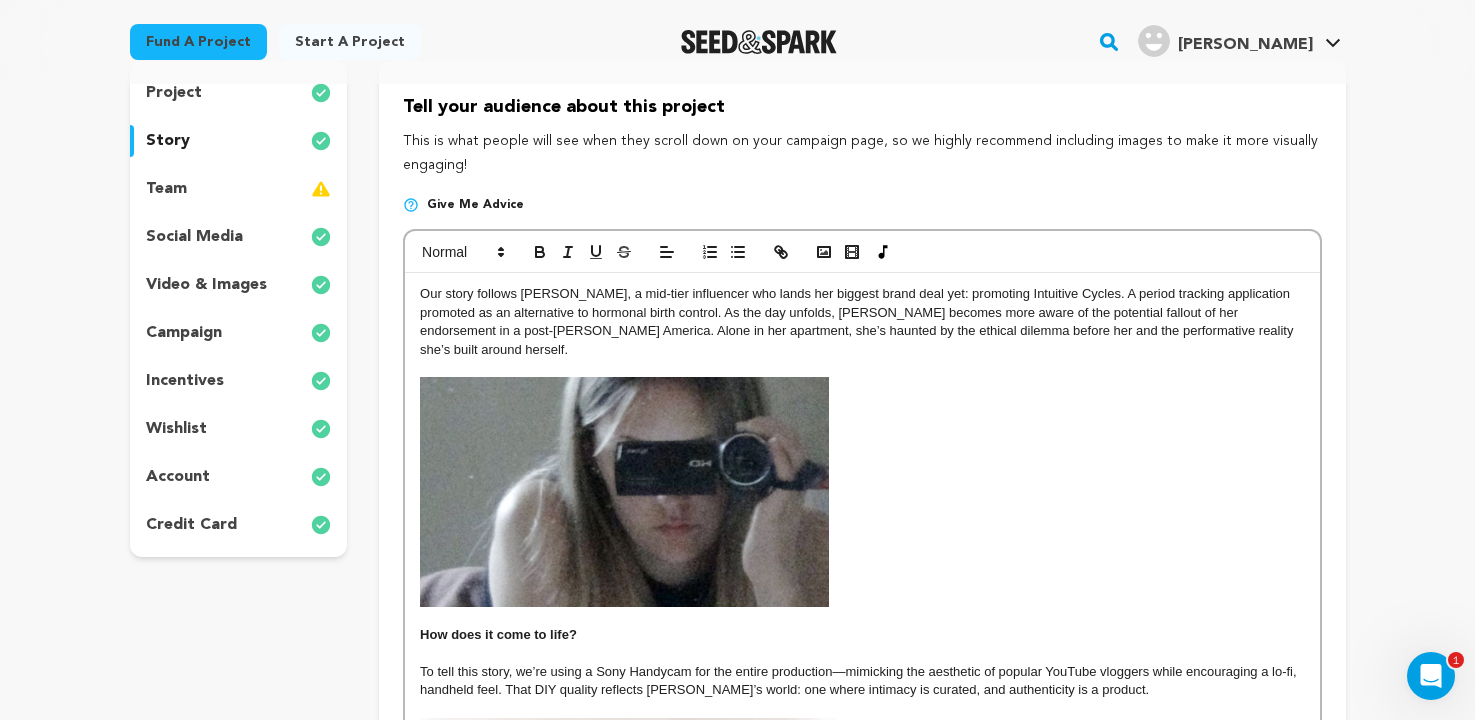 click on "Our story follows Sadie, a mid-tier influencer who lands her biggest brand deal yet: promoting Intuitive Cycles. A period tracking application promoted as an alternative to hormonal birth control. As the day unfolds, Sadie becomes more aware of the potential fallout of her endorsement in a post-Roe America. Alone in her apartment, she’s haunted by the ethical dilemma before her and the performative reality she’s built around herself." at bounding box center (858, 321) 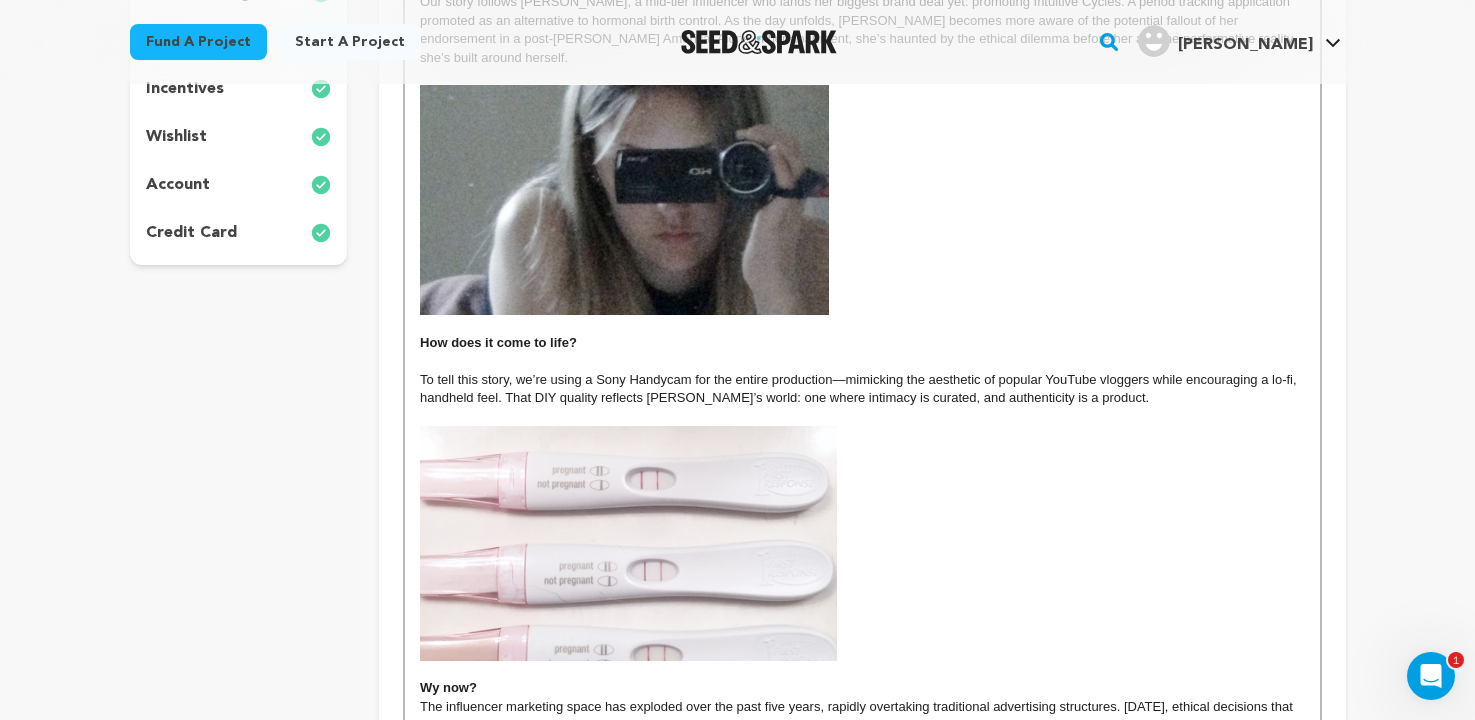 scroll, scrollTop: 523, scrollLeft: 0, axis: vertical 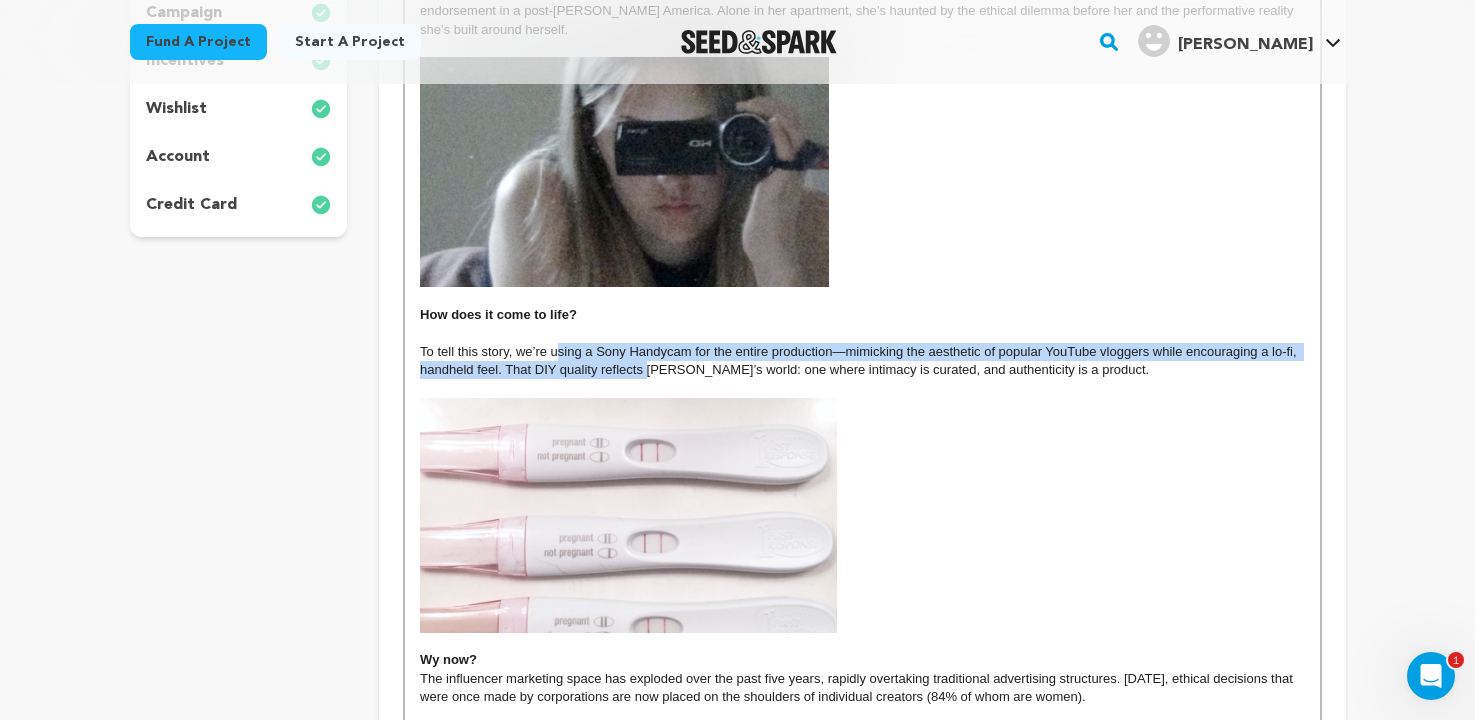 drag, startPoint x: 554, startPoint y: 335, endPoint x: 649, endPoint y: 357, distance: 97.5141 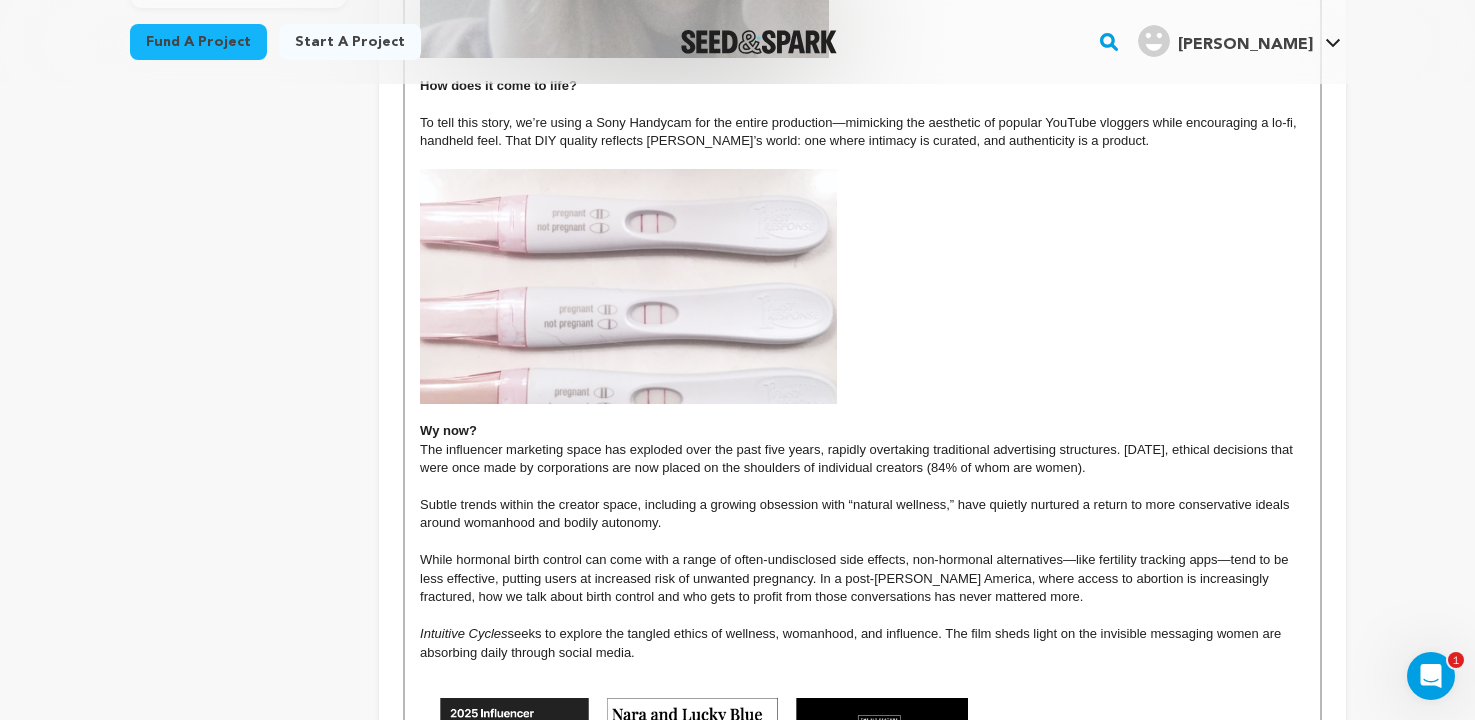scroll, scrollTop: 811, scrollLeft: 0, axis: vertical 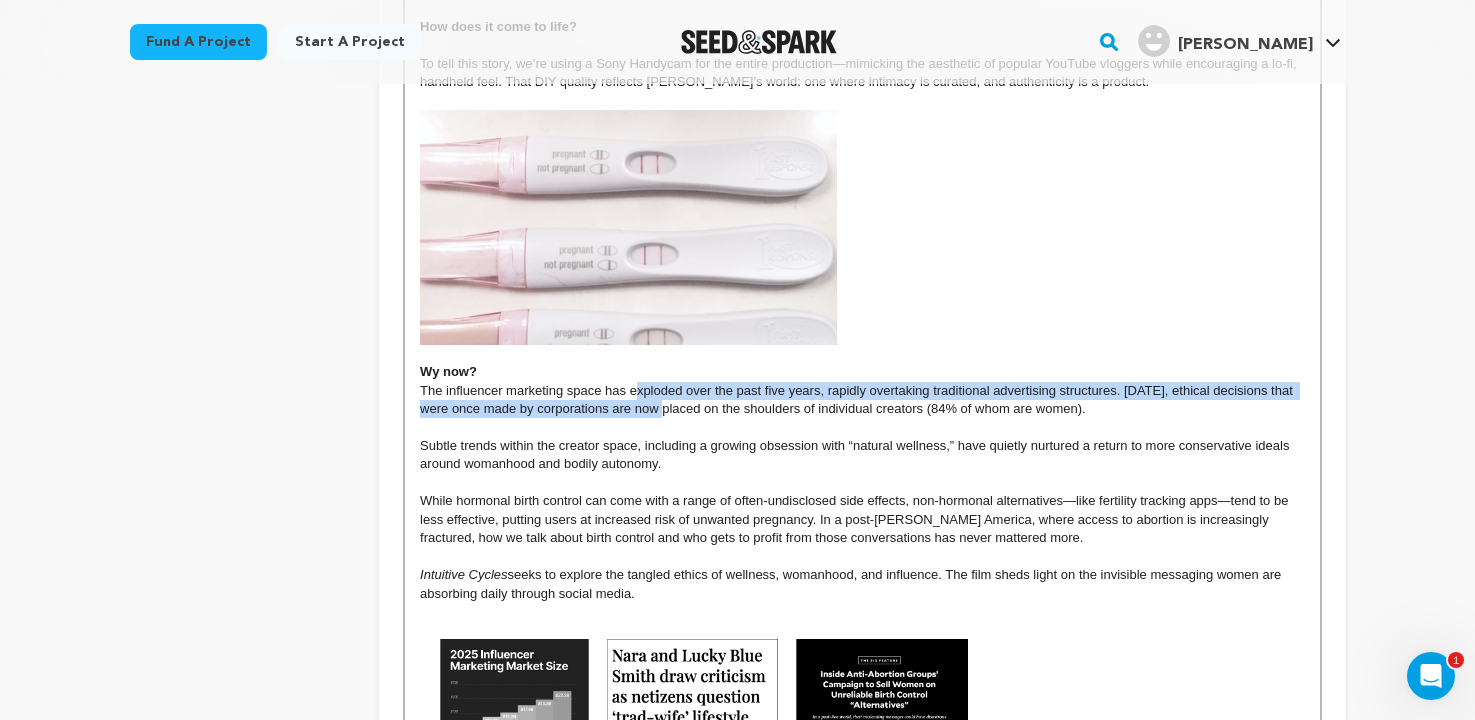 drag, startPoint x: 639, startPoint y: 368, endPoint x: 667, endPoint y: 394, distance: 38.209946 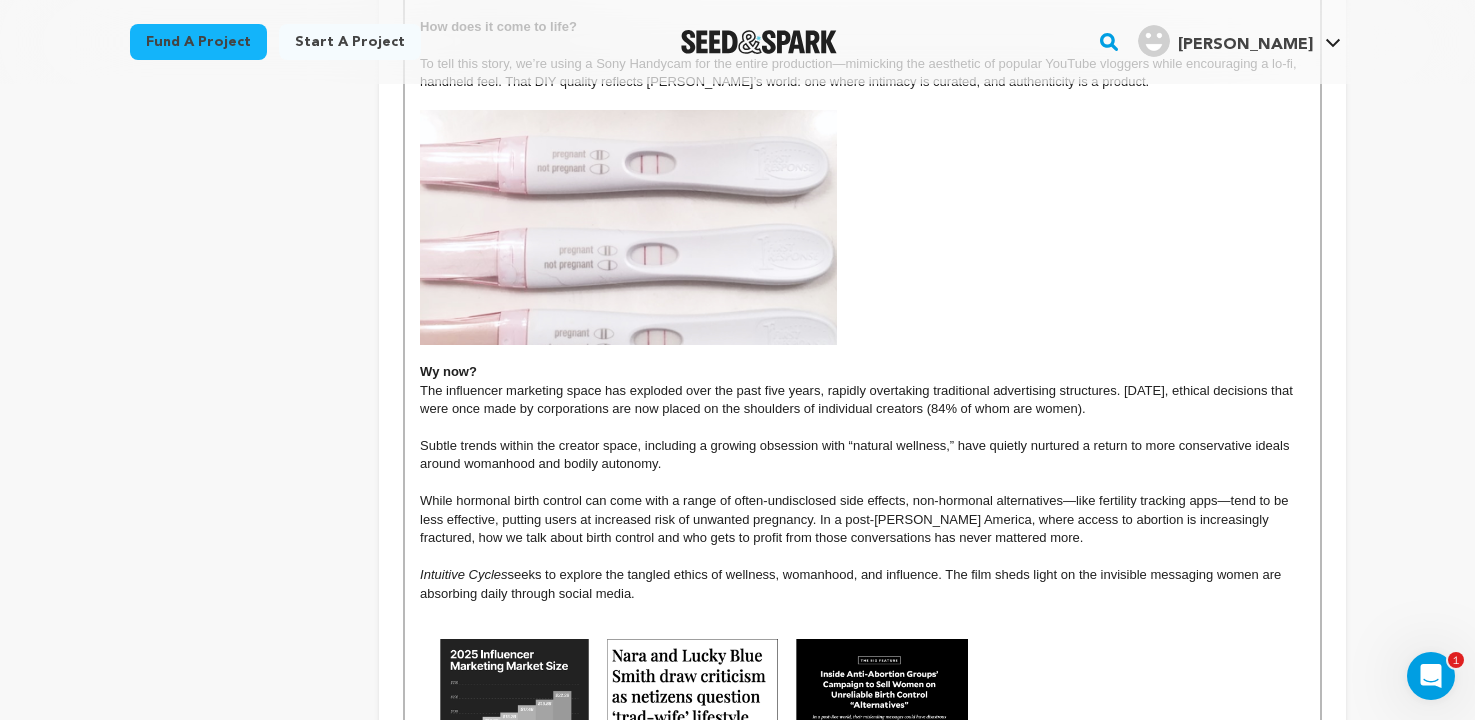 click on "Wy now?" at bounding box center [448, 371] 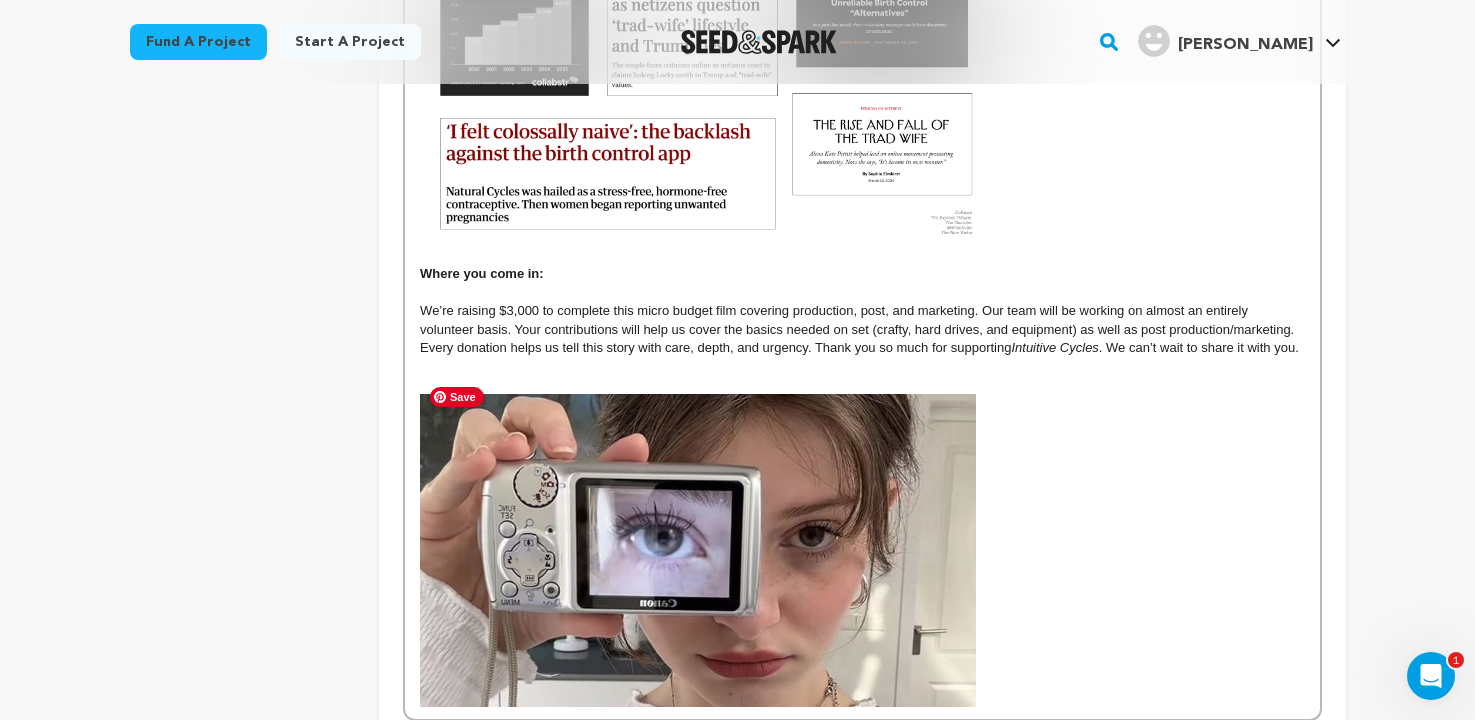 scroll, scrollTop: 1645, scrollLeft: 0, axis: vertical 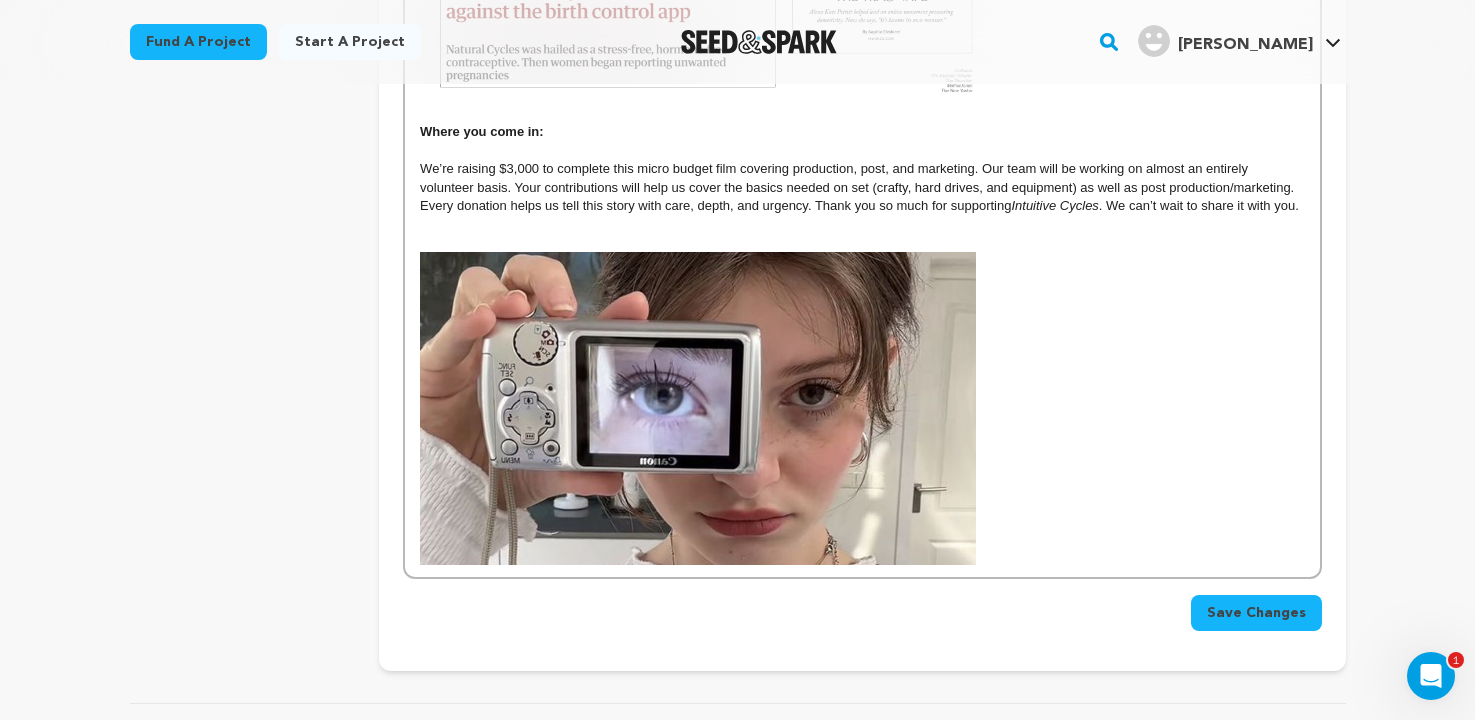 click on "Save Changes" at bounding box center [1256, 613] 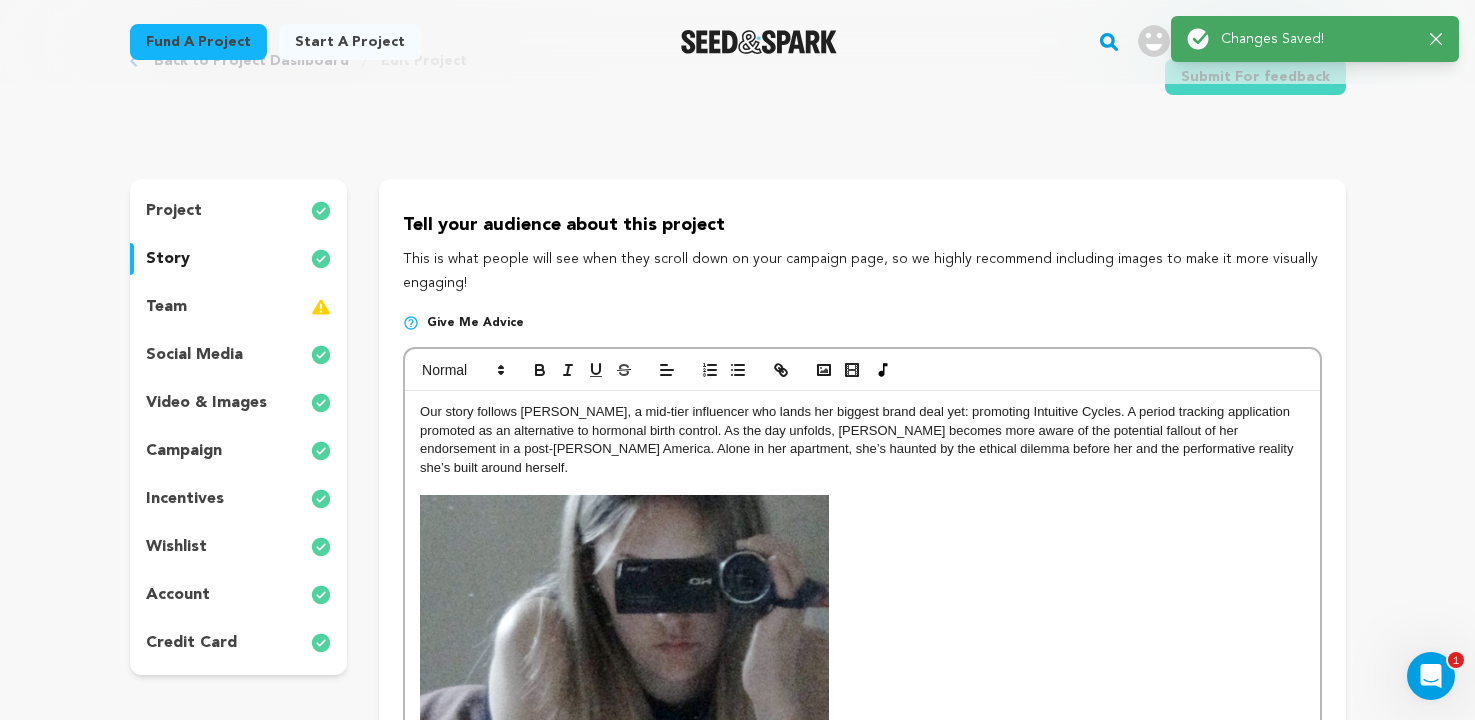 scroll, scrollTop: 0, scrollLeft: 0, axis: both 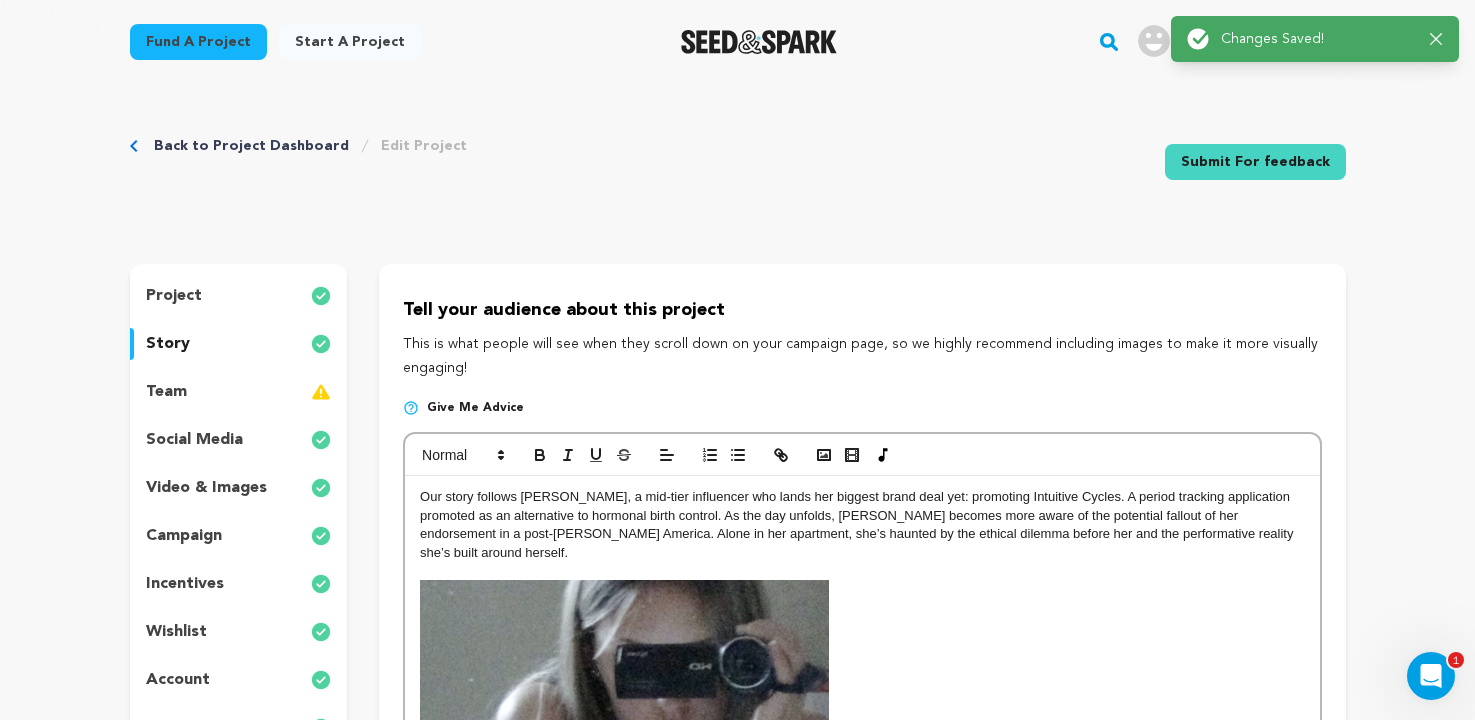 click on "social media" at bounding box center (194, 440) 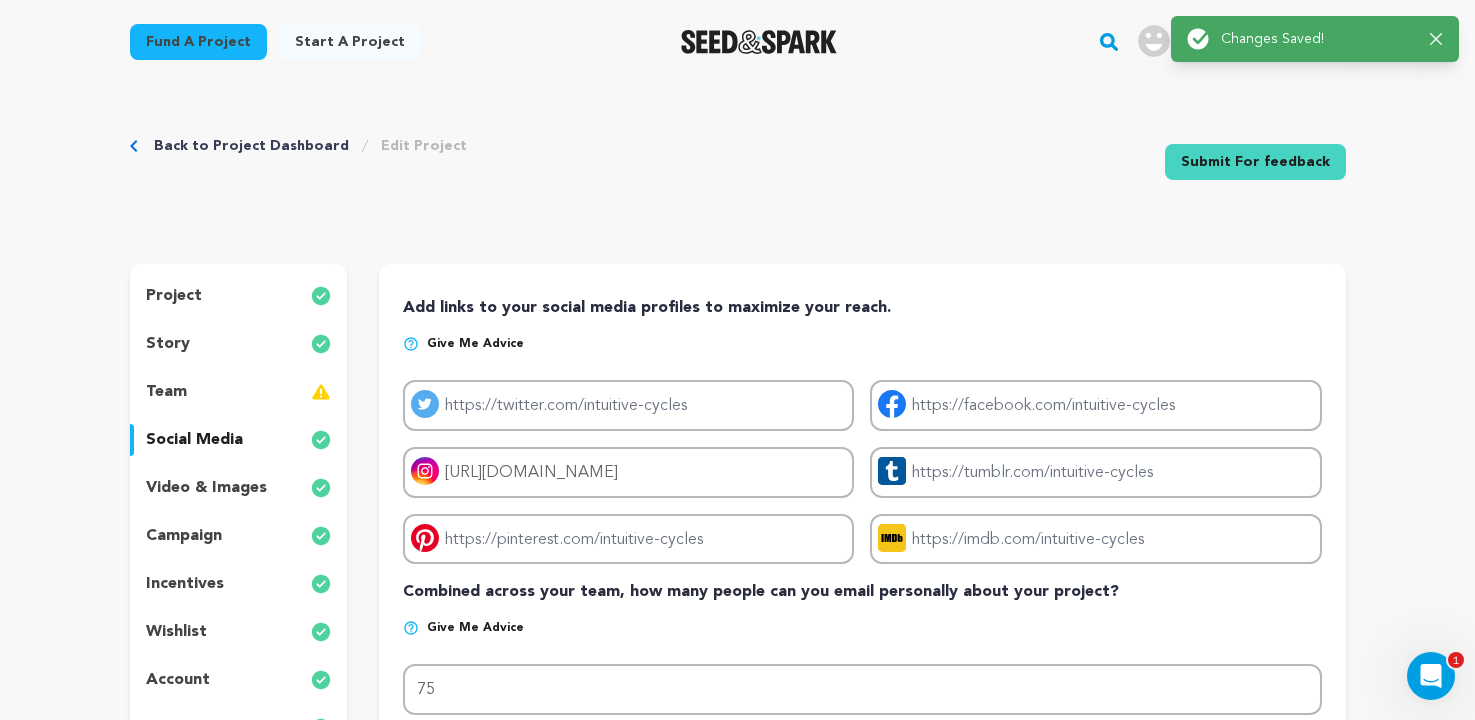scroll, scrollTop: 74, scrollLeft: 0, axis: vertical 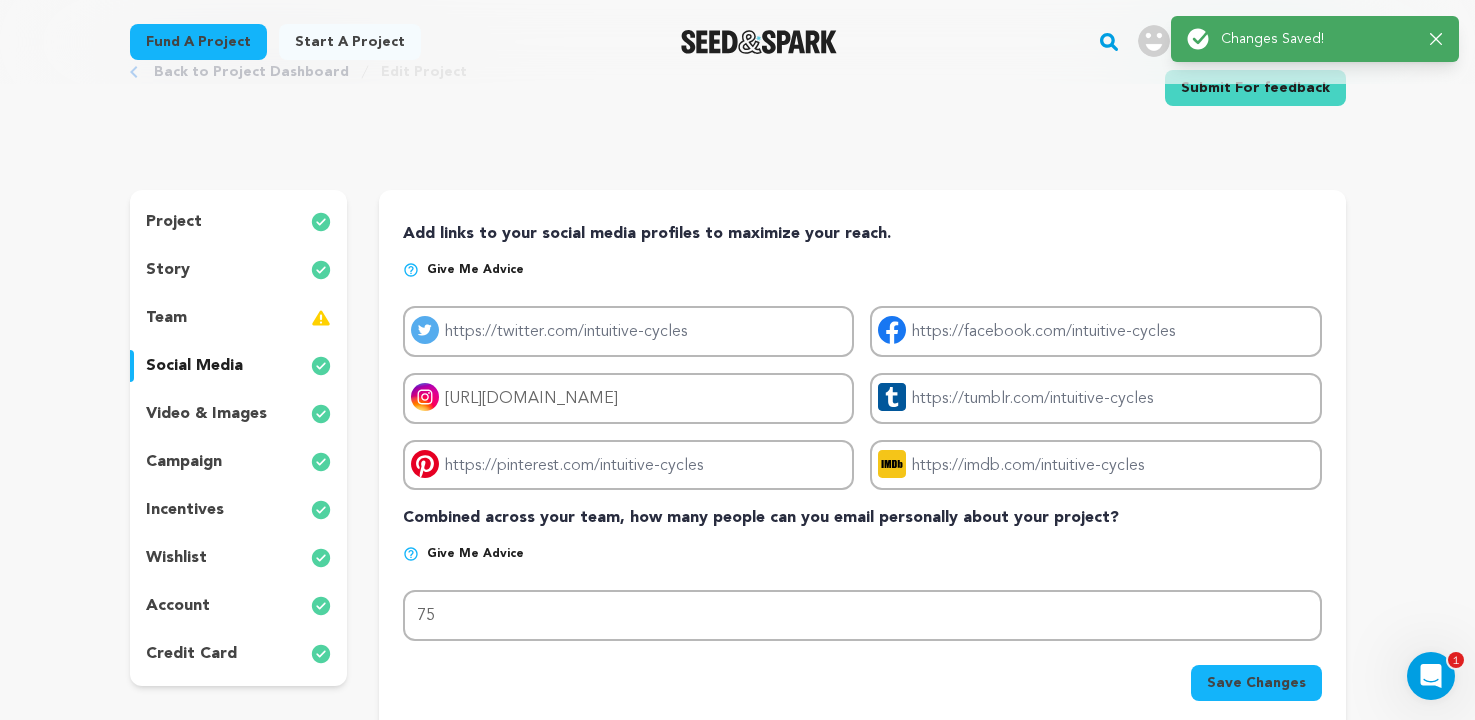 click on "video & images" at bounding box center [206, 414] 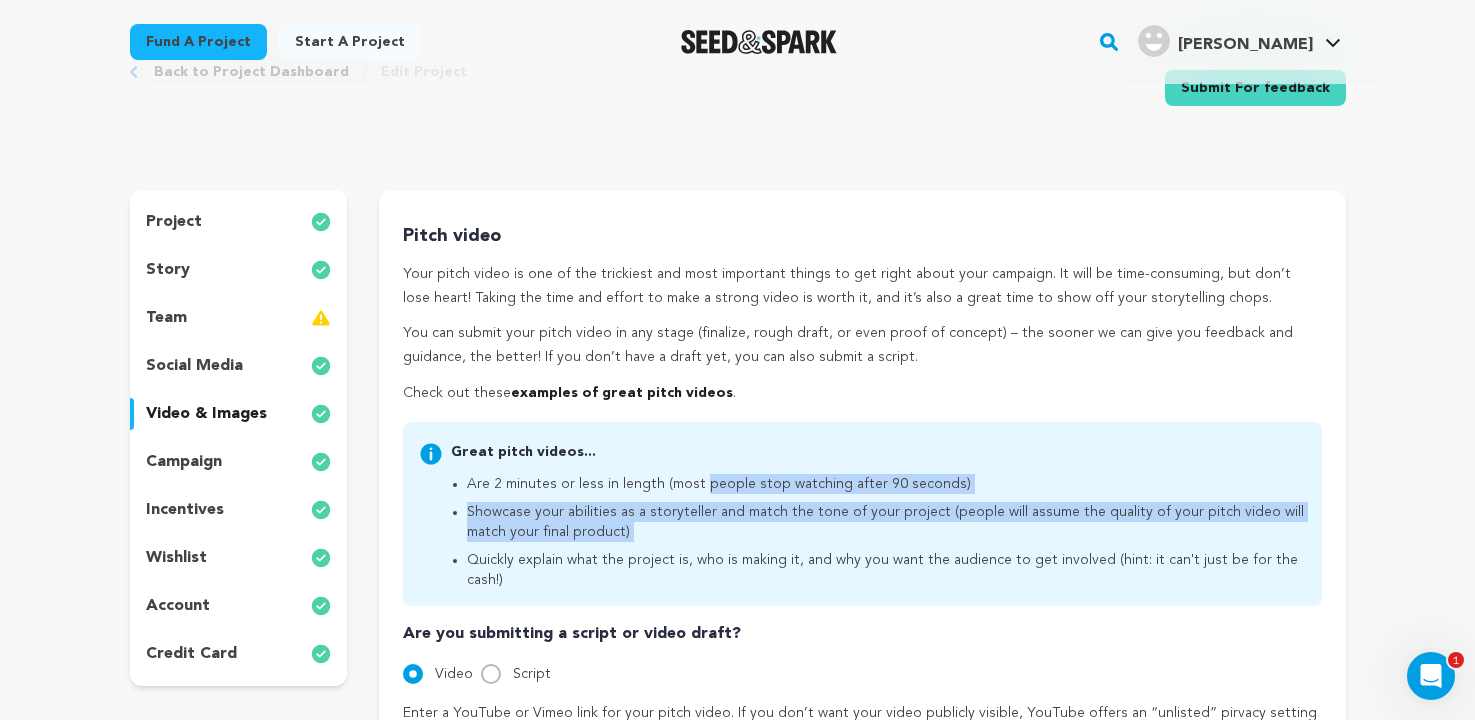 drag, startPoint x: 551, startPoint y: 480, endPoint x: 636, endPoint y: 542, distance: 105.20931 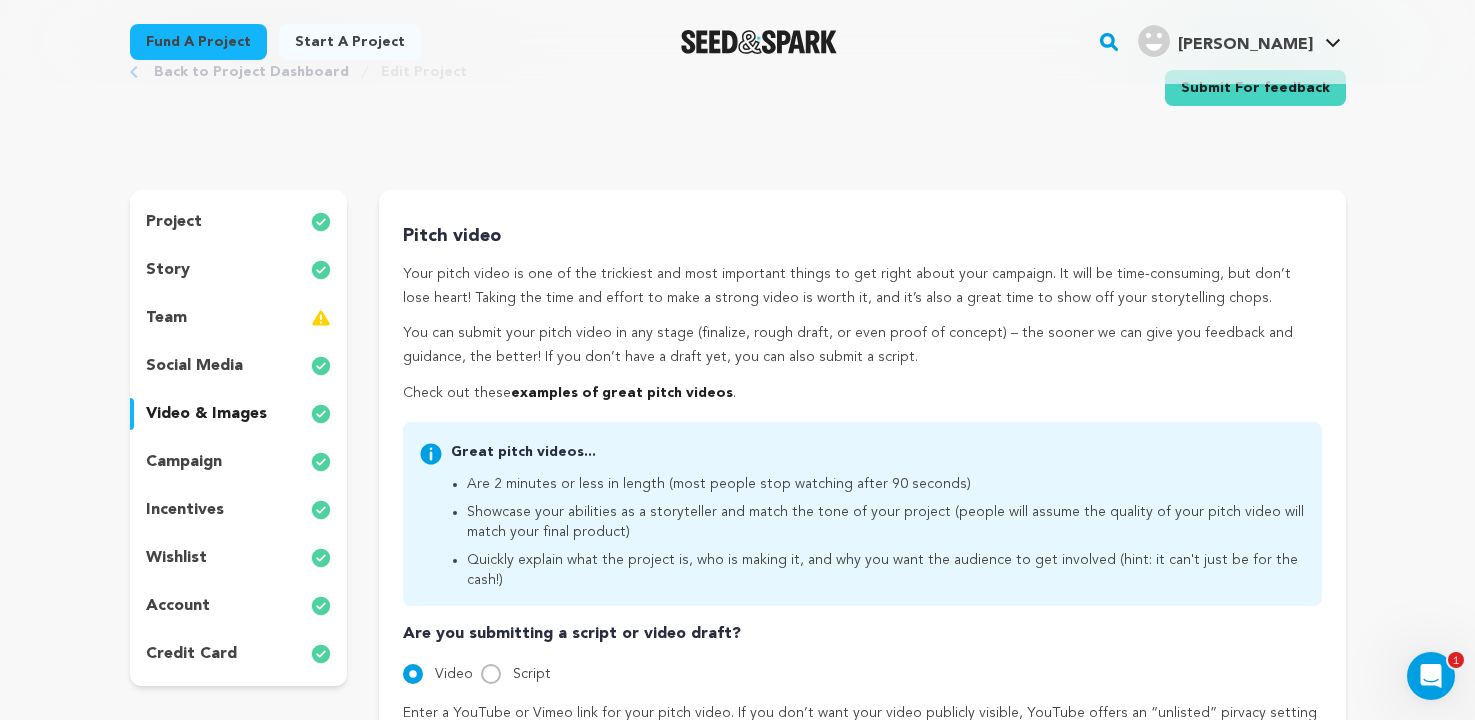 click on "Showcase your abilities as a storyteller and match the tone of your project (people will assume
the quality of your pitch video will match your final product)" at bounding box center (886, 522) 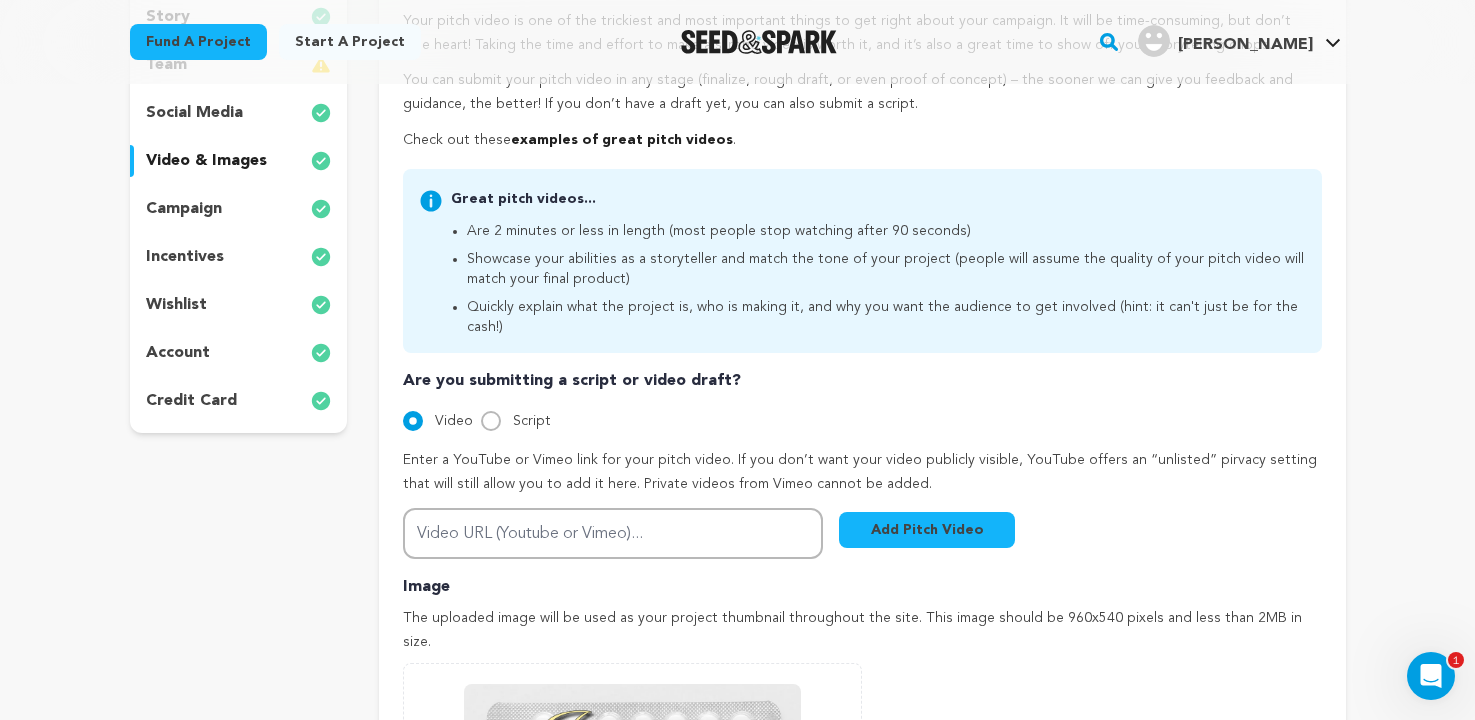 scroll, scrollTop: 325, scrollLeft: 0, axis: vertical 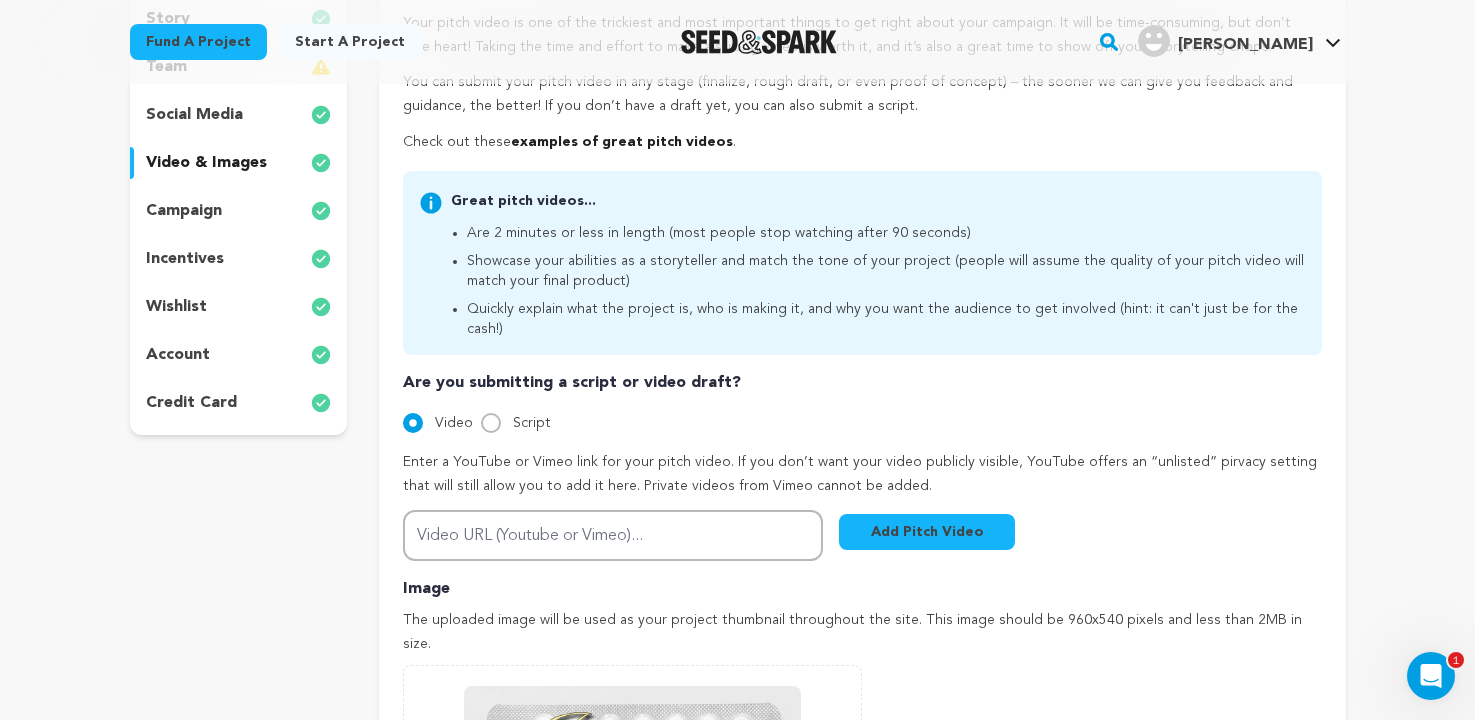 click on "campaign" at bounding box center [239, 211] 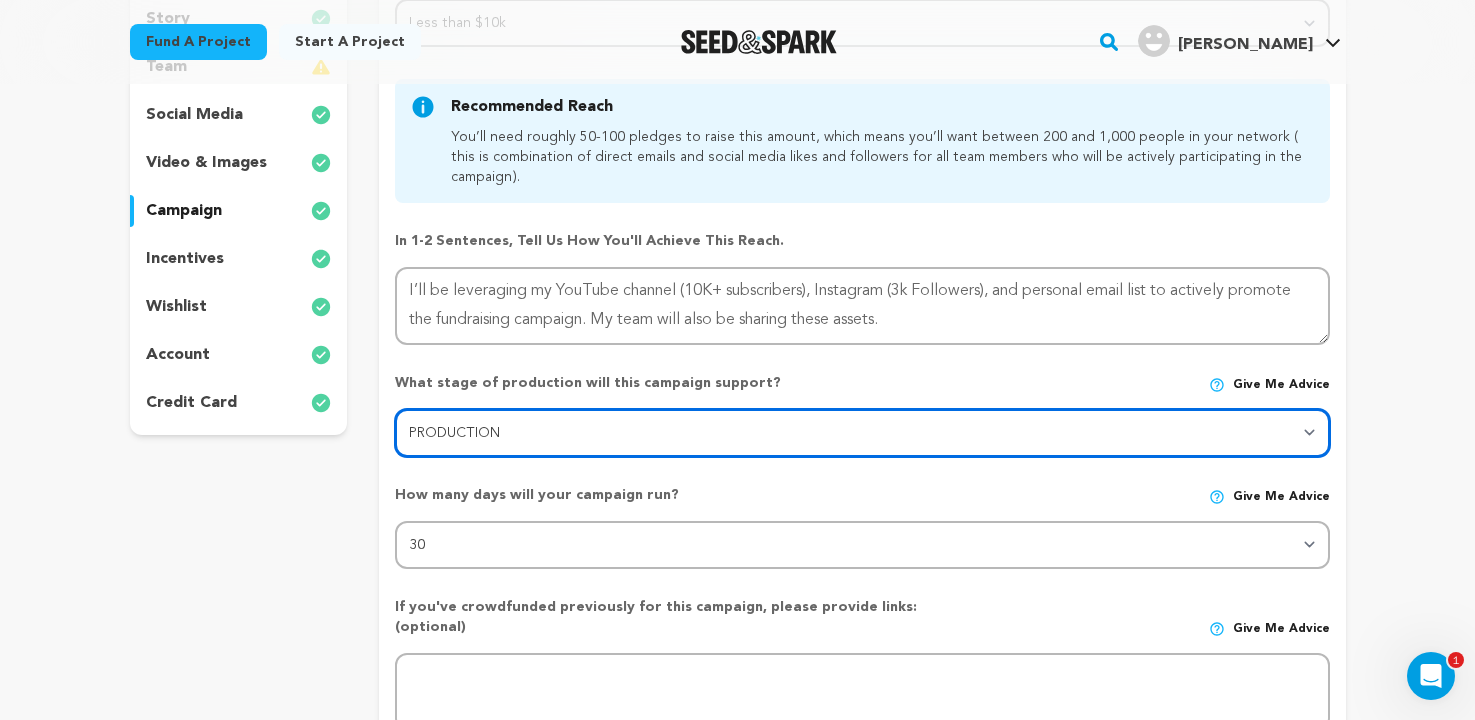 click on "Stage
DEVELOPMENT
PRODUCTION
POST-PRODUCTION
DISTRIBUTION
PRE-PRODUCTION
ENHANCEMENT
PRODUCTION PHASE 2
FESTIVALS
PR/MARKETING
TOUR
IMPACT CAMPAIGN" at bounding box center [862, 433] 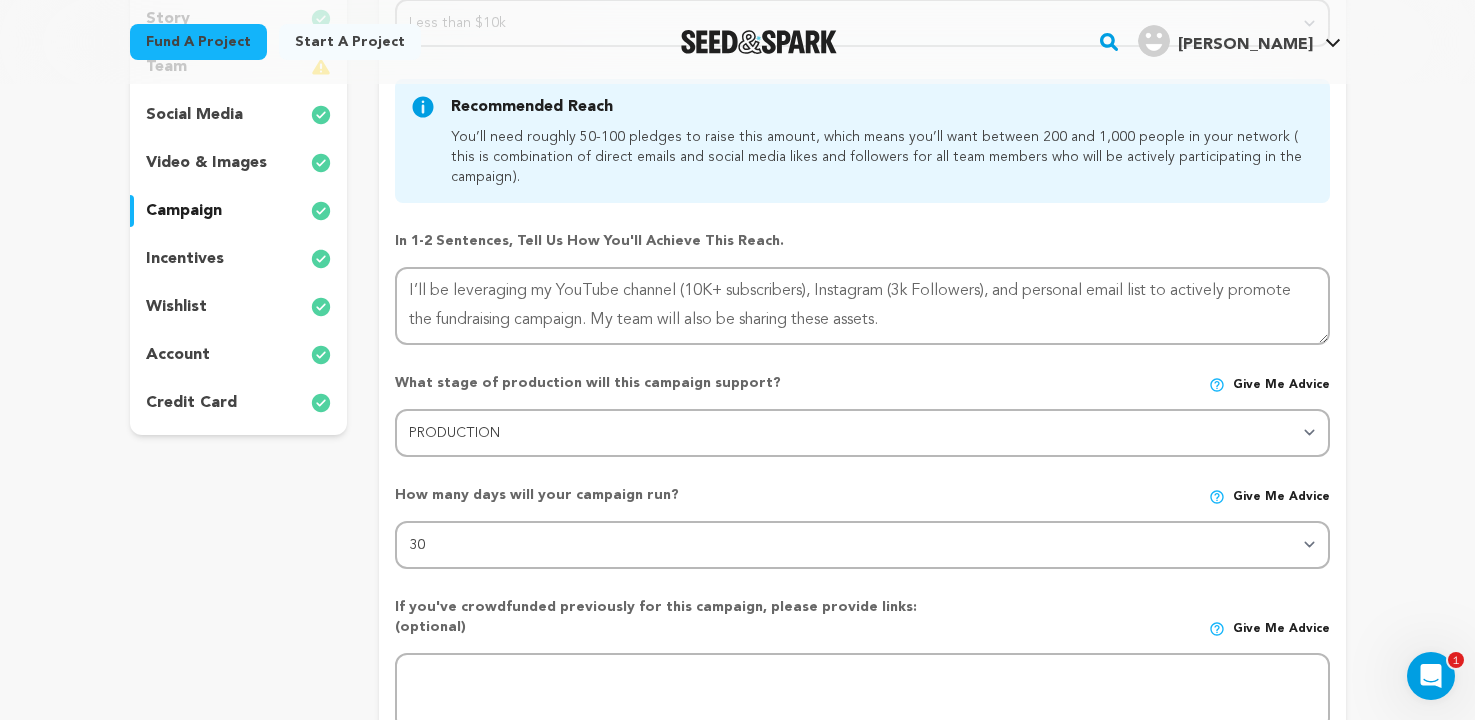 click on "incentives" at bounding box center (185, 259) 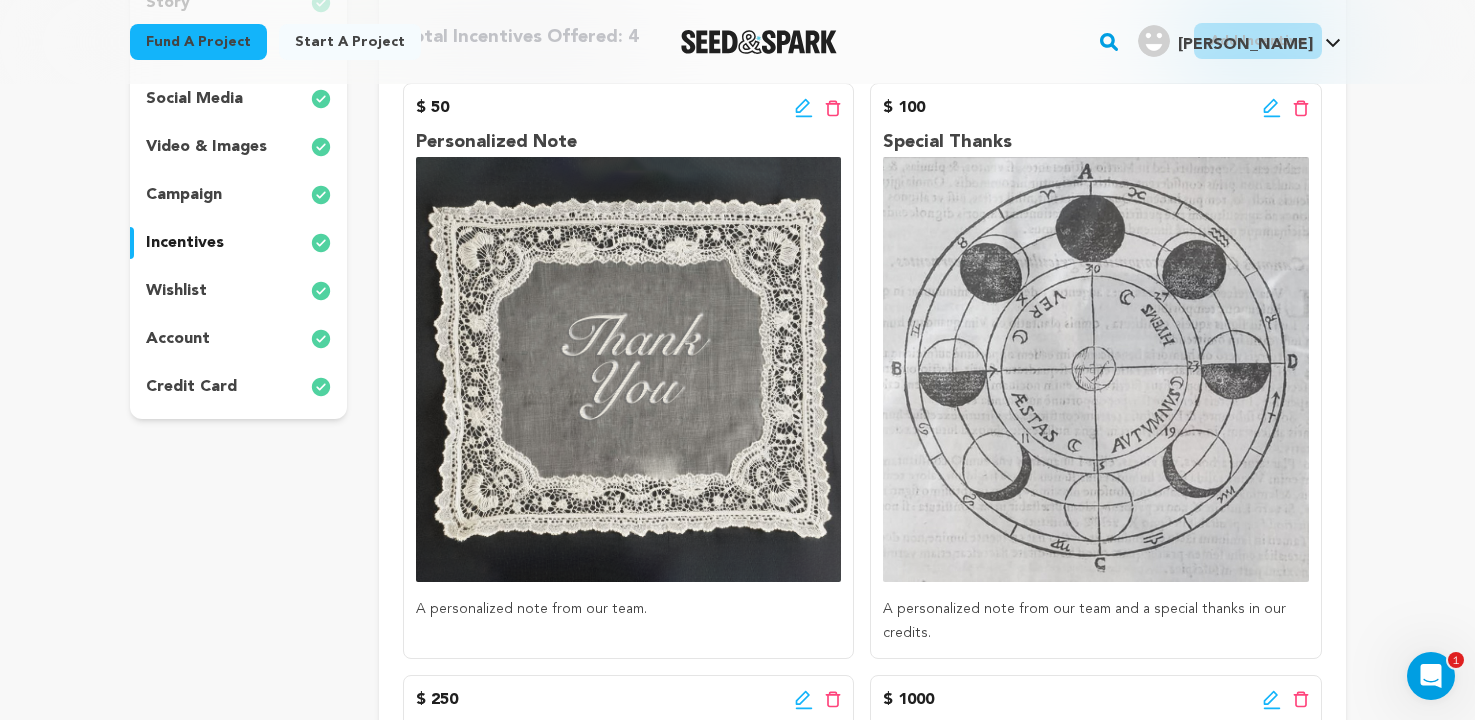 scroll, scrollTop: 338, scrollLeft: 0, axis: vertical 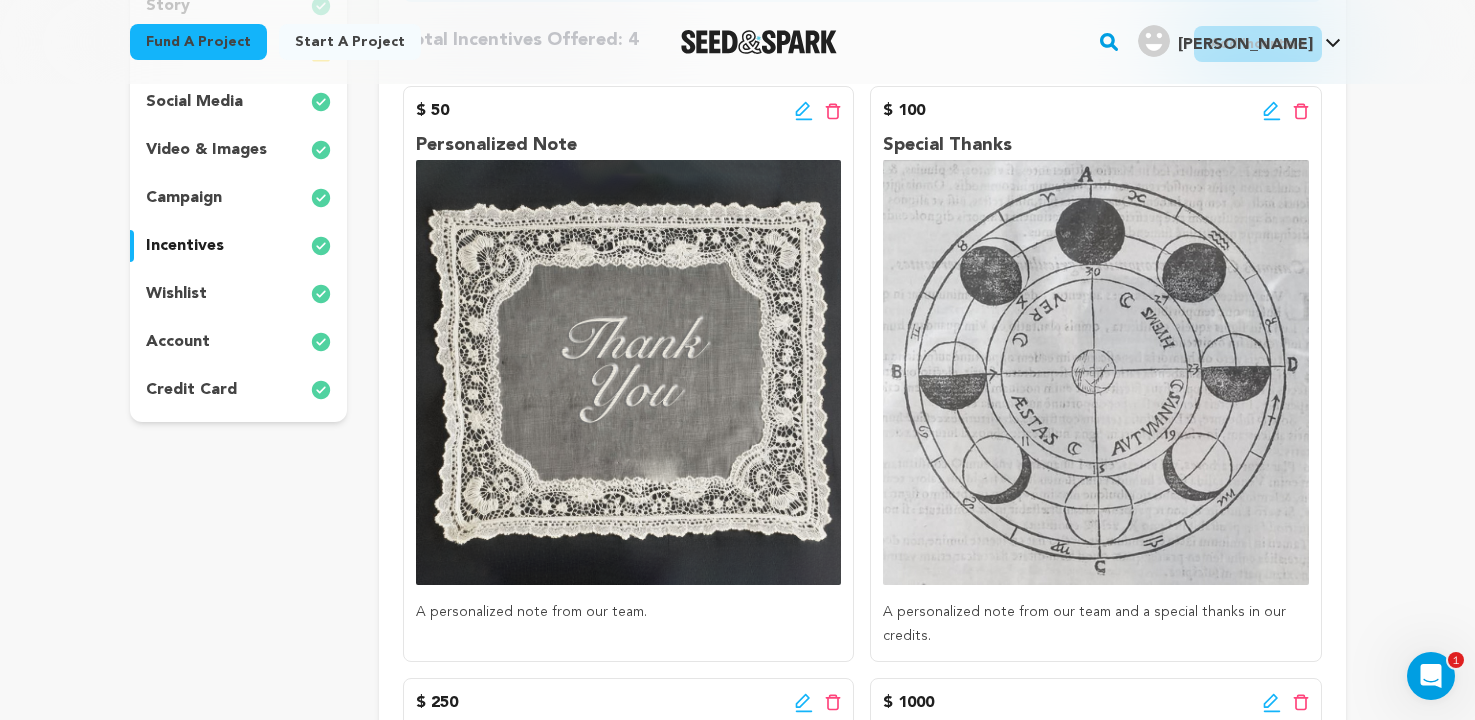 click on "wishlist" at bounding box center [239, 294] 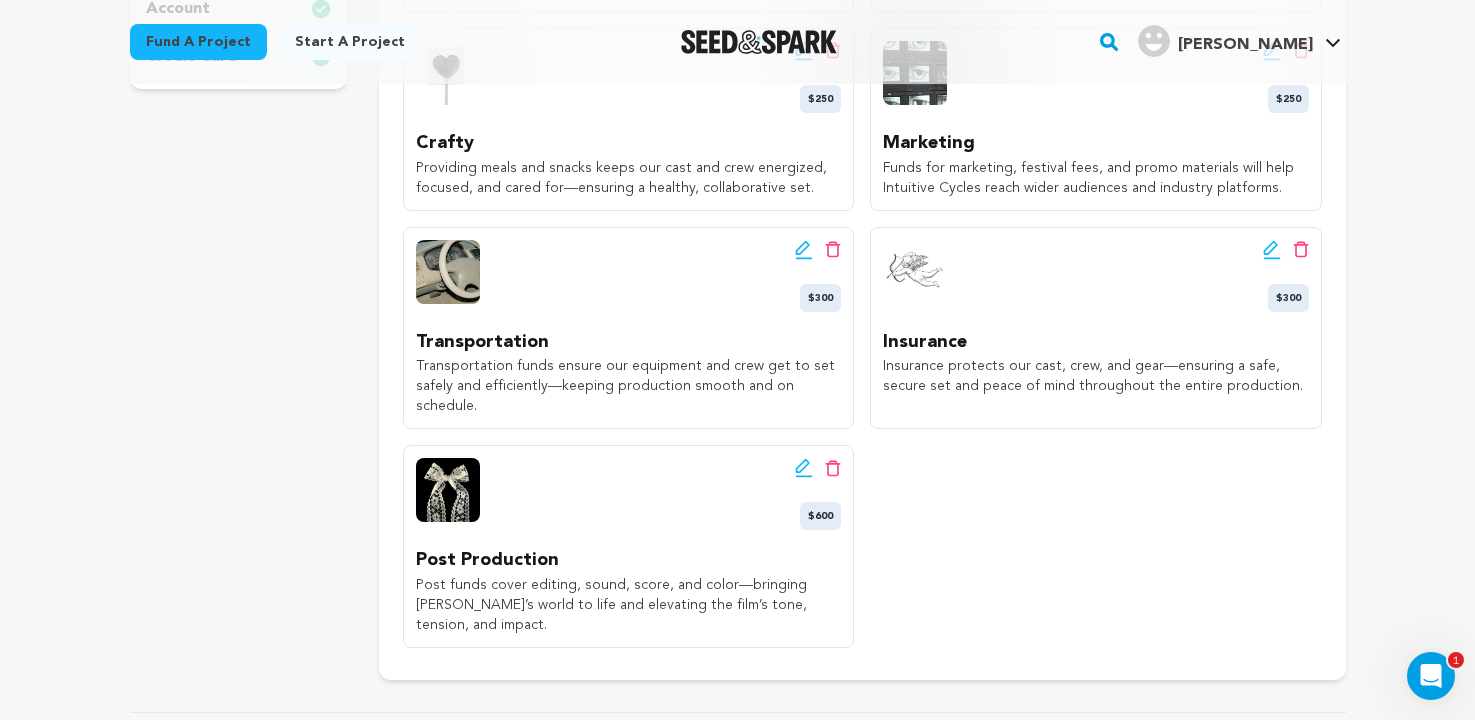 scroll, scrollTop: 632, scrollLeft: 0, axis: vertical 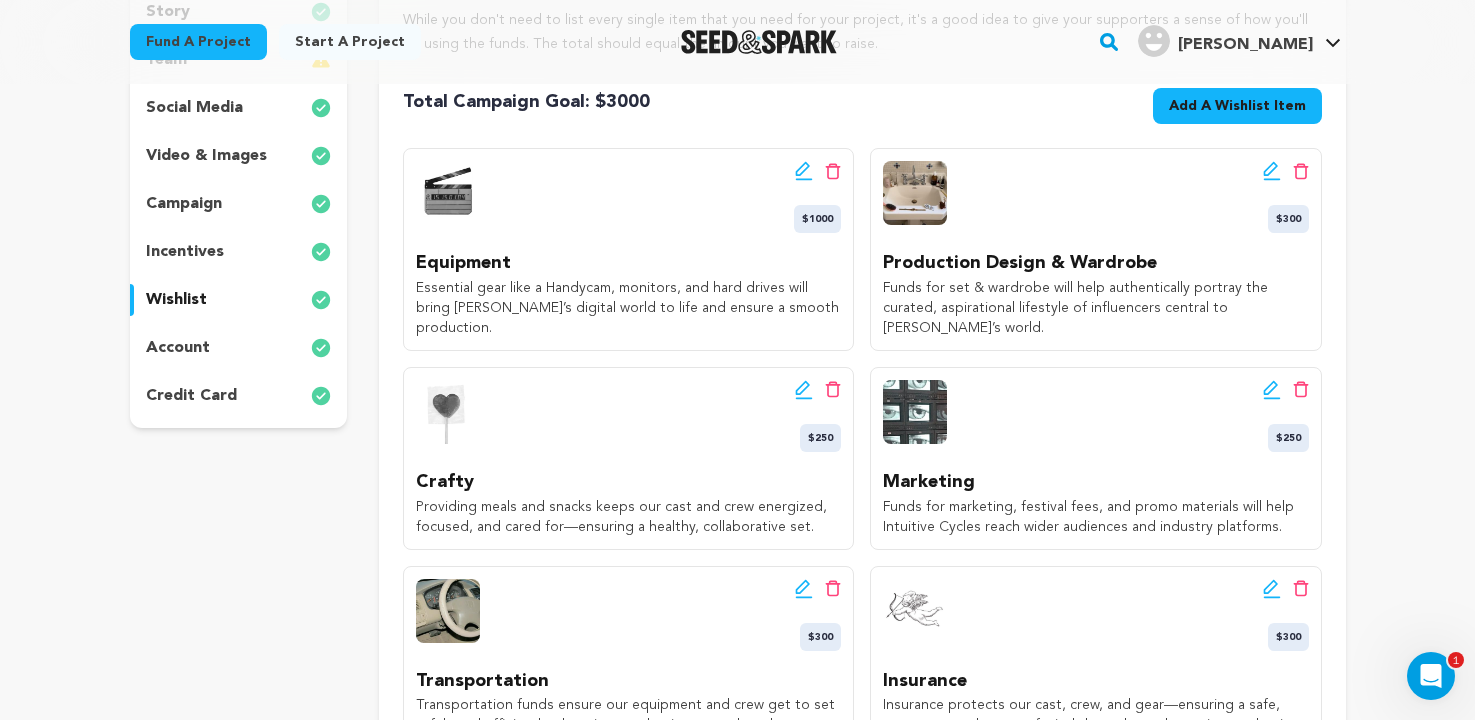 click 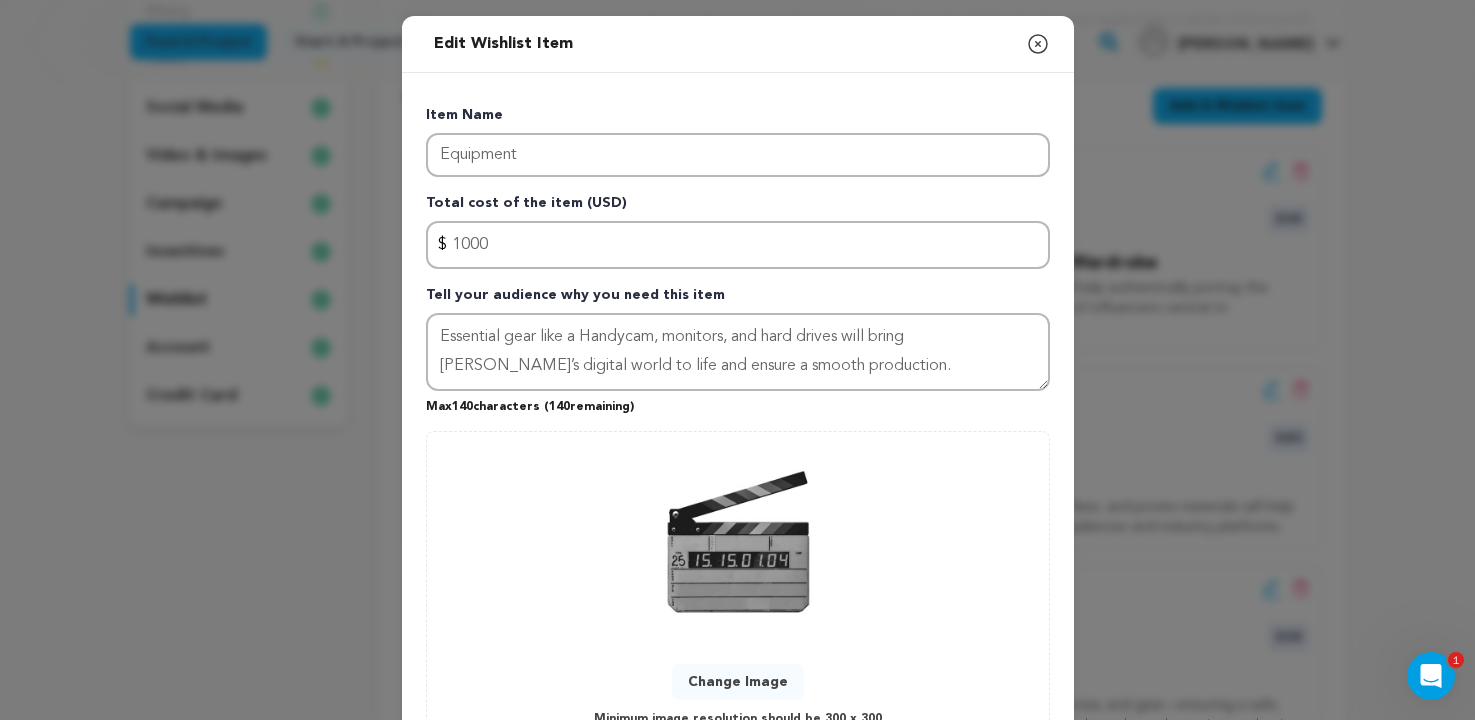 scroll, scrollTop: 163, scrollLeft: 0, axis: vertical 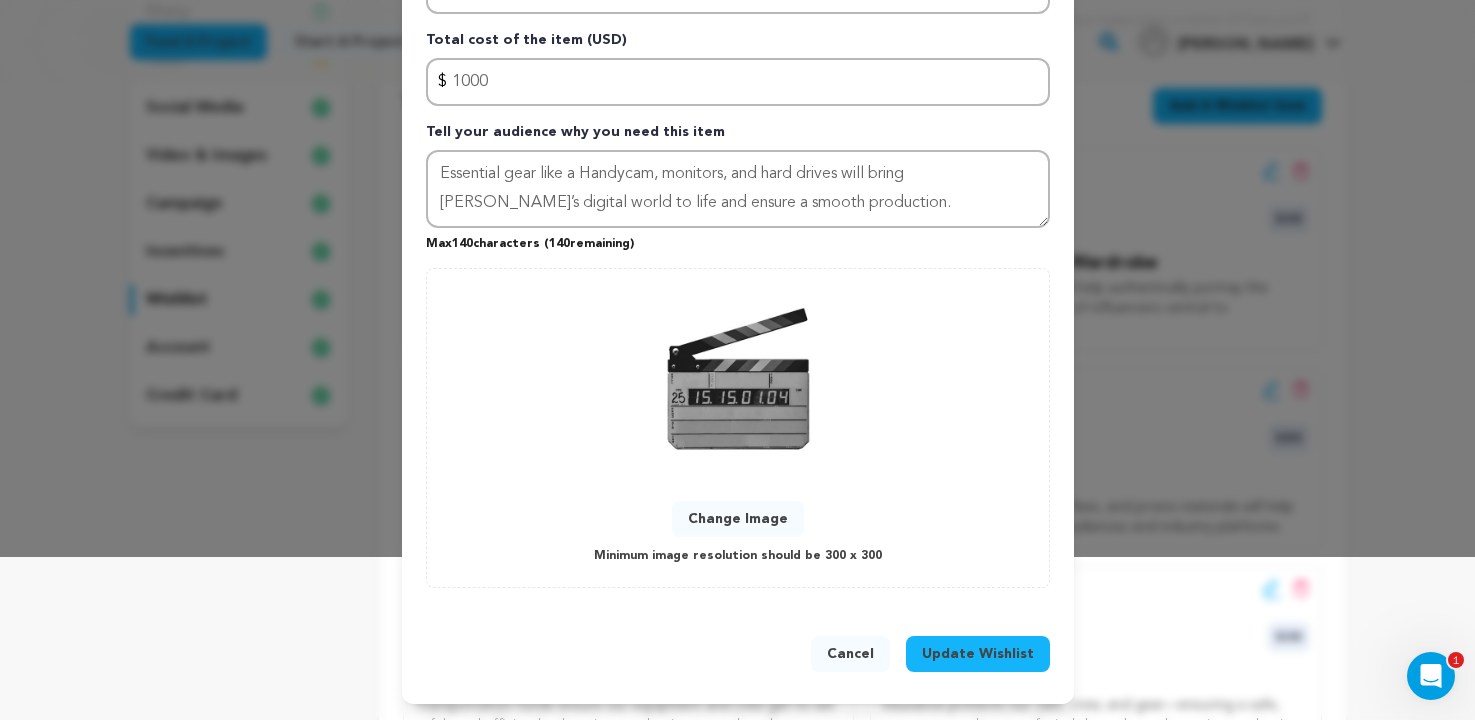 click on "Change Image" at bounding box center (738, 519) 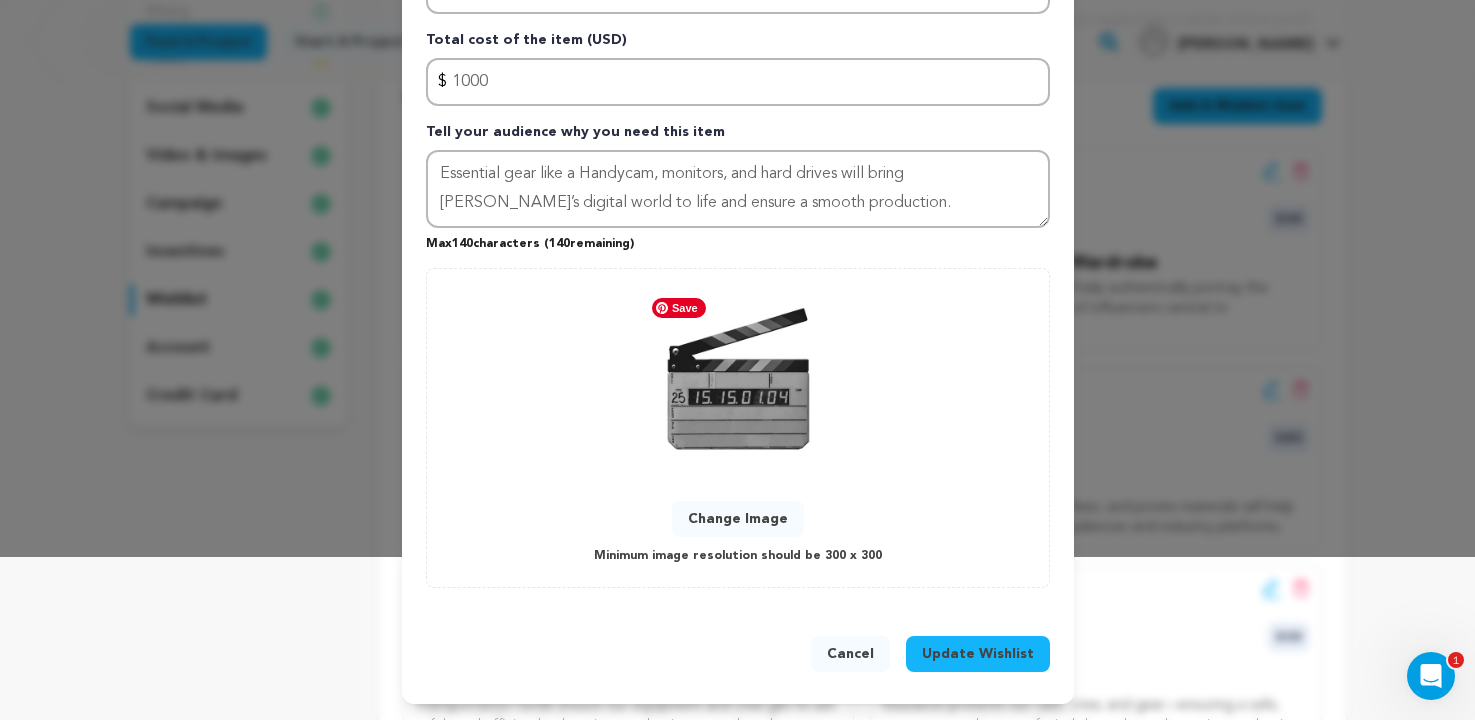 click at bounding box center (738, 385) 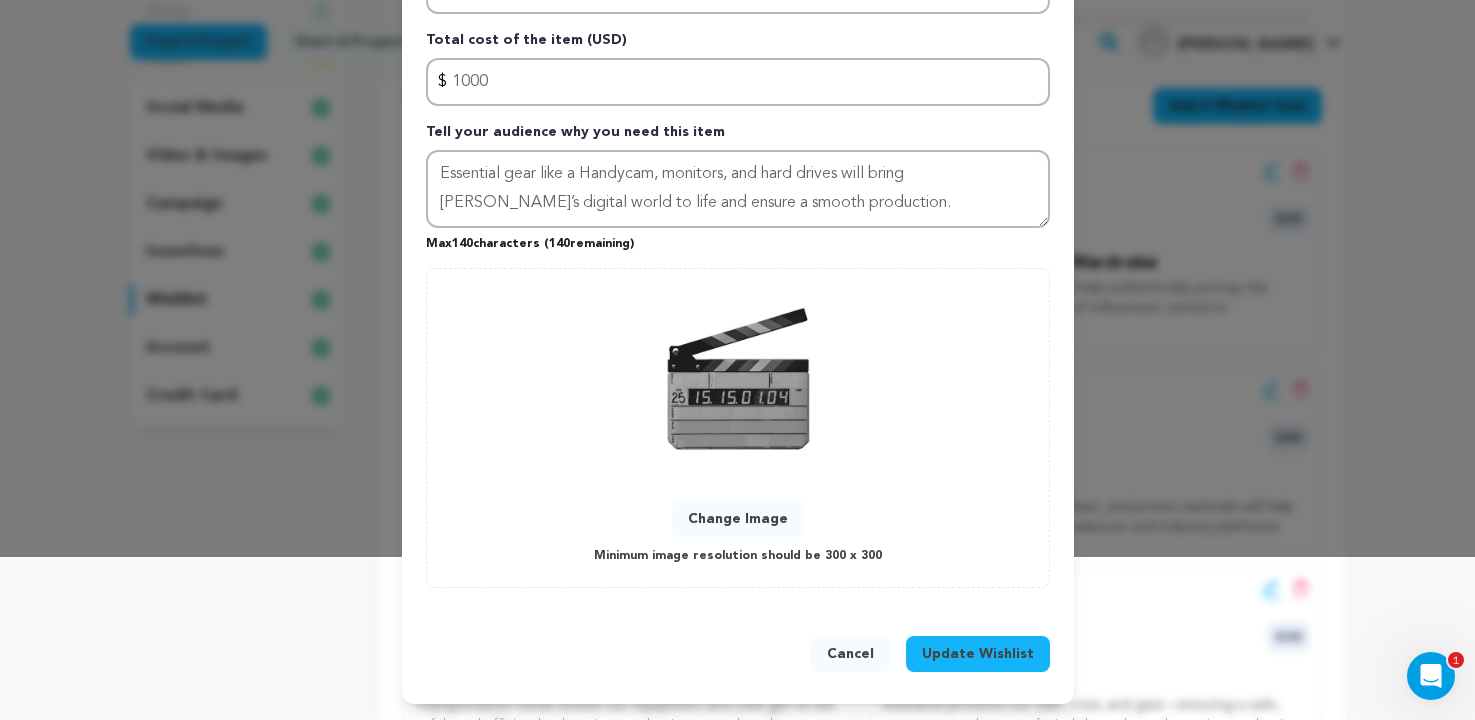 click on "Edit Wishlist Item
Close modal
Item Name
Equipment
Total cost of the item (USD)
$
Amount
1000
Tell your audience why you need this item
Max  140  characters
( 140  remaining)" at bounding box center (737, 278) 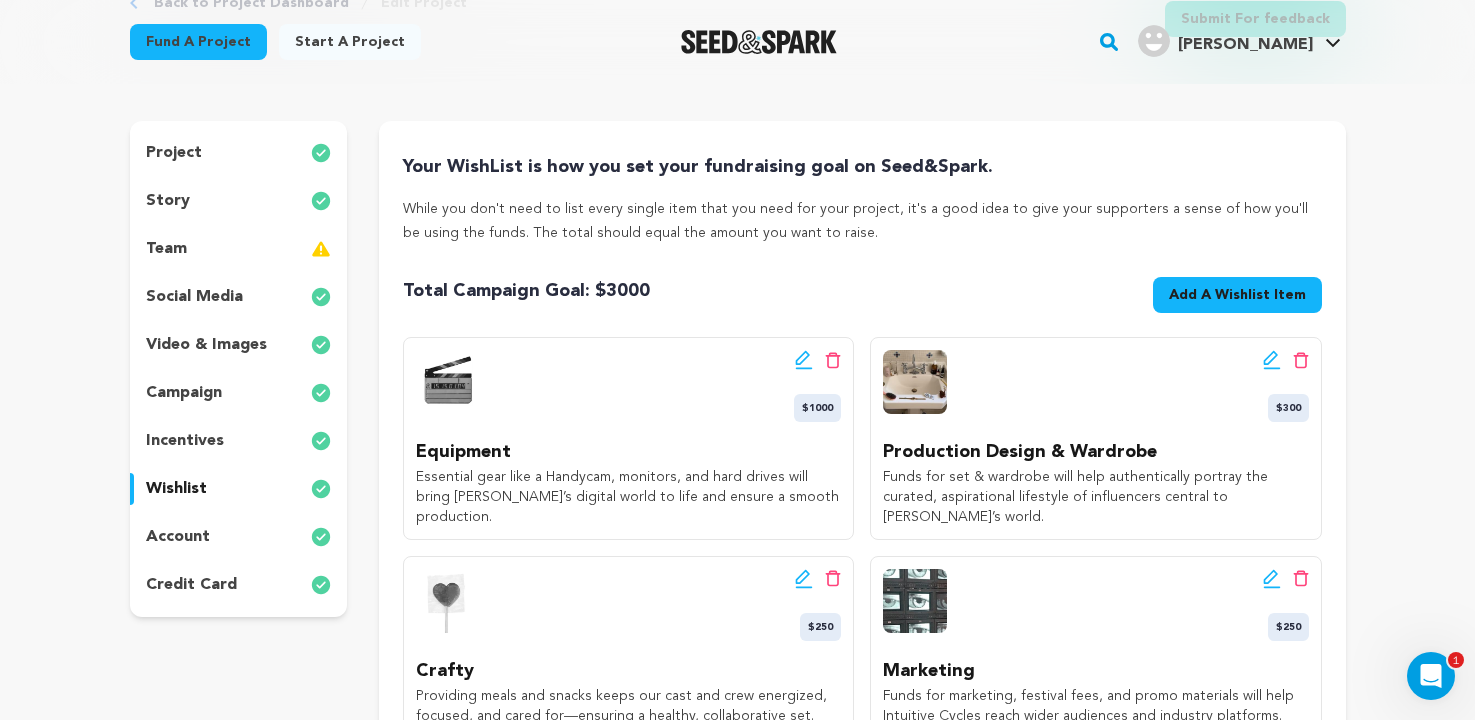 scroll, scrollTop: 0, scrollLeft: 0, axis: both 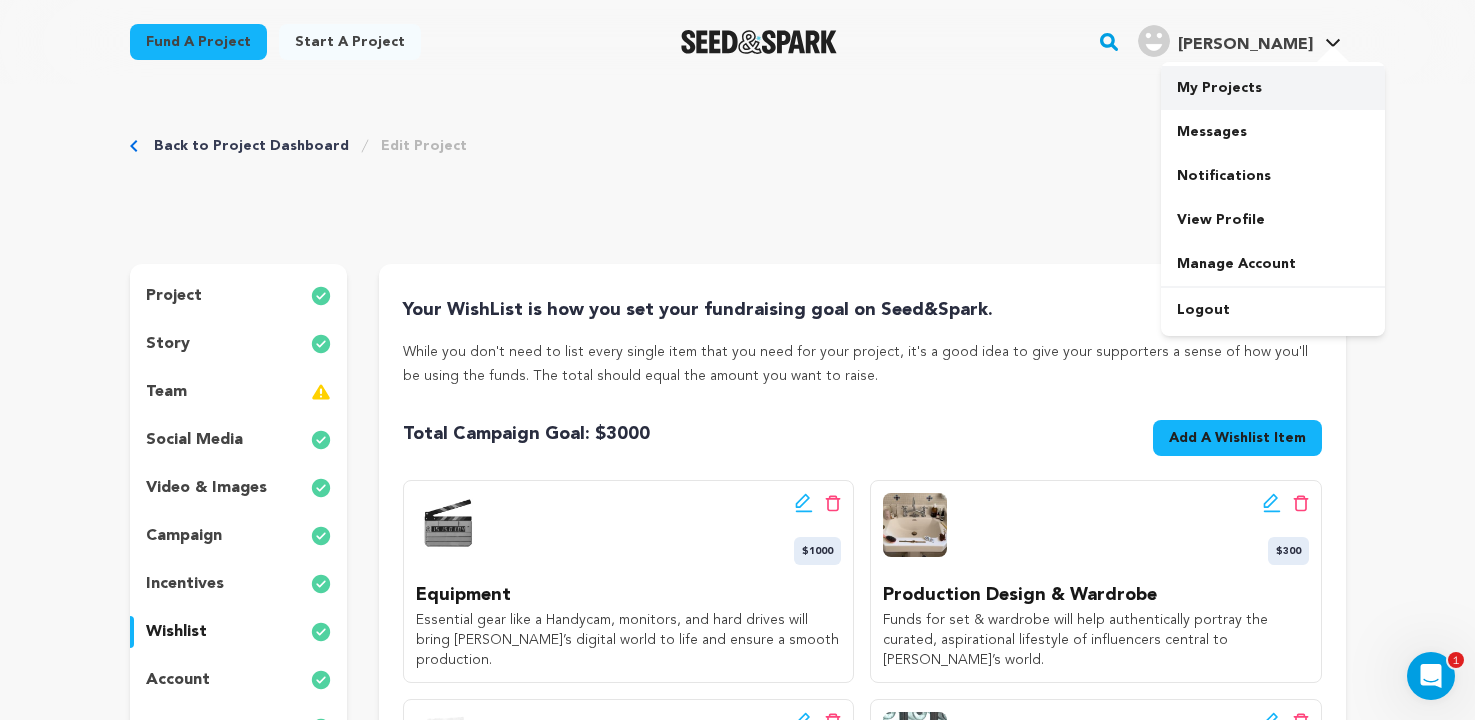 click on "My Projects" at bounding box center (1273, 88) 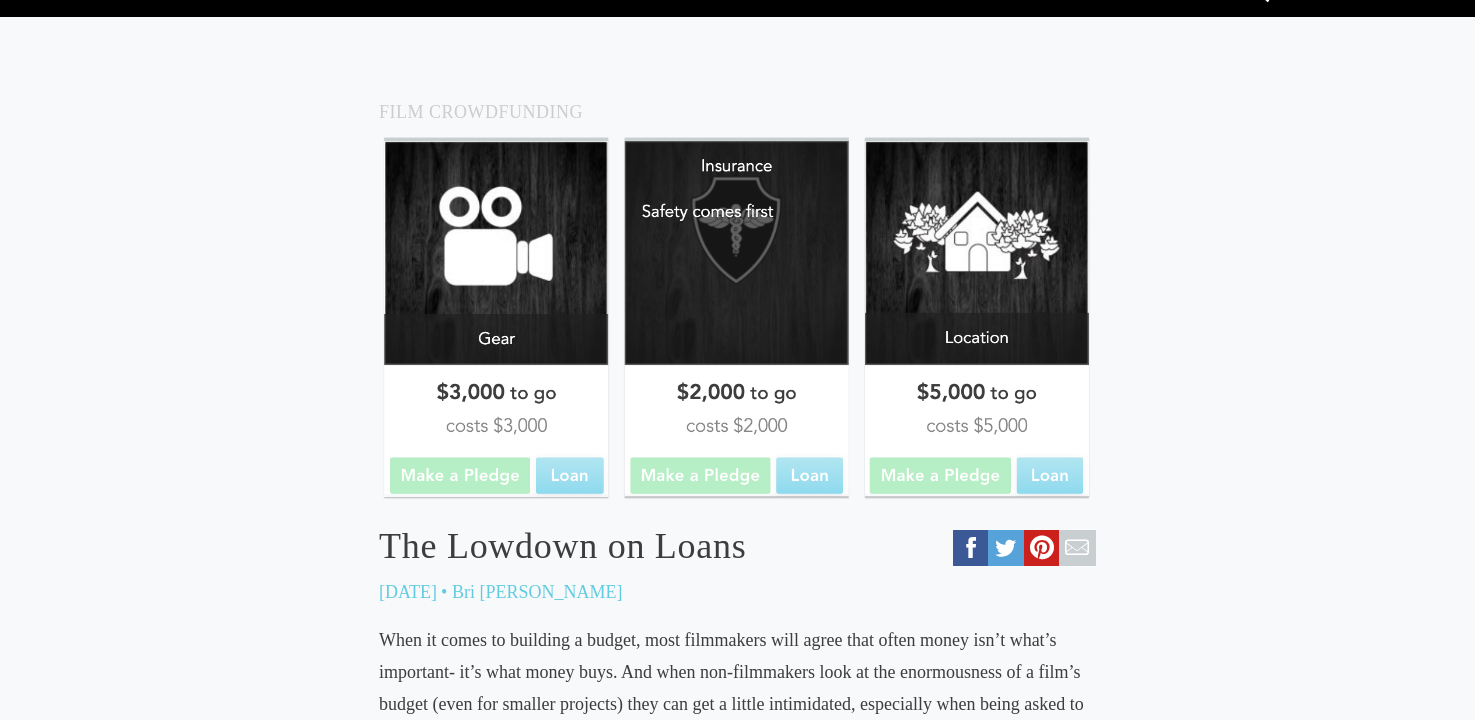 scroll, scrollTop: 364, scrollLeft: 0, axis: vertical 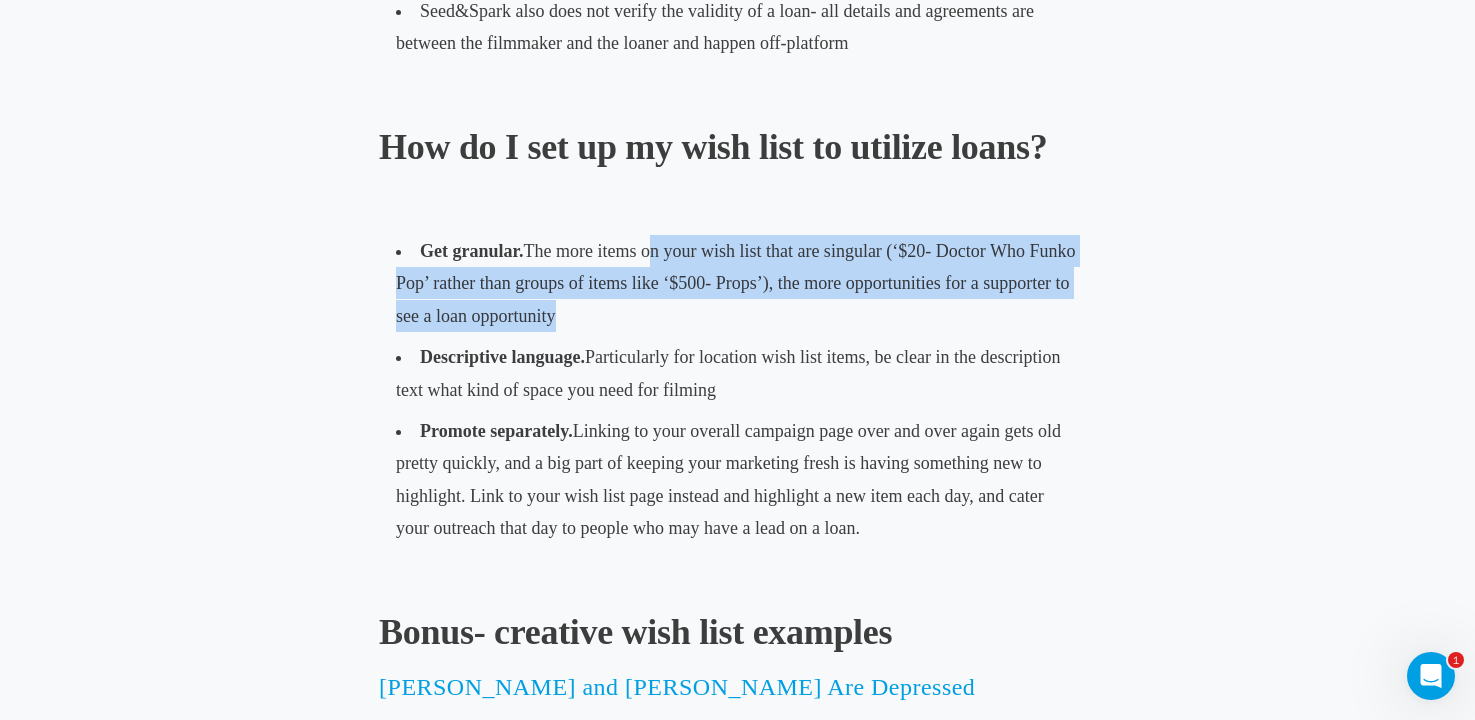drag, startPoint x: 651, startPoint y: 258, endPoint x: 703, endPoint y: 340, distance: 97.097885 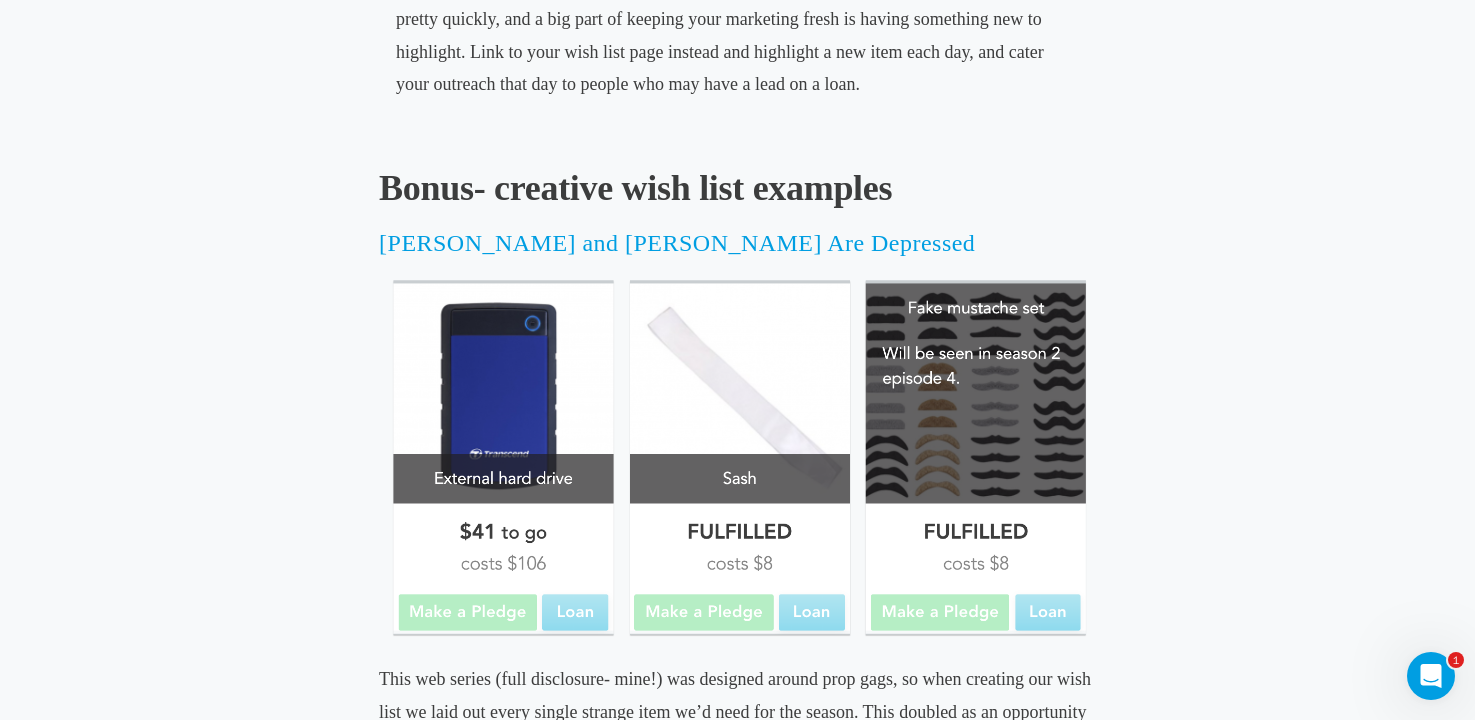 scroll, scrollTop: 3144, scrollLeft: 0, axis: vertical 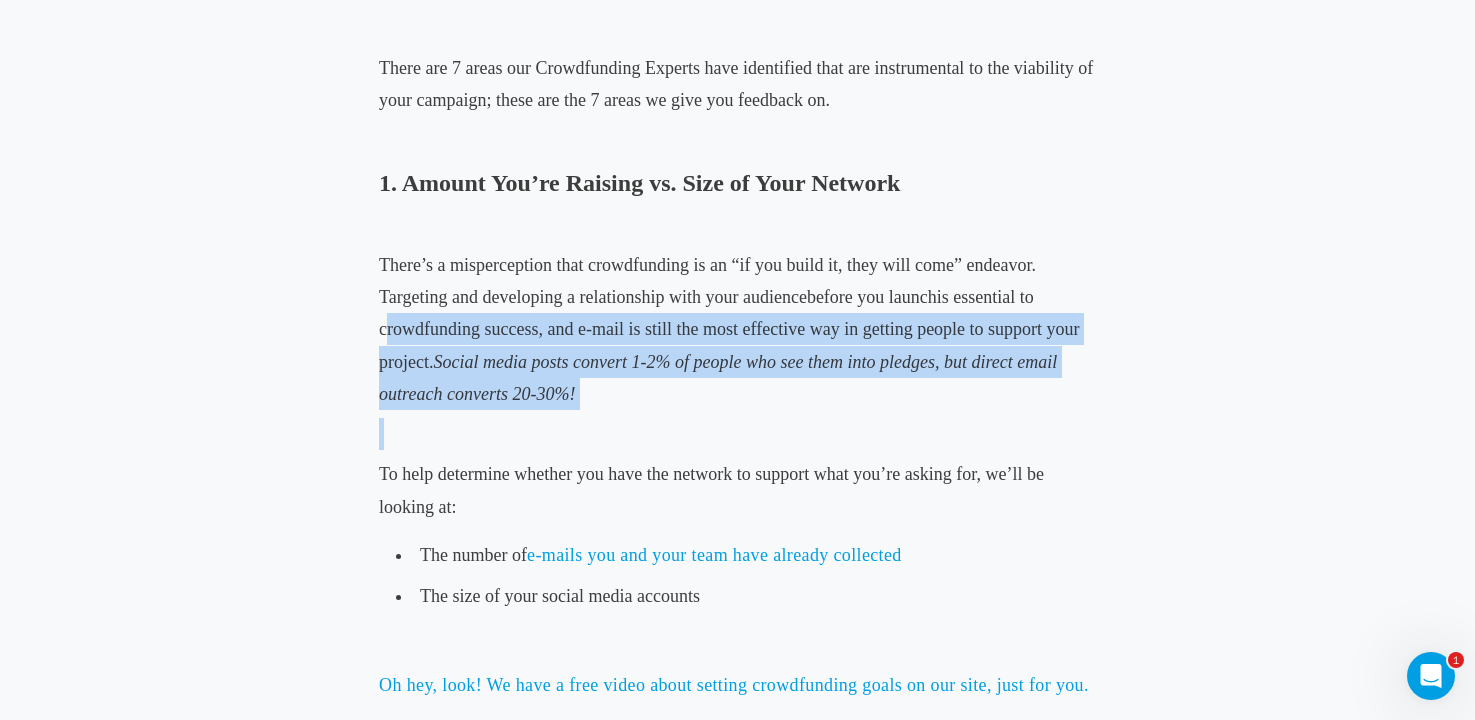 drag, startPoint x: 378, startPoint y: 323, endPoint x: 549, endPoint y: 420, distance: 196.59604 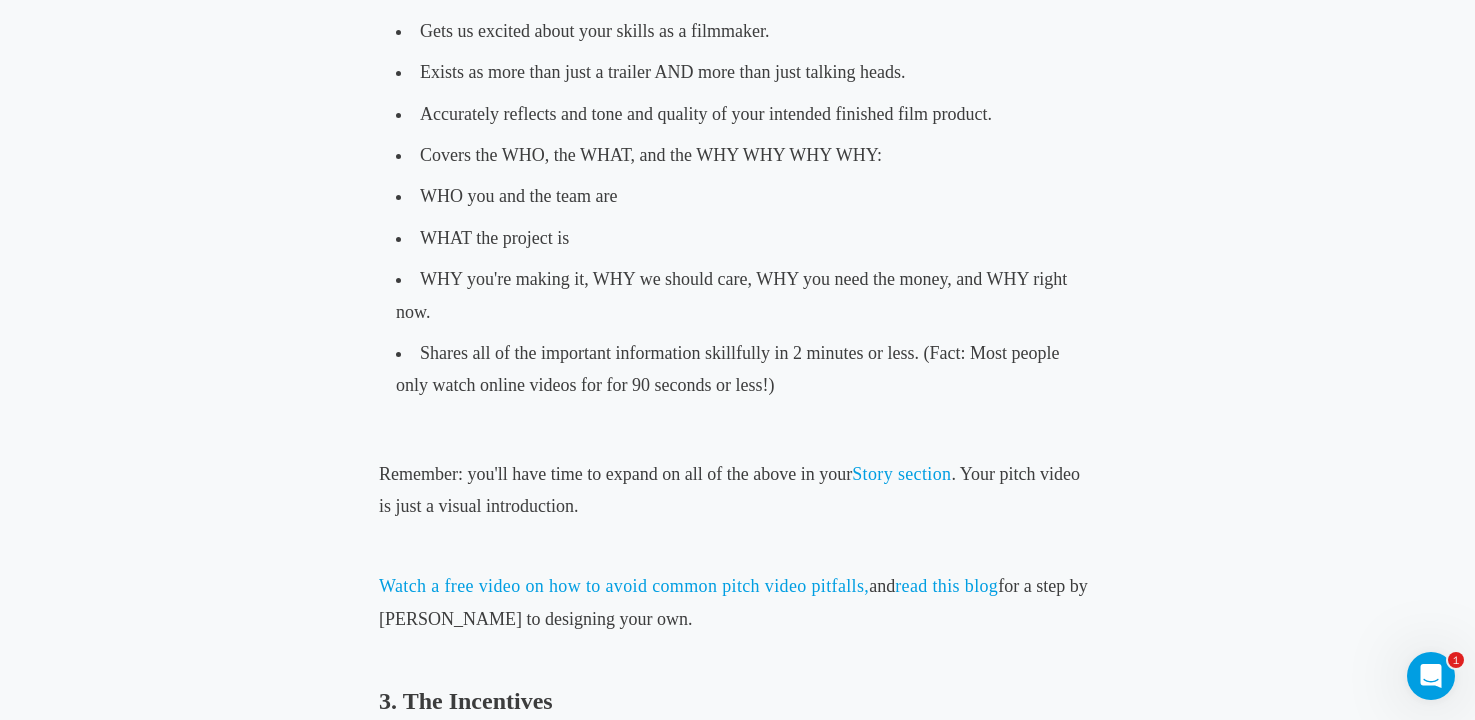 scroll, scrollTop: 1943, scrollLeft: 0, axis: vertical 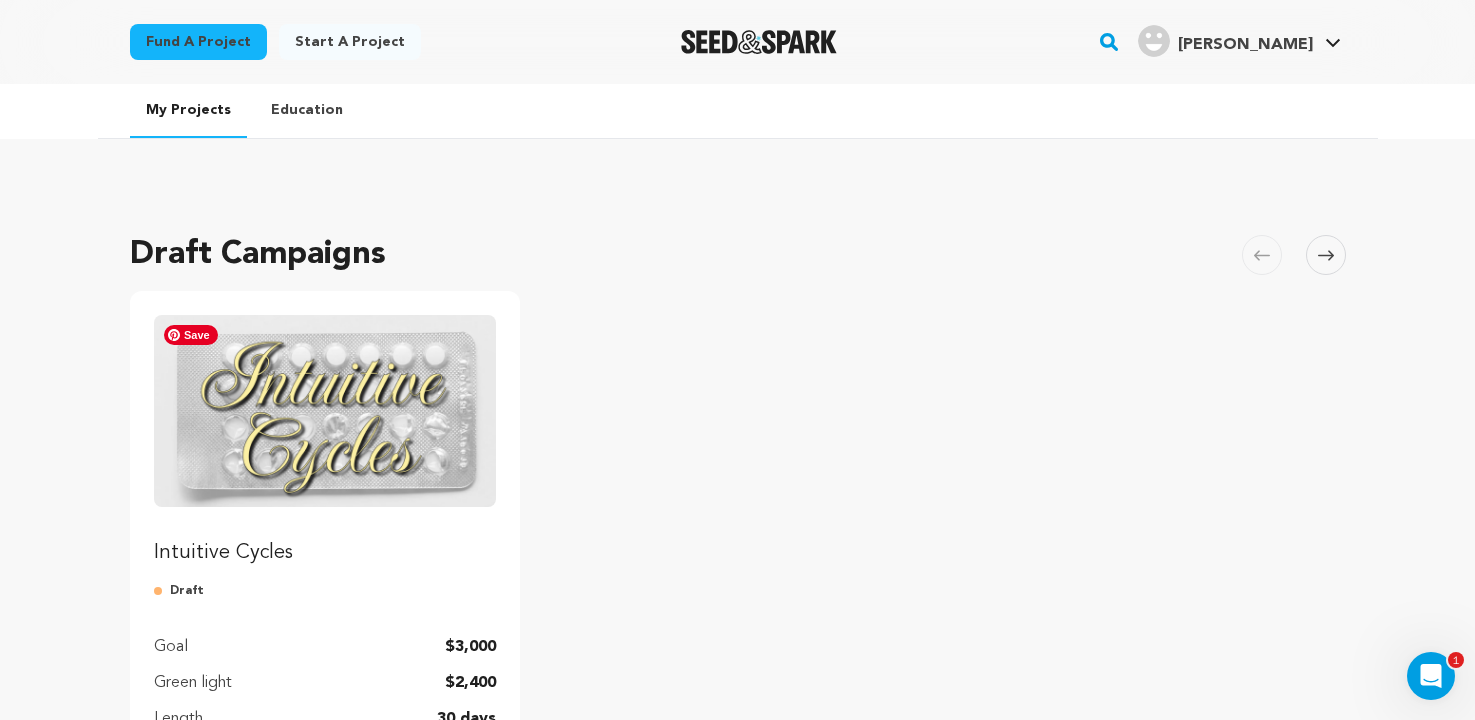 click at bounding box center [325, 411] 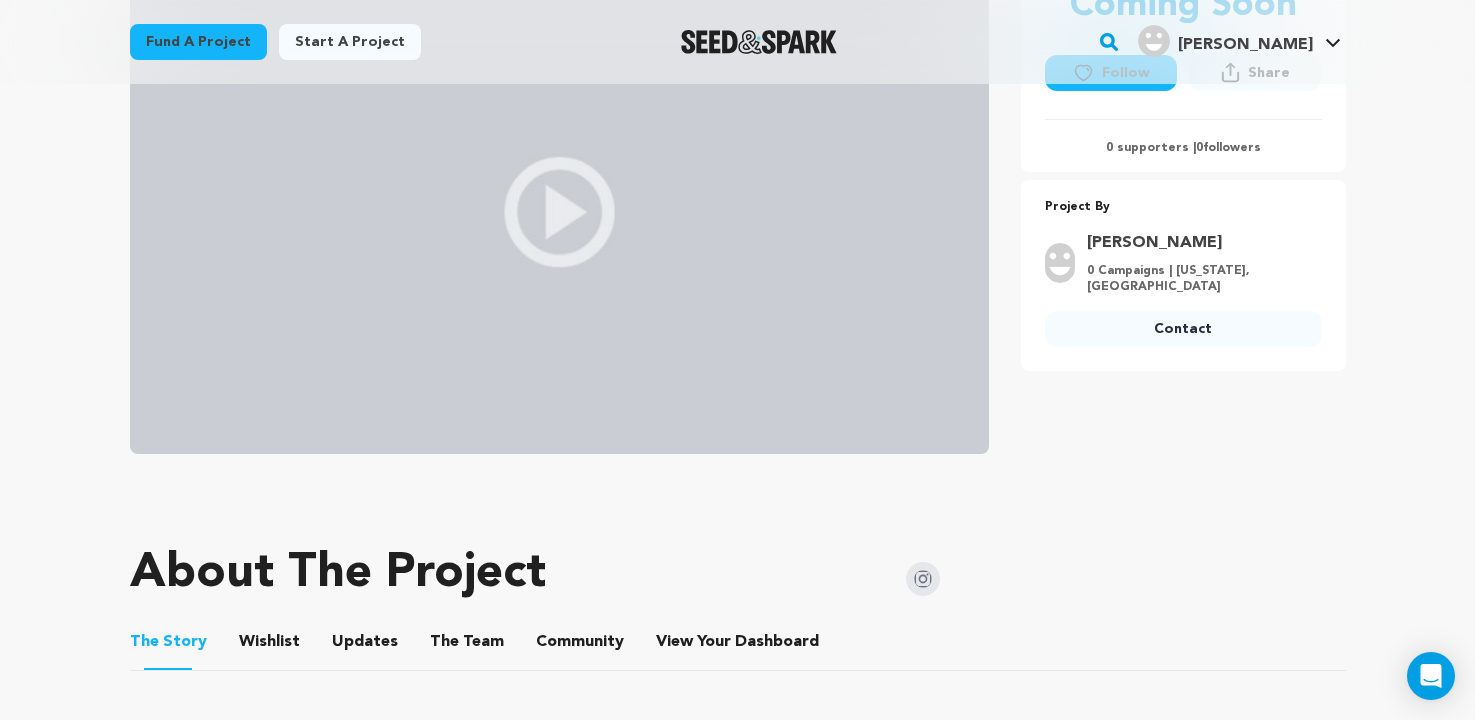 scroll, scrollTop: 413, scrollLeft: 0, axis: vertical 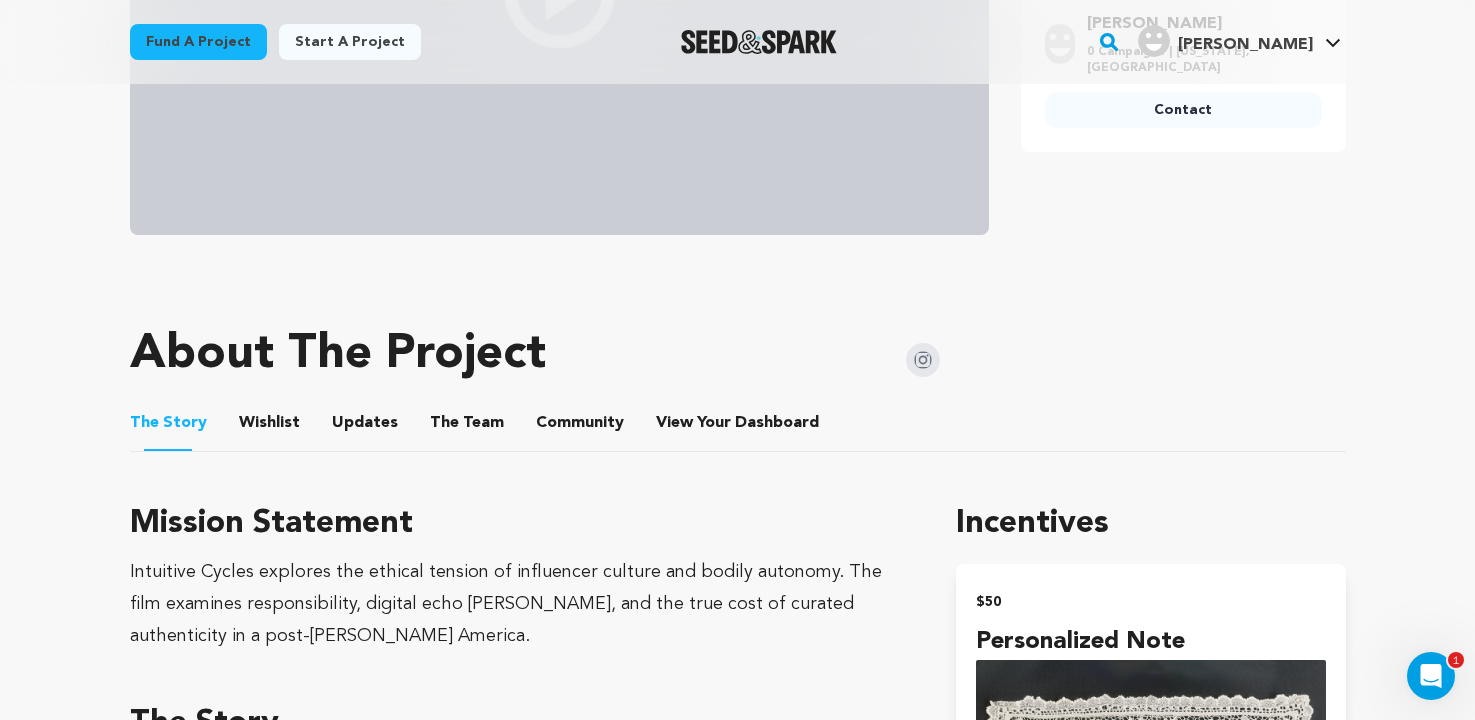 click on "Wishlist" at bounding box center (269, 427) 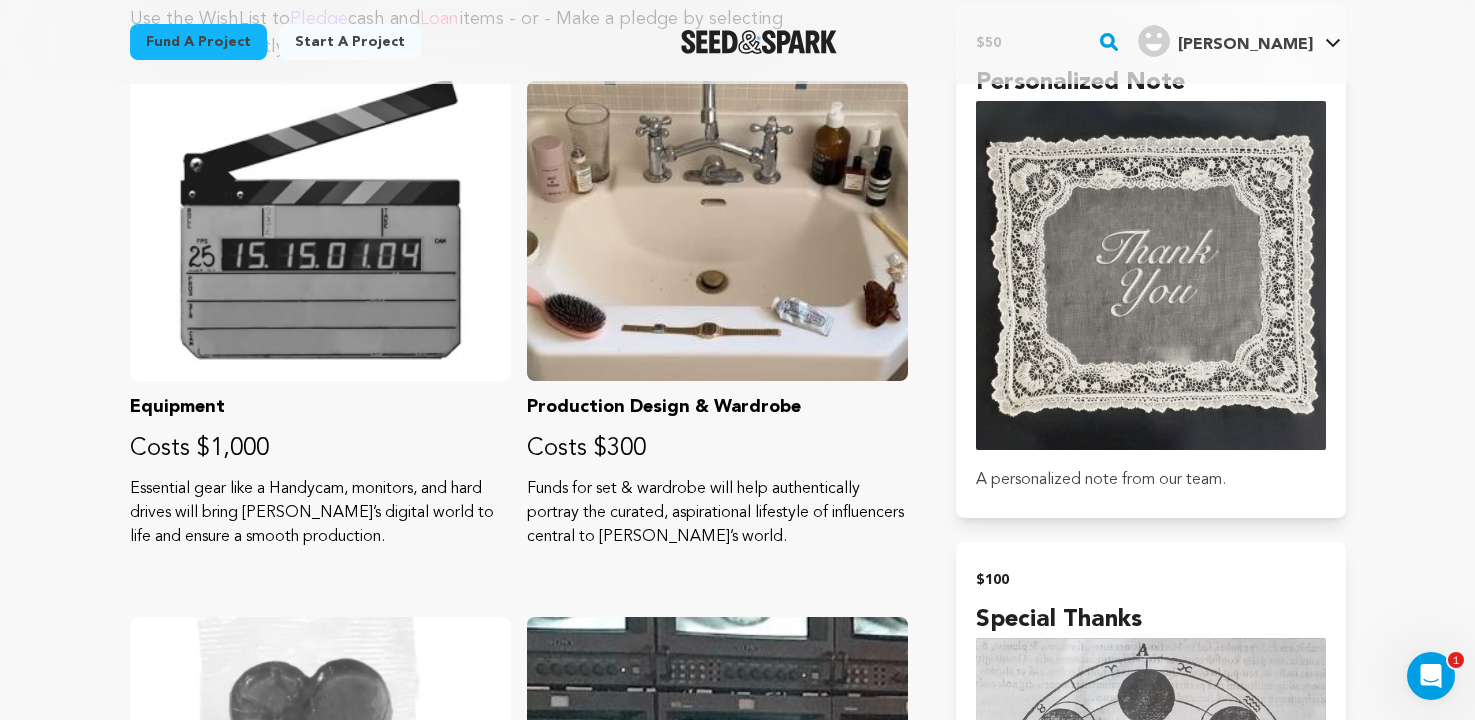 scroll, scrollTop: 978, scrollLeft: 0, axis: vertical 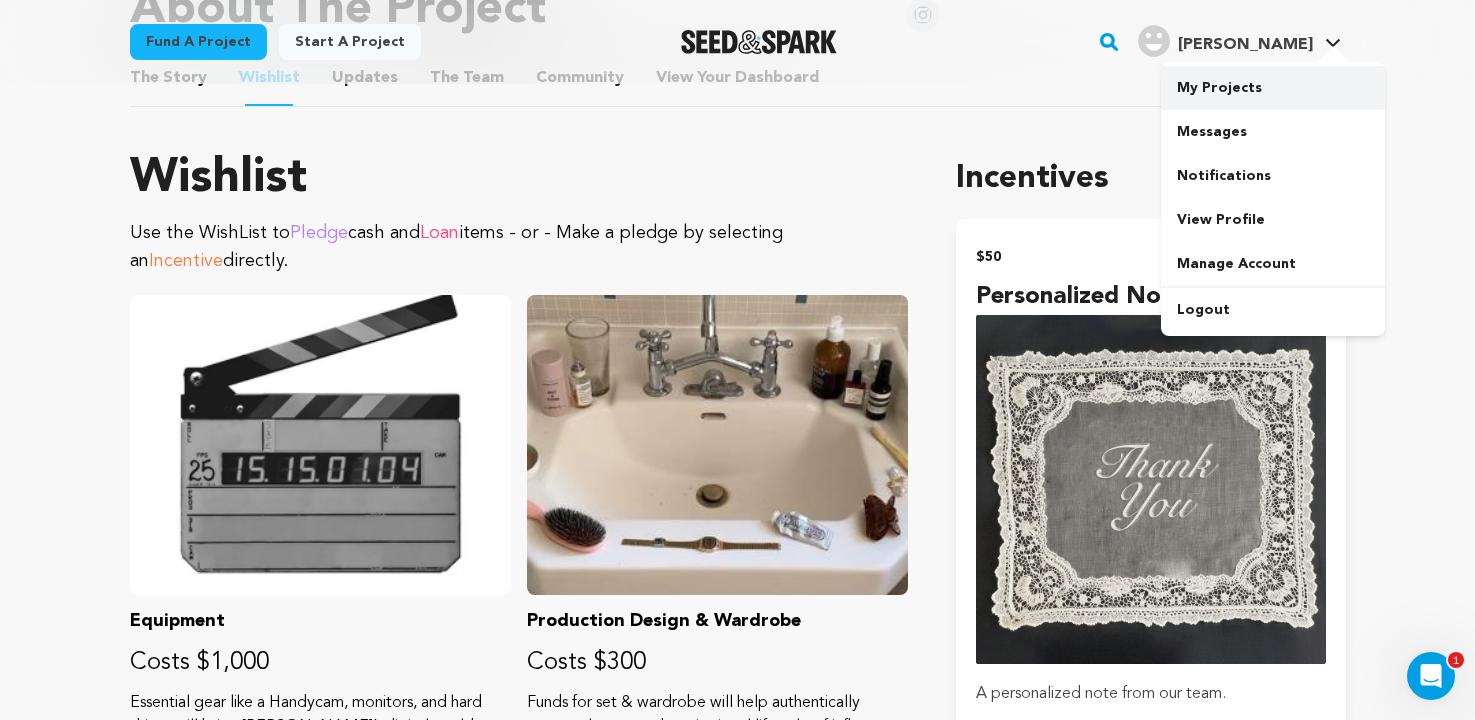click on "My Projects" at bounding box center [1273, 88] 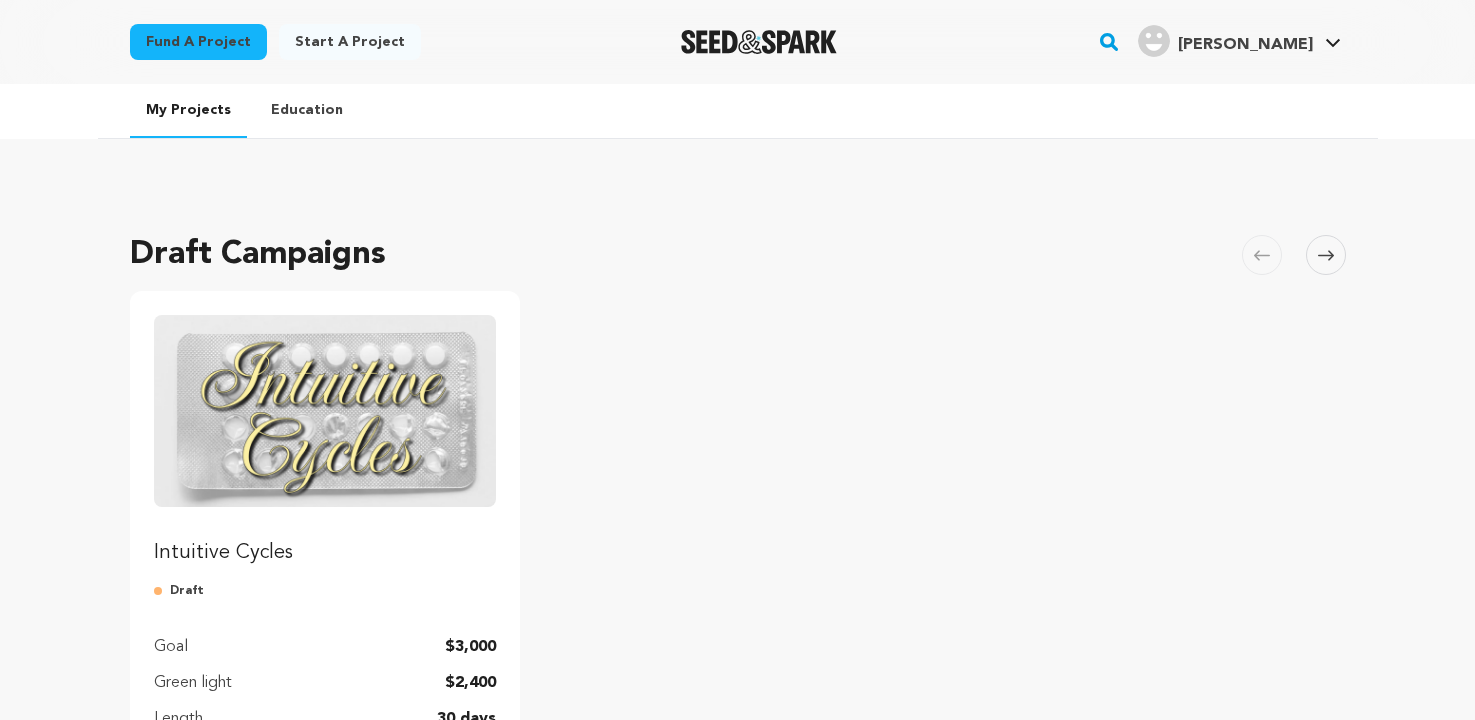 scroll, scrollTop: 0, scrollLeft: 0, axis: both 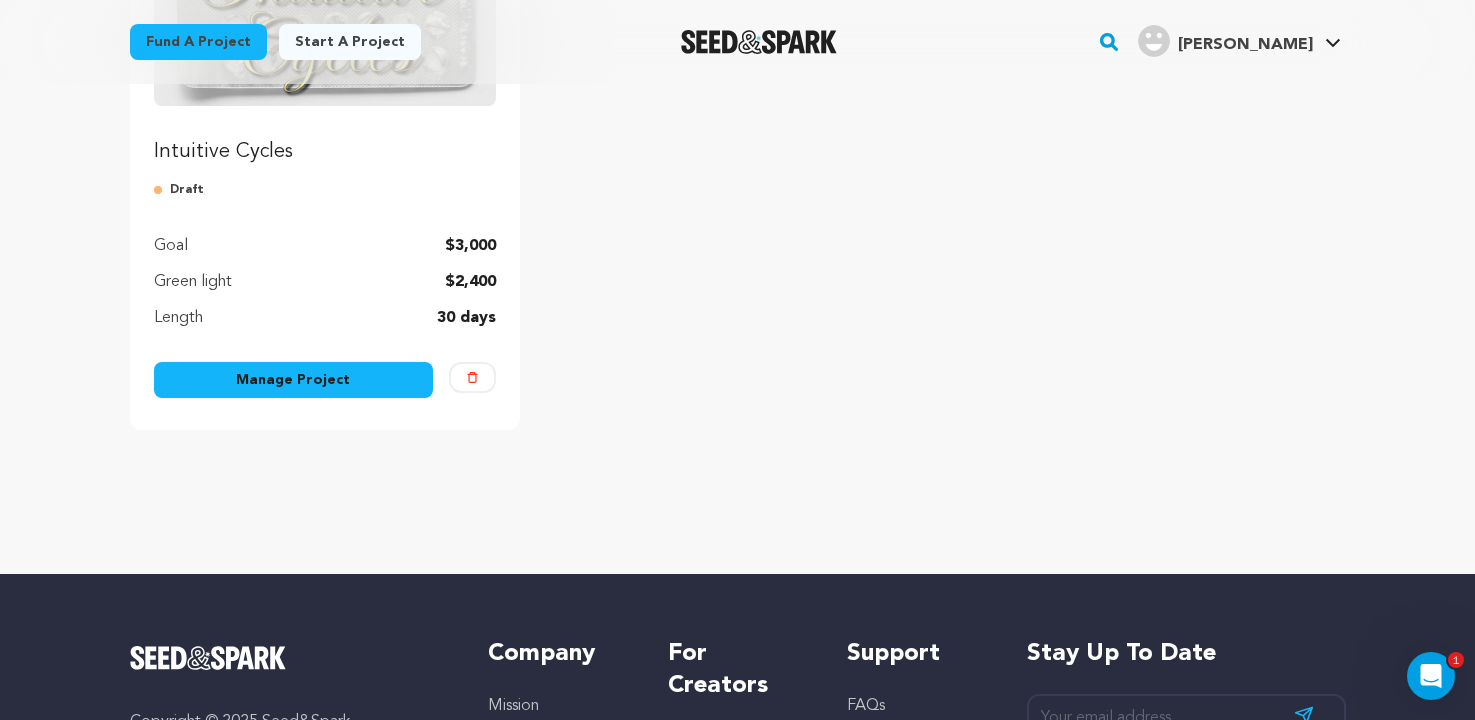 click on "Manage Project" at bounding box center [294, 380] 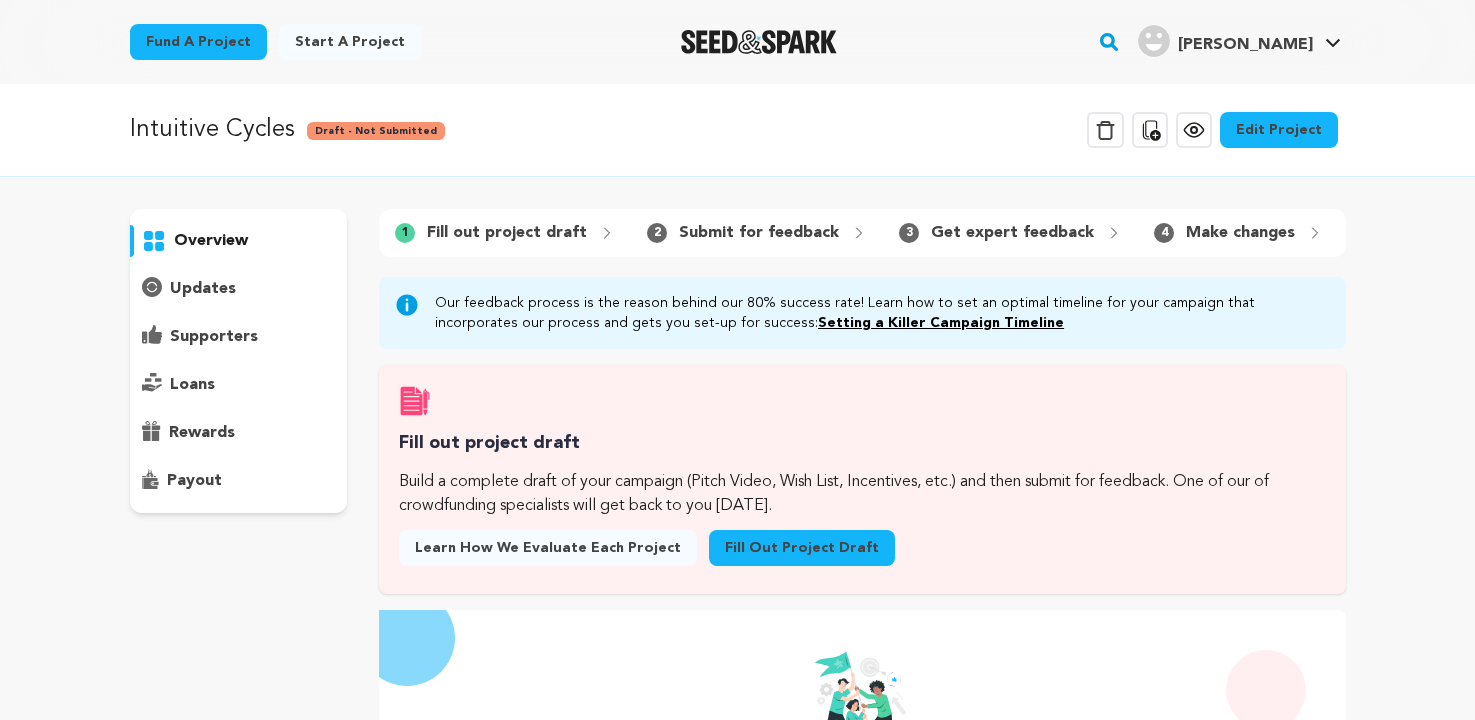 scroll, scrollTop: 0, scrollLeft: 0, axis: both 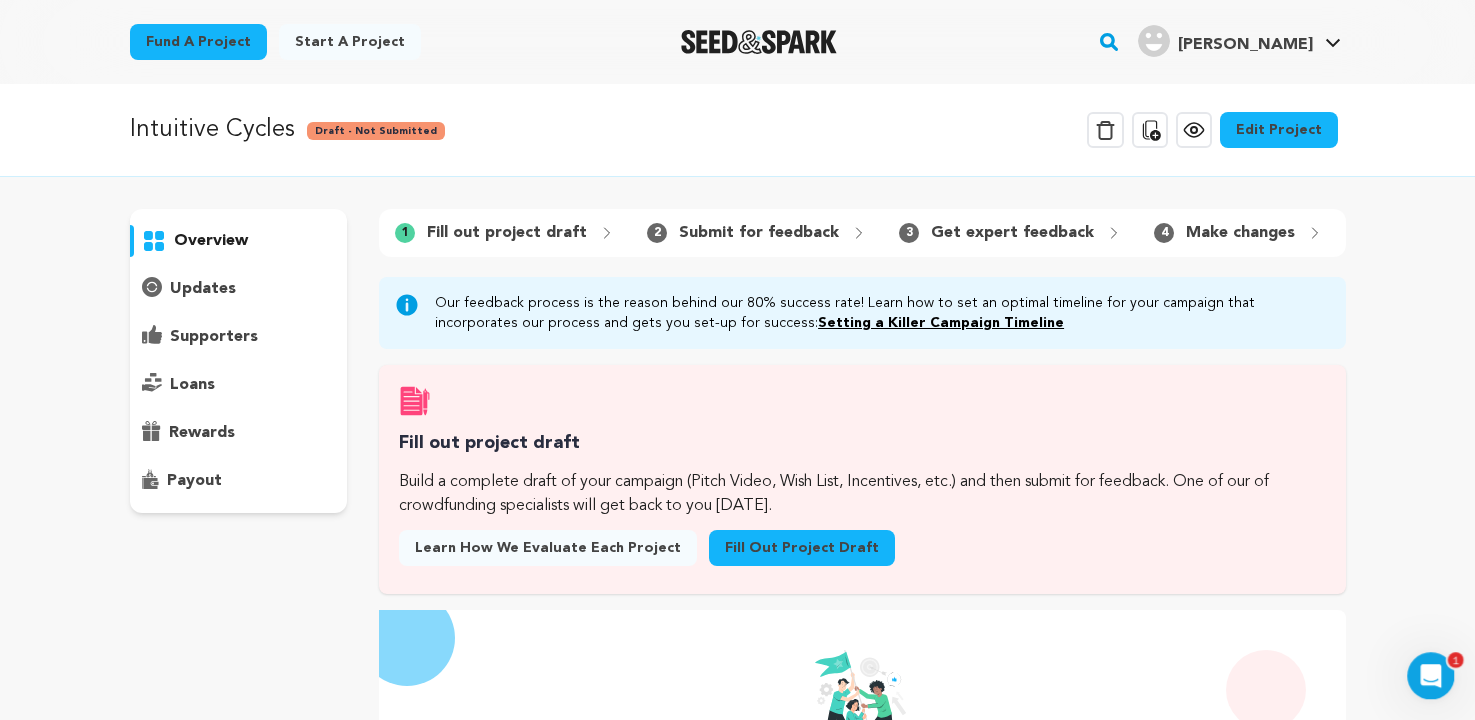 click on "Fill out project draft" at bounding box center (802, 548) 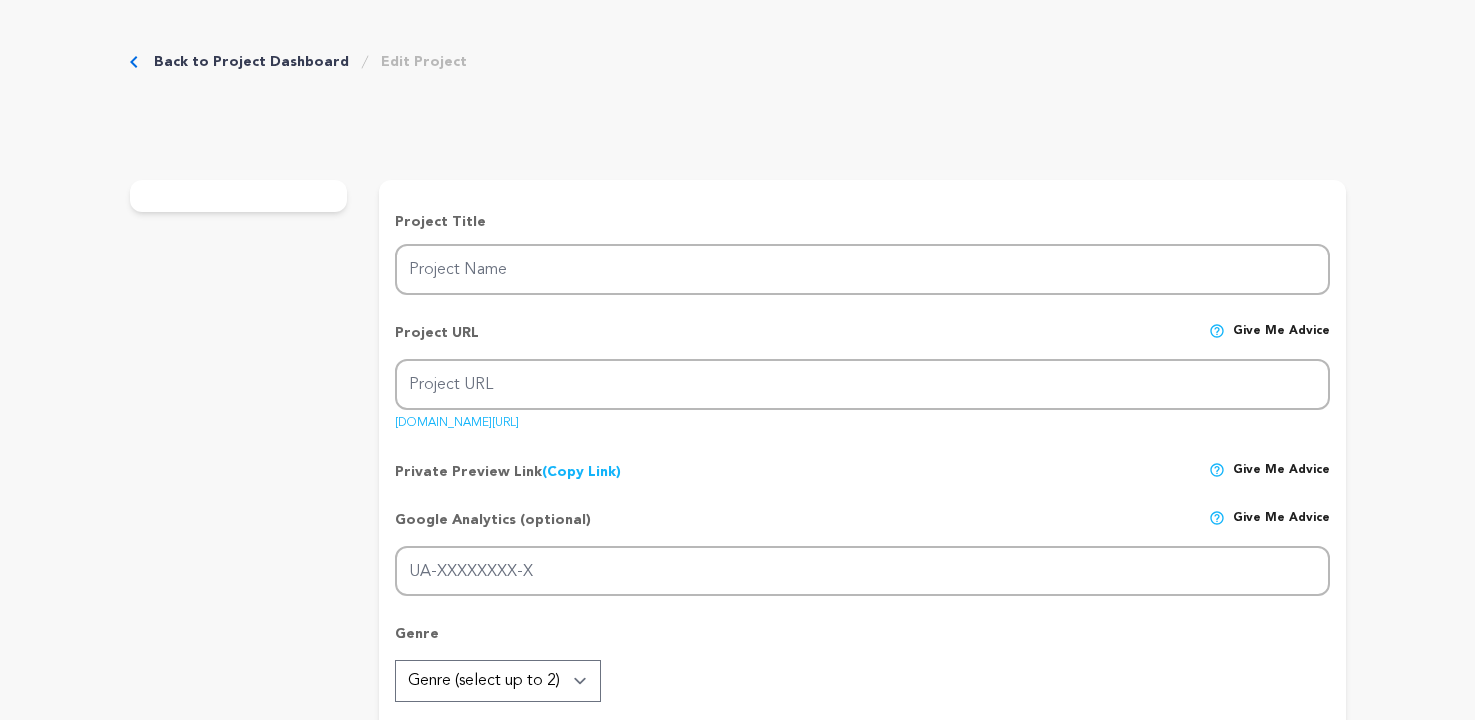 scroll, scrollTop: 0, scrollLeft: 0, axis: both 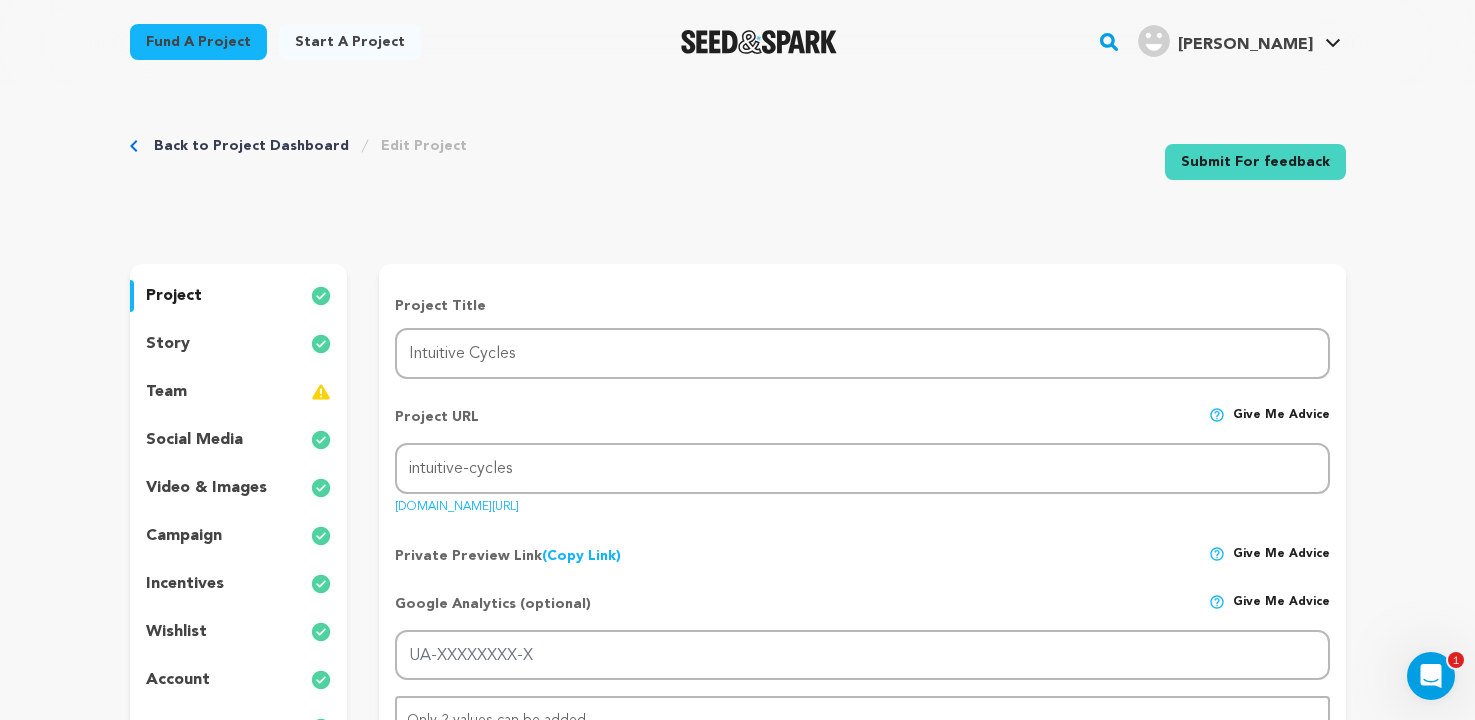 click on "incentives" at bounding box center [185, 584] 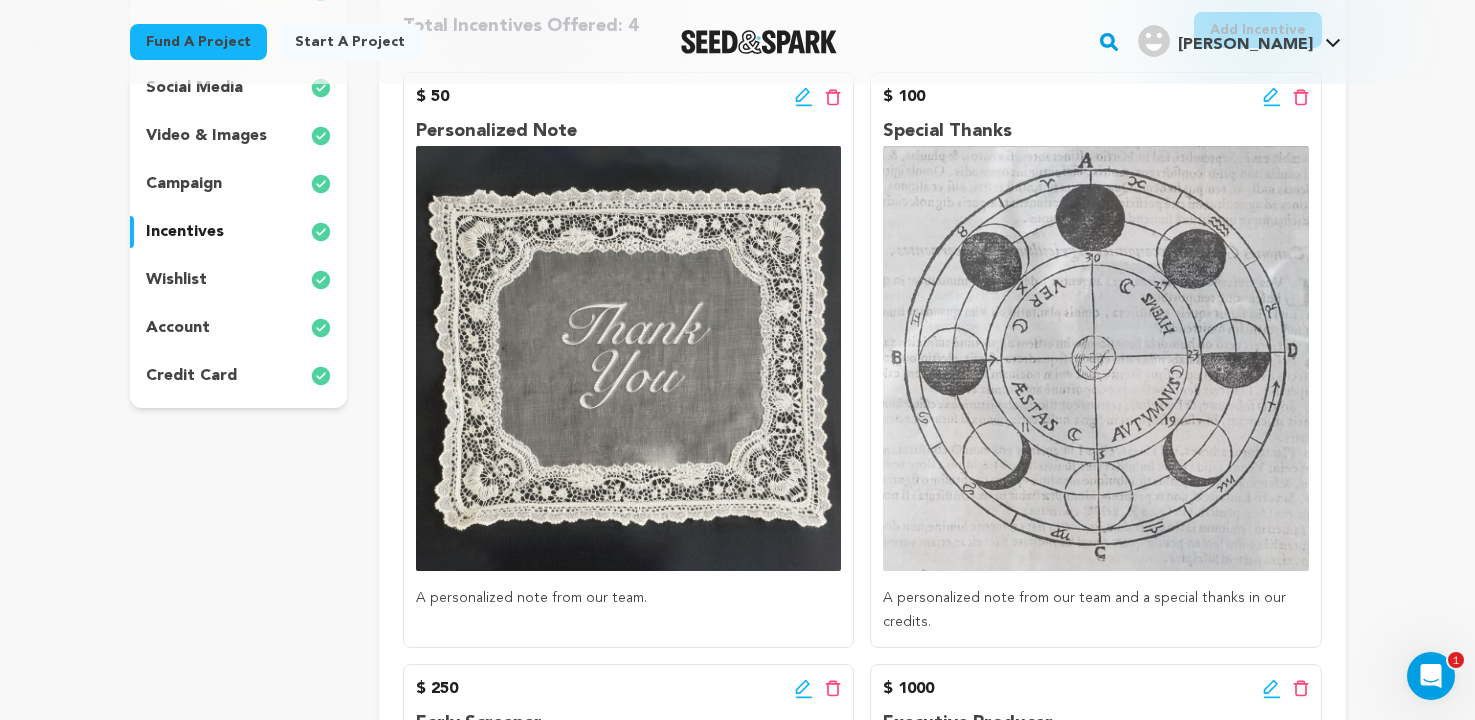 scroll, scrollTop: 334, scrollLeft: 0, axis: vertical 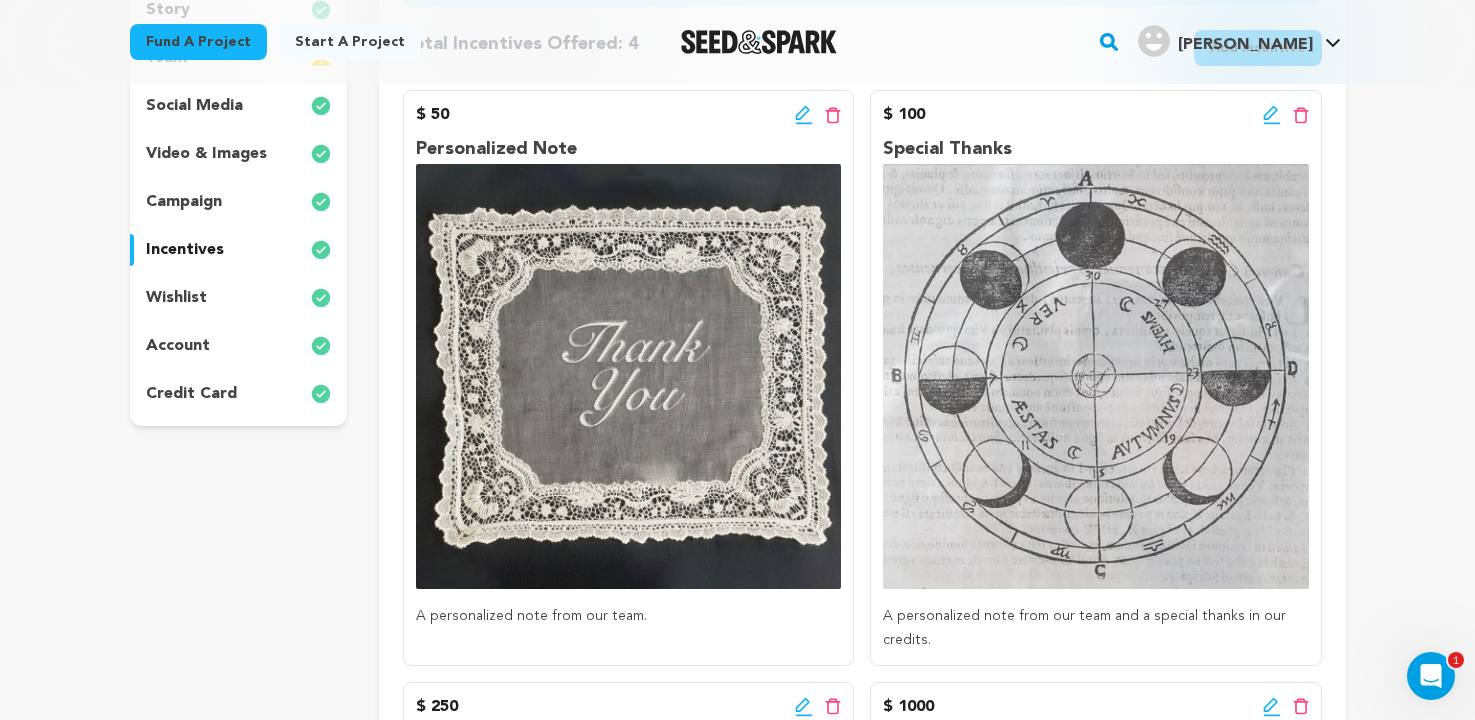 click on "wishlist" at bounding box center (239, 298) 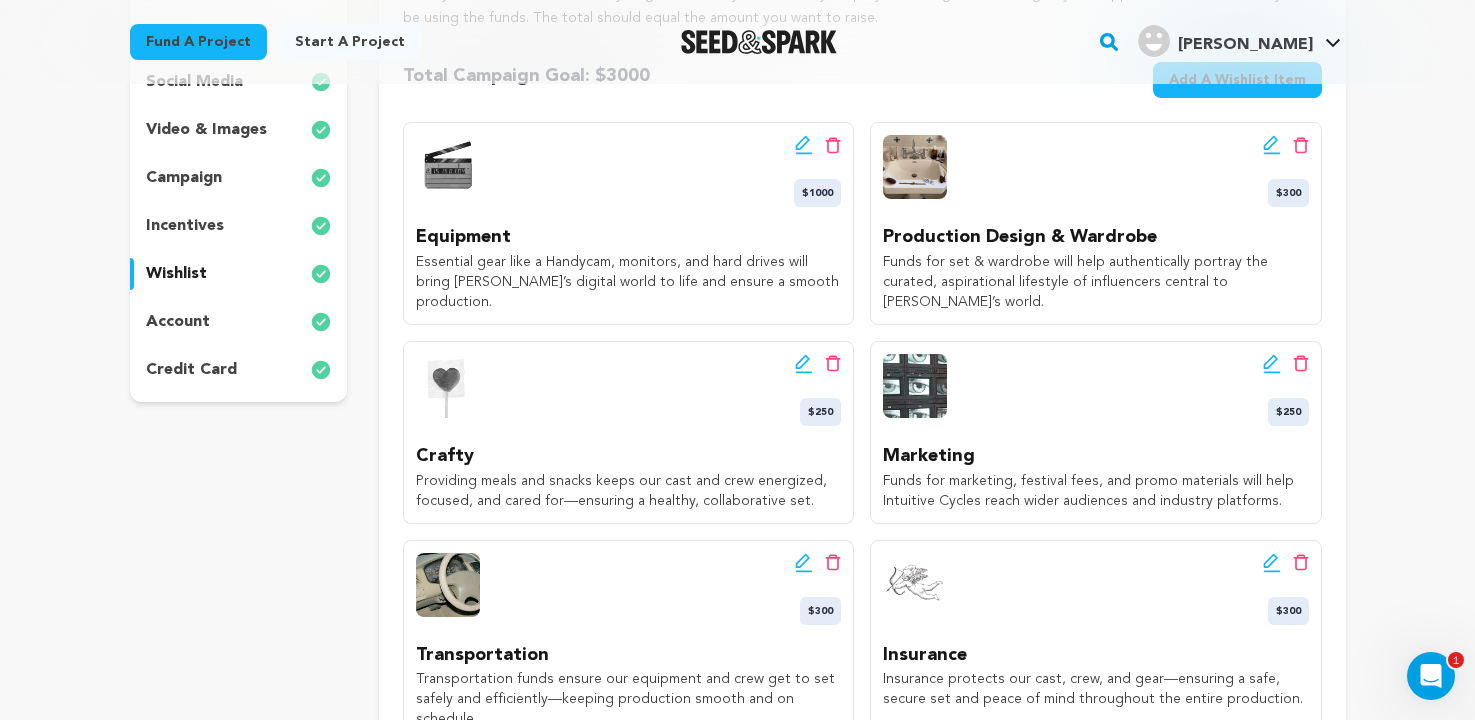 scroll, scrollTop: 363, scrollLeft: 0, axis: vertical 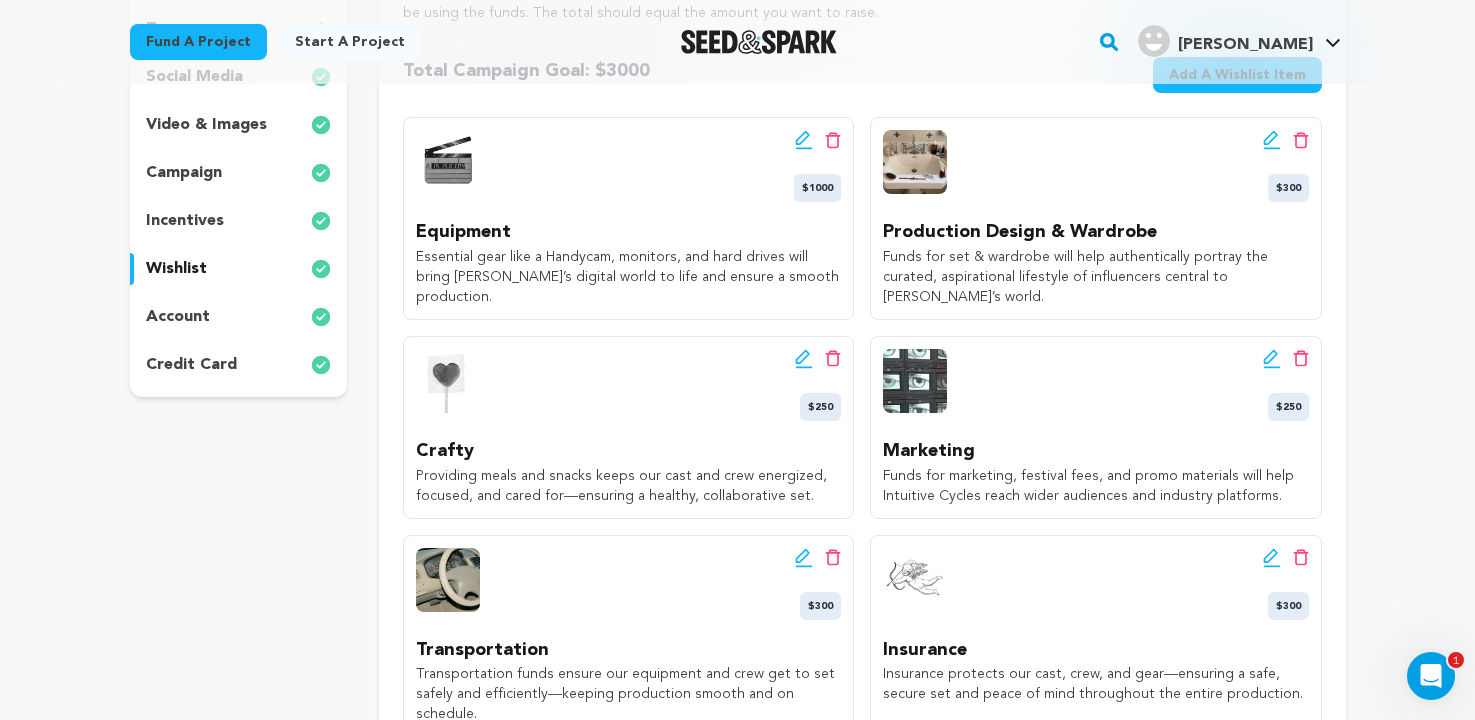 click 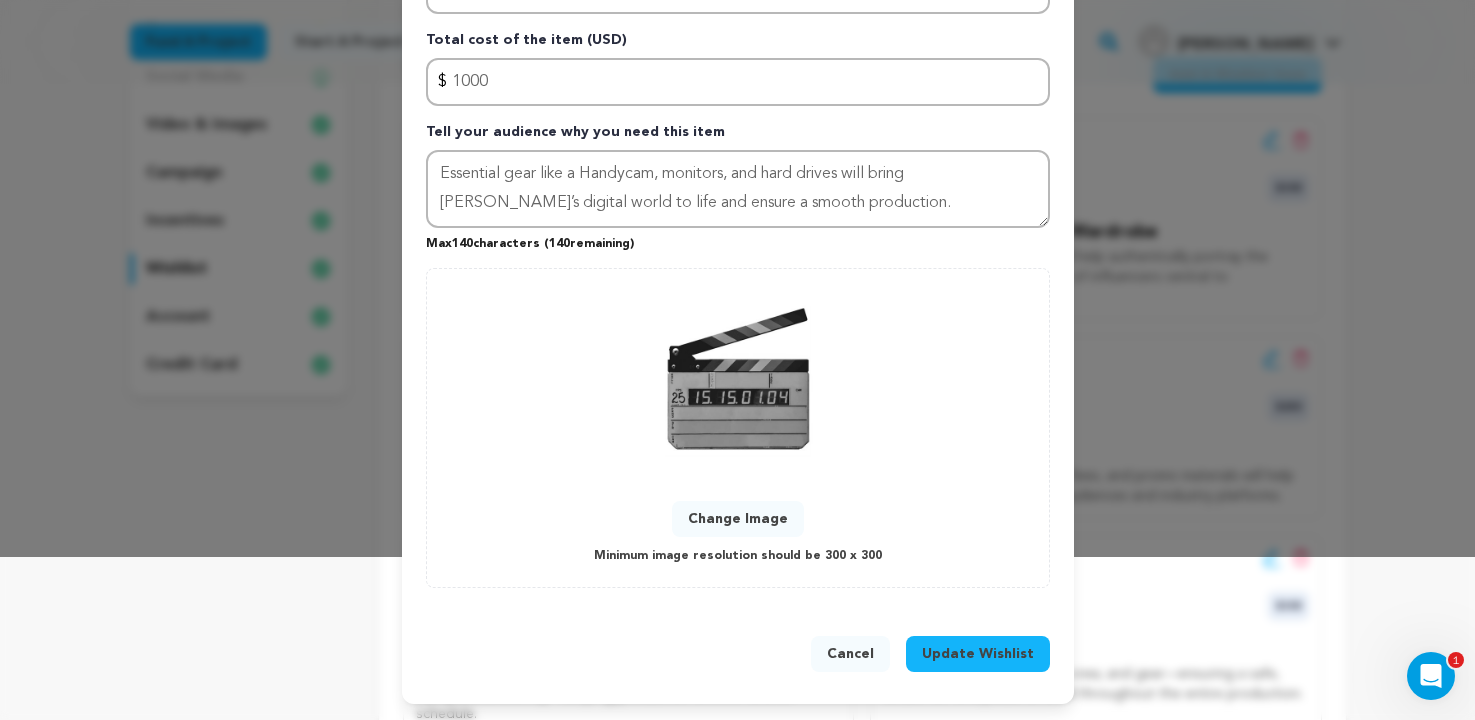 scroll, scrollTop: 161, scrollLeft: 0, axis: vertical 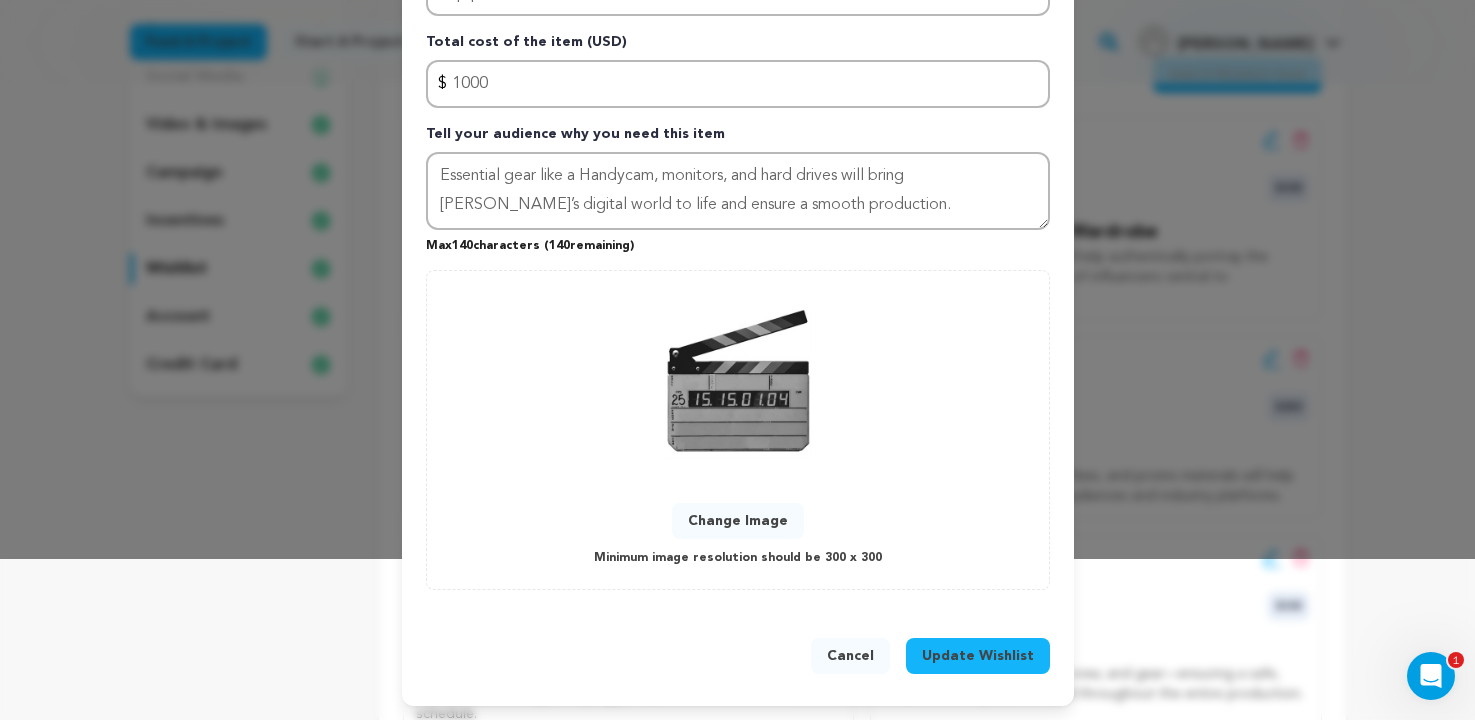 click on "Edit Wishlist Item
Close modal
Item Name
Equipment
Total cost of the item (USD)
$
Amount
1000
Tell your audience why you need this item
Max  140  characters
( 140  remaining)" at bounding box center (737, 280) 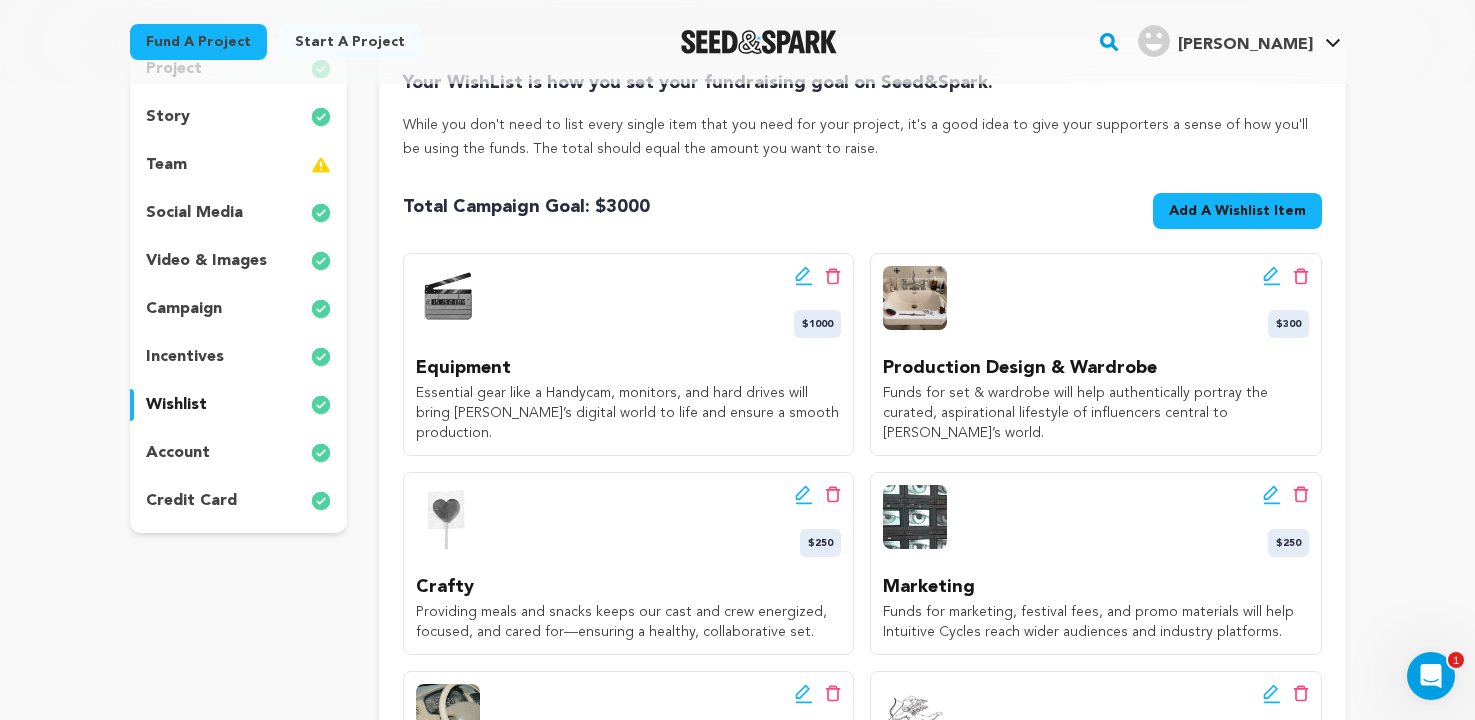 scroll, scrollTop: 203, scrollLeft: 0, axis: vertical 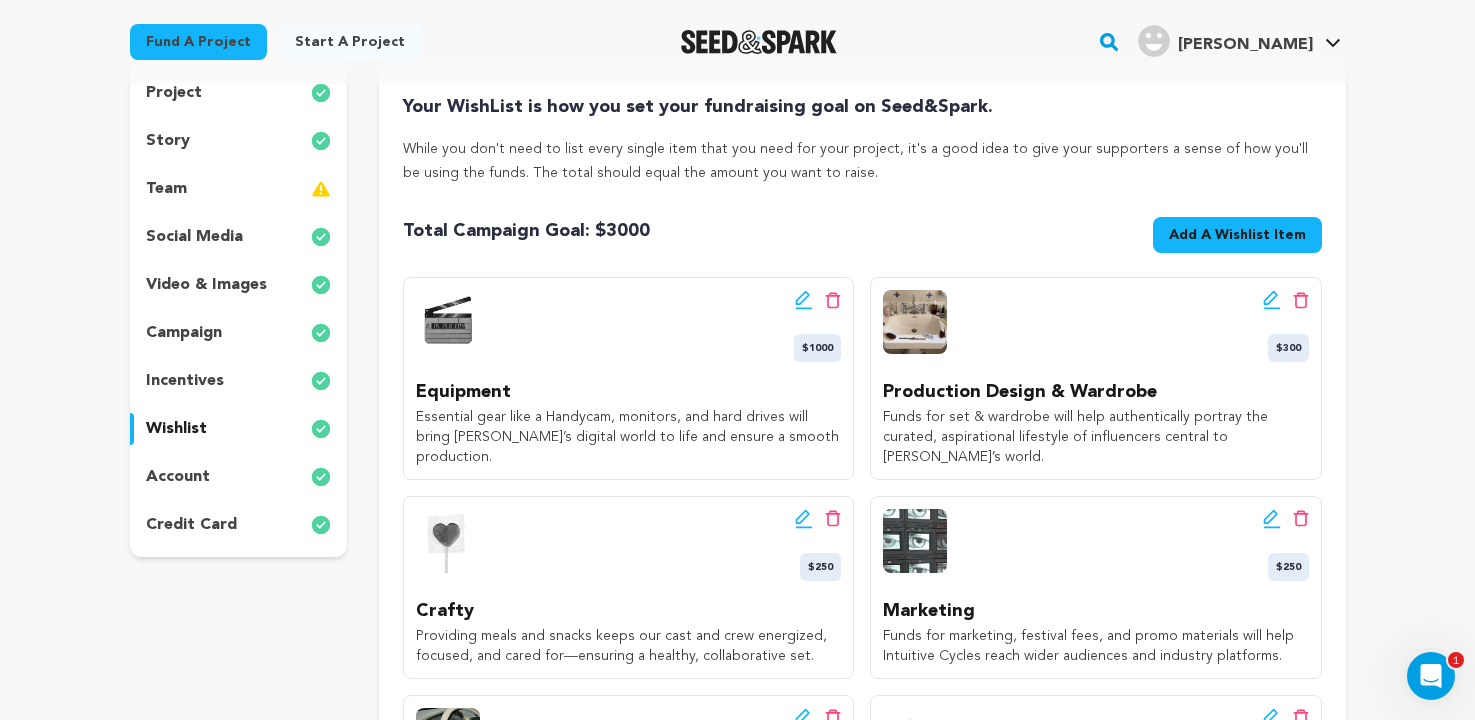 click 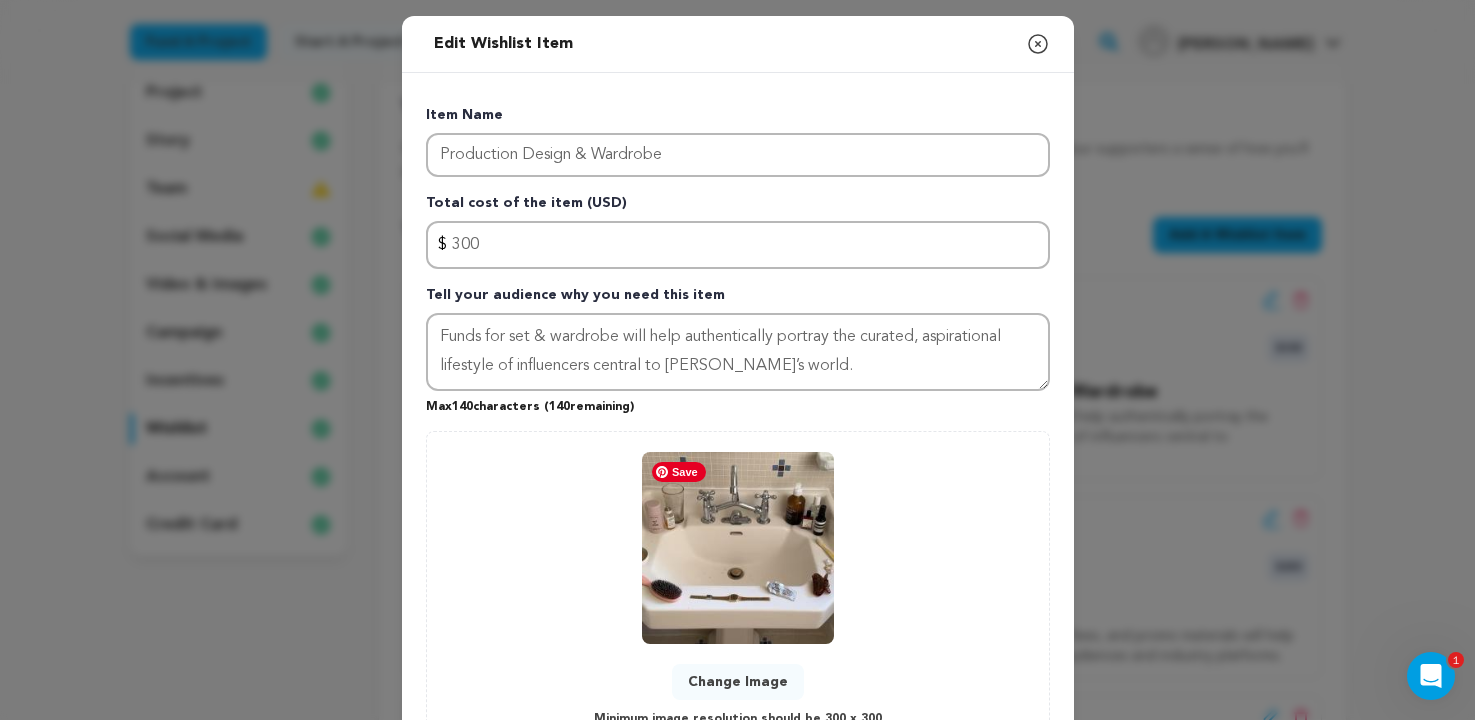 scroll, scrollTop: 163, scrollLeft: 0, axis: vertical 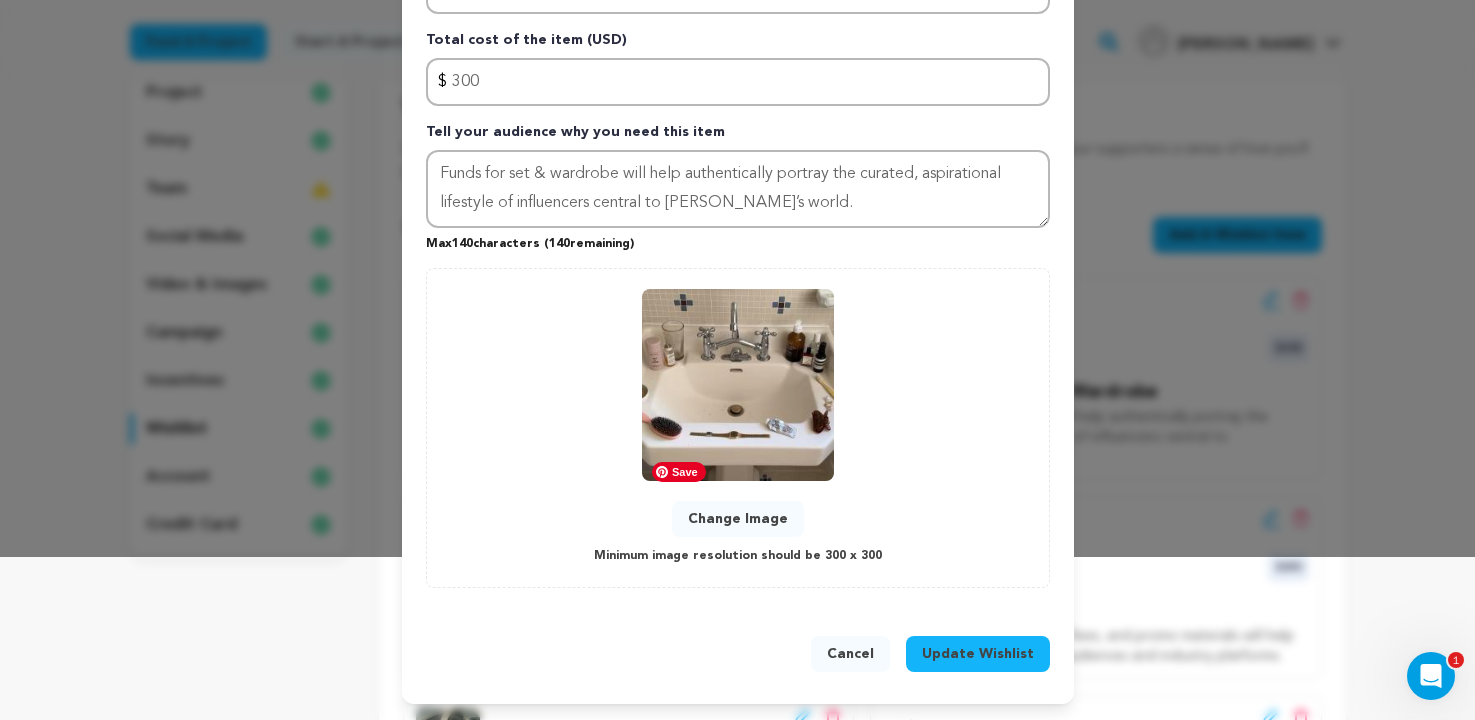 click on "Change Image" at bounding box center (738, 519) 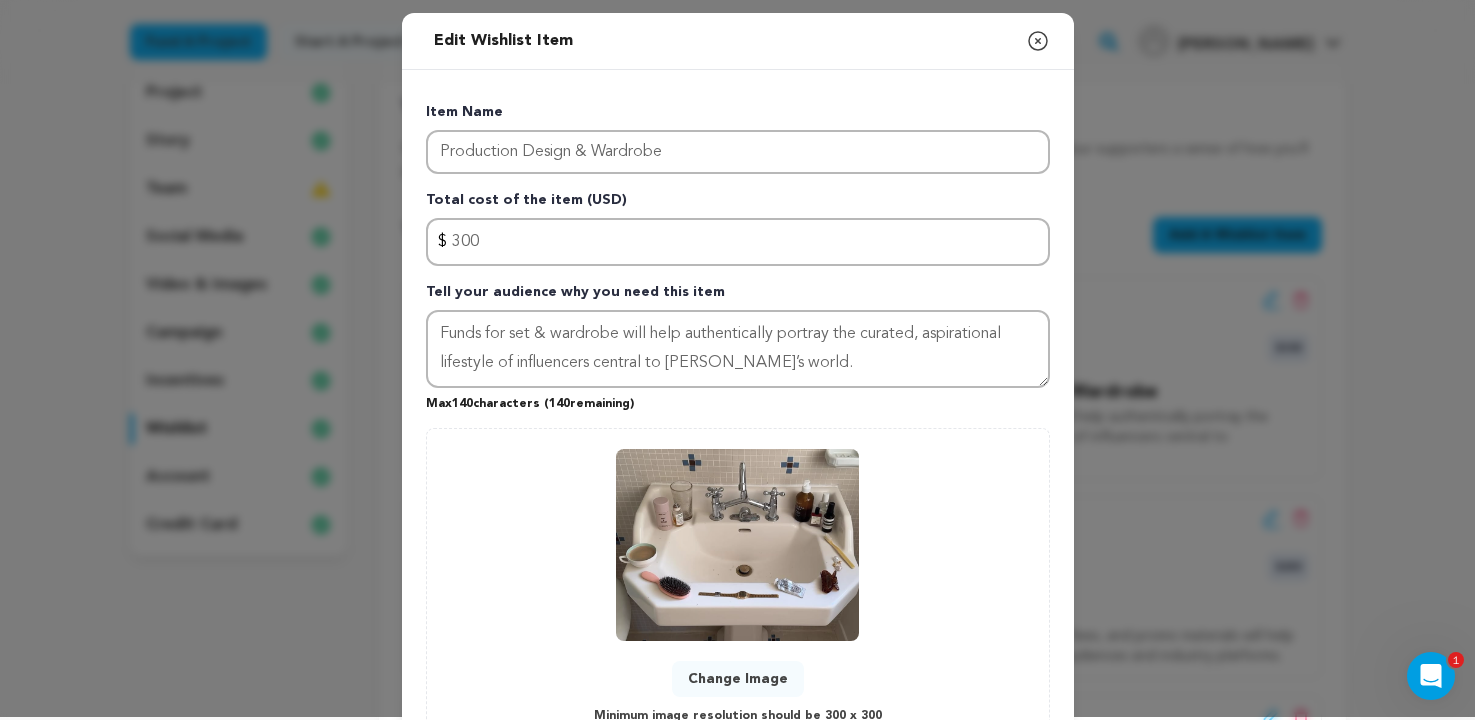 scroll, scrollTop: 163, scrollLeft: 0, axis: vertical 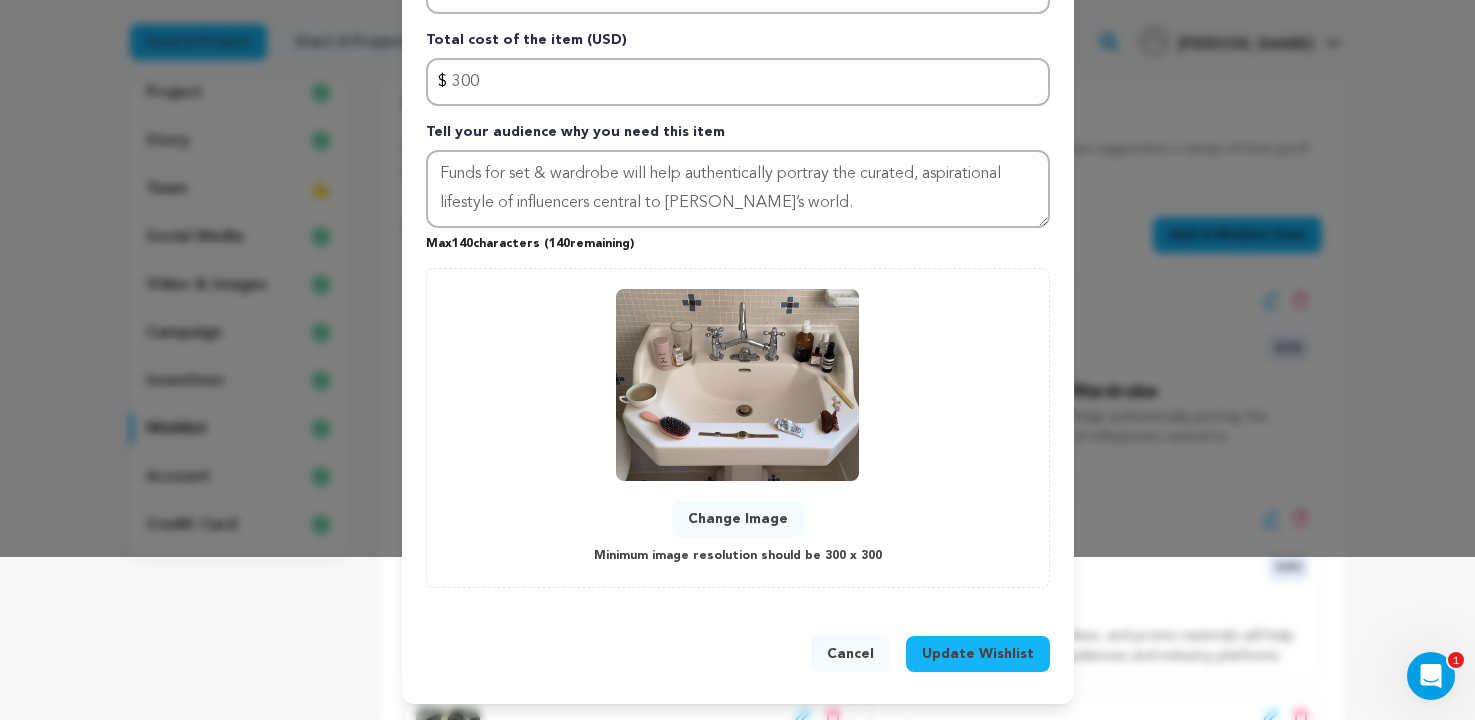 click on "Update Wishlist" at bounding box center (978, 654) 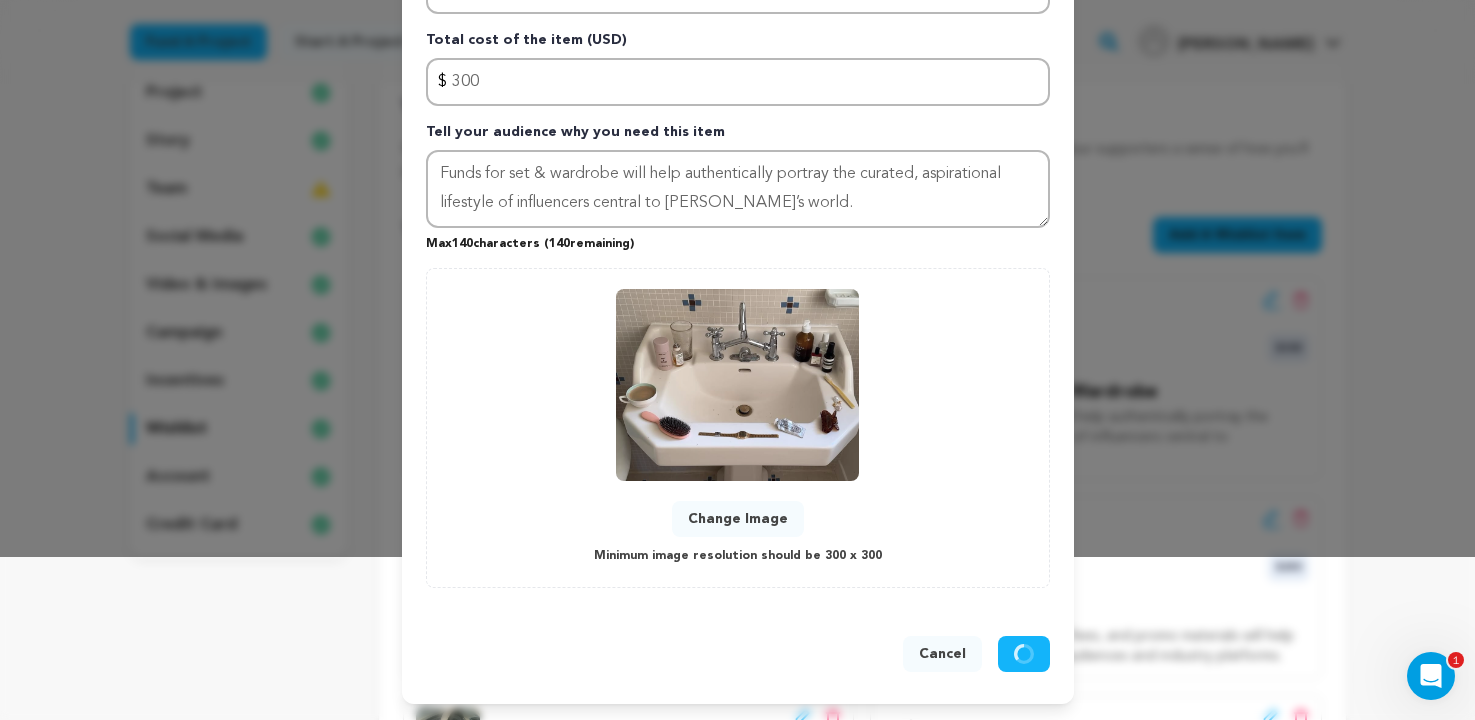 type 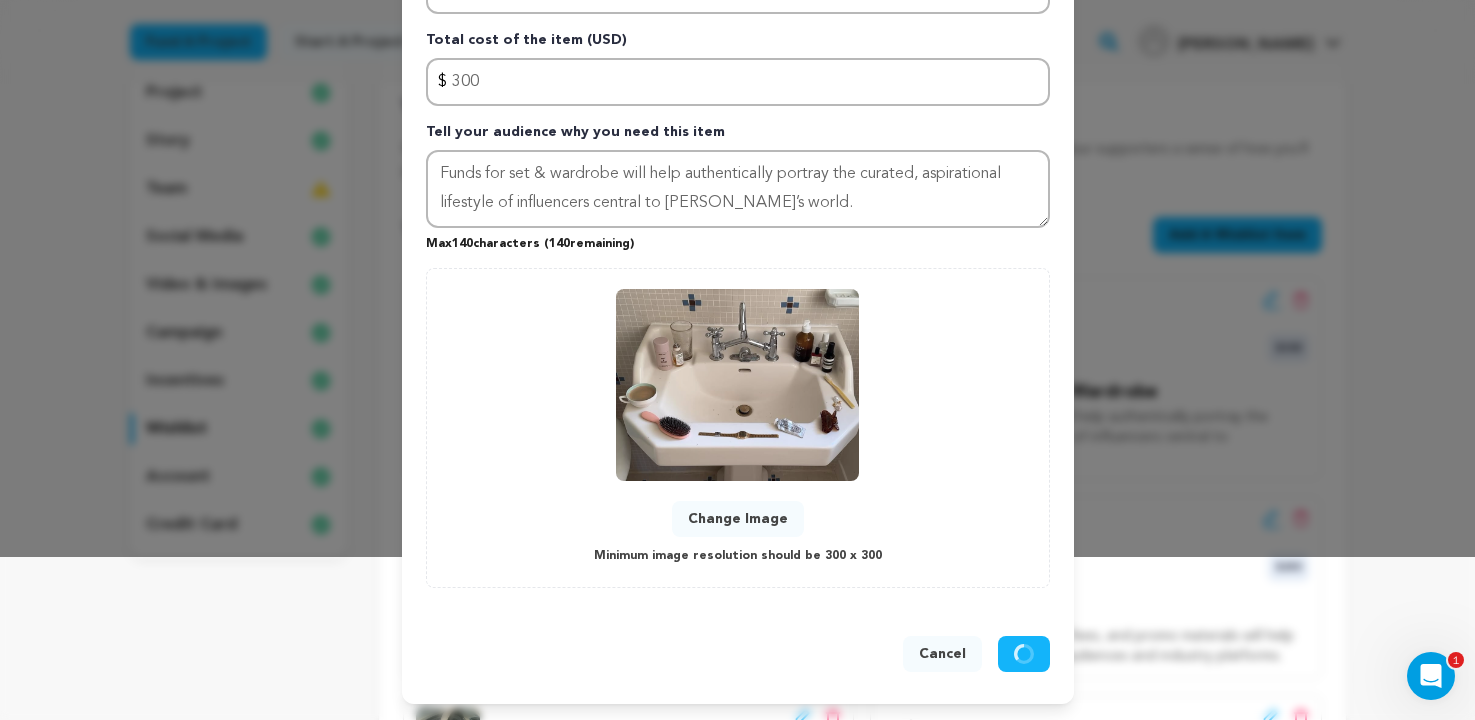 type 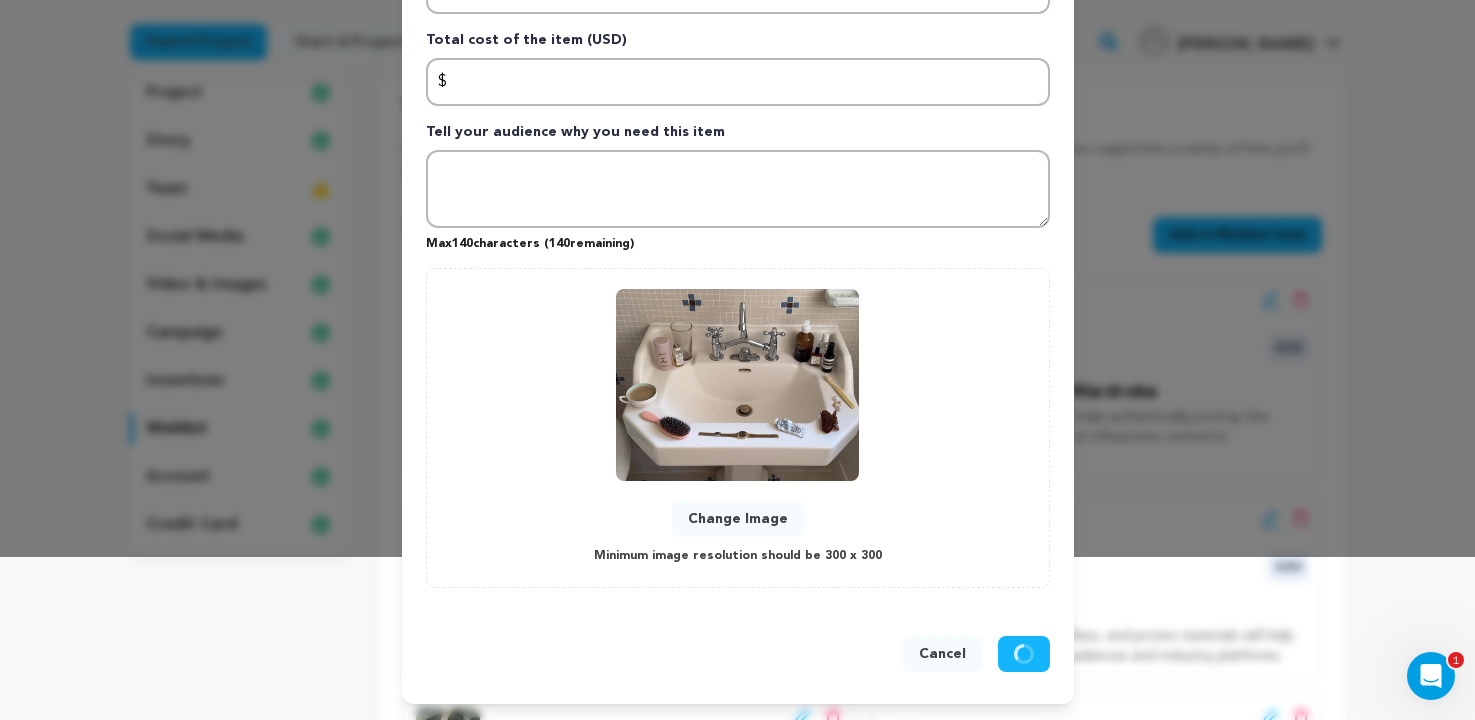 scroll, scrollTop: 0, scrollLeft: 0, axis: both 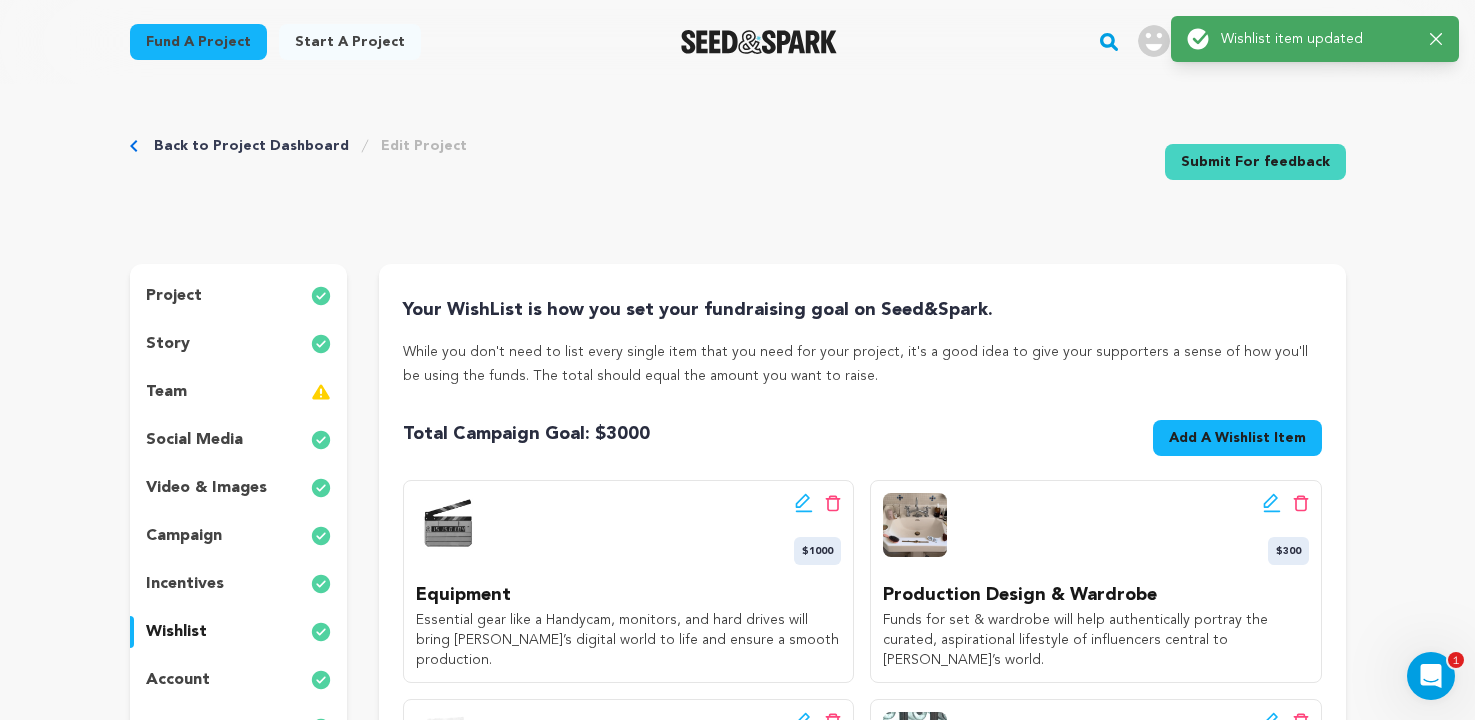 click on "Success:
Info:
Warning:
Error:
Wishlist item updated
Close notification" at bounding box center [1315, 39] 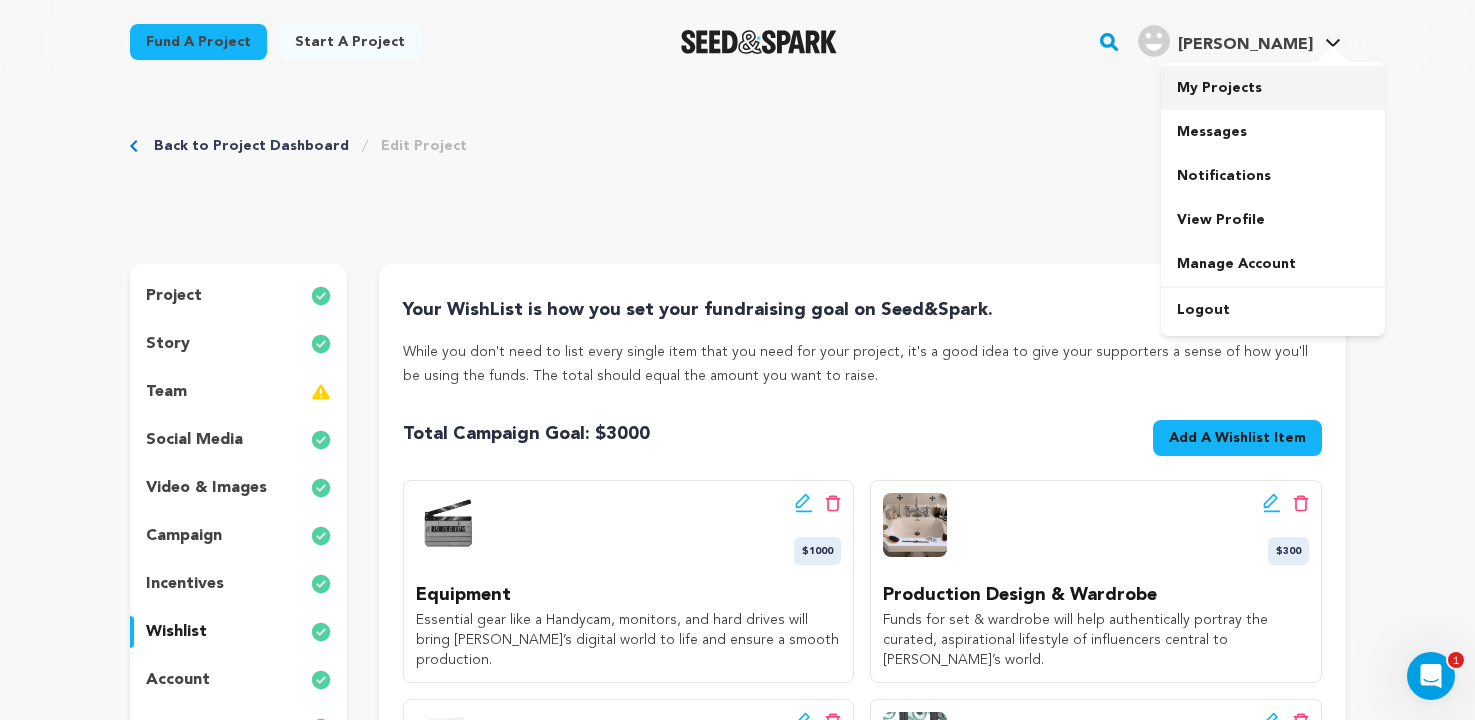 click on "My Projects" at bounding box center (1273, 88) 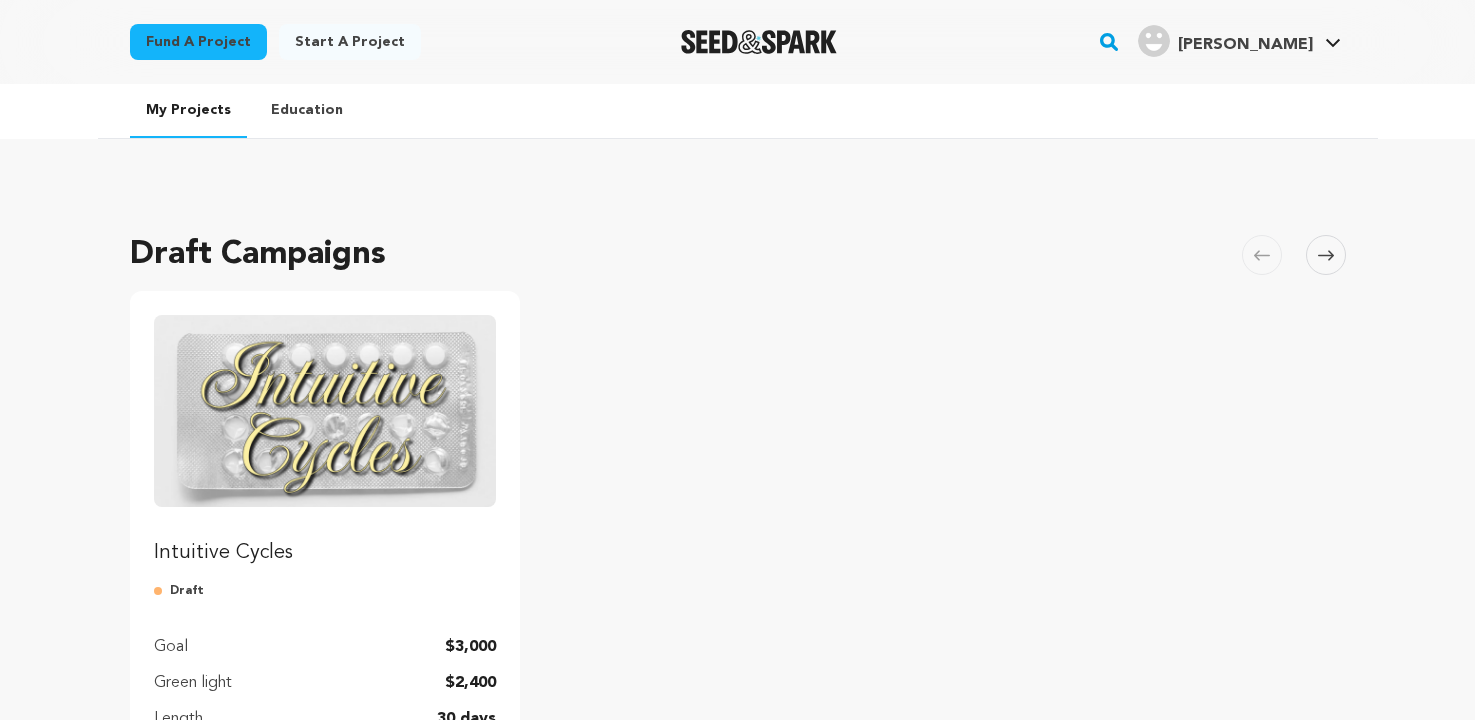 scroll, scrollTop: 0, scrollLeft: 0, axis: both 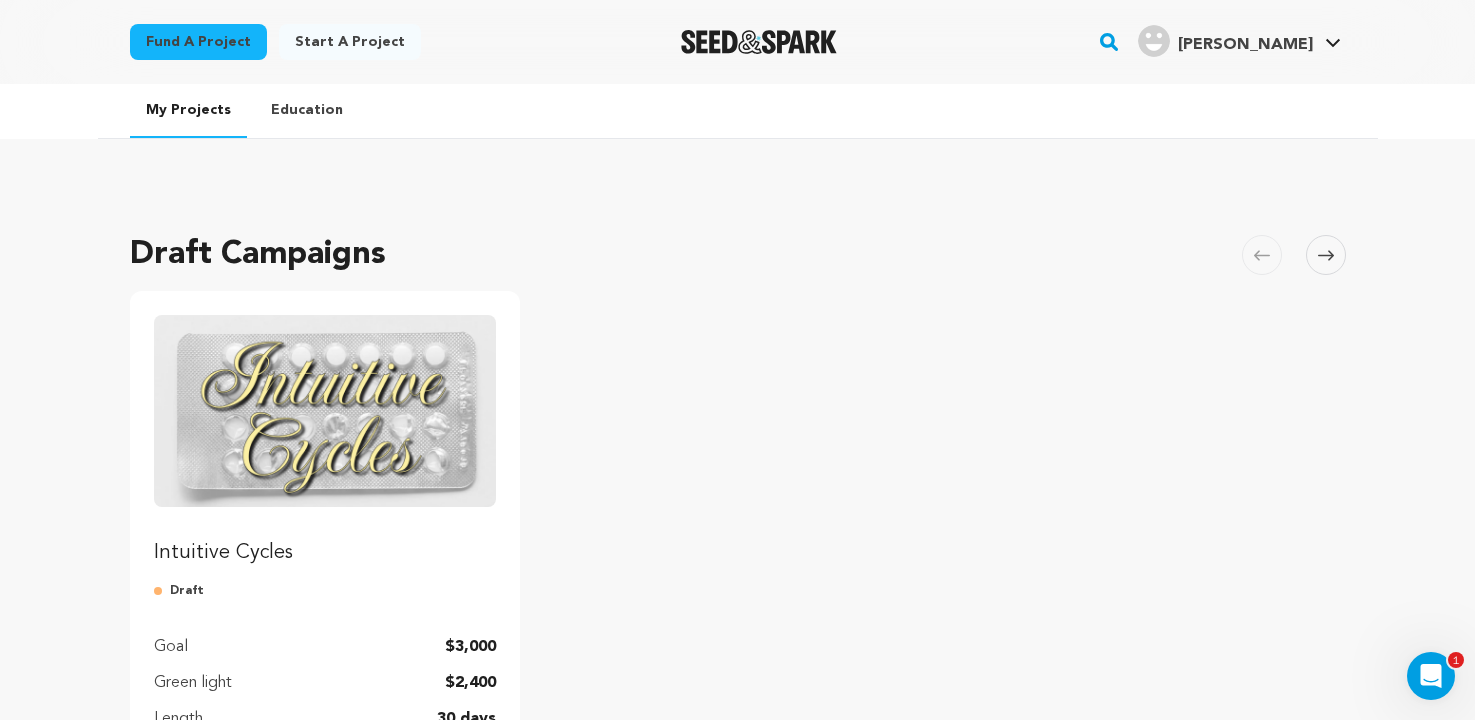click at bounding box center (325, 411) 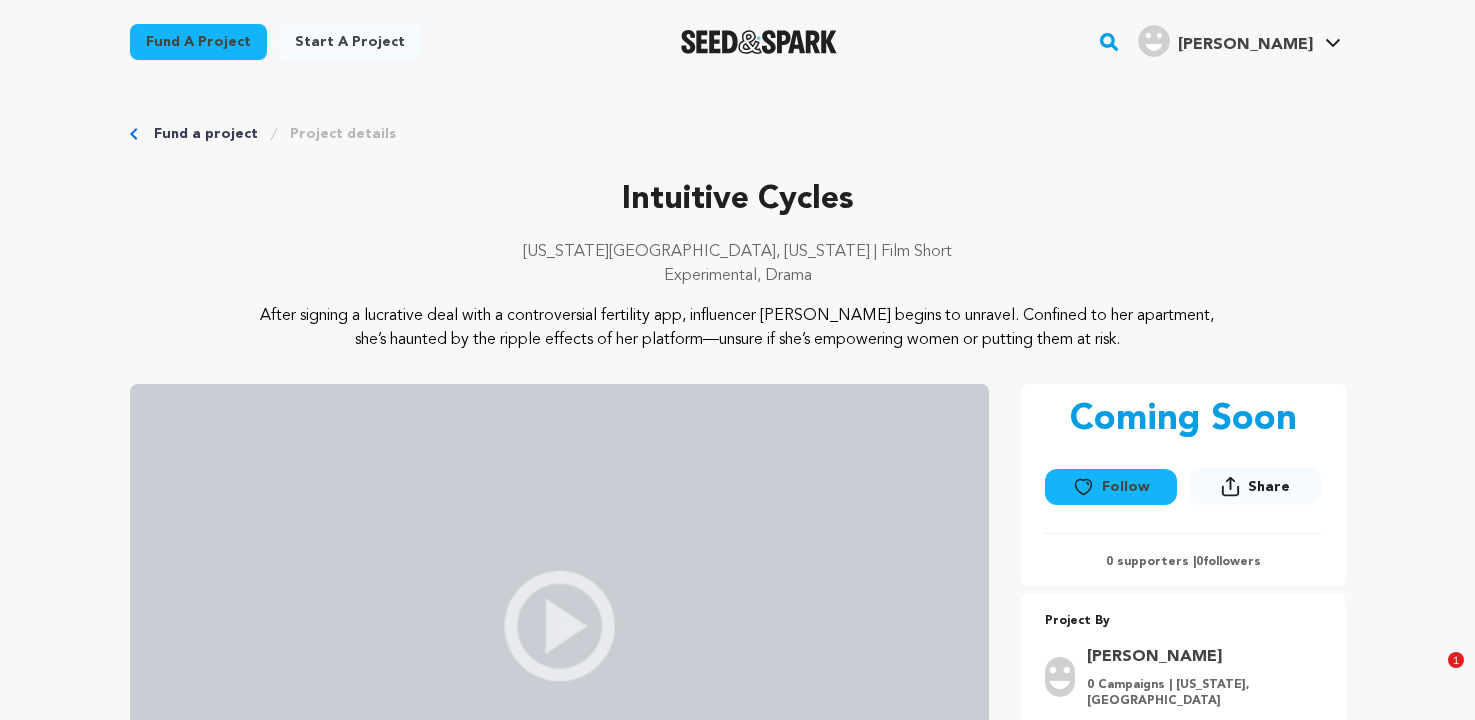 scroll, scrollTop: 412, scrollLeft: 0, axis: vertical 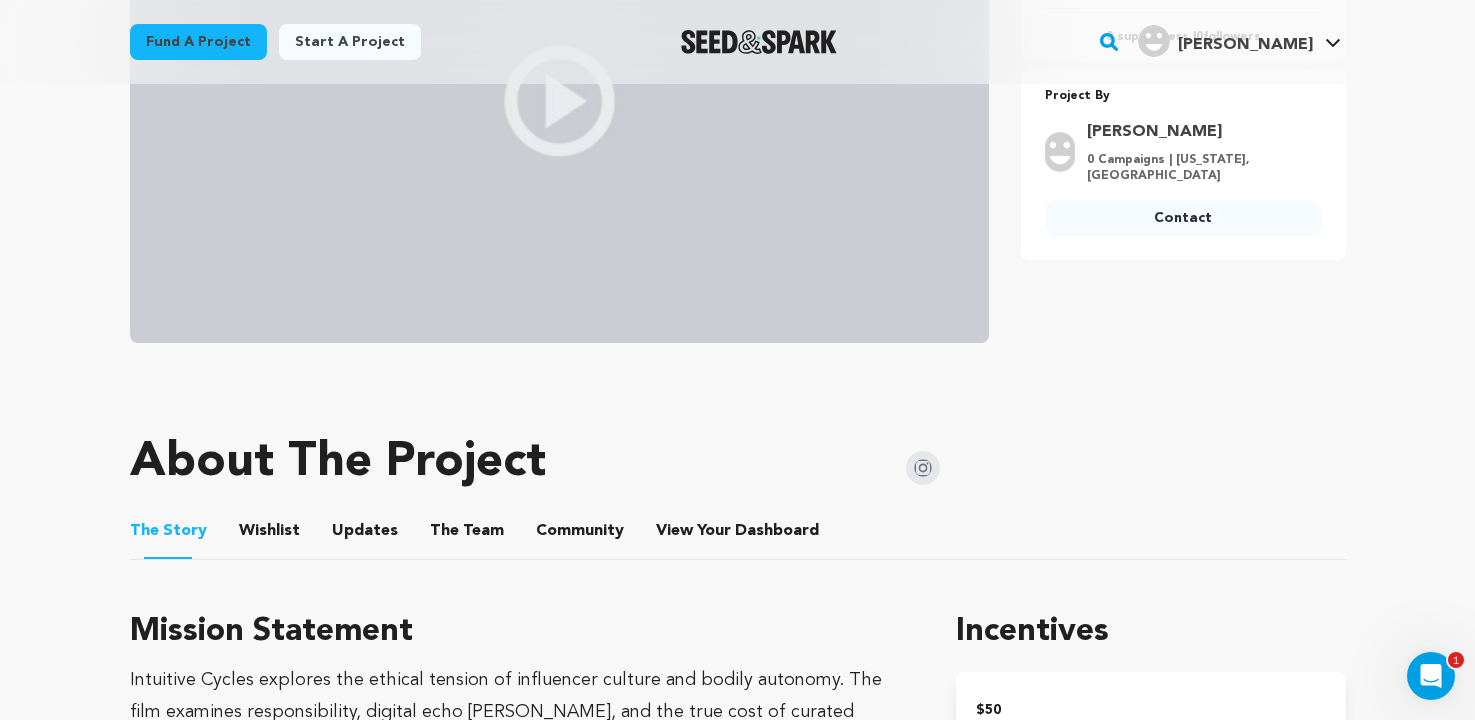 click on "Wishlist" at bounding box center (269, 535) 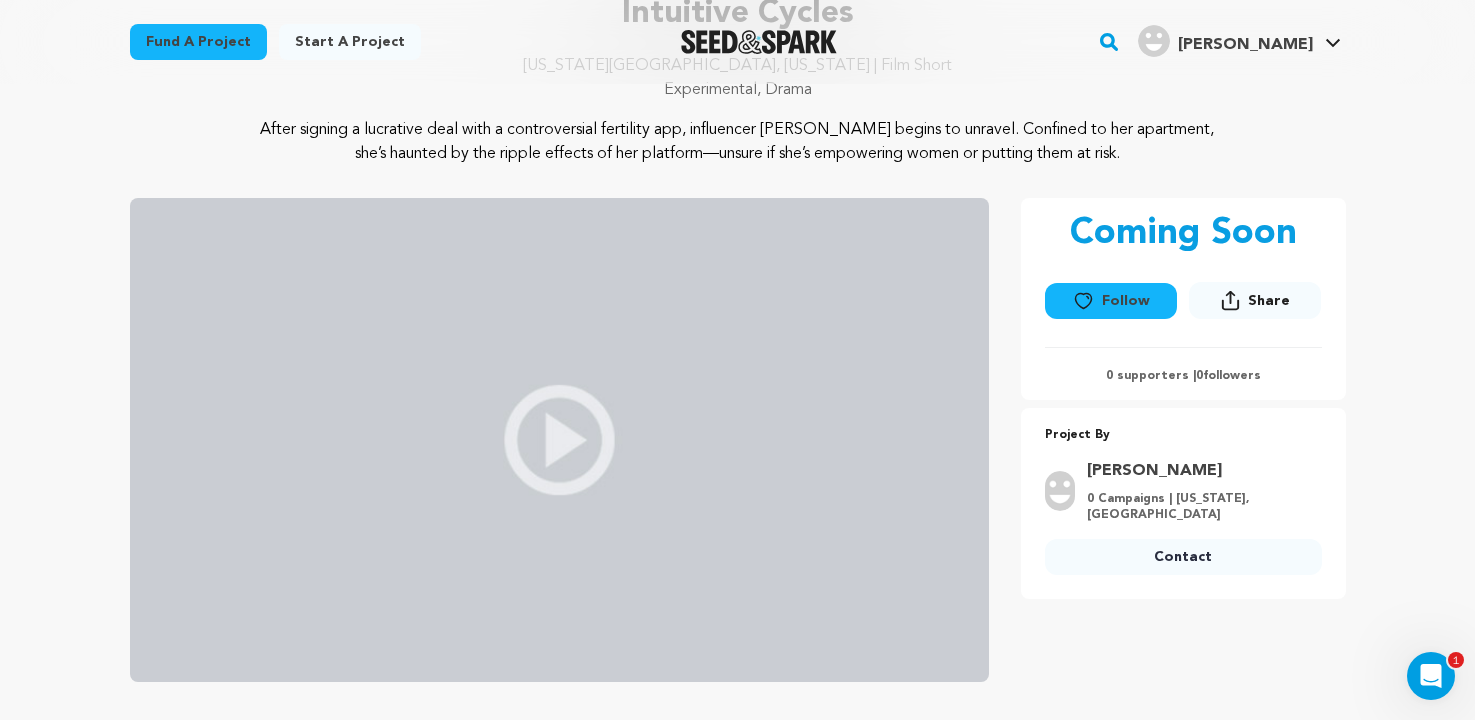 scroll, scrollTop: 0, scrollLeft: 0, axis: both 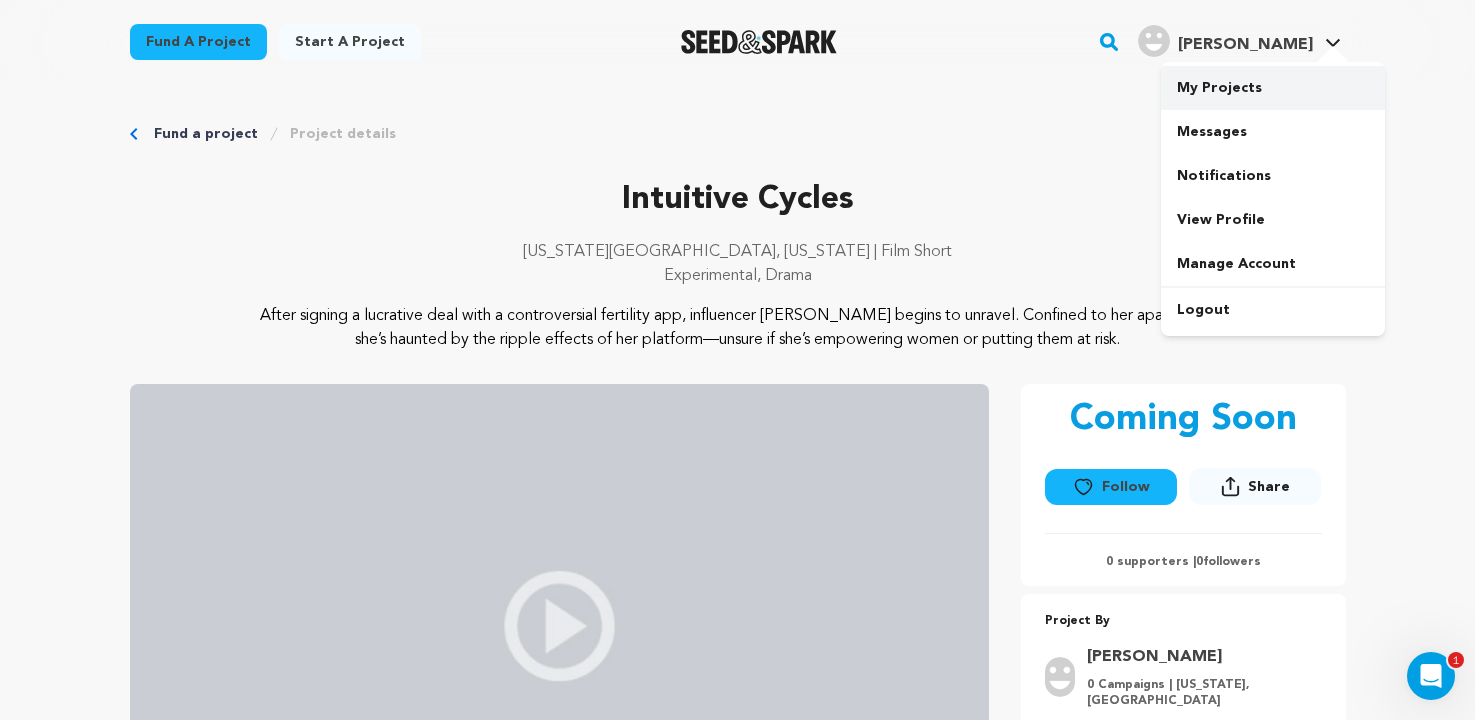 click on "My Projects" at bounding box center [1273, 88] 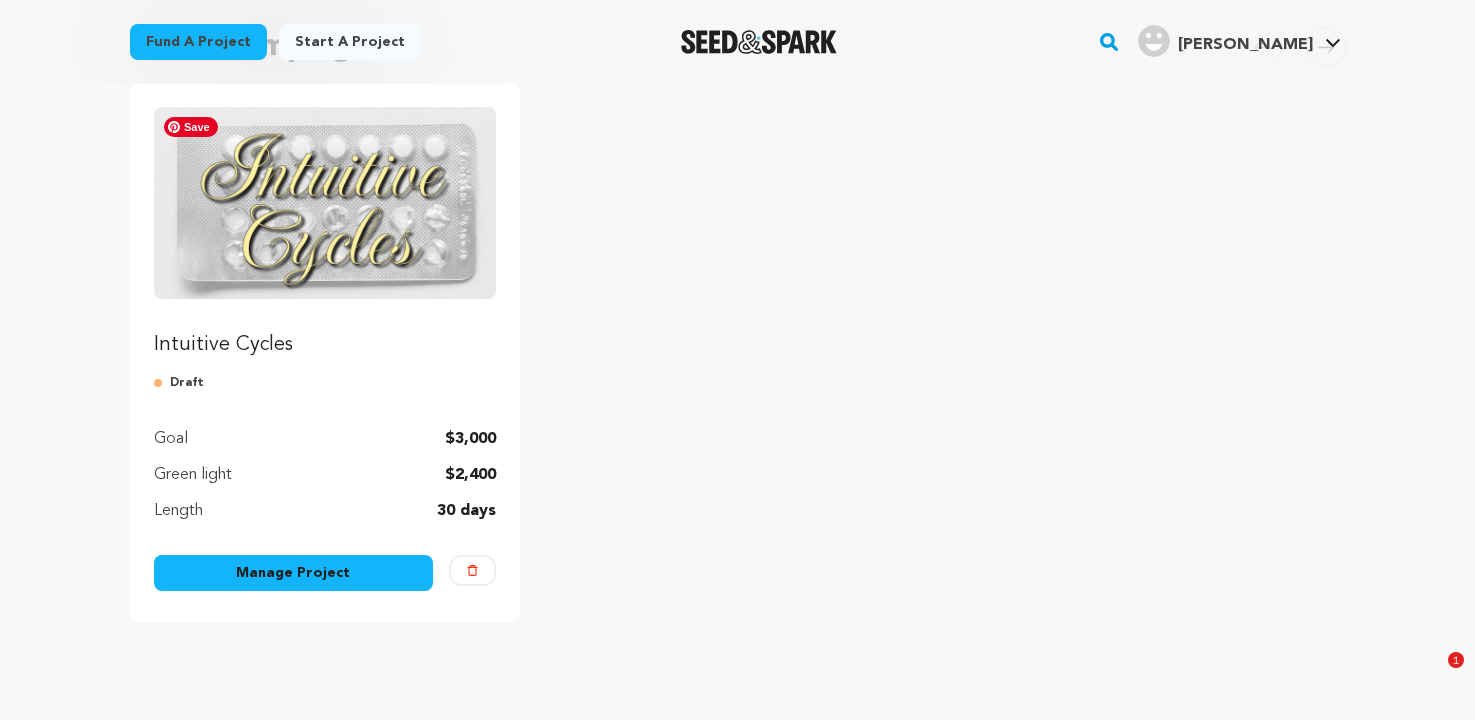 scroll, scrollTop: 218, scrollLeft: 0, axis: vertical 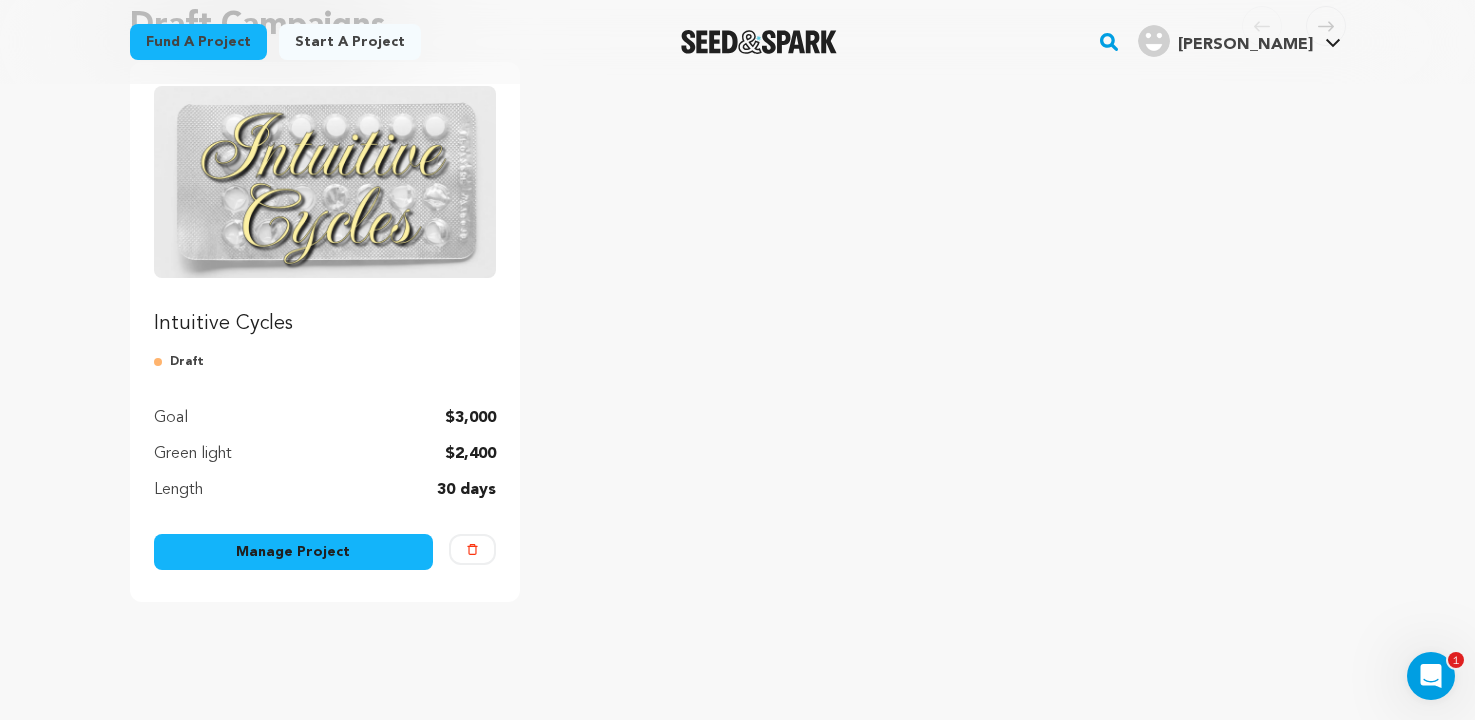 click on "Manage Project" at bounding box center (294, 552) 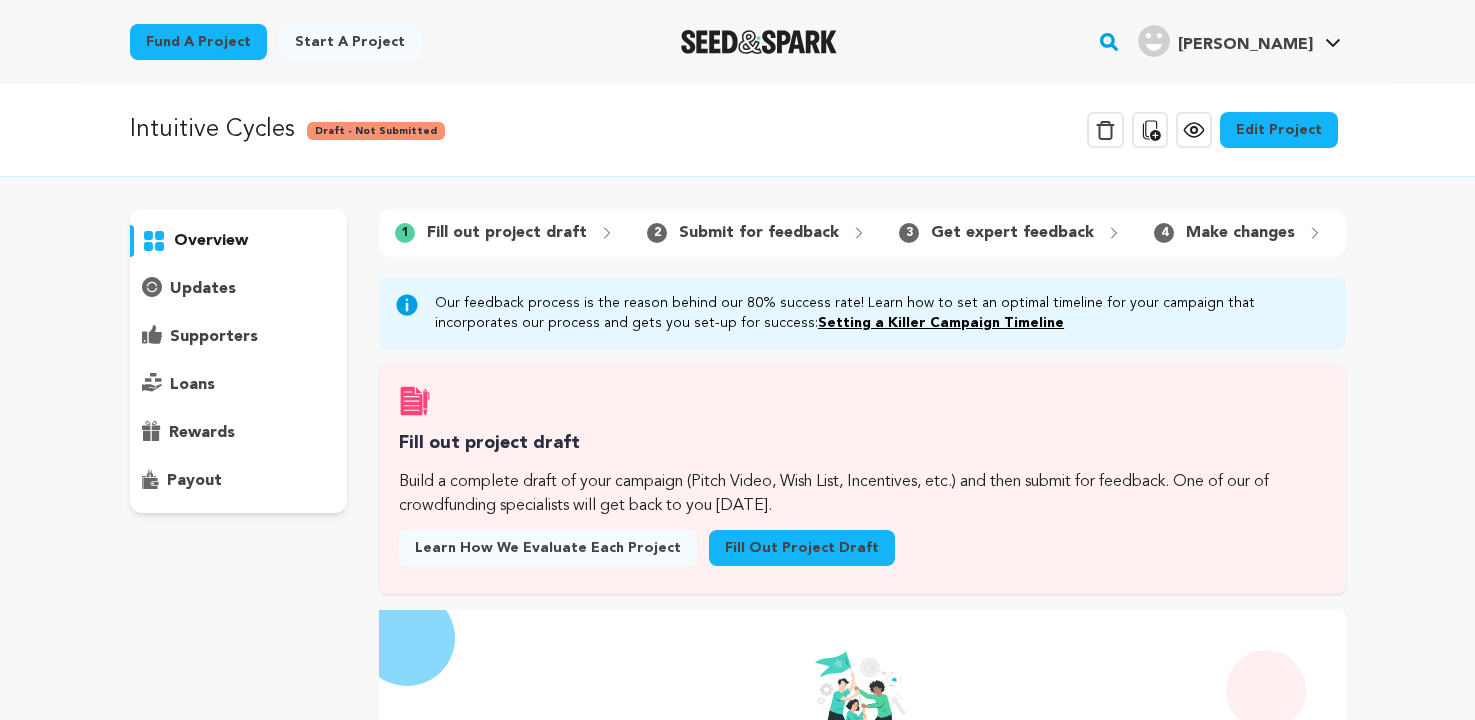 scroll, scrollTop: 0, scrollLeft: 0, axis: both 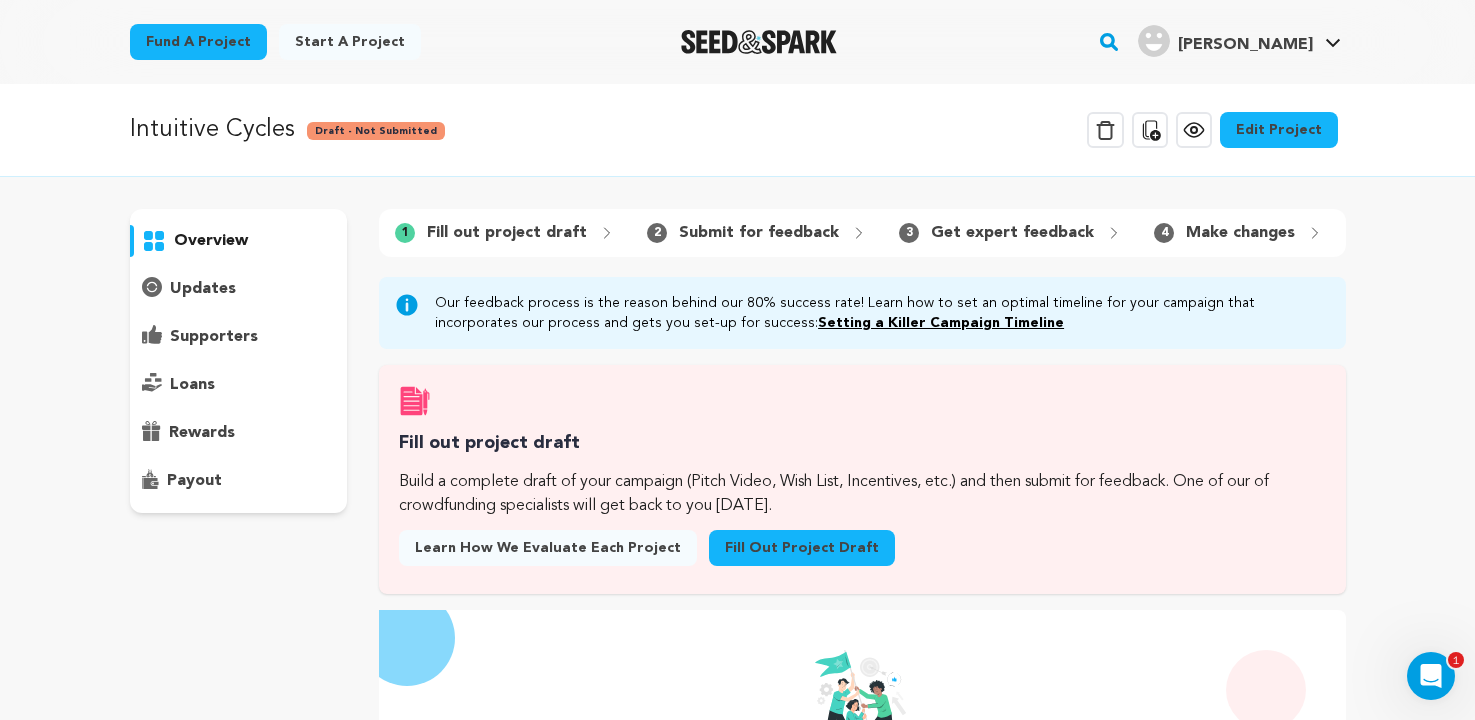 click on "Fill out project draft" at bounding box center (802, 548) 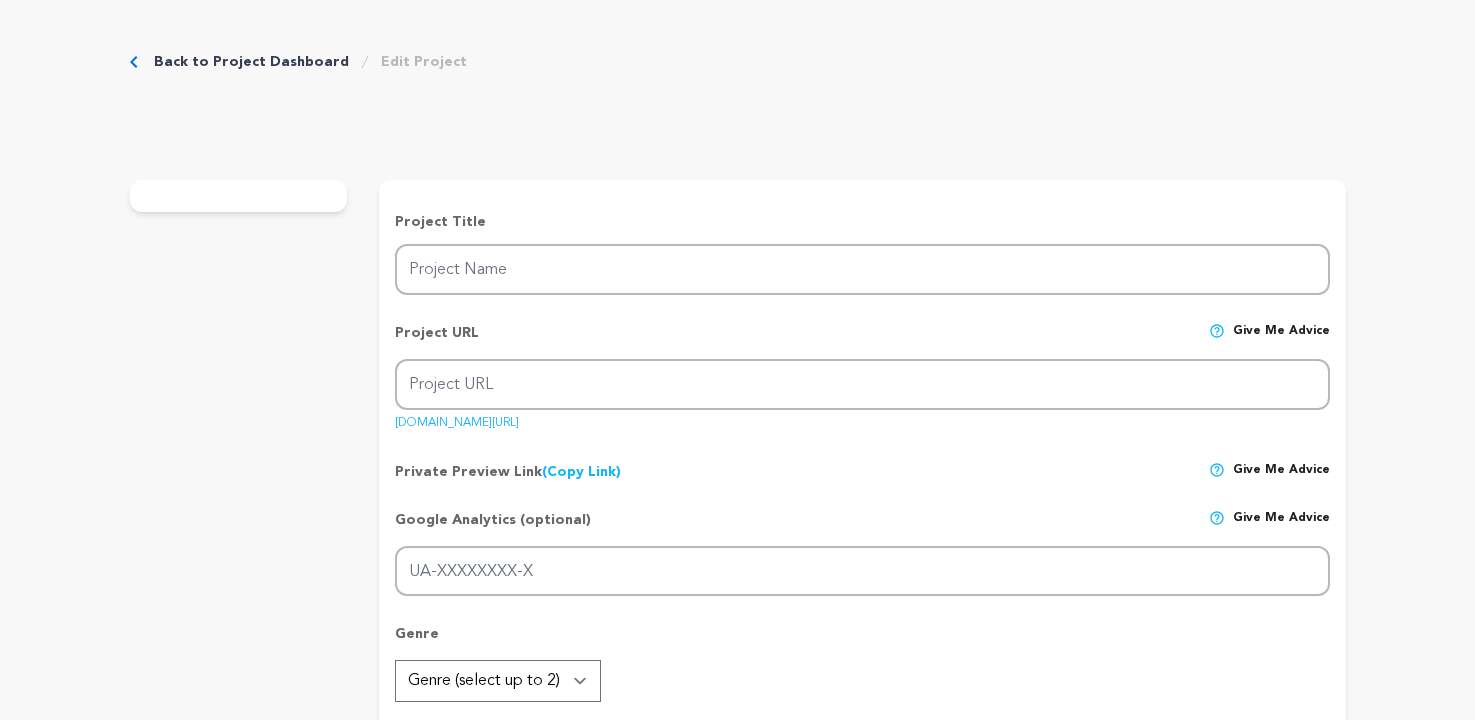 scroll, scrollTop: 0, scrollLeft: 0, axis: both 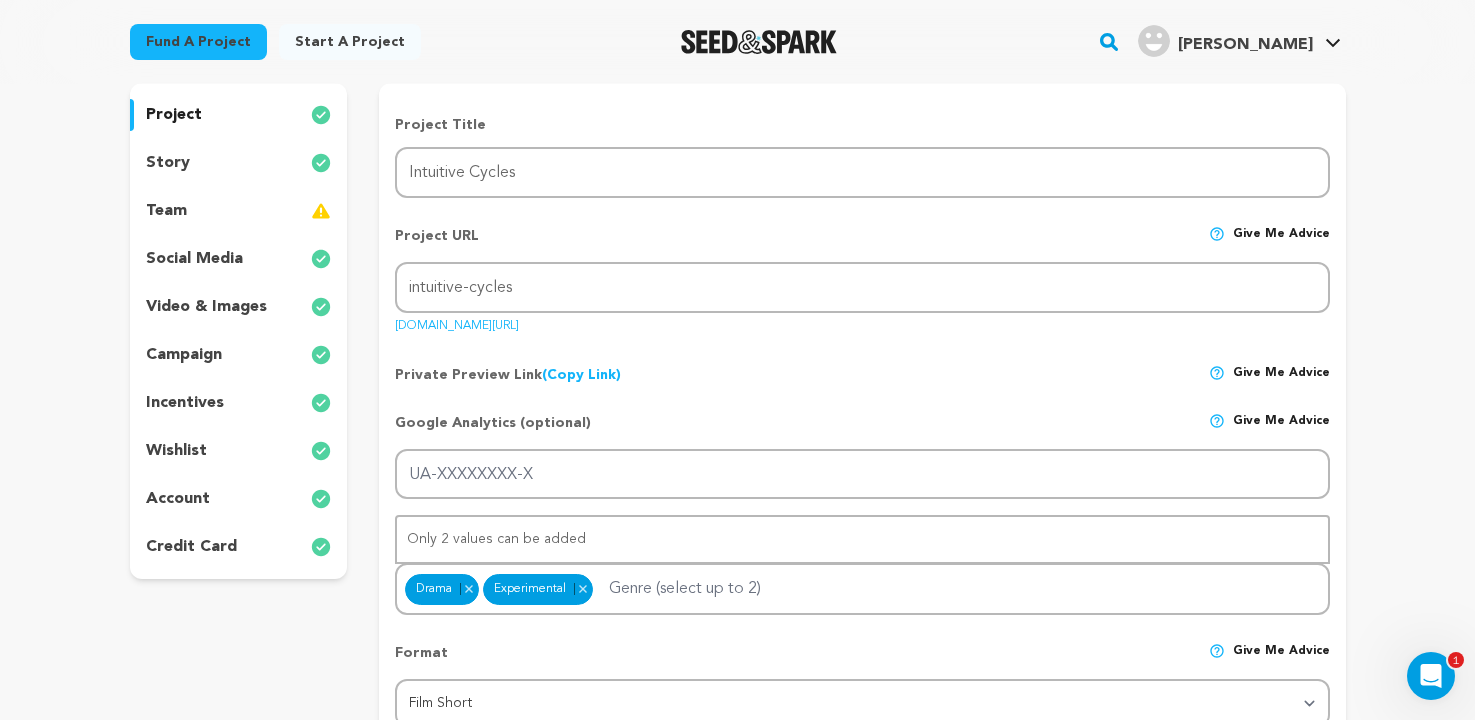 click on "incentives" at bounding box center (185, 403) 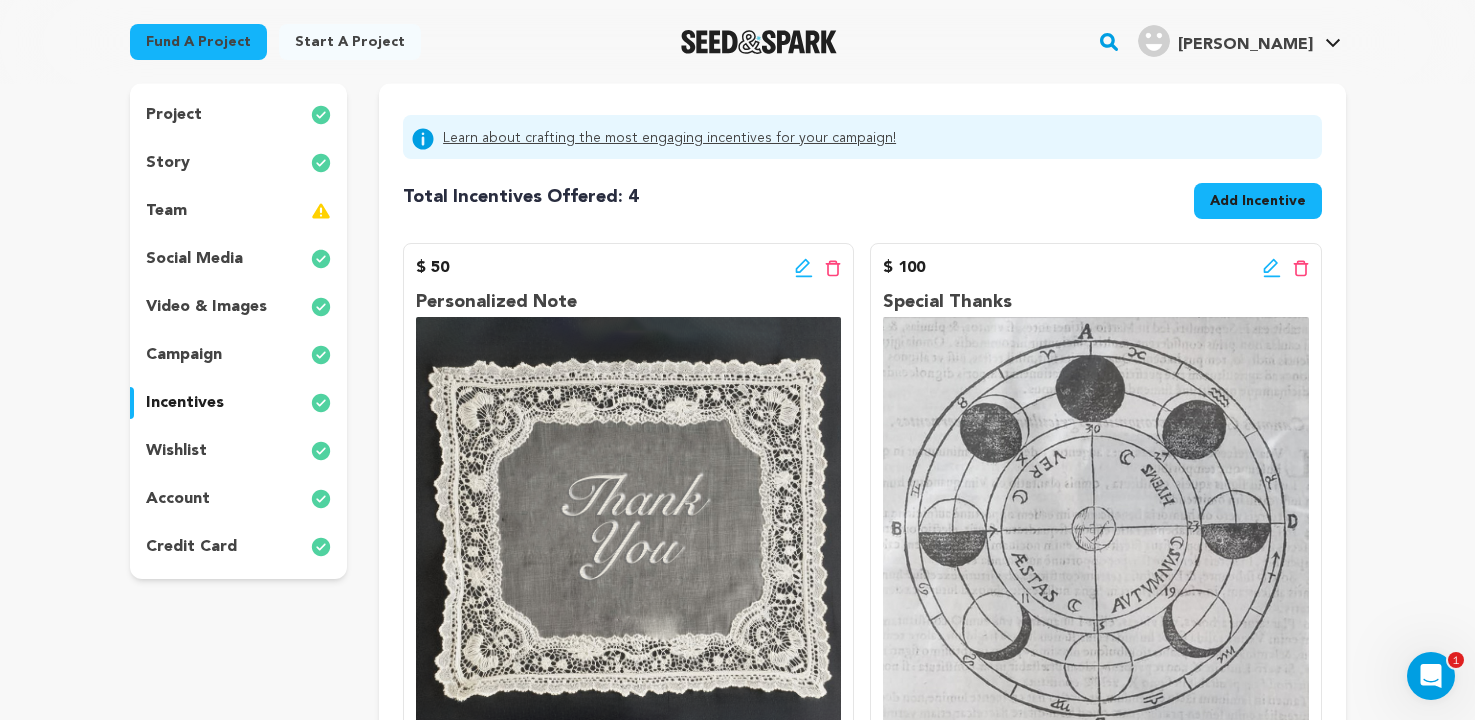 click on "wishlist" at bounding box center (176, 451) 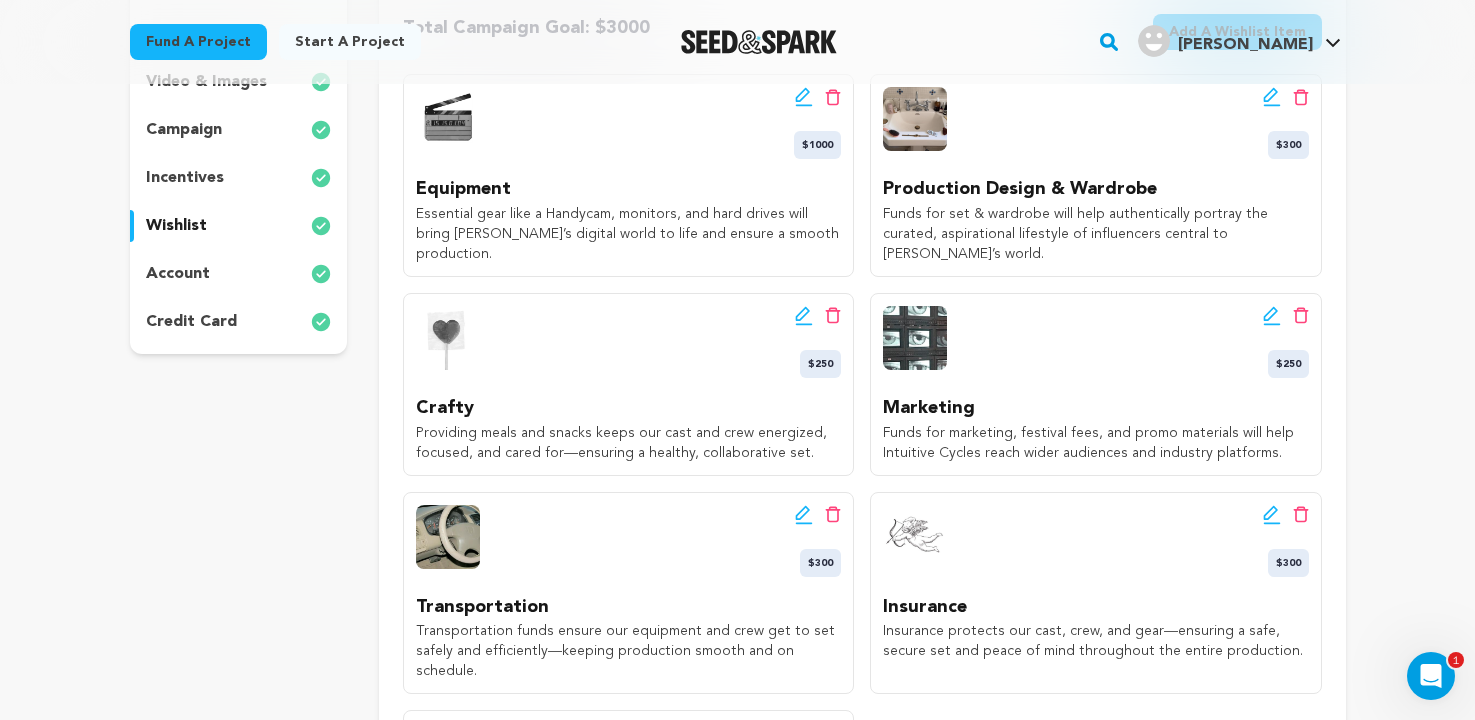 scroll, scrollTop: 442, scrollLeft: 0, axis: vertical 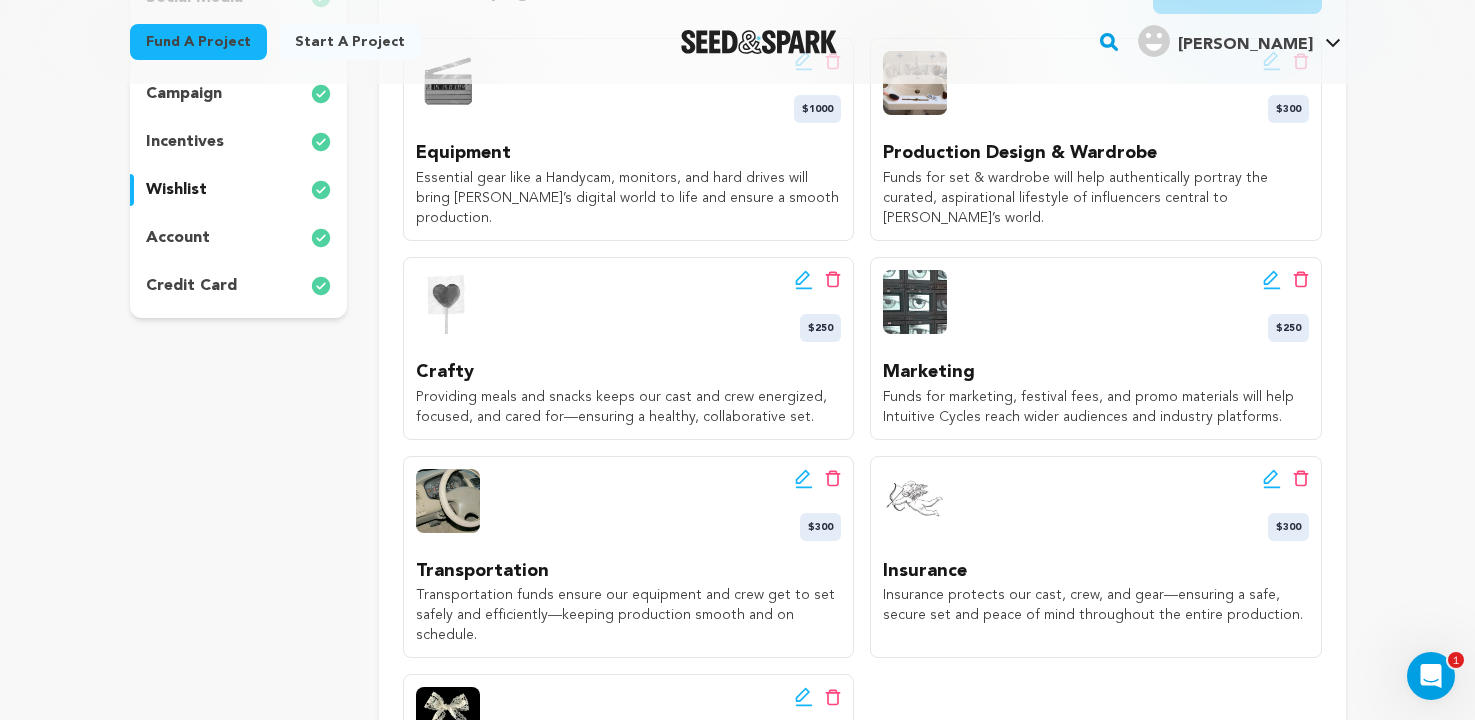 click 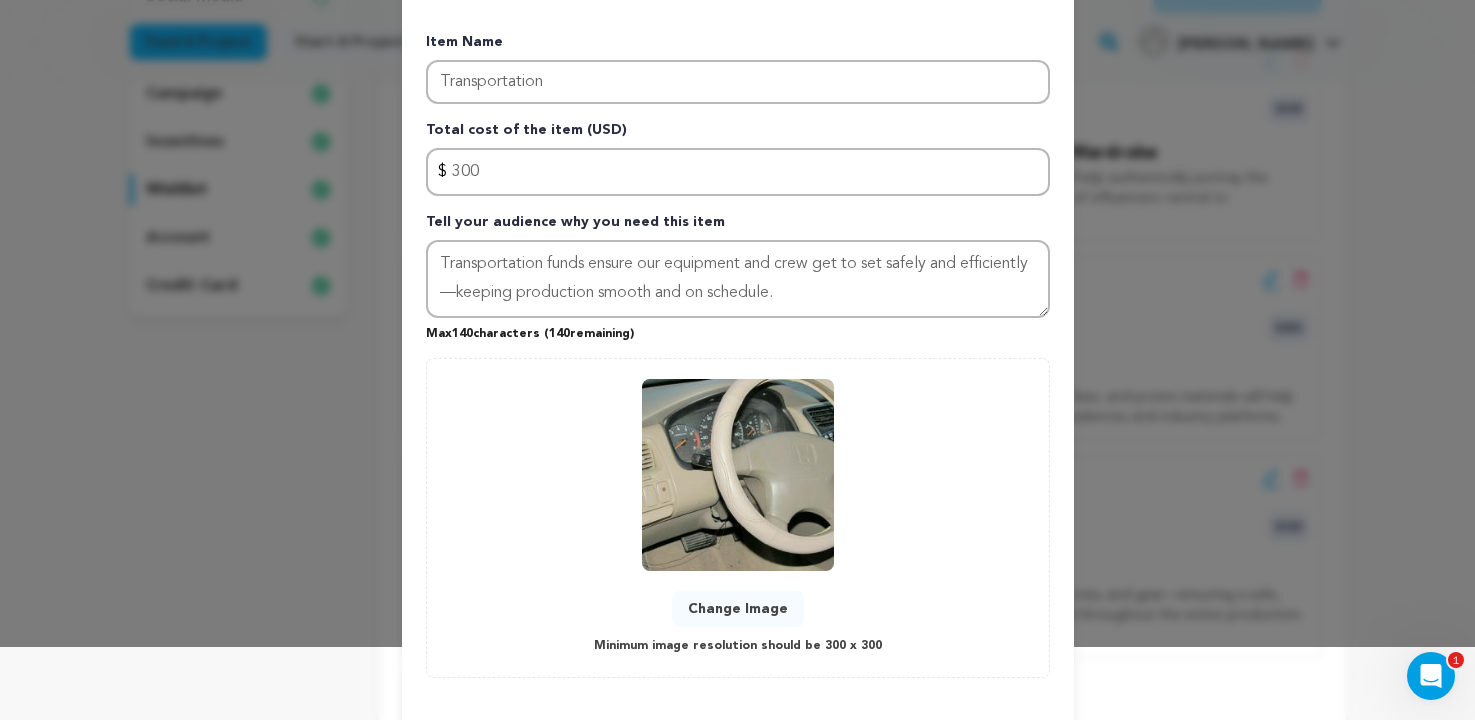 scroll, scrollTop: 85, scrollLeft: 0, axis: vertical 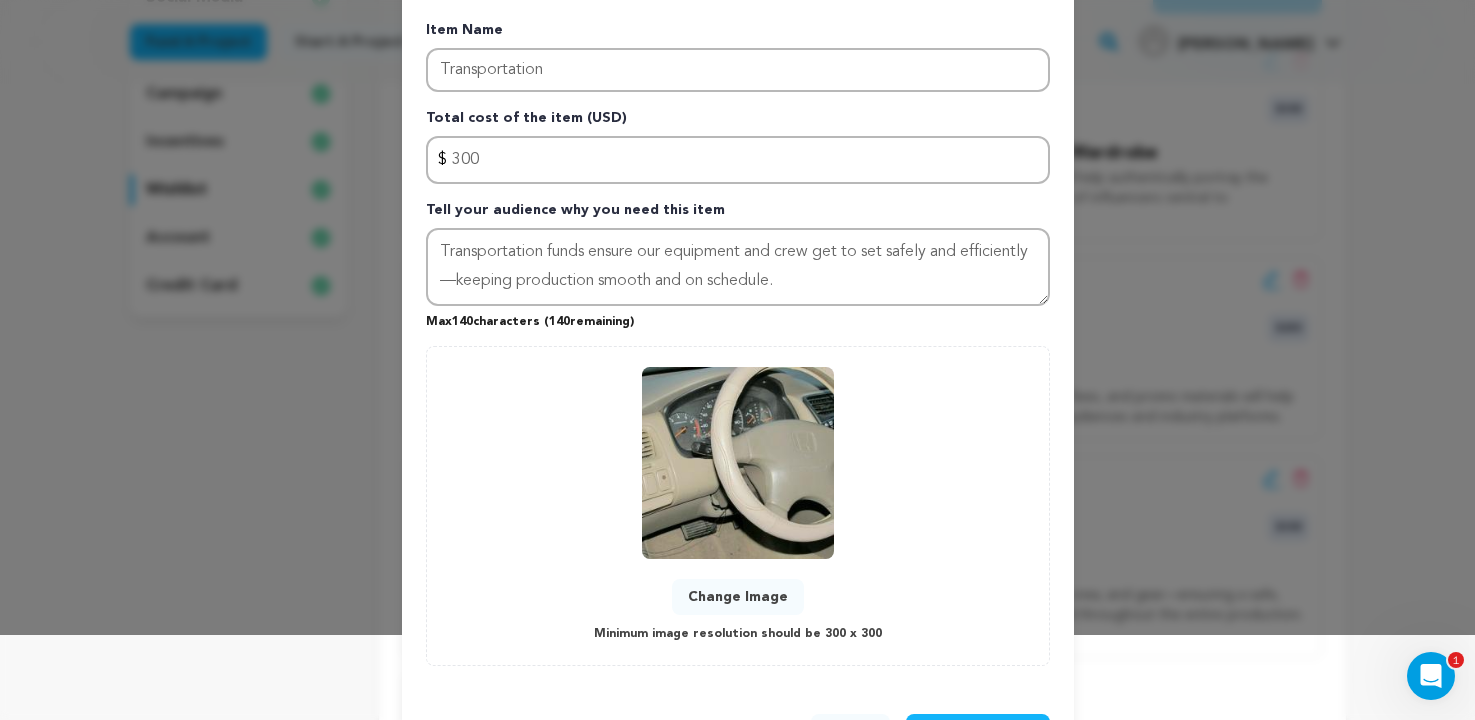 click on "Change Image" at bounding box center [738, 597] 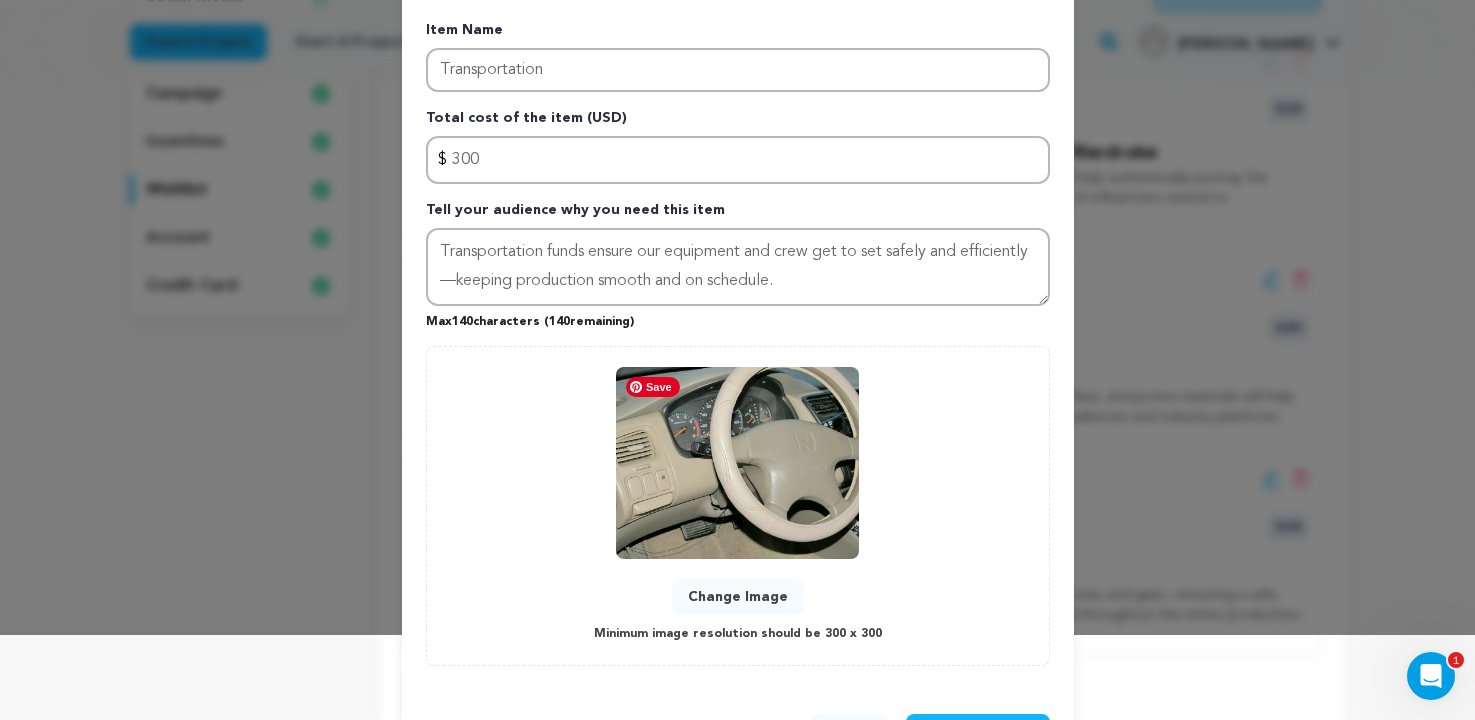 scroll, scrollTop: 163, scrollLeft: 0, axis: vertical 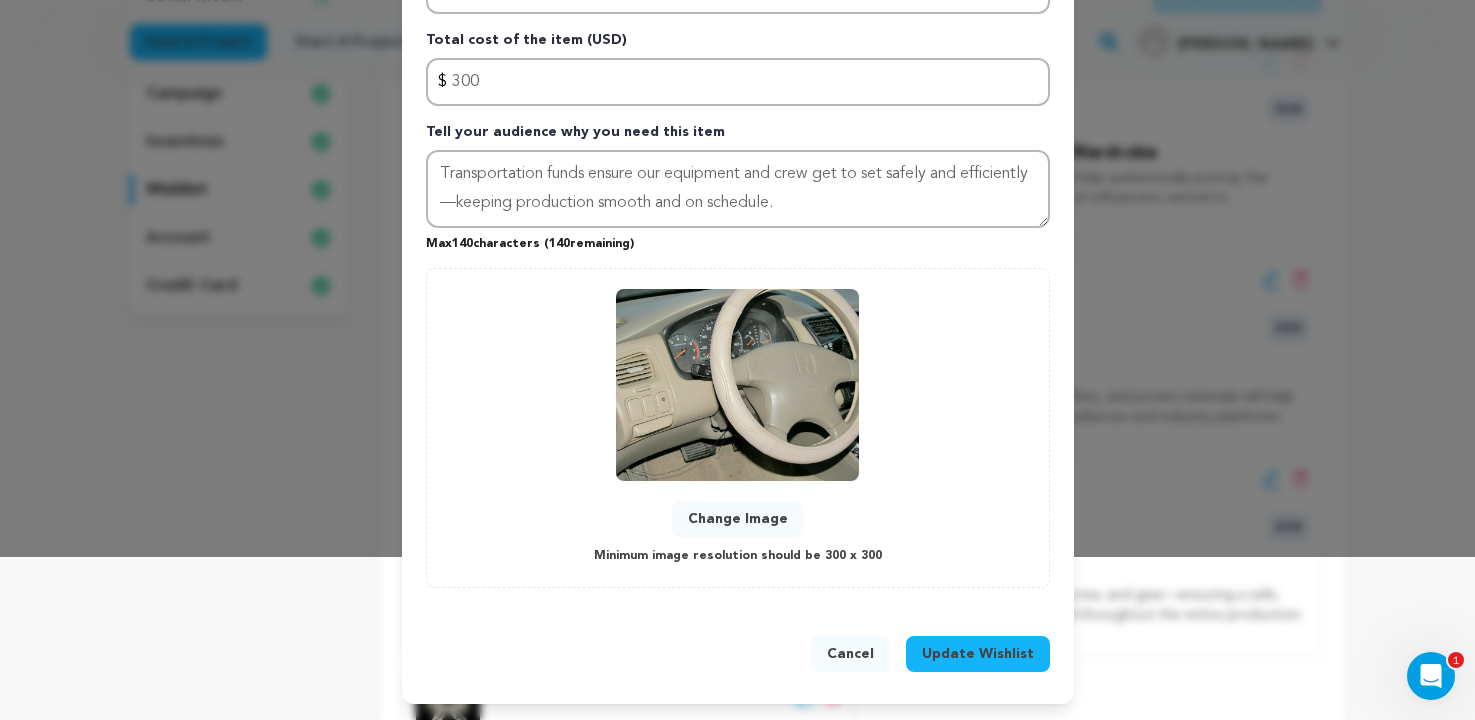 click on "Update Wishlist" at bounding box center [978, 654] 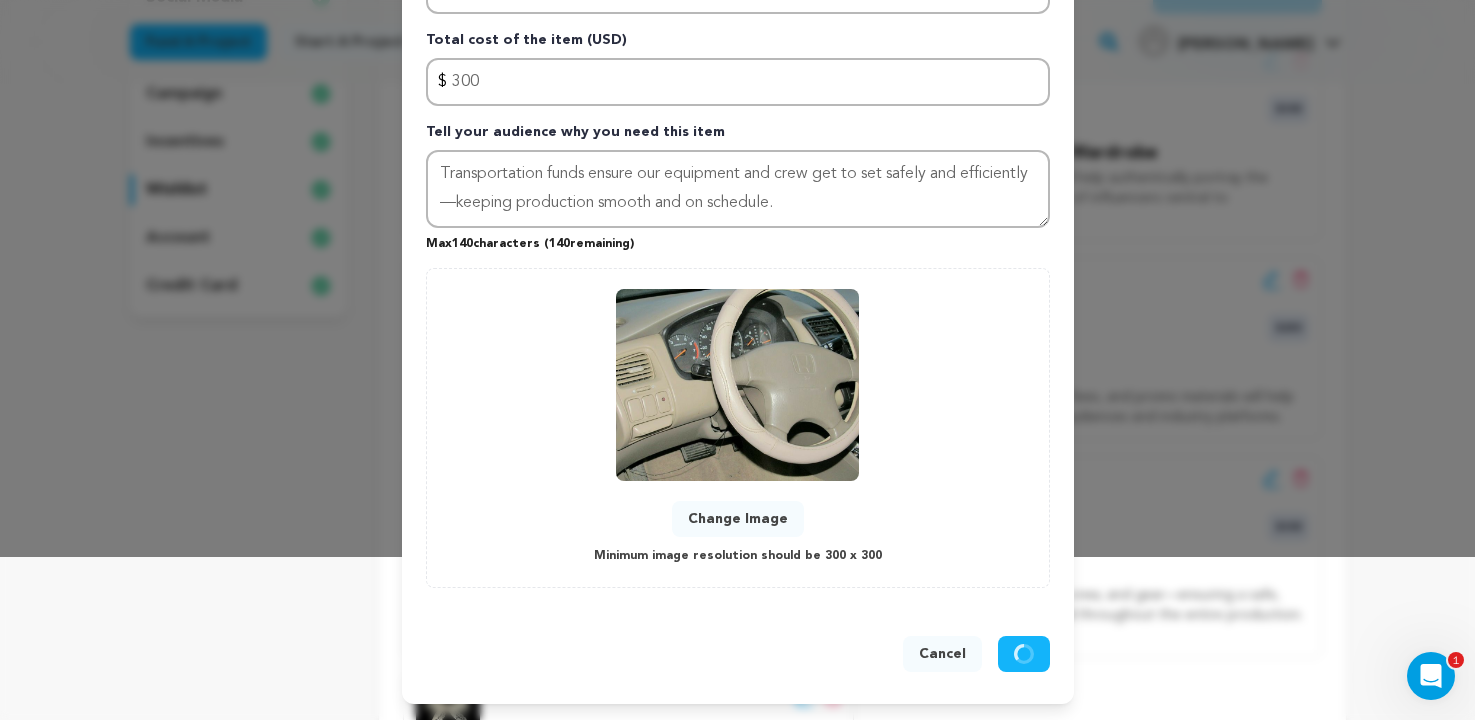 type 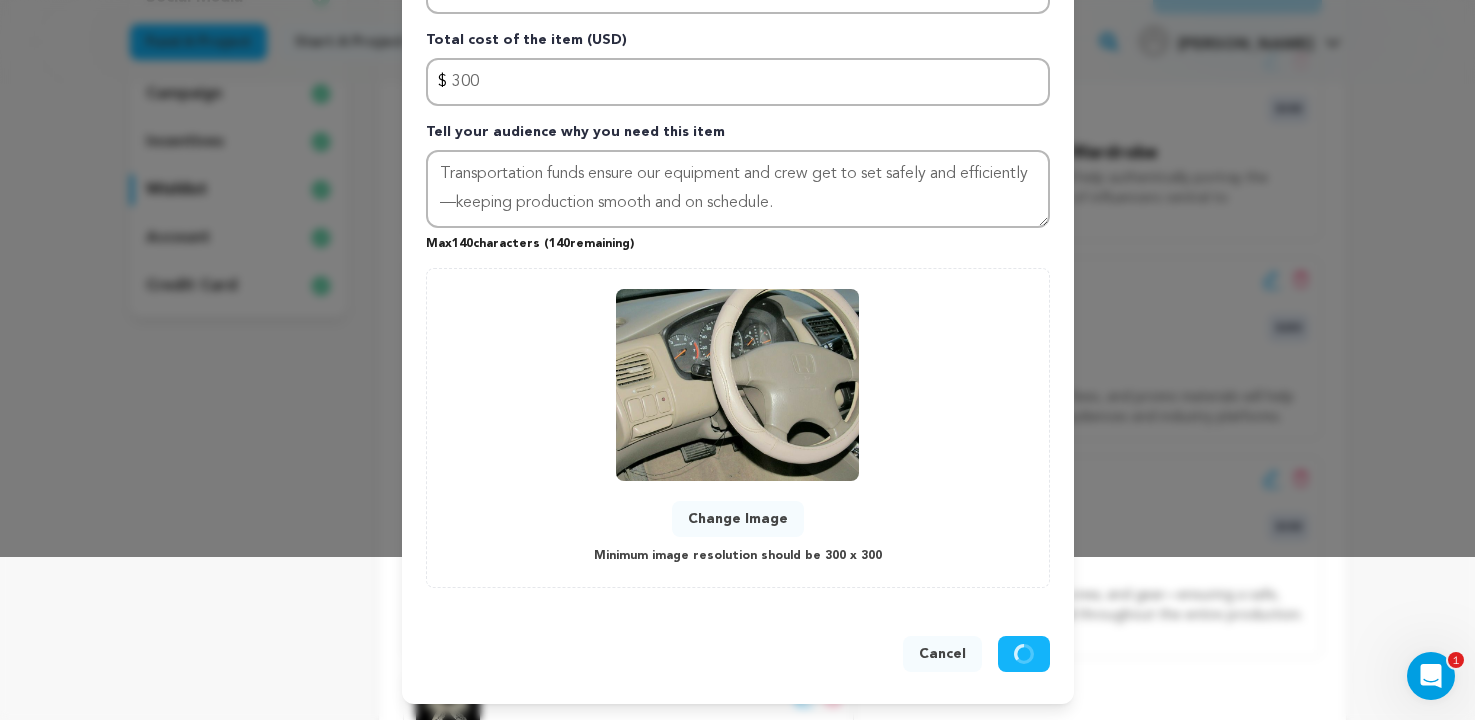 type 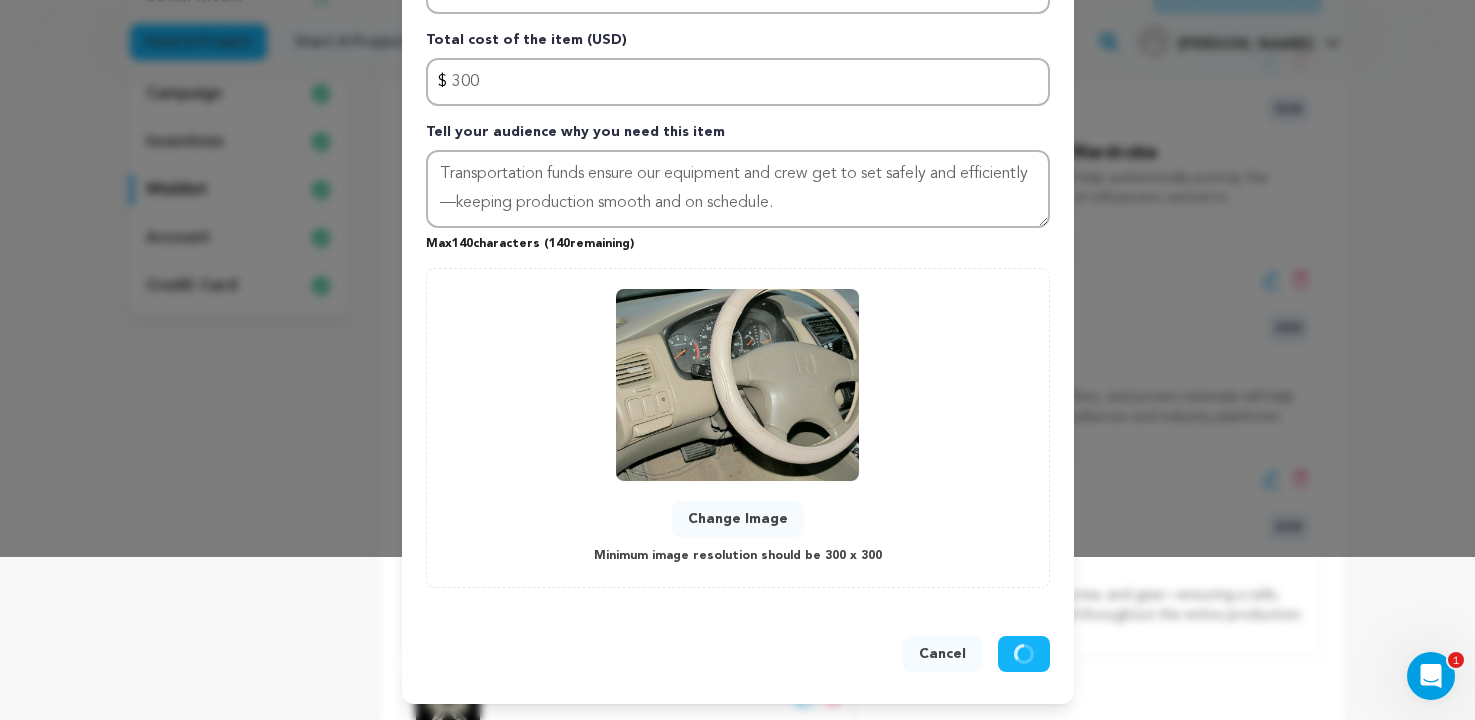 type 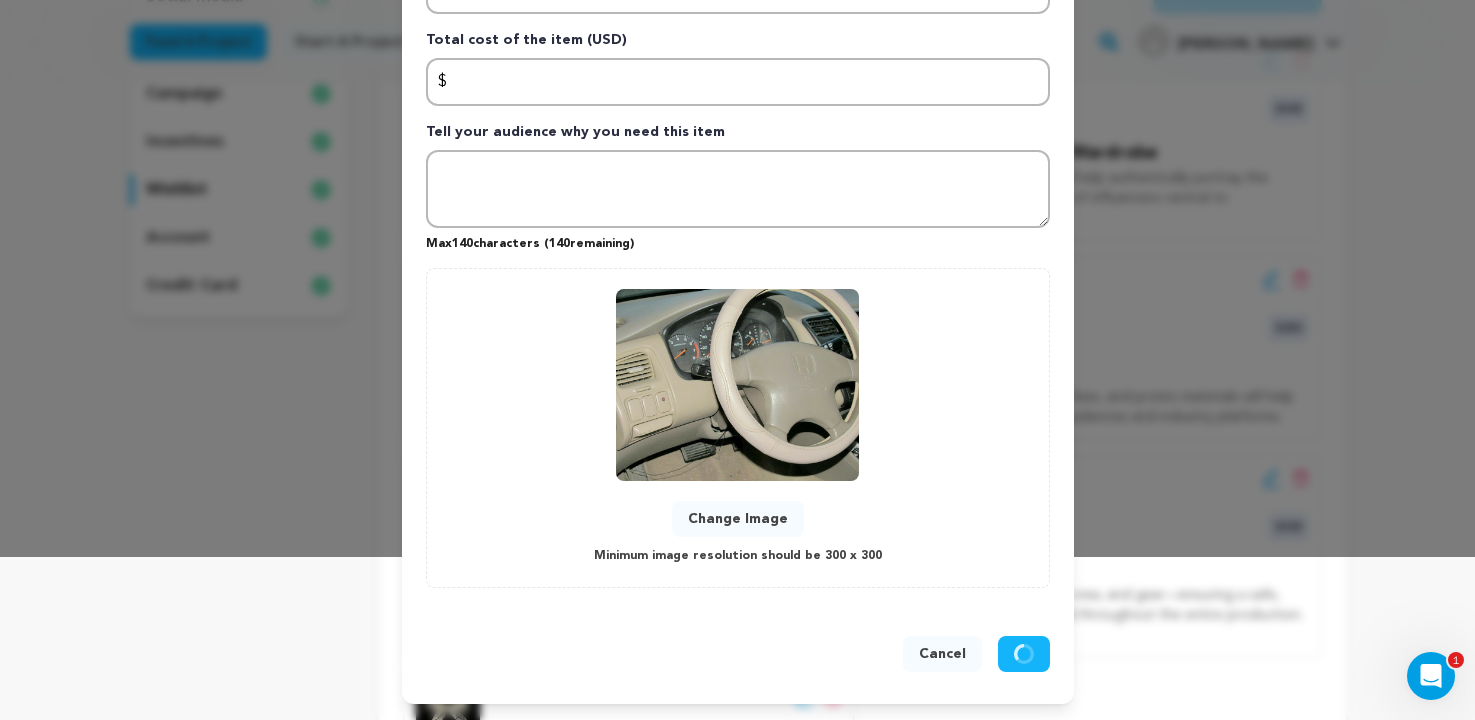 scroll, scrollTop: 0, scrollLeft: 0, axis: both 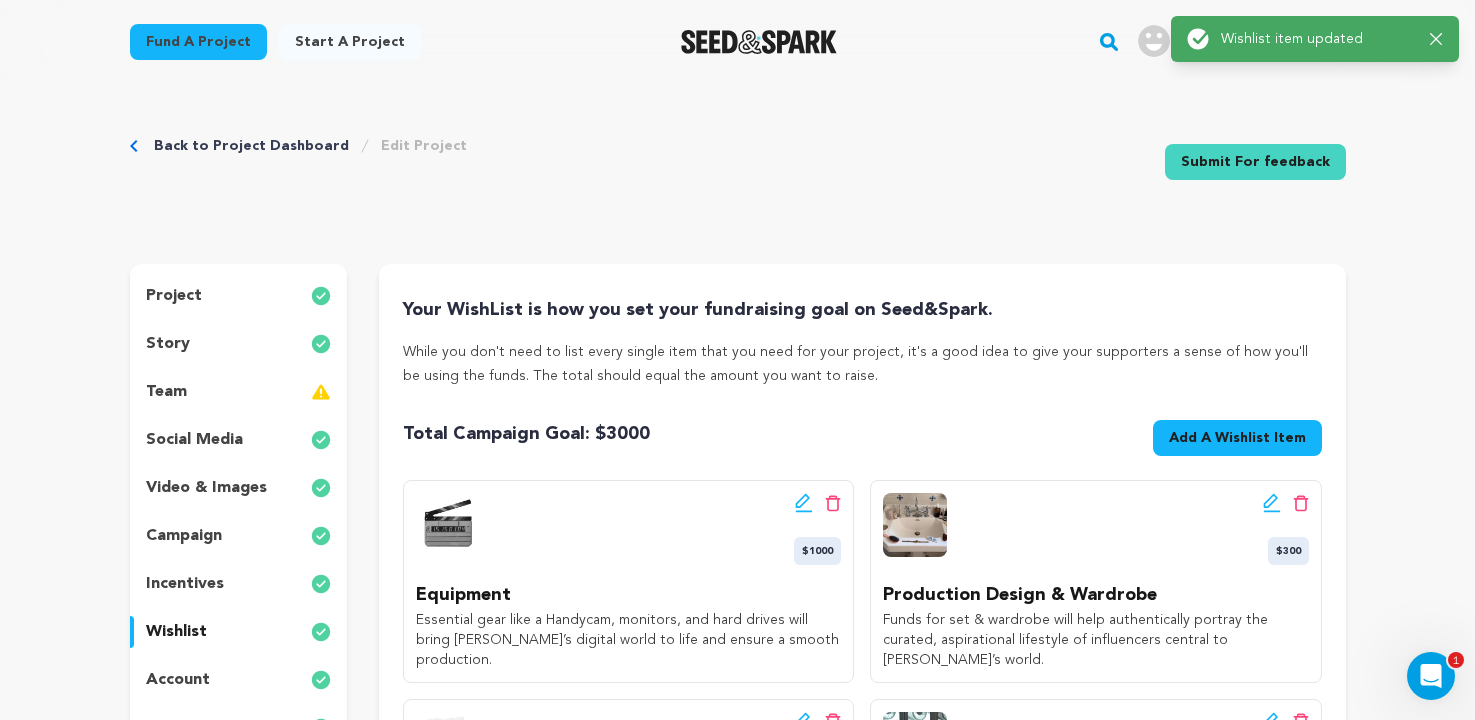 click on "Success:
Info:
Warning:
Error:
Wishlist item updated
Close notification" at bounding box center (1315, 39) 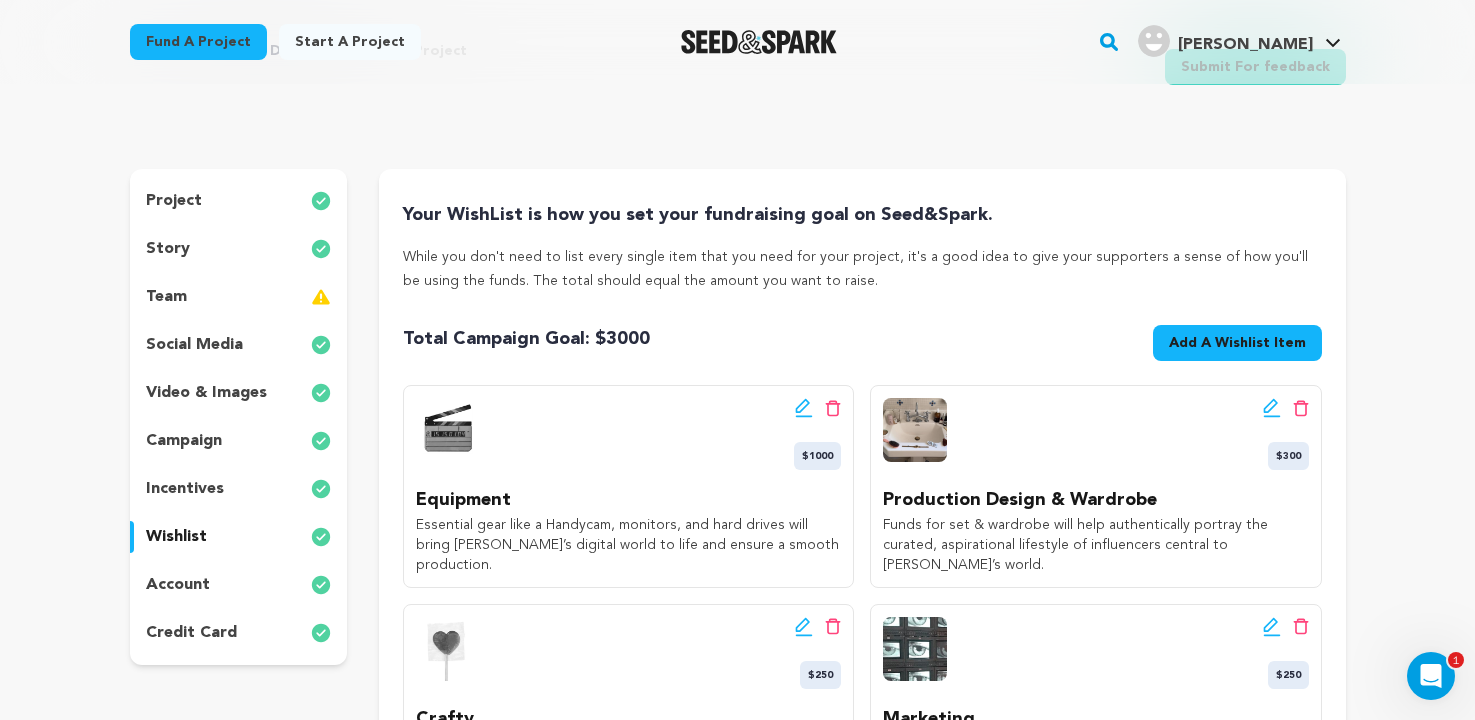 scroll, scrollTop: 115, scrollLeft: 0, axis: vertical 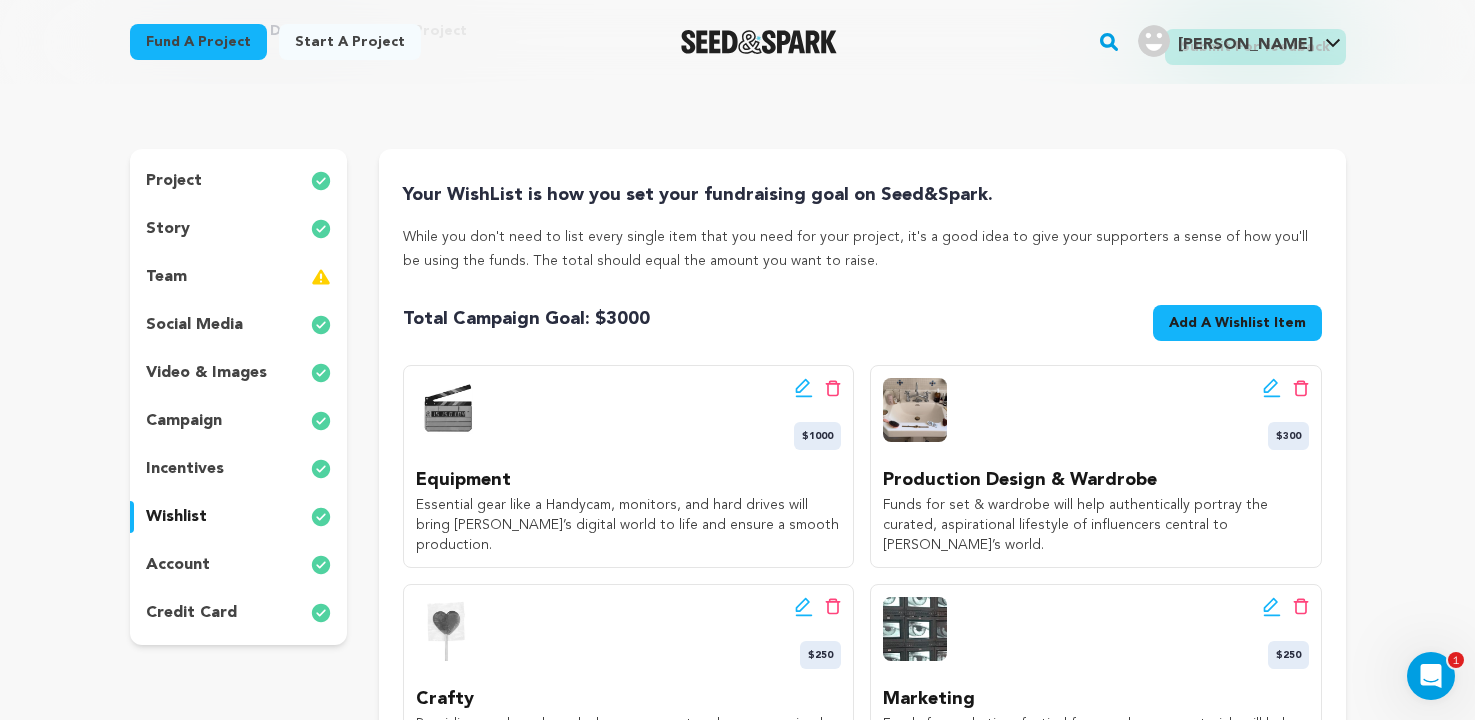 click 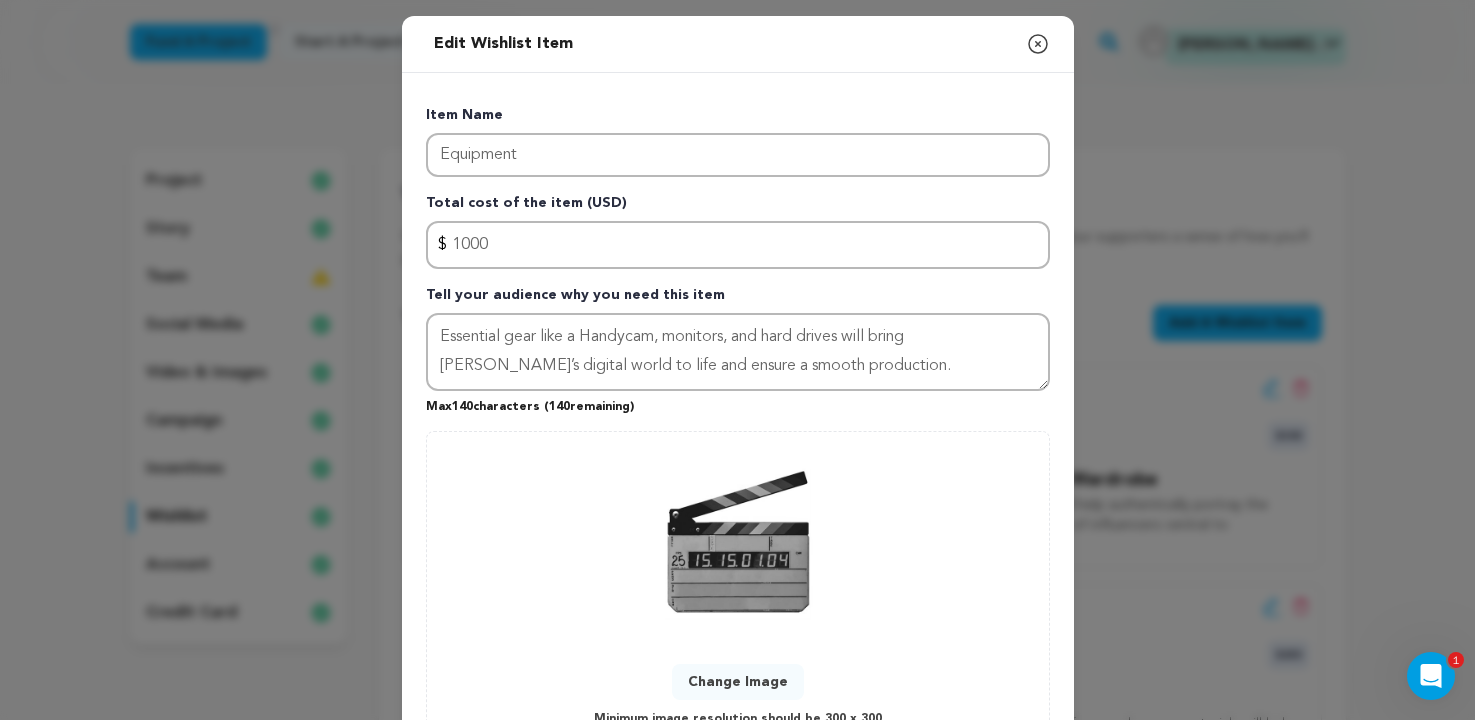 scroll, scrollTop: 163, scrollLeft: 0, axis: vertical 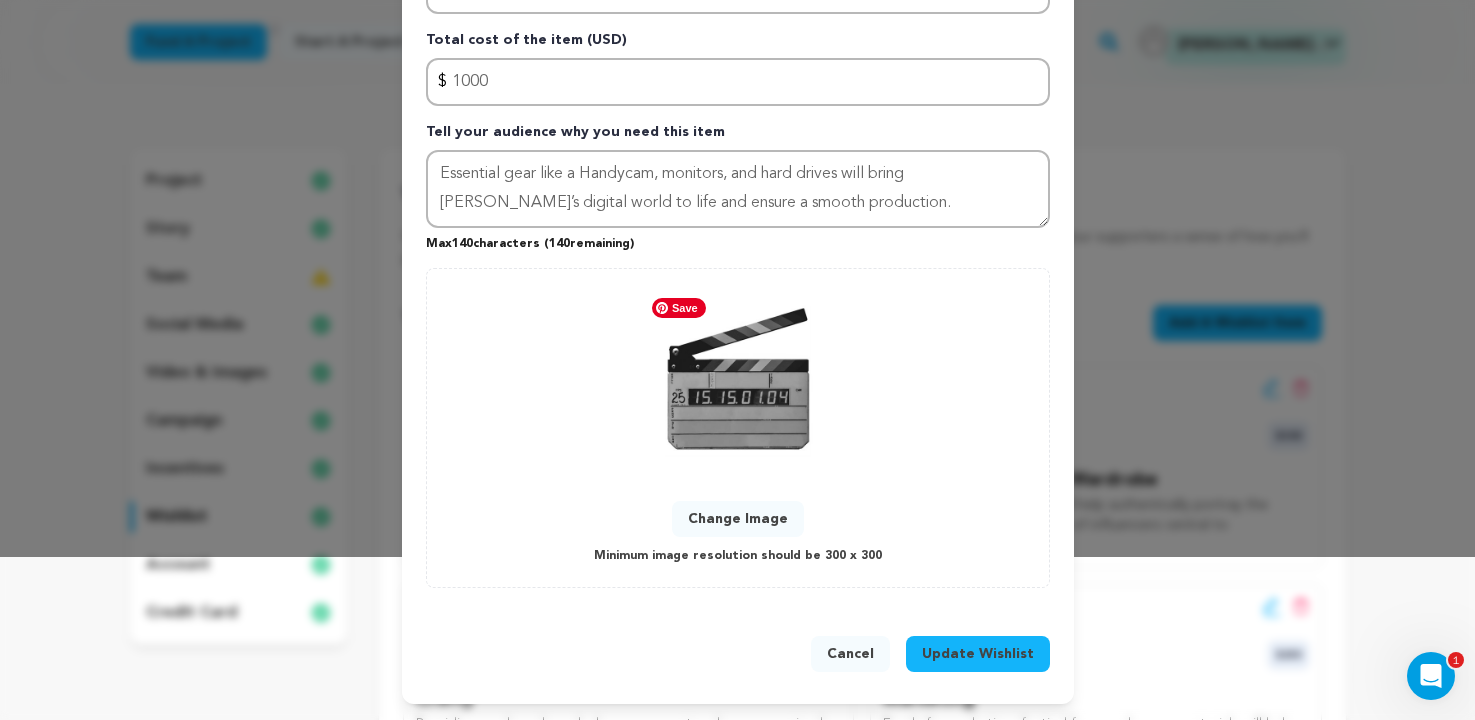 click on "Change Image" at bounding box center (738, 519) 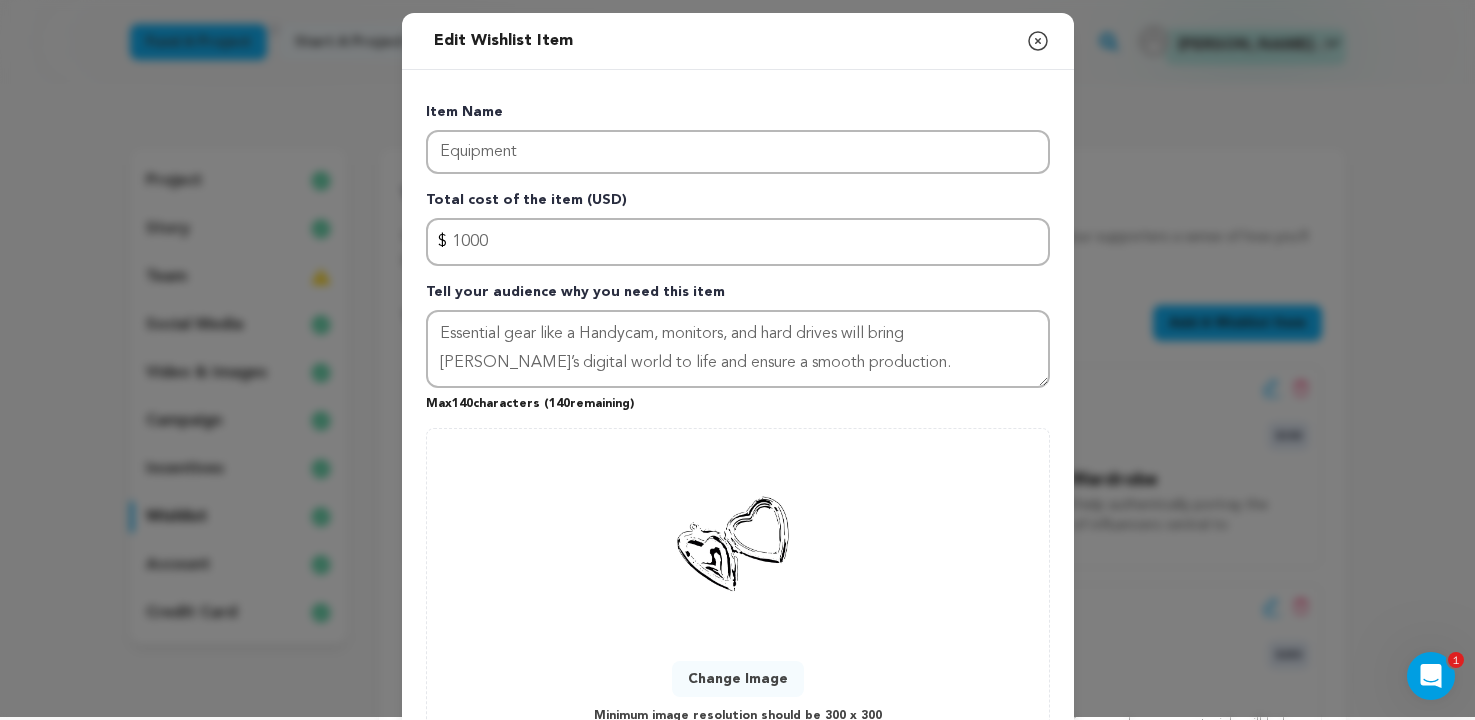 scroll, scrollTop: 163, scrollLeft: 0, axis: vertical 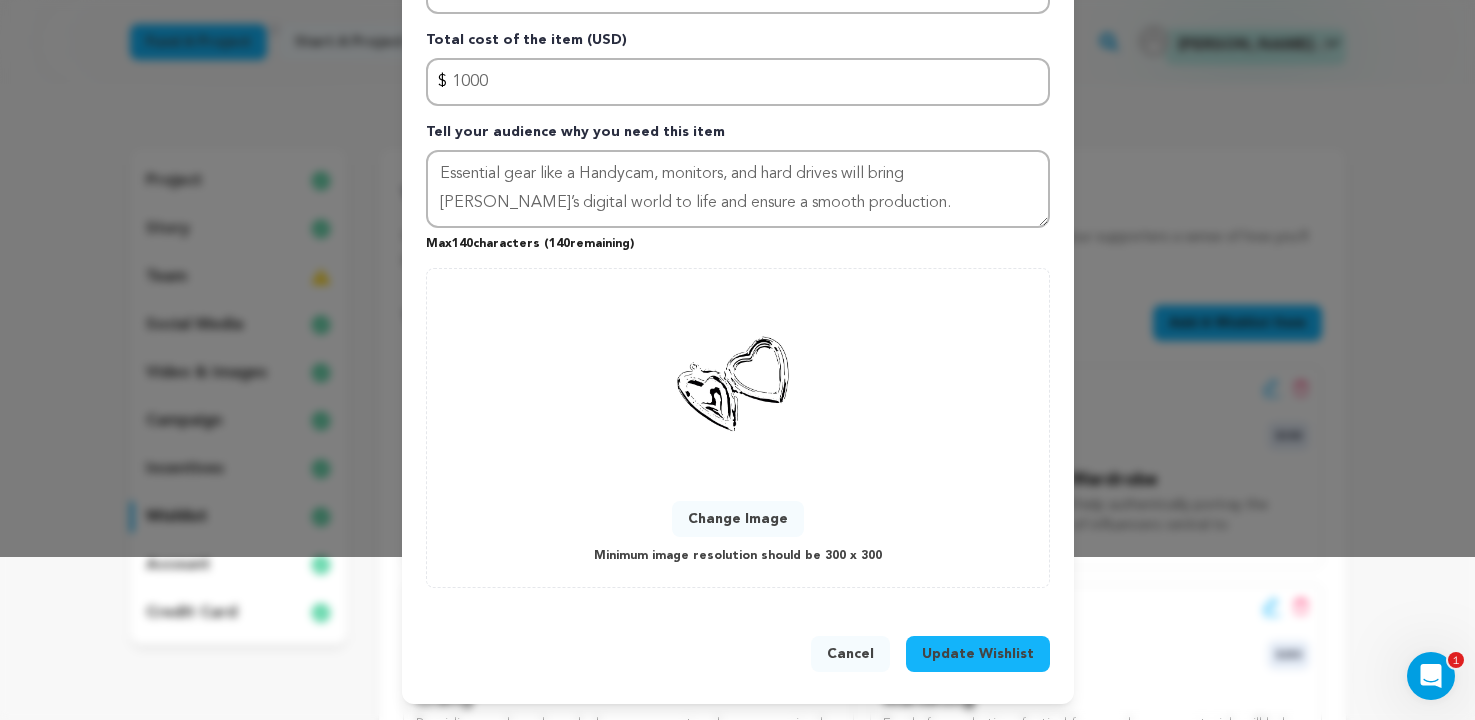 click on "Update Wishlist" at bounding box center [978, 654] 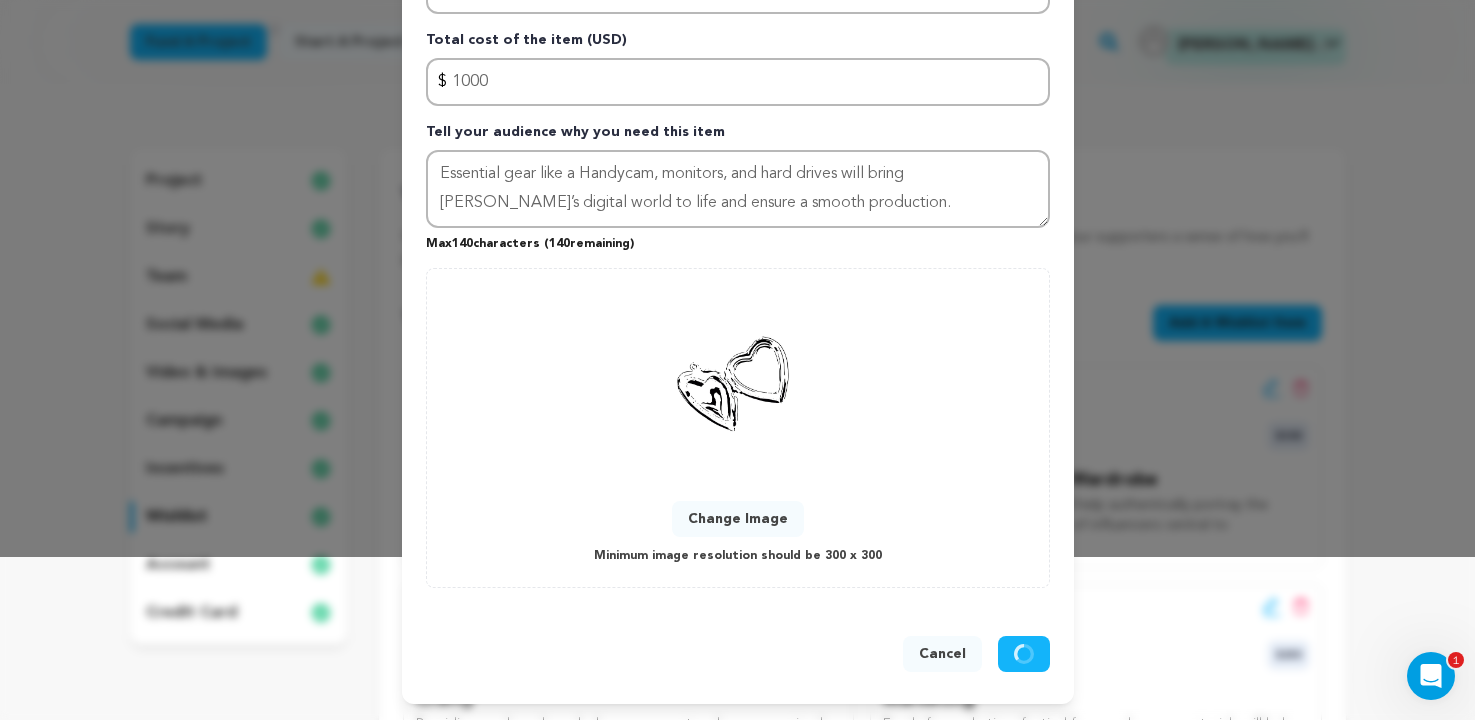 type 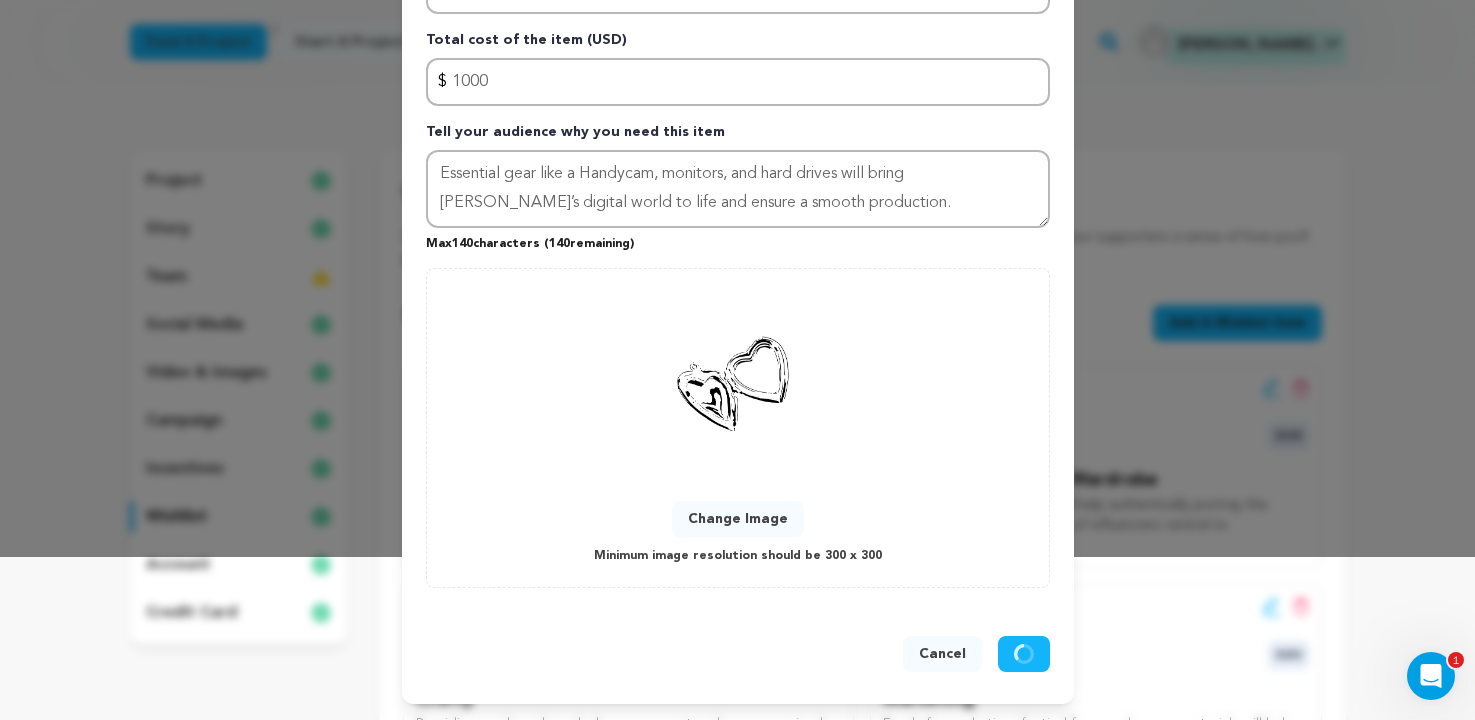 type 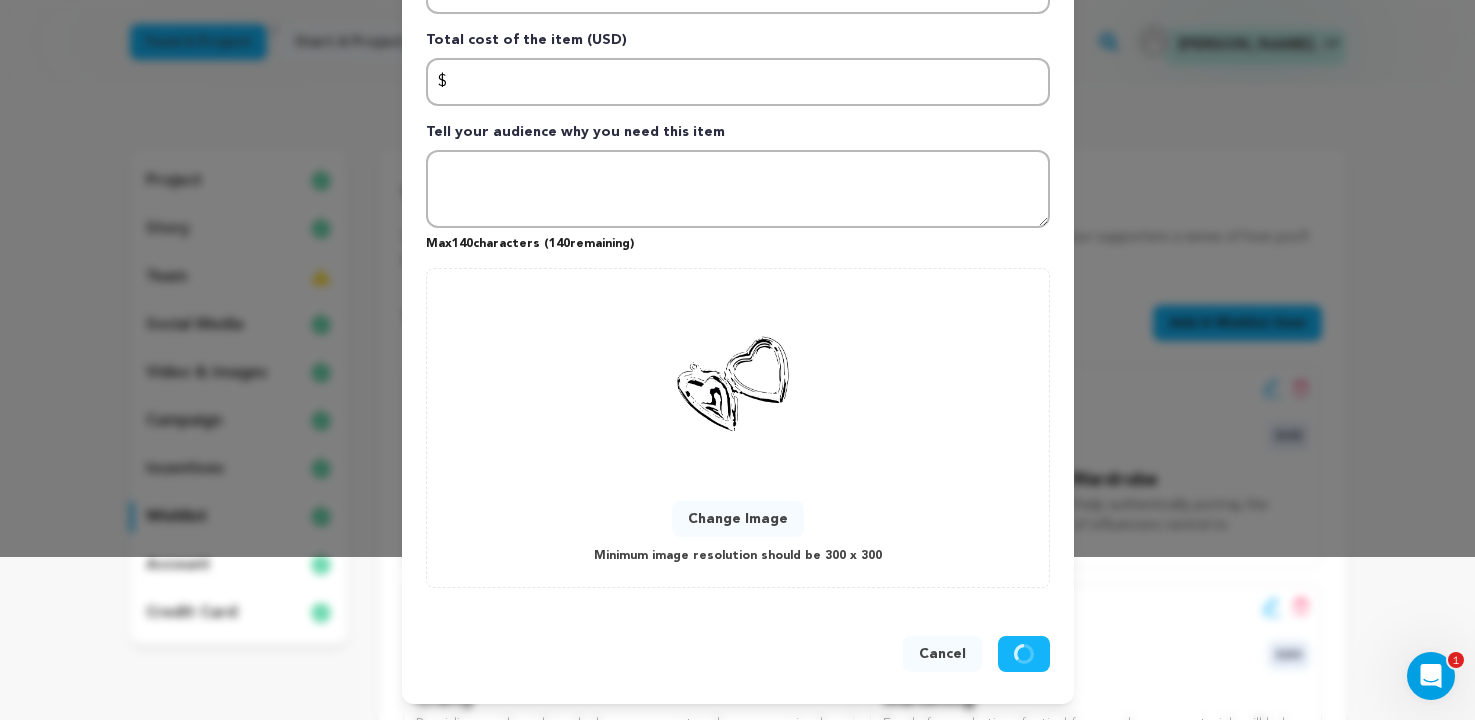 scroll, scrollTop: 0, scrollLeft: 0, axis: both 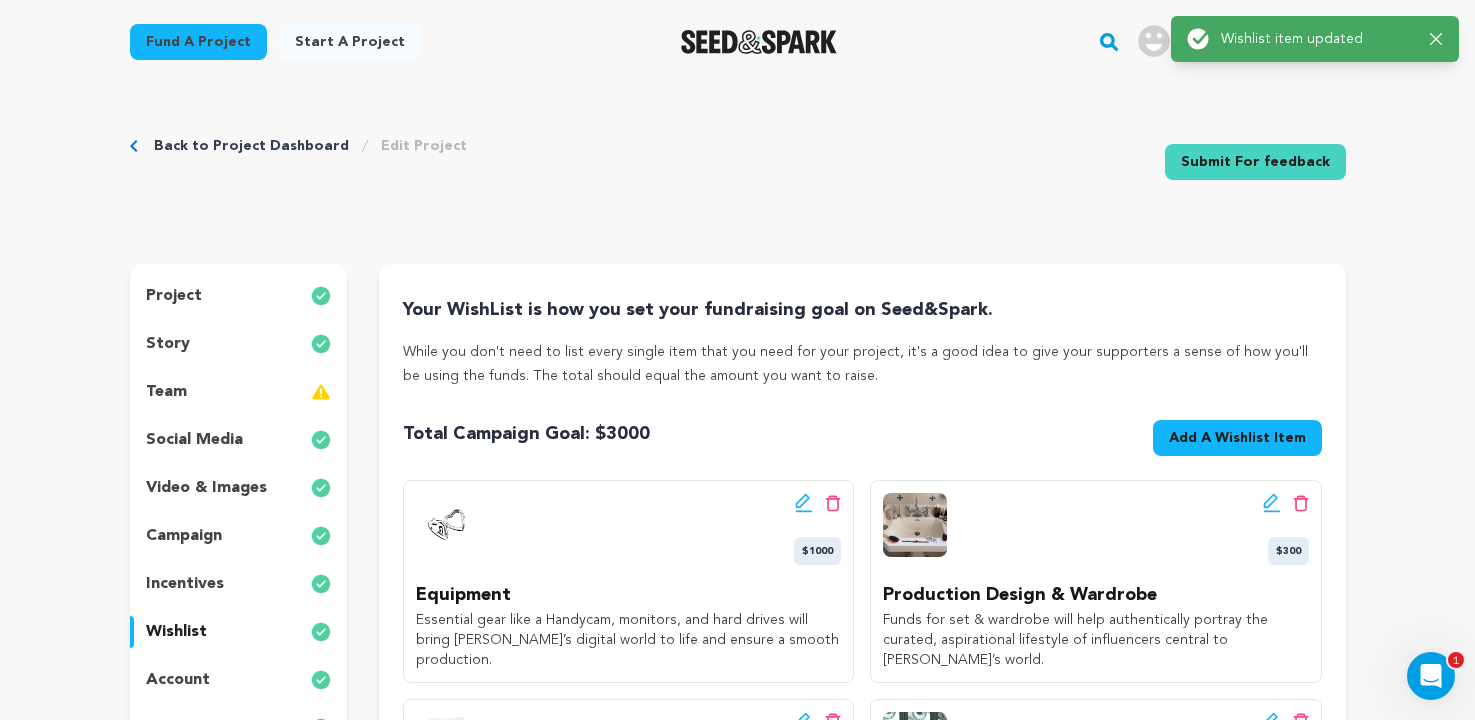 click 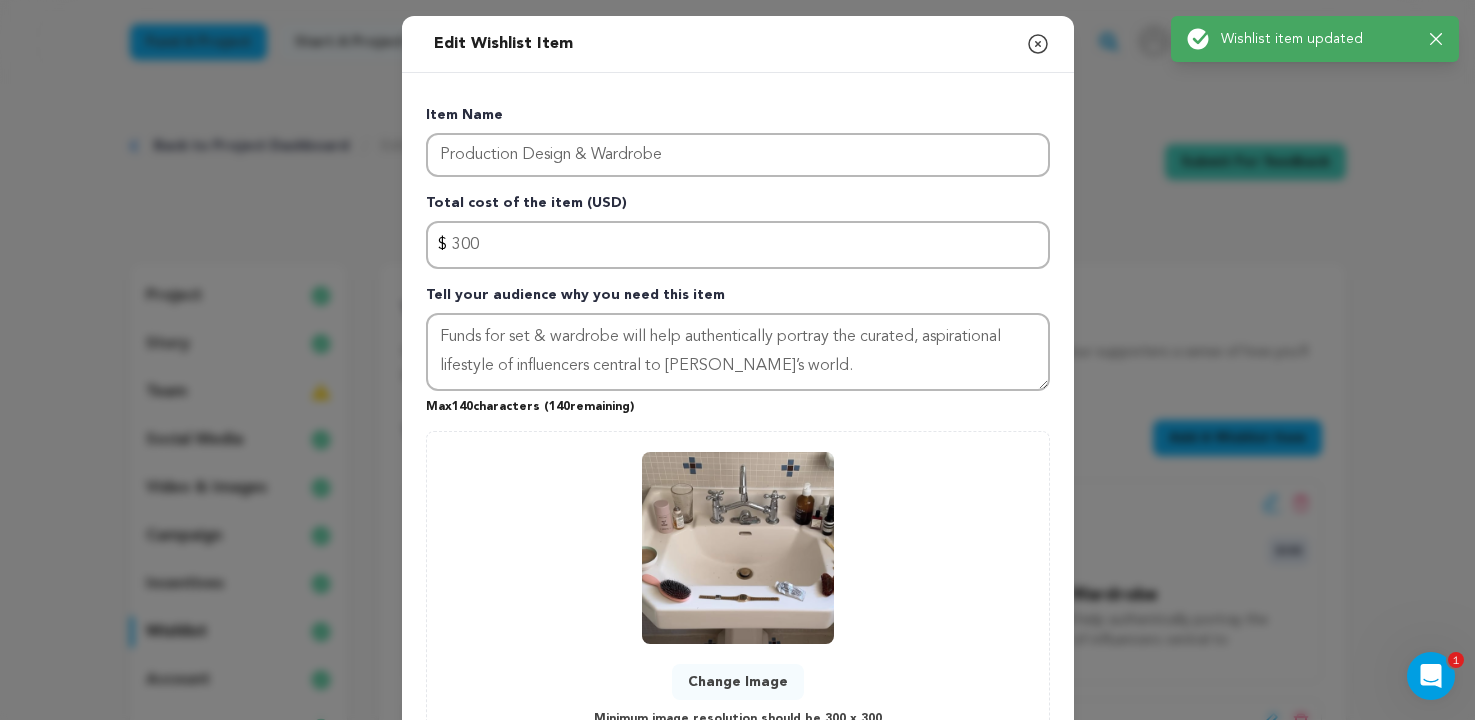 scroll, scrollTop: 163, scrollLeft: 0, axis: vertical 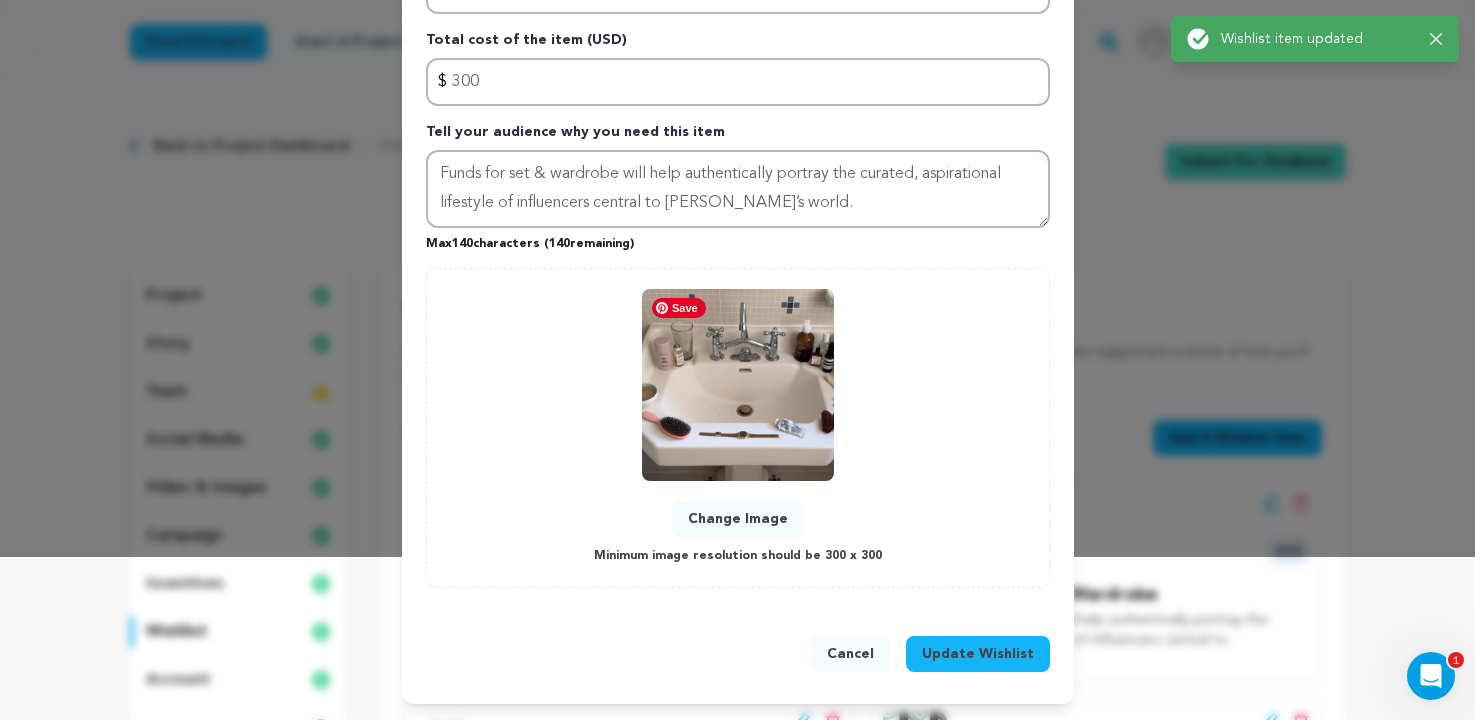 click on "Change Image" at bounding box center (738, 519) 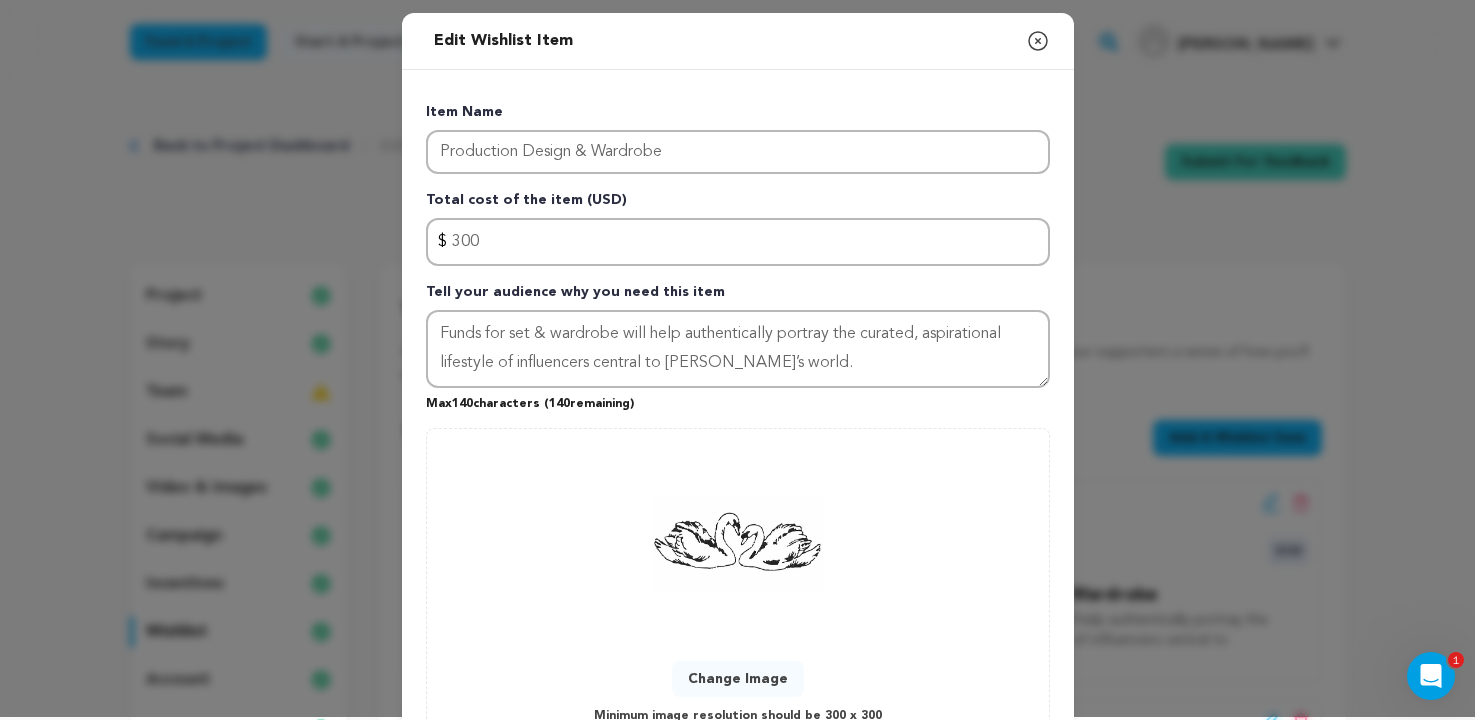 scroll, scrollTop: 163, scrollLeft: 0, axis: vertical 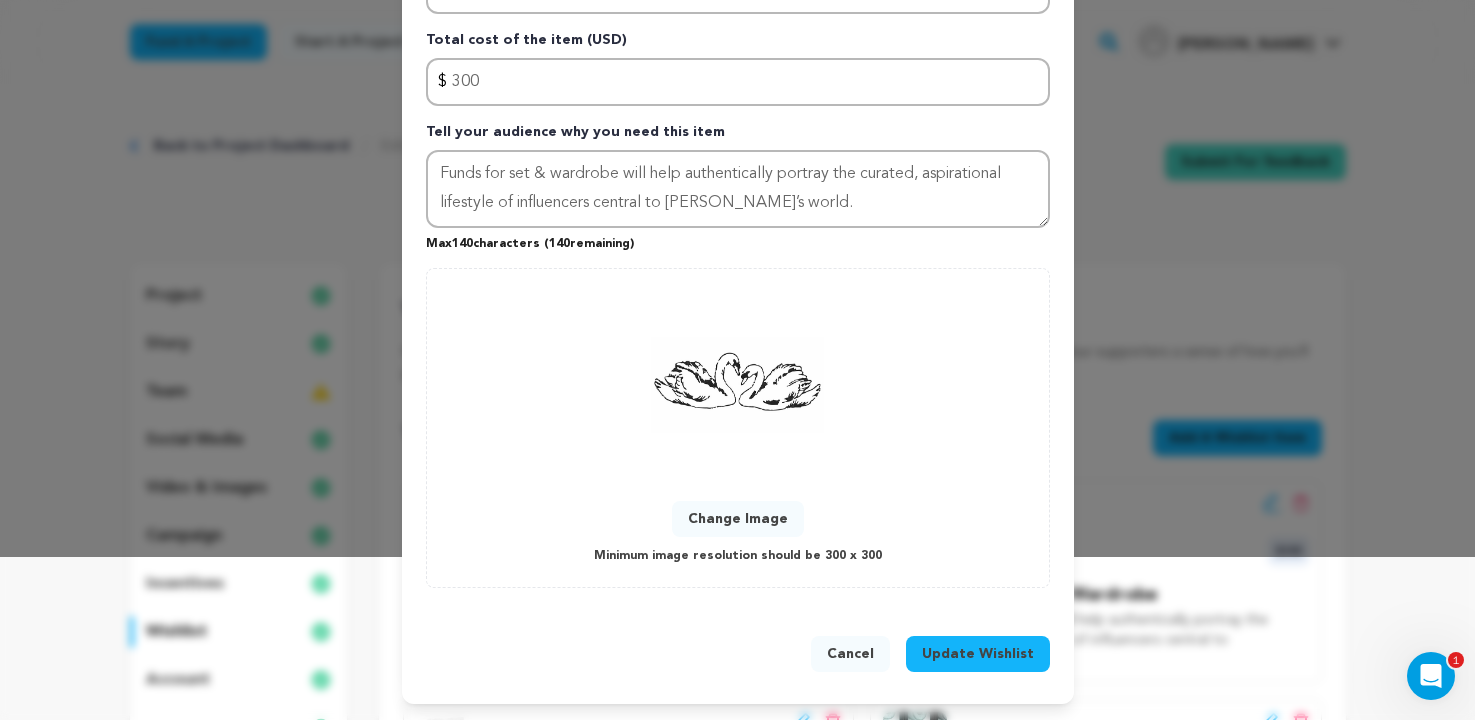 click on "Update Wishlist" at bounding box center (978, 654) 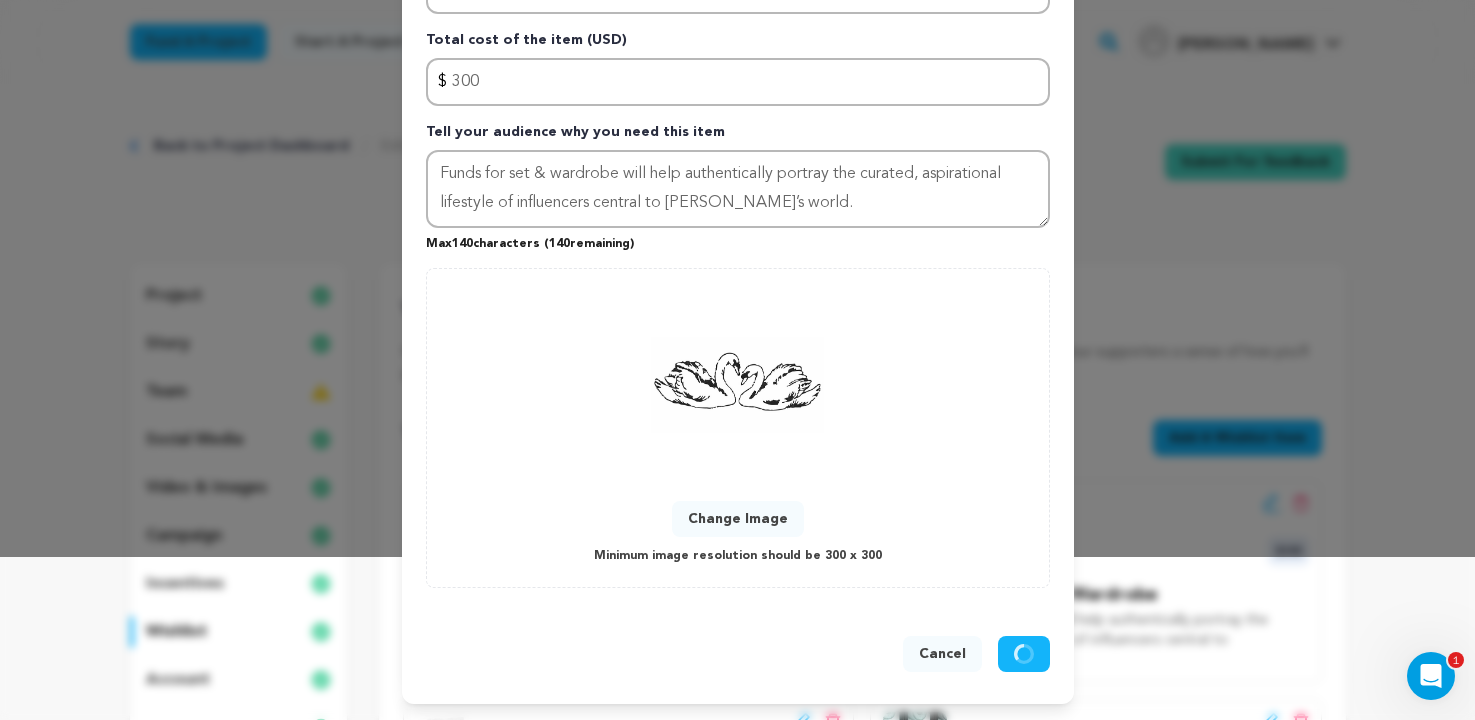 type 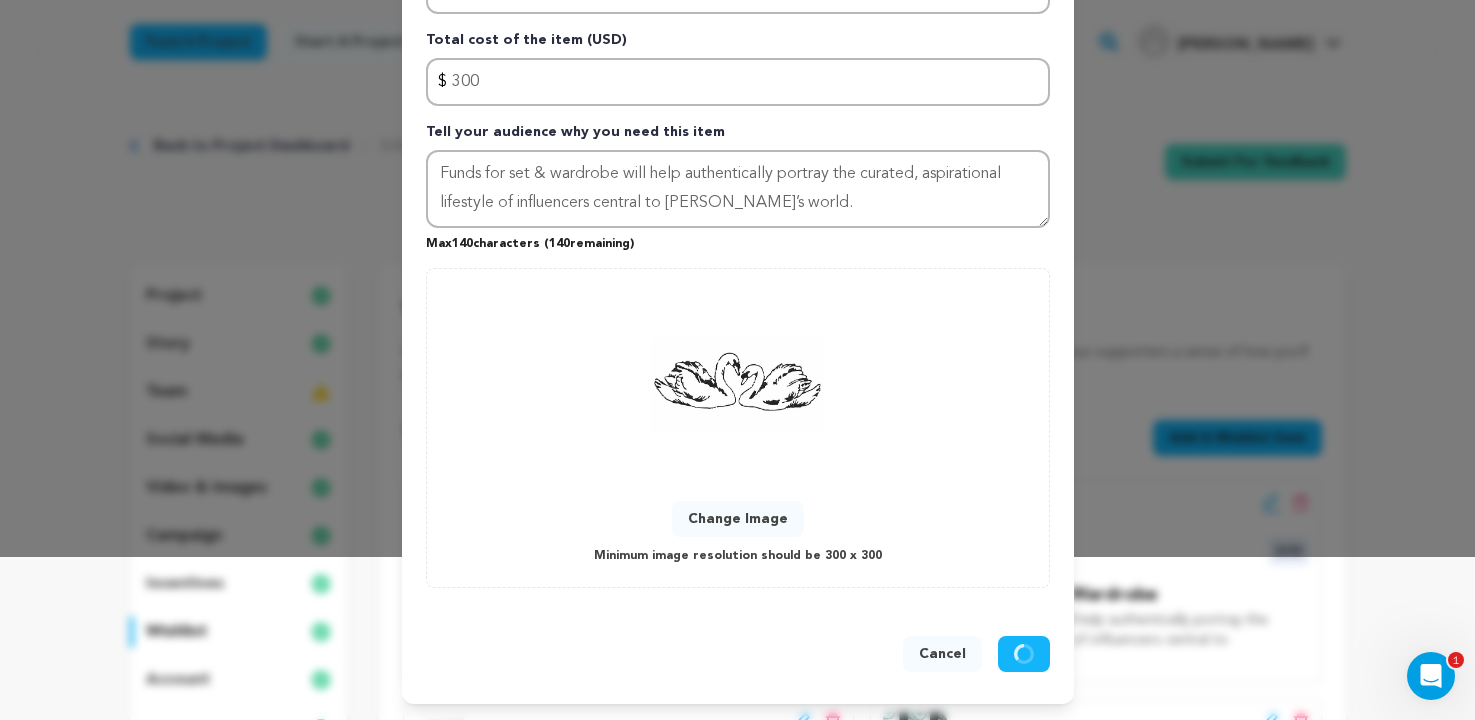 type 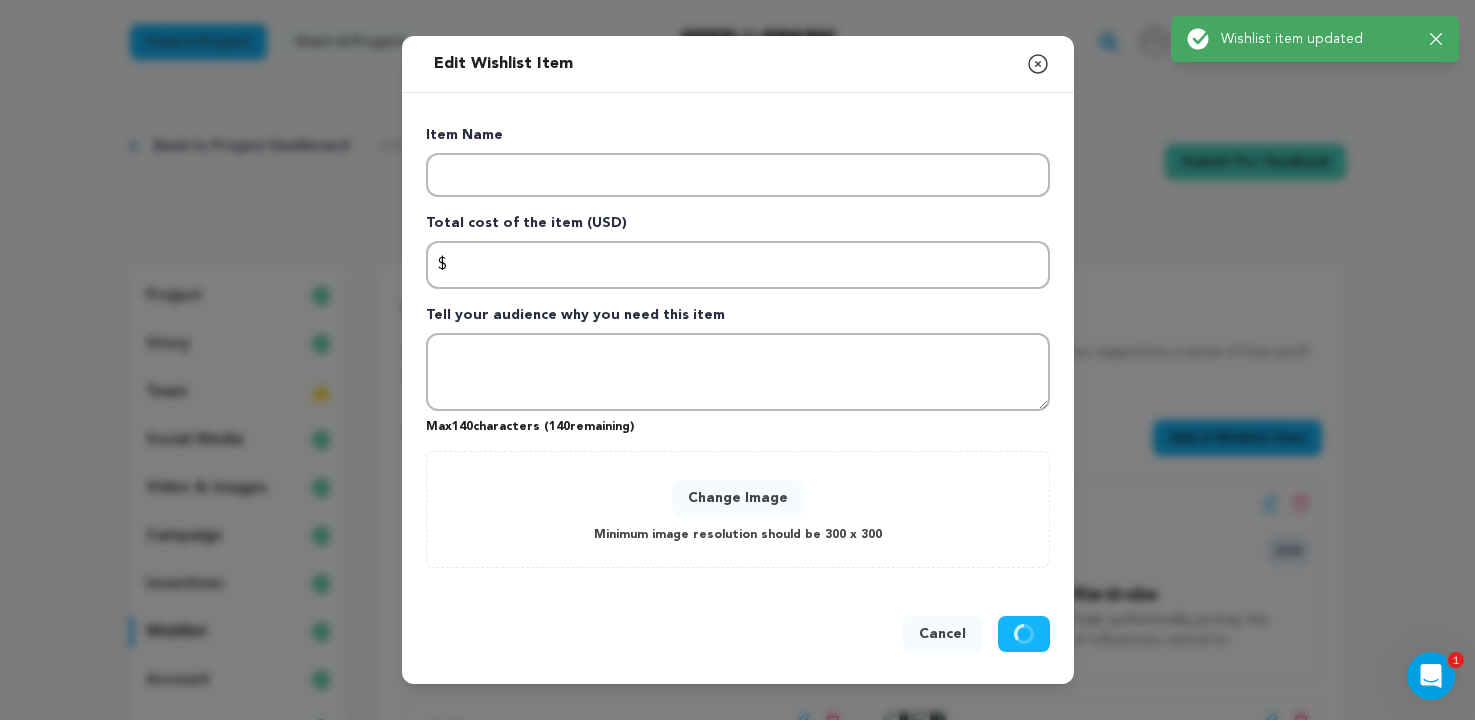 scroll, scrollTop: 0, scrollLeft: 0, axis: both 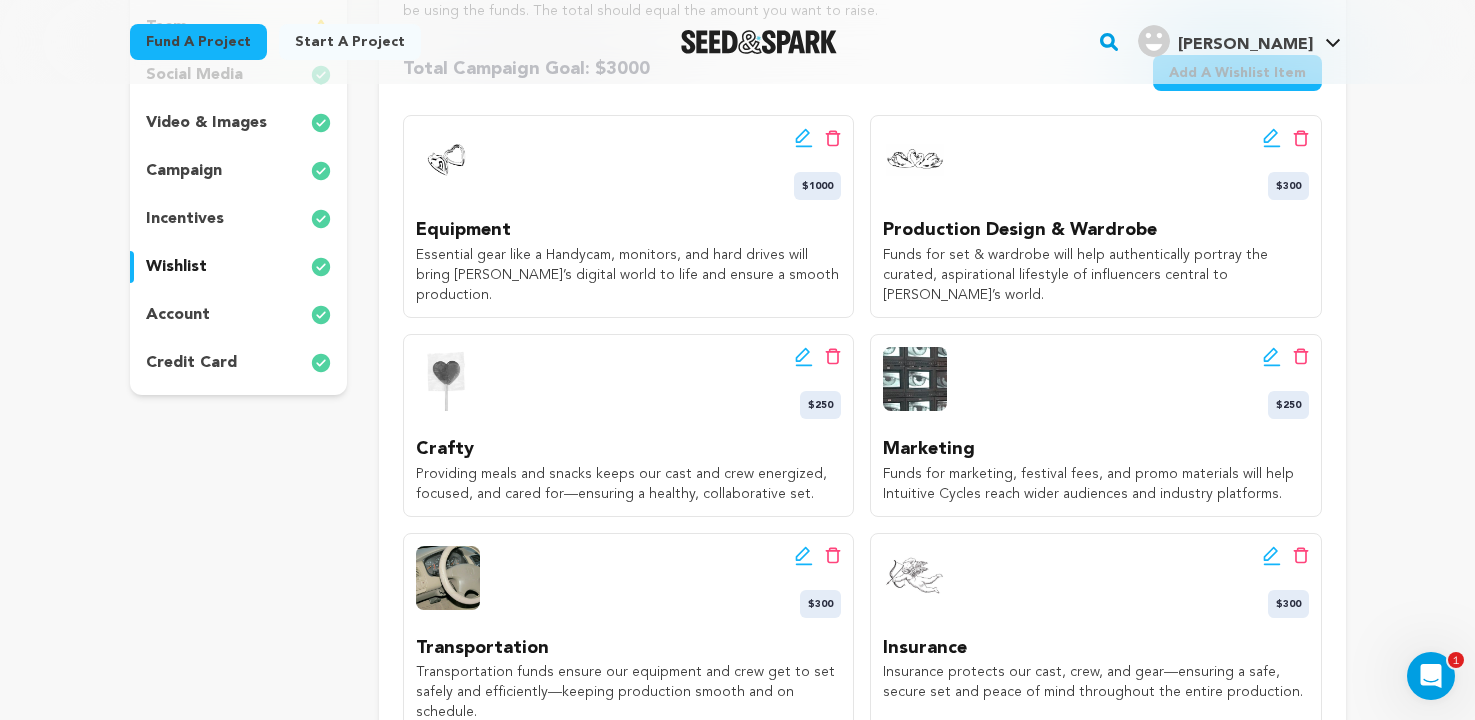 click 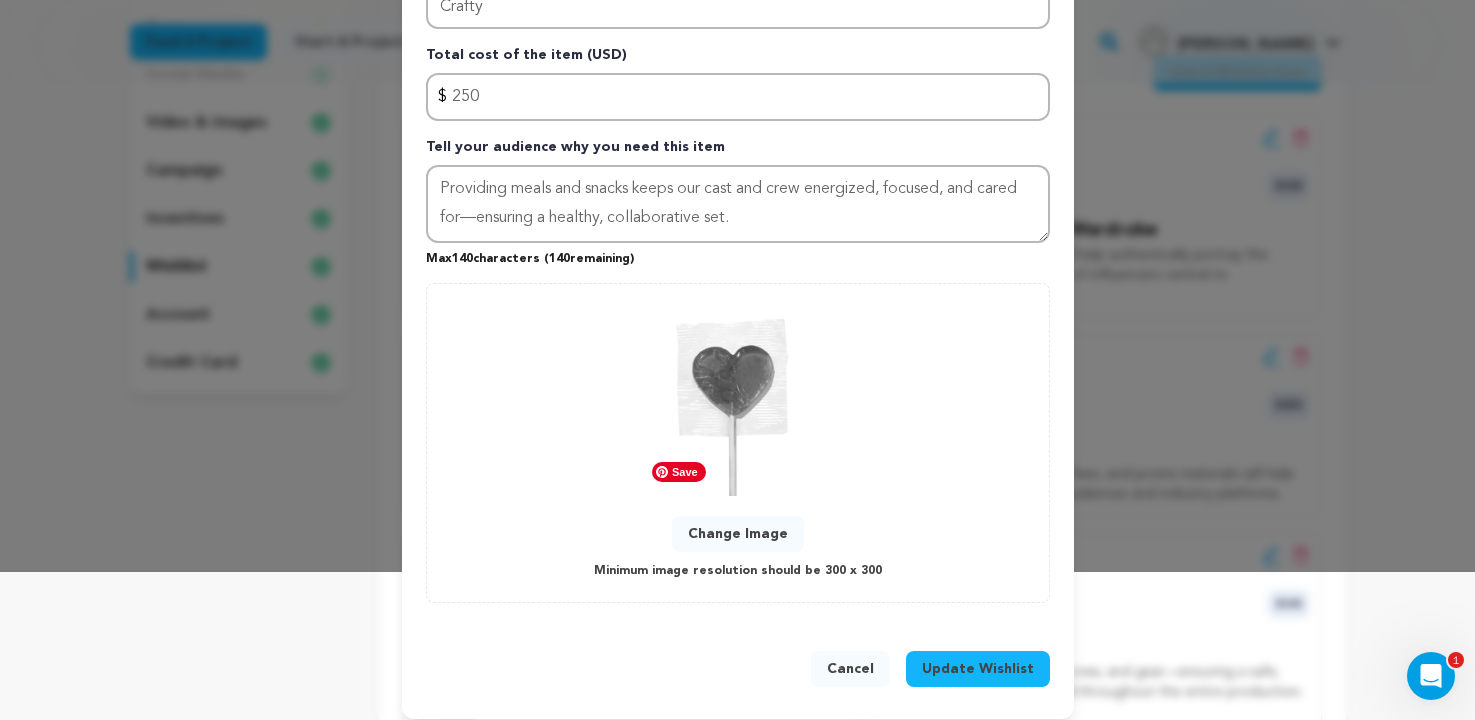 scroll, scrollTop: 163, scrollLeft: 0, axis: vertical 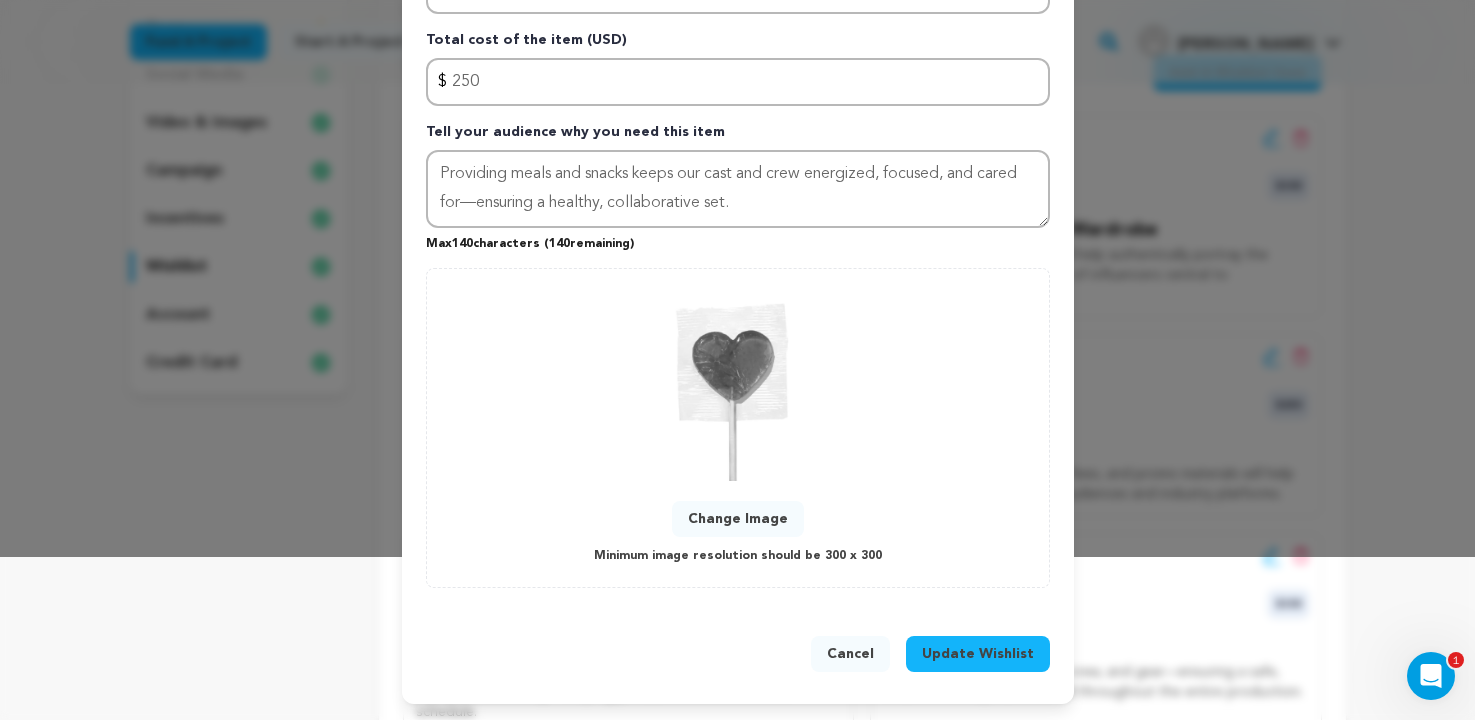 click on "Change Image" at bounding box center [738, 519] 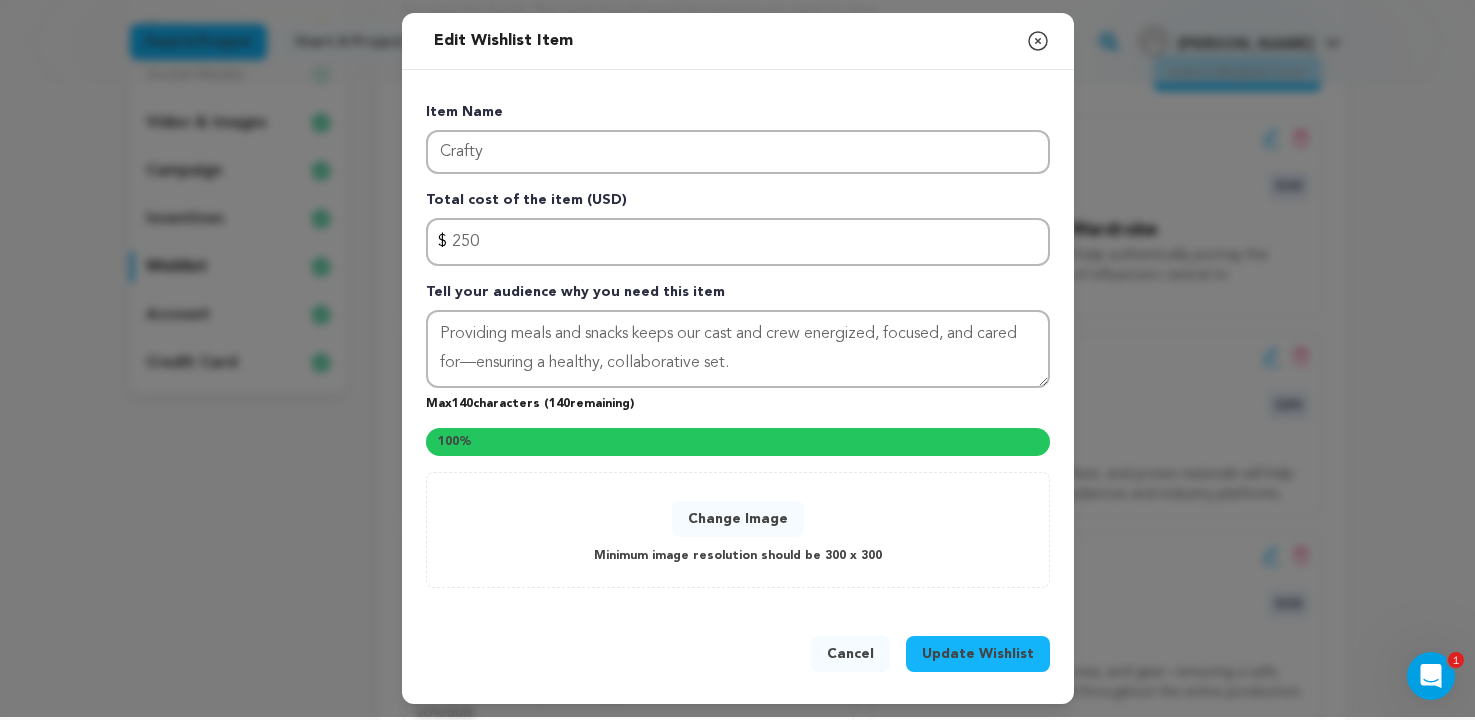 scroll, scrollTop: 163, scrollLeft: 0, axis: vertical 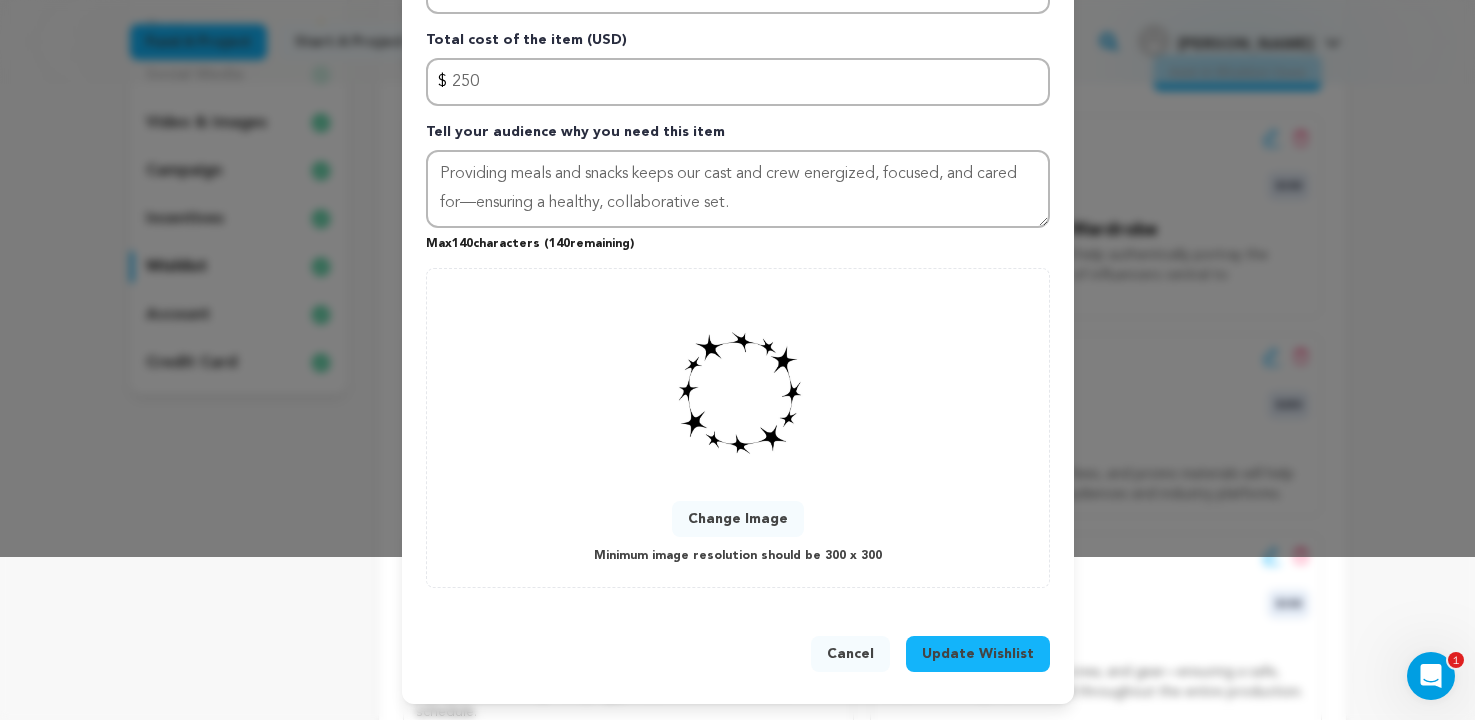click on "Update Wishlist" at bounding box center [978, 654] 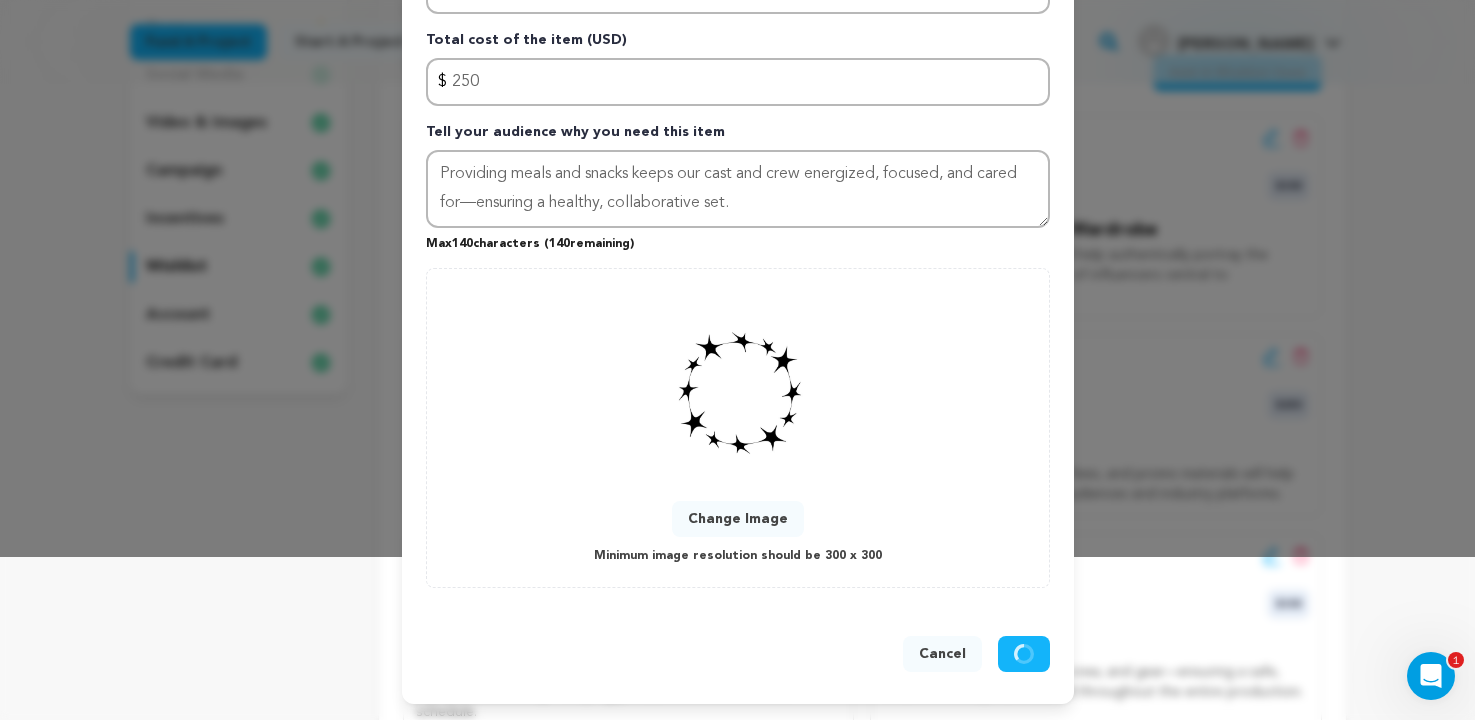 type 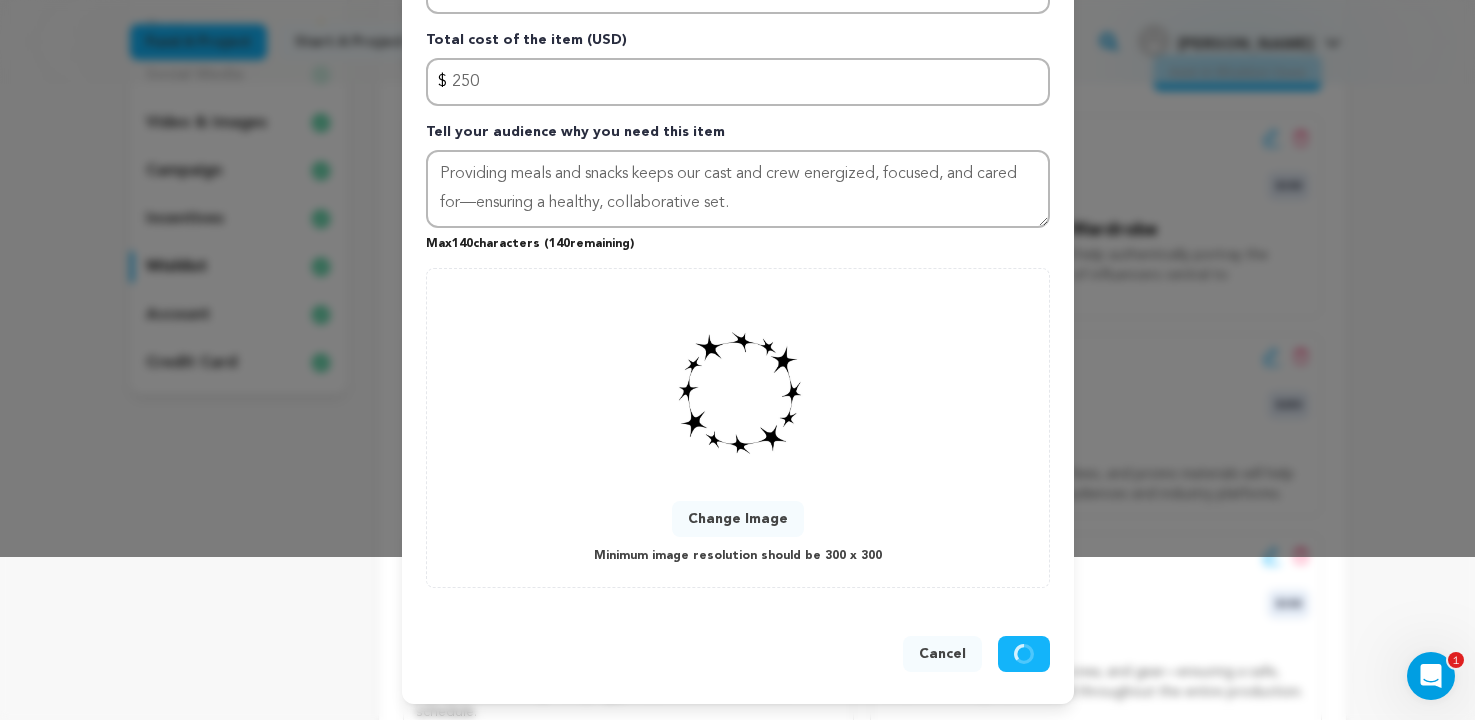 type 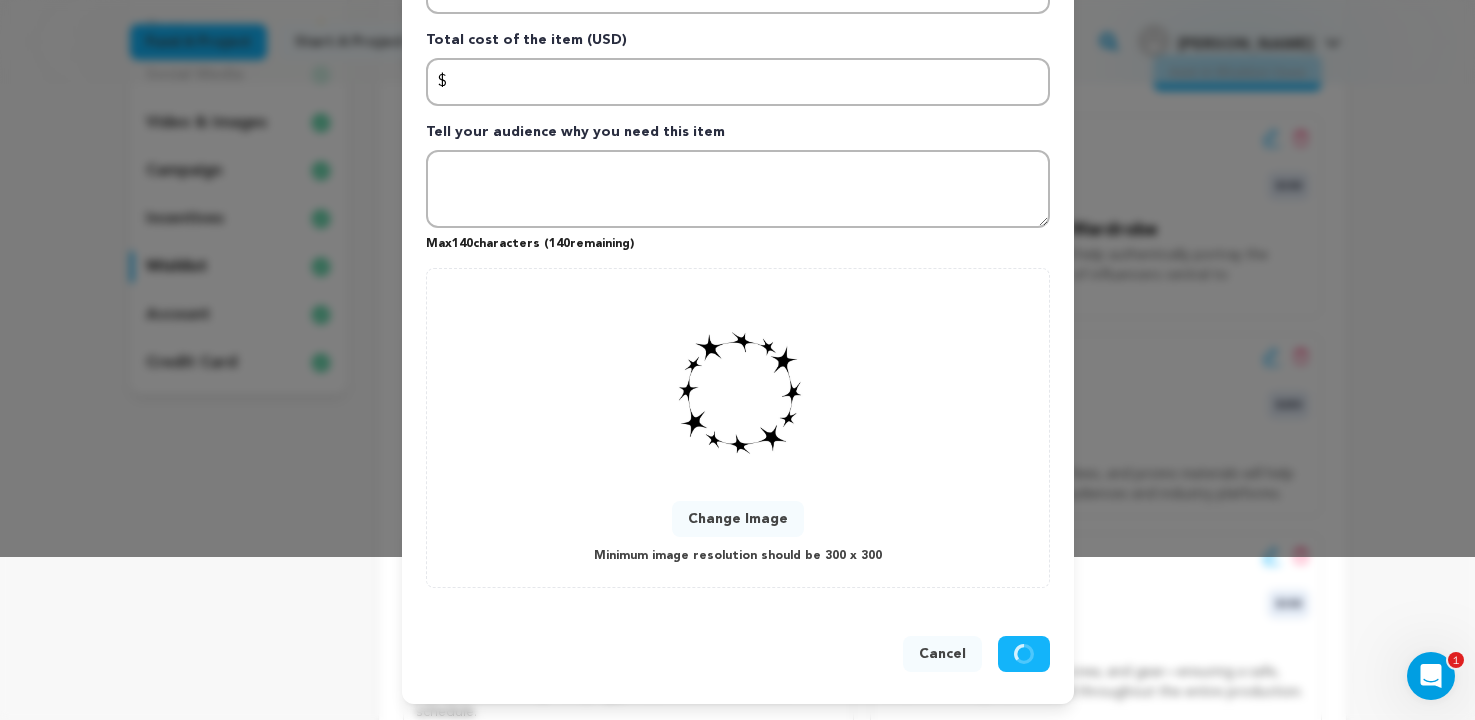 scroll, scrollTop: 0, scrollLeft: 0, axis: both 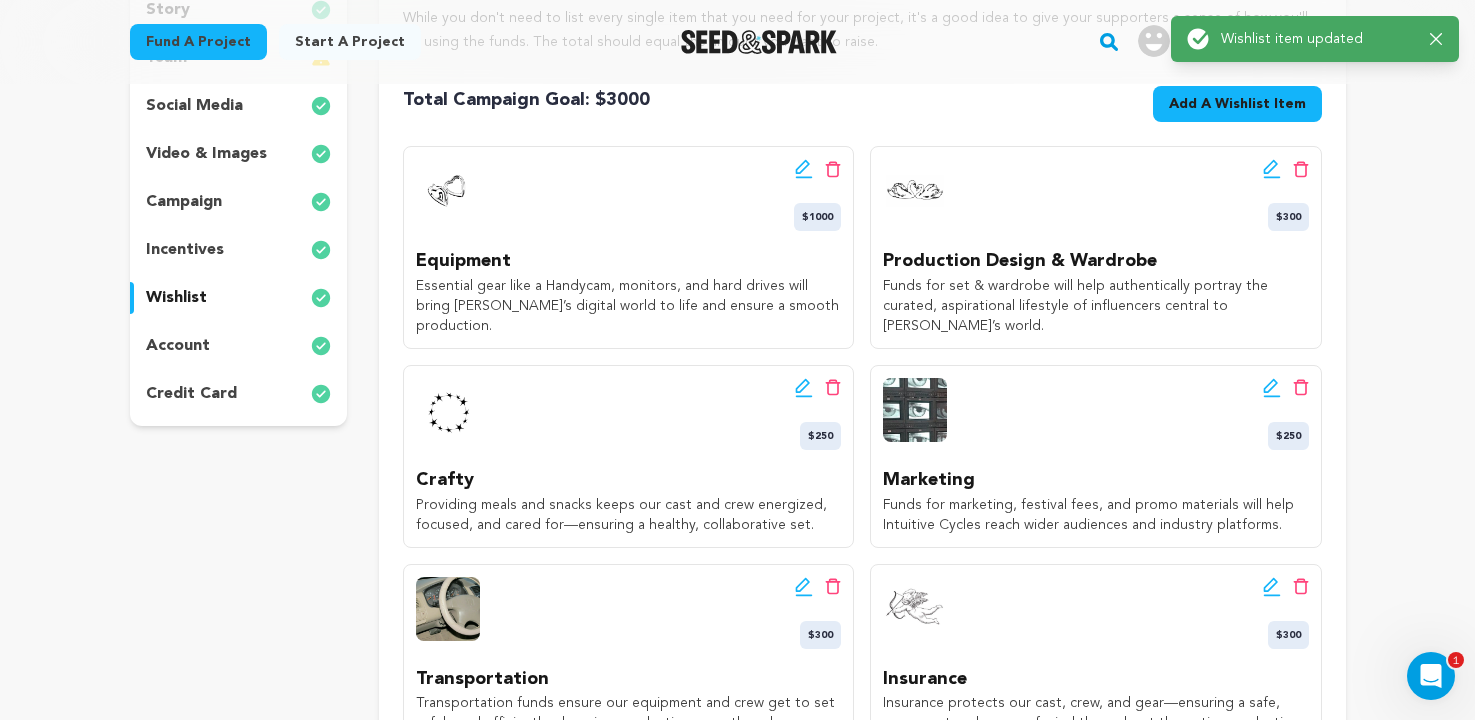 click on "Edit wishlist button
Delete wishlist button
$1000
Equipment
Essential gear like a Handycam, monitors, and hard drives will bring Sadie’s digital world to life and ensure a smooth production." at bounding box center (862, 565) 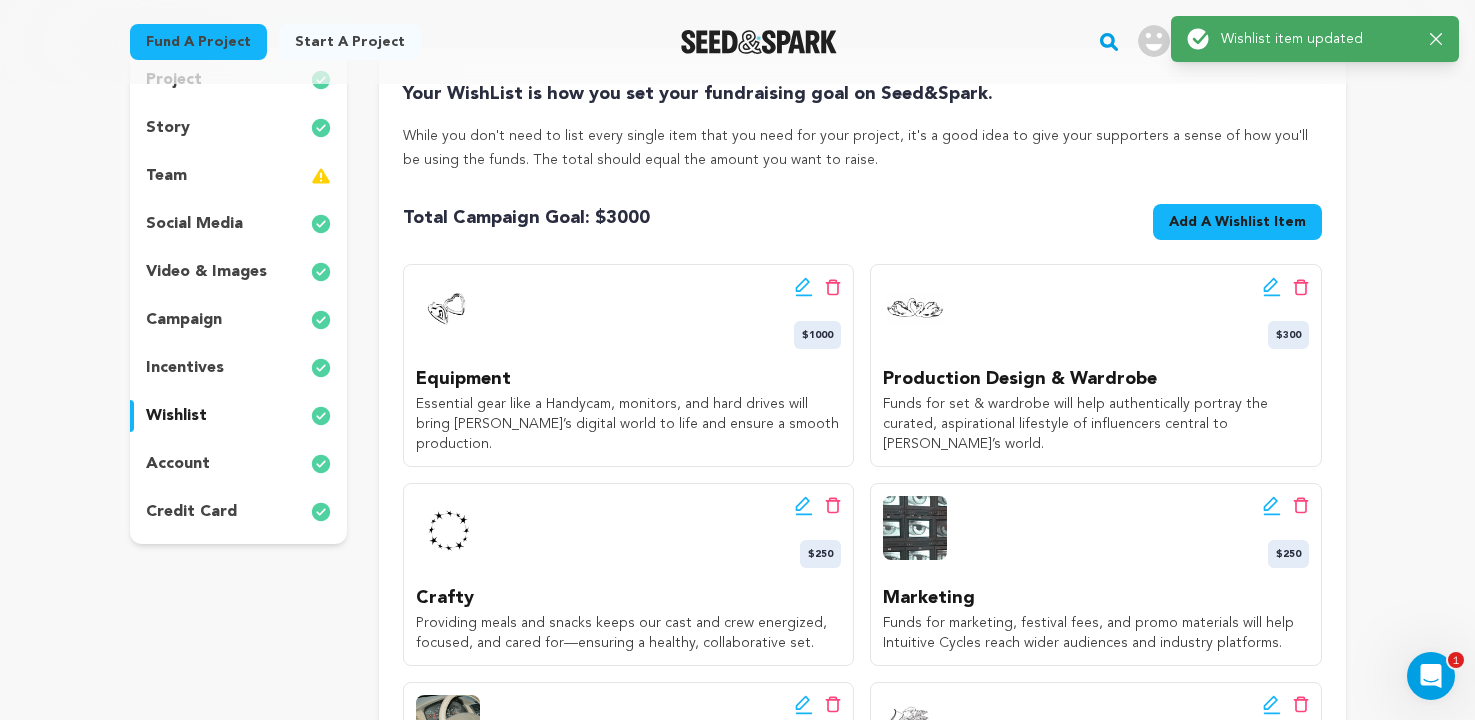 scroll, scrollTop: 224, scrollLeft: 0, axis: vertical 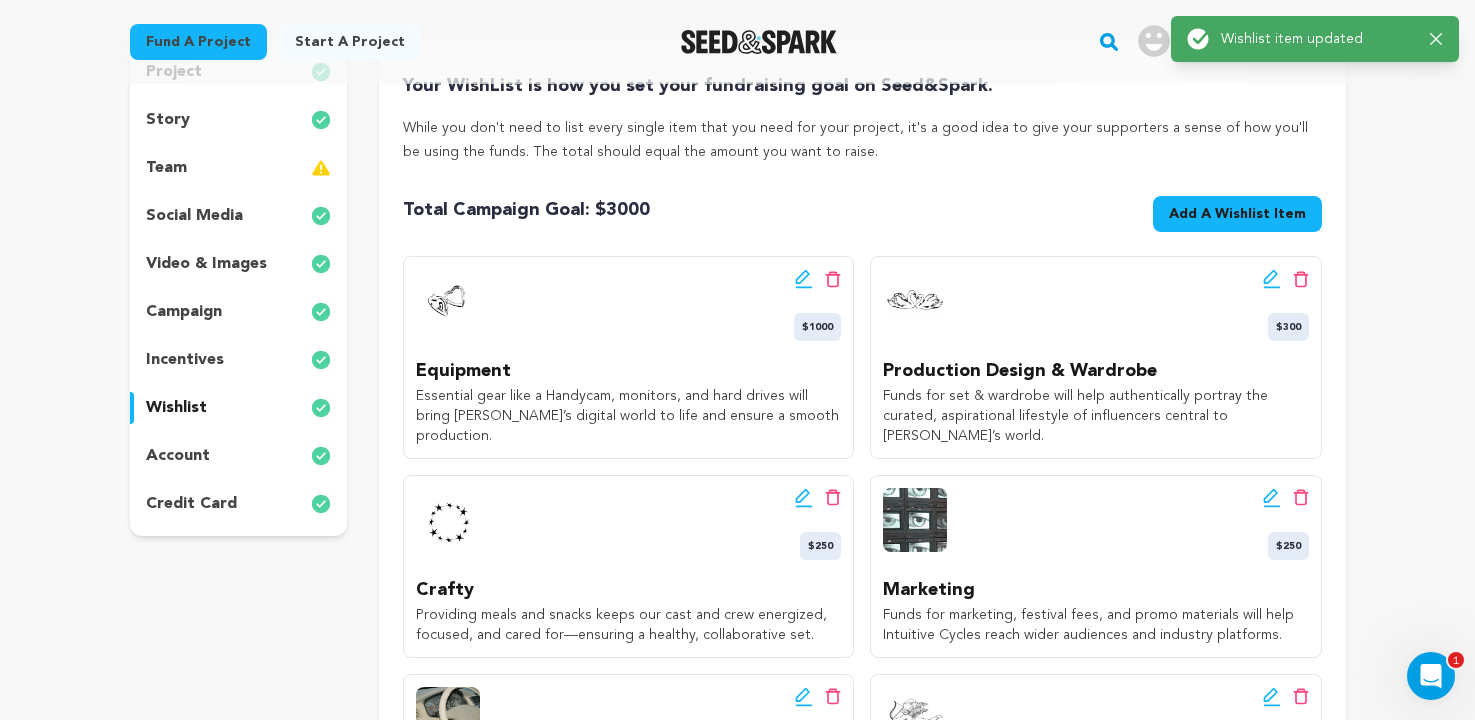 click 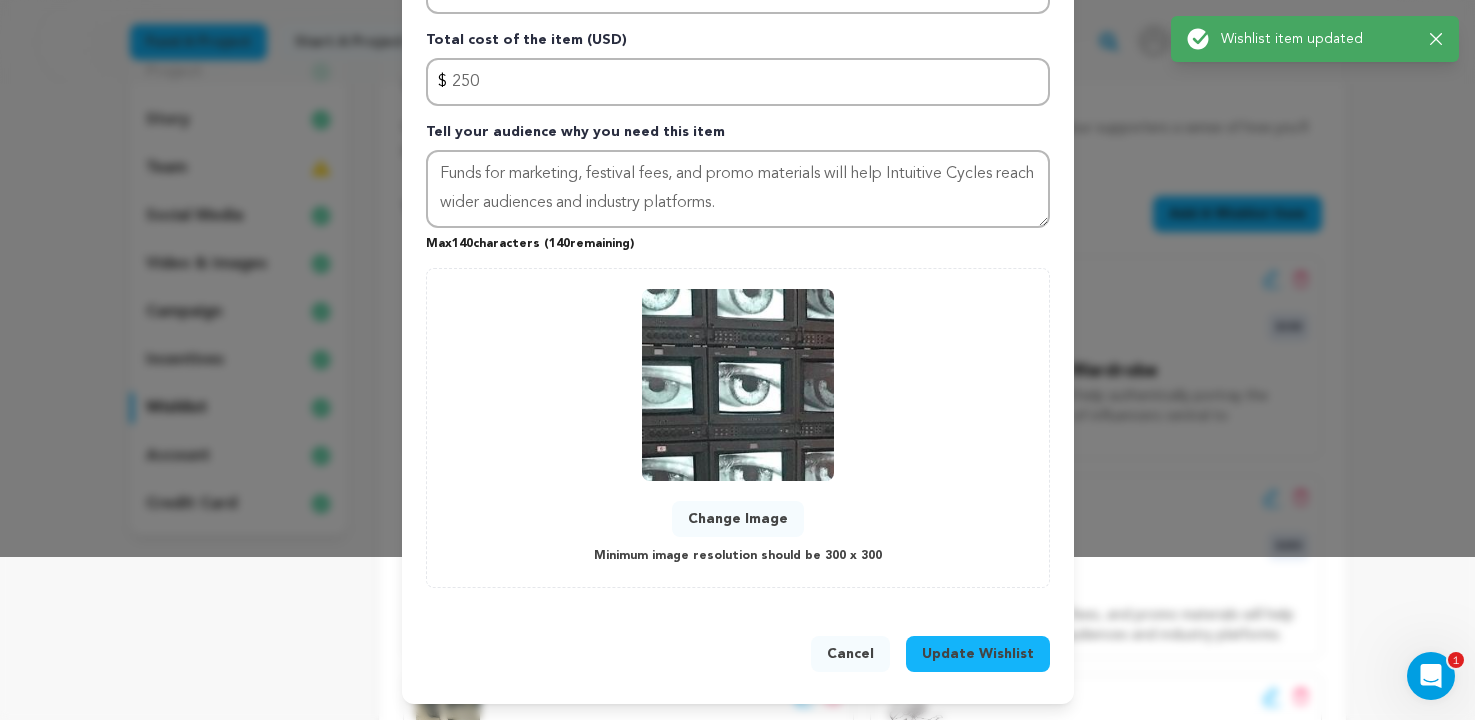 scroll, scrollTop: 161, scrollLeft: 0, axis: vertical 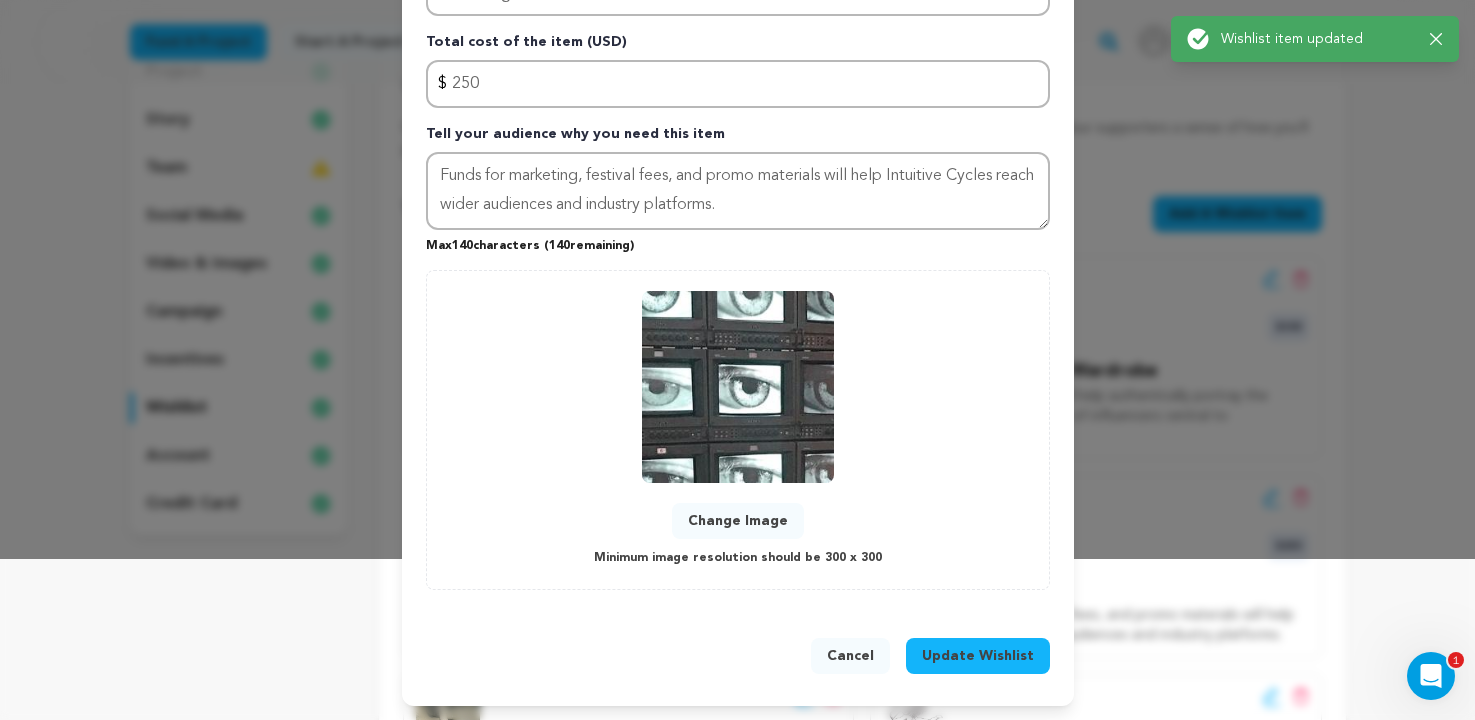 click on "Change Image" at bounding box center [738, 521] 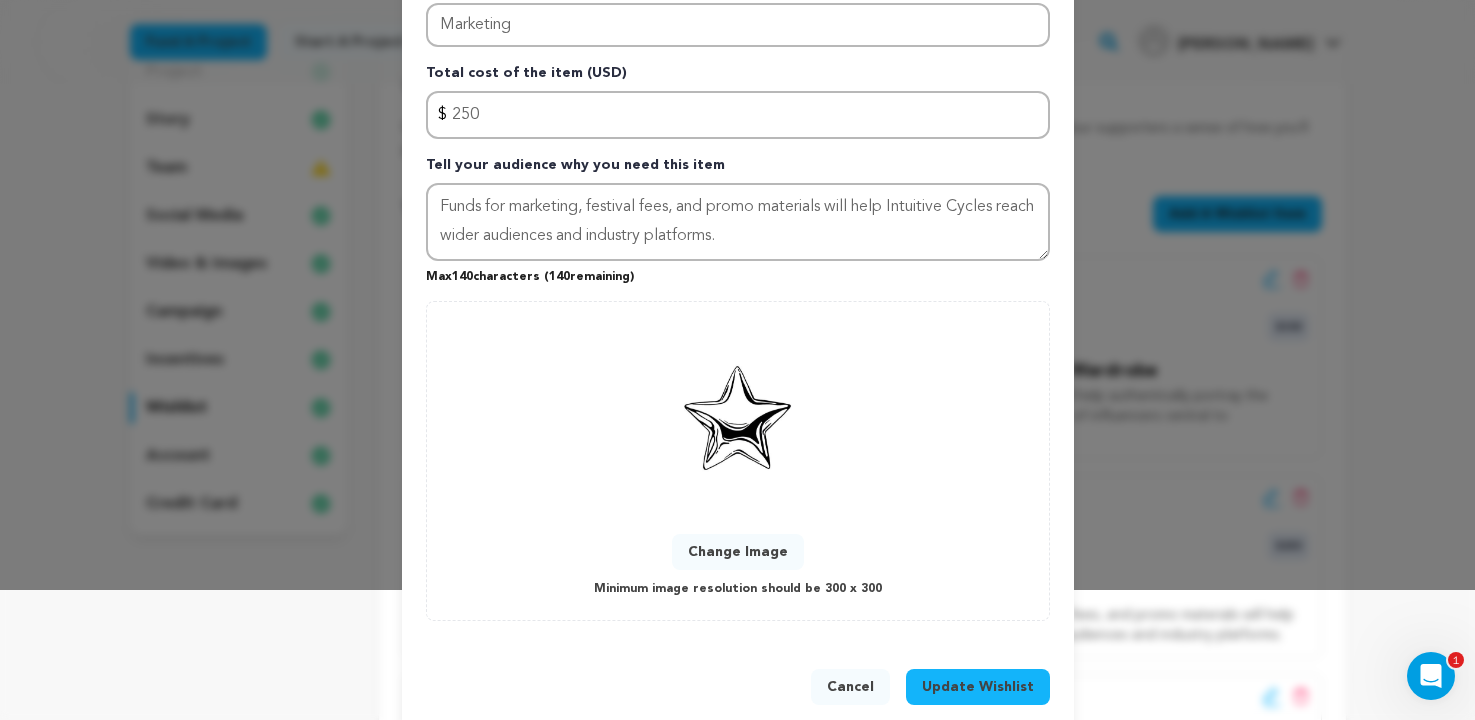 scroll, scrollTop: 147, scrollLeft: 0, axis: vertical 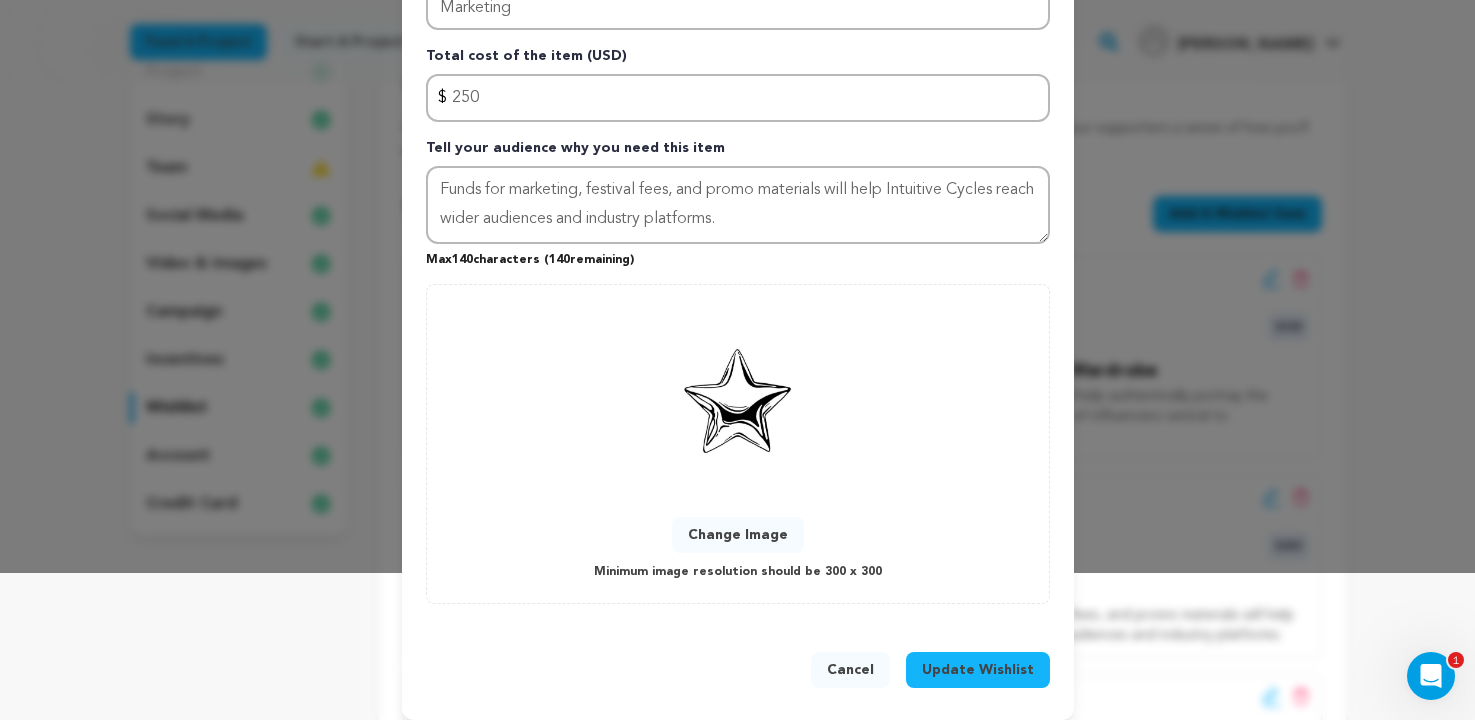 click on "Update Wishlist" at bounding box center (978, 670) 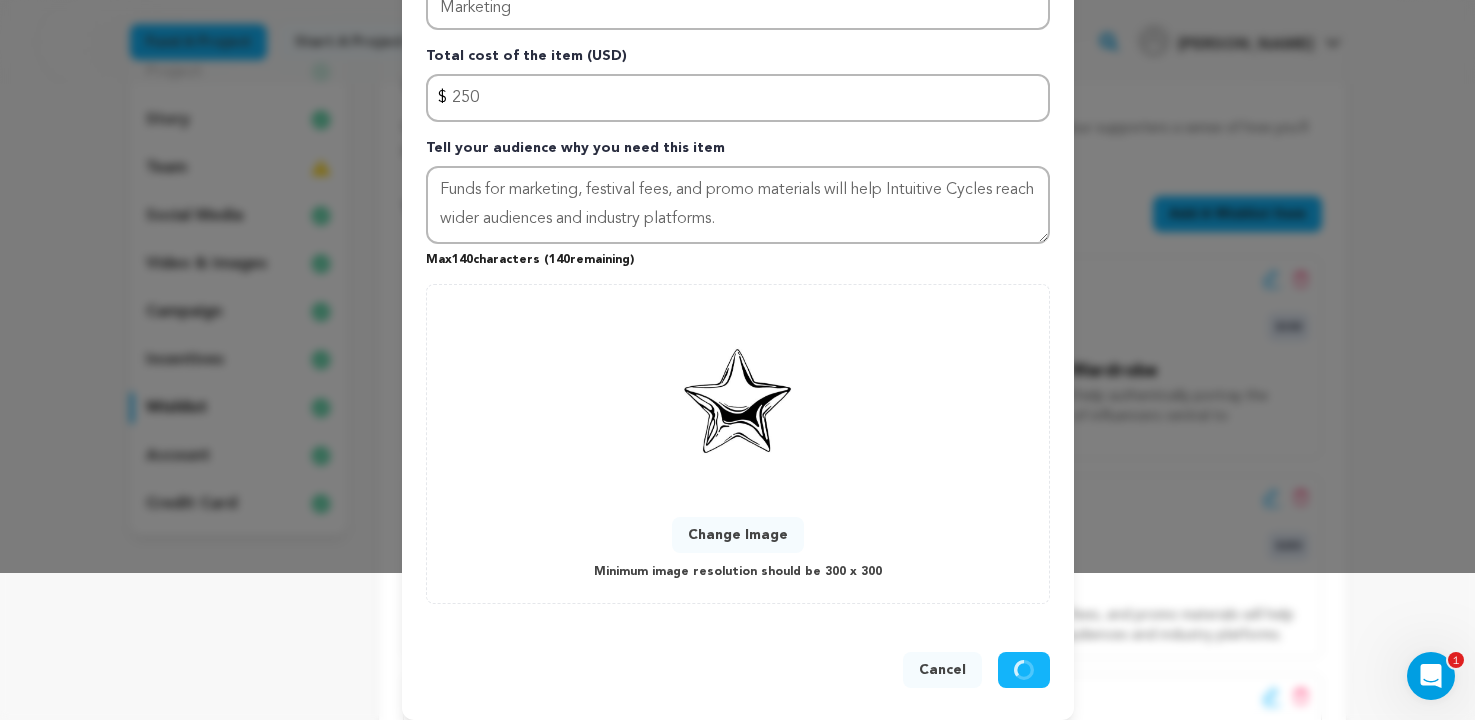 type 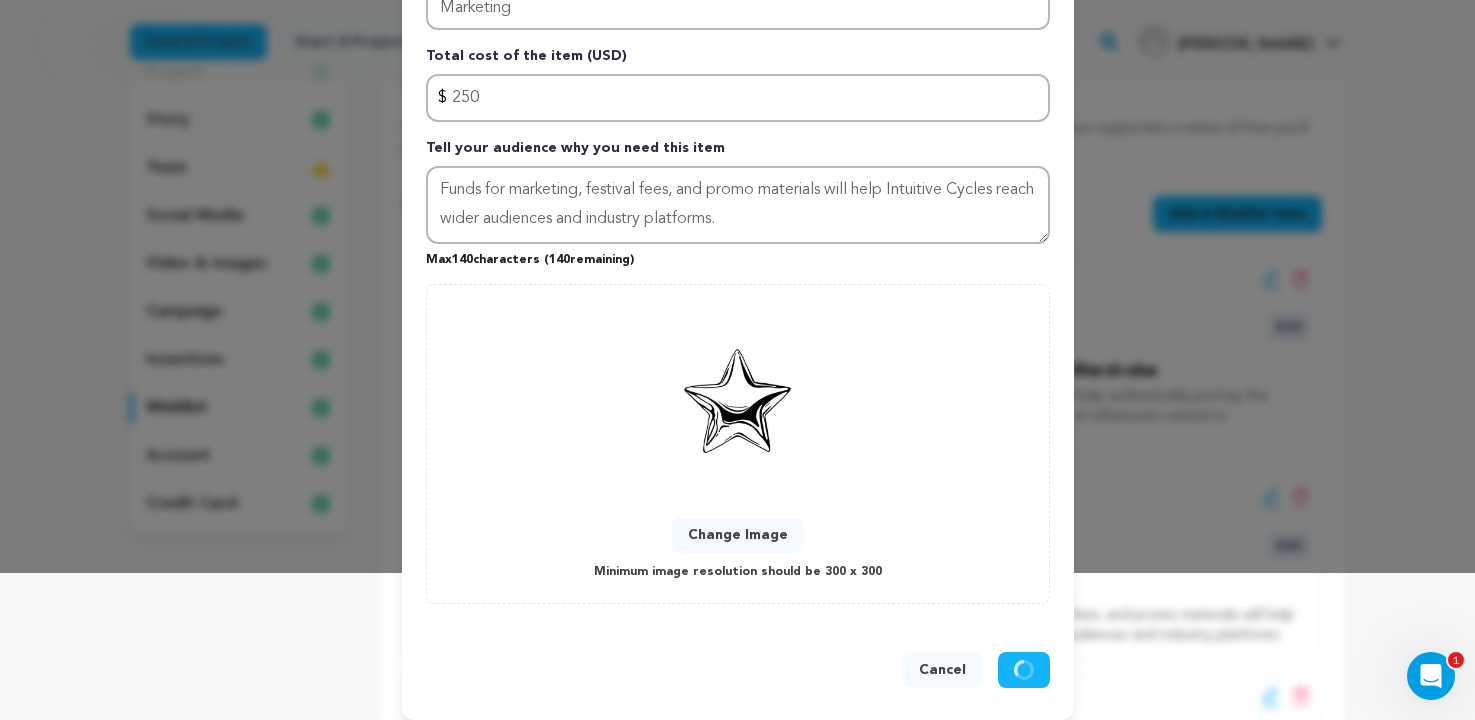 type 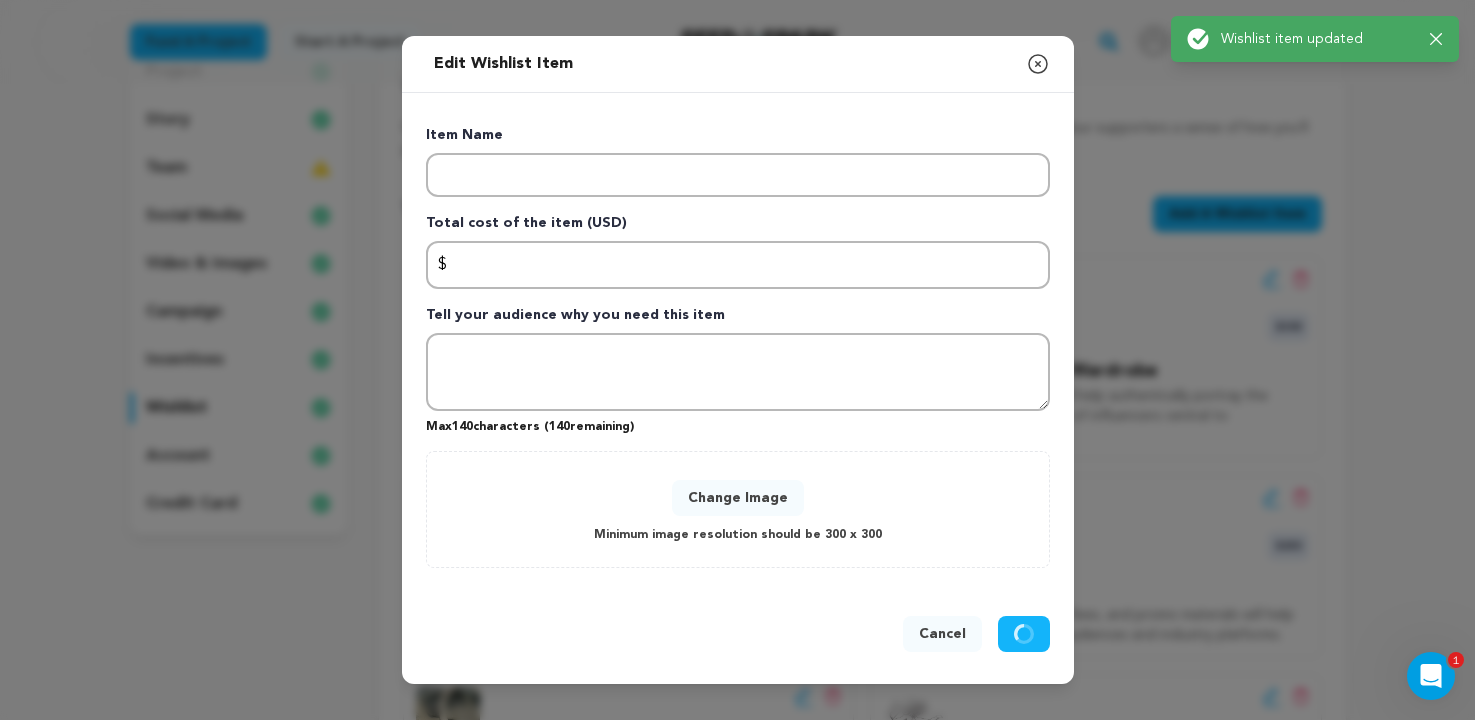 scroll, scrollTop: 0, scrollLeft: 0, axis: both 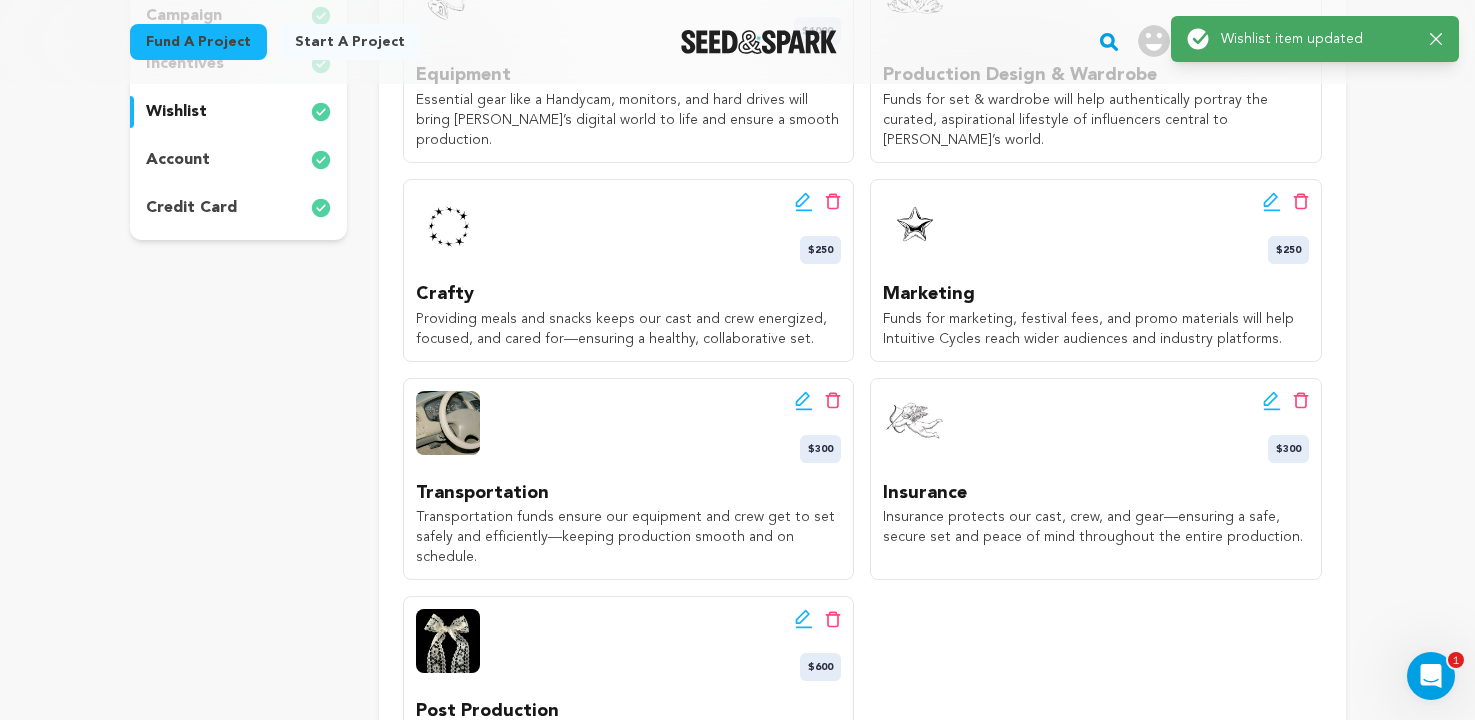 click 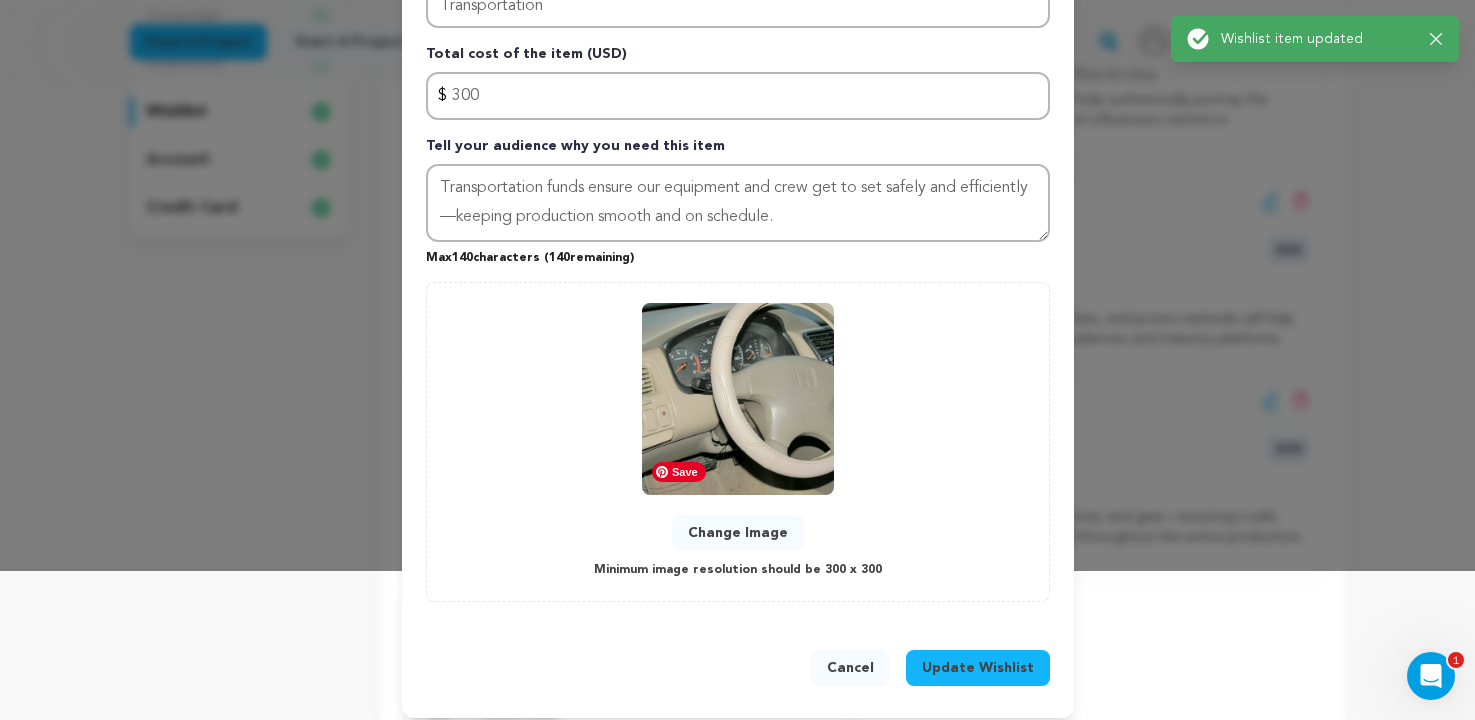 scroll, scrollTop: 163, scrollLeft: 0, axis: vertical 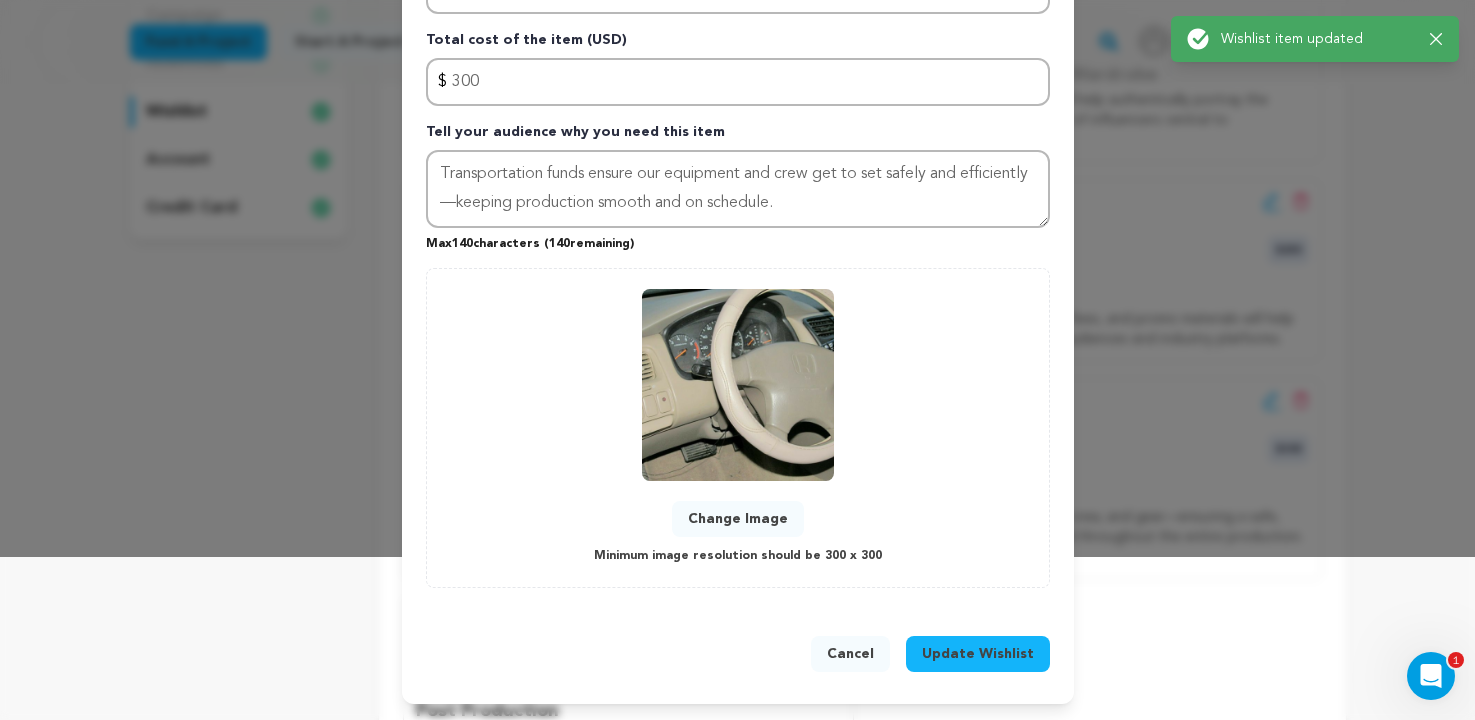 click on "Change Image" at bounding box center [738, 519] 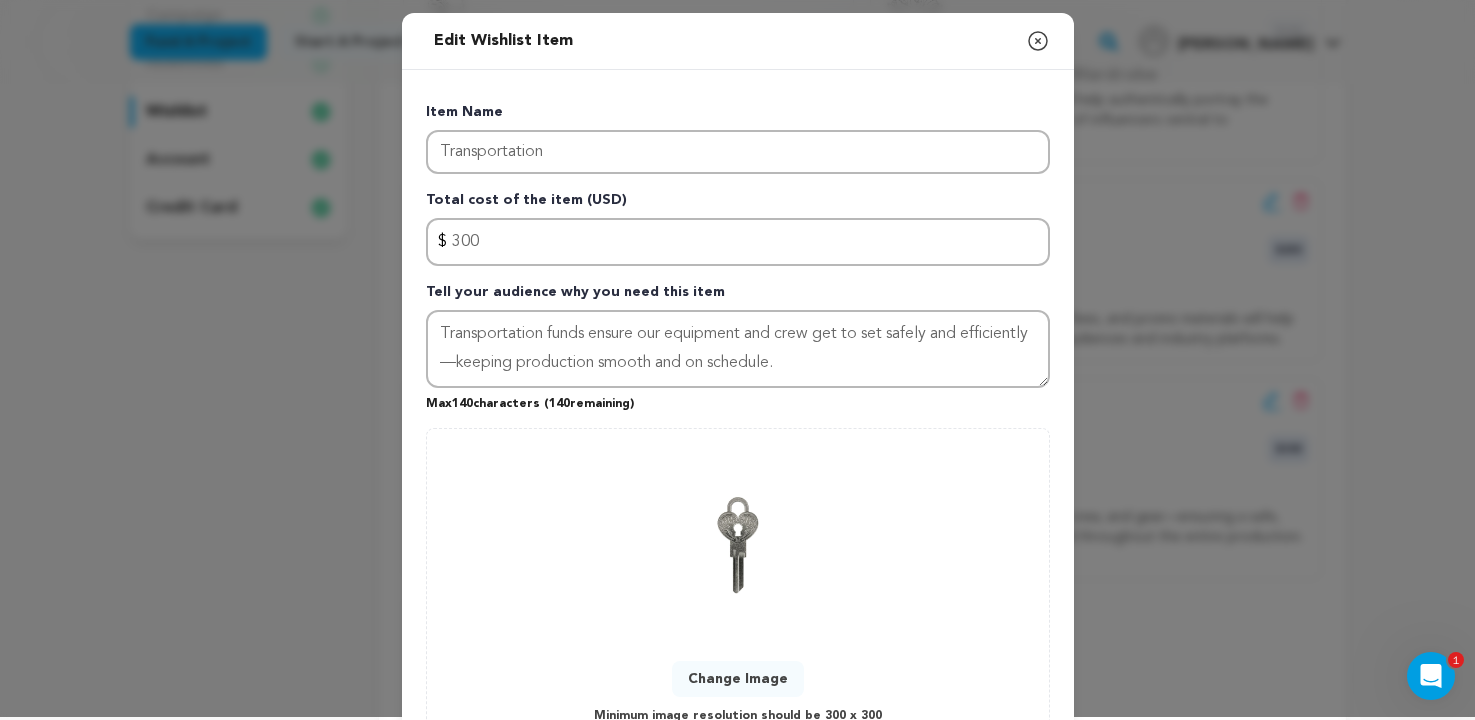 scroll, scrollTop: 163, scrollLeft: 0, axis: vertical 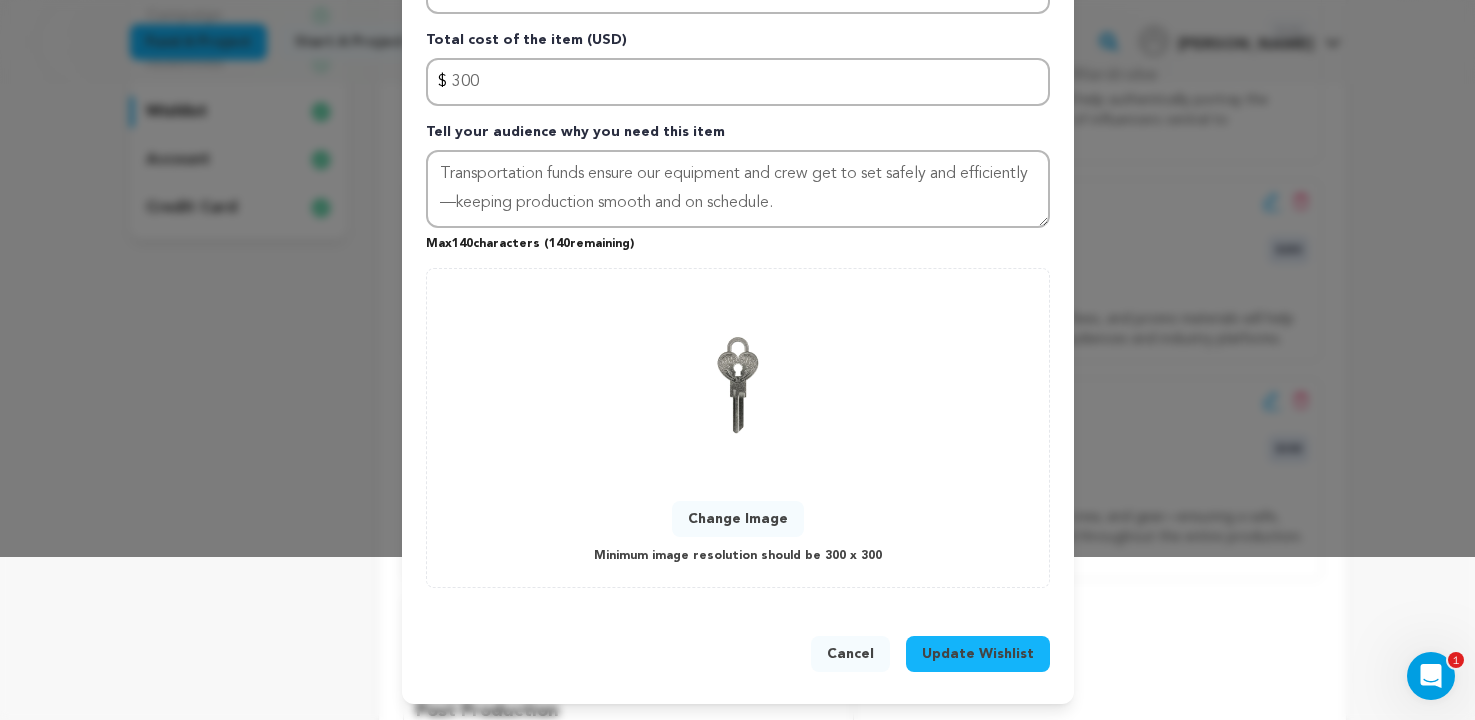 click on "Update Wishlist" at bounding box center [978, 654] 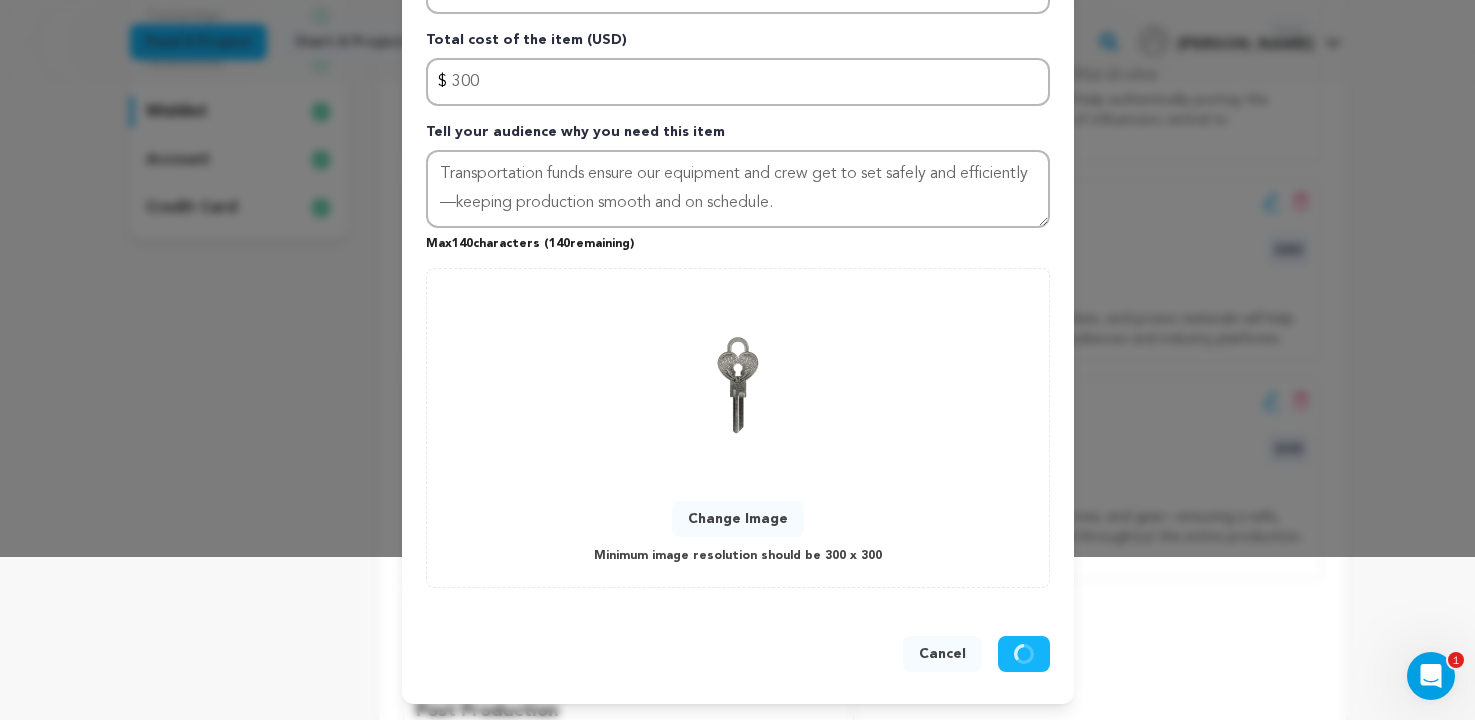 type 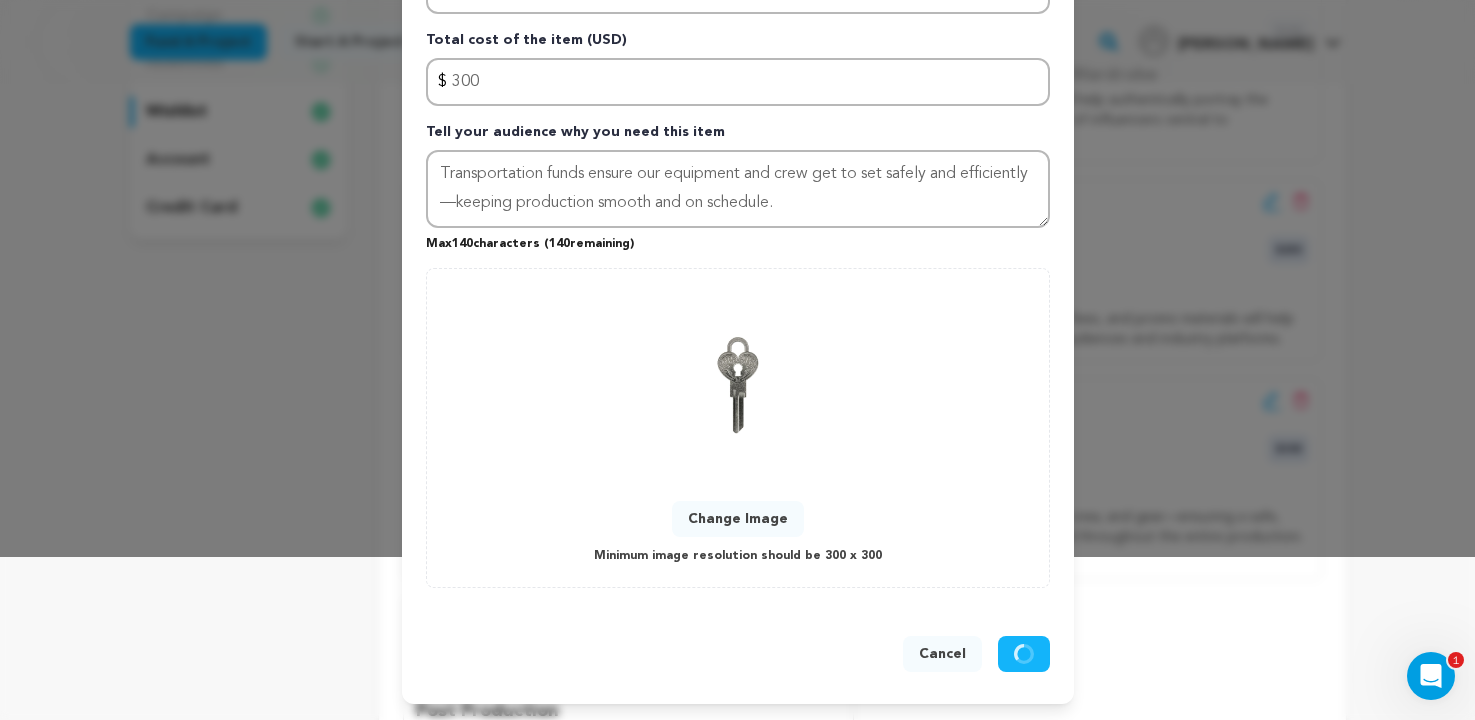 type 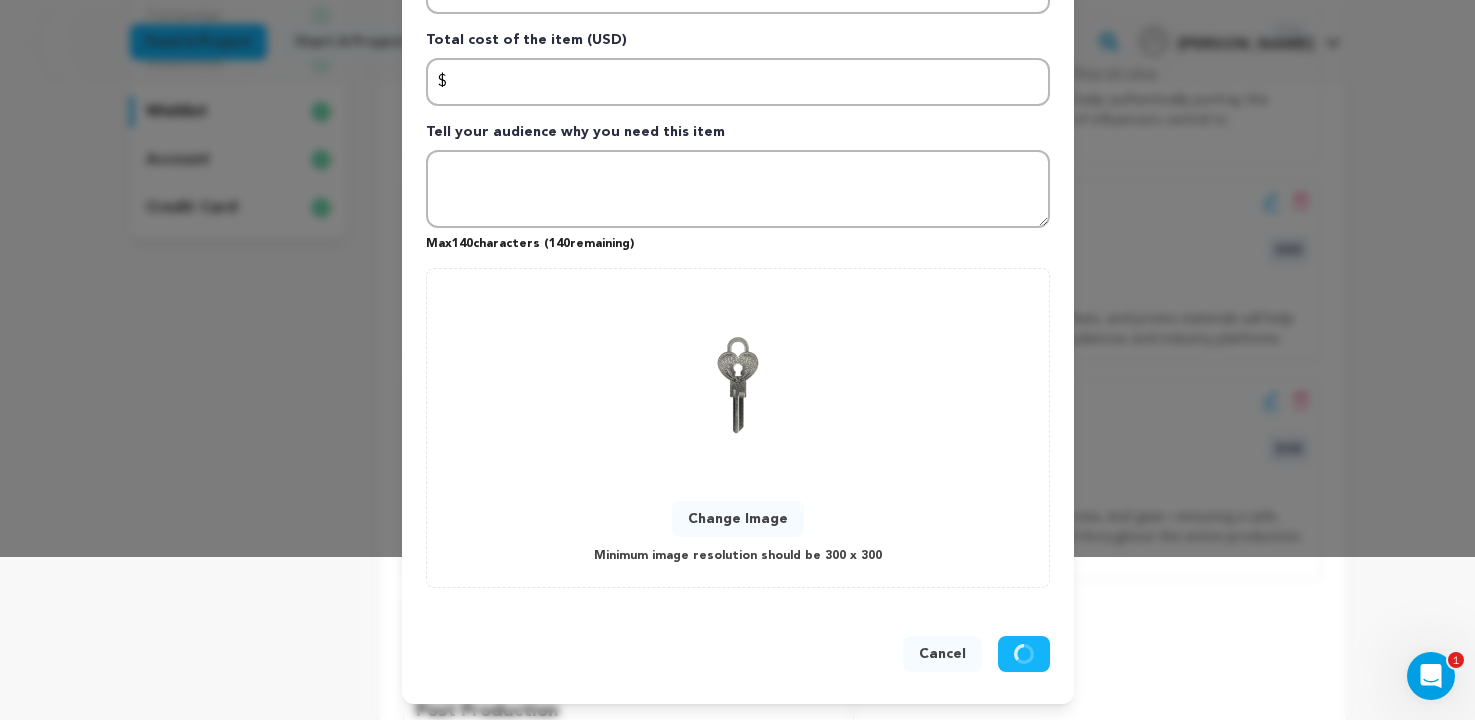 scroll, scrollTop: 0, scrollLeft: 0, axis: both 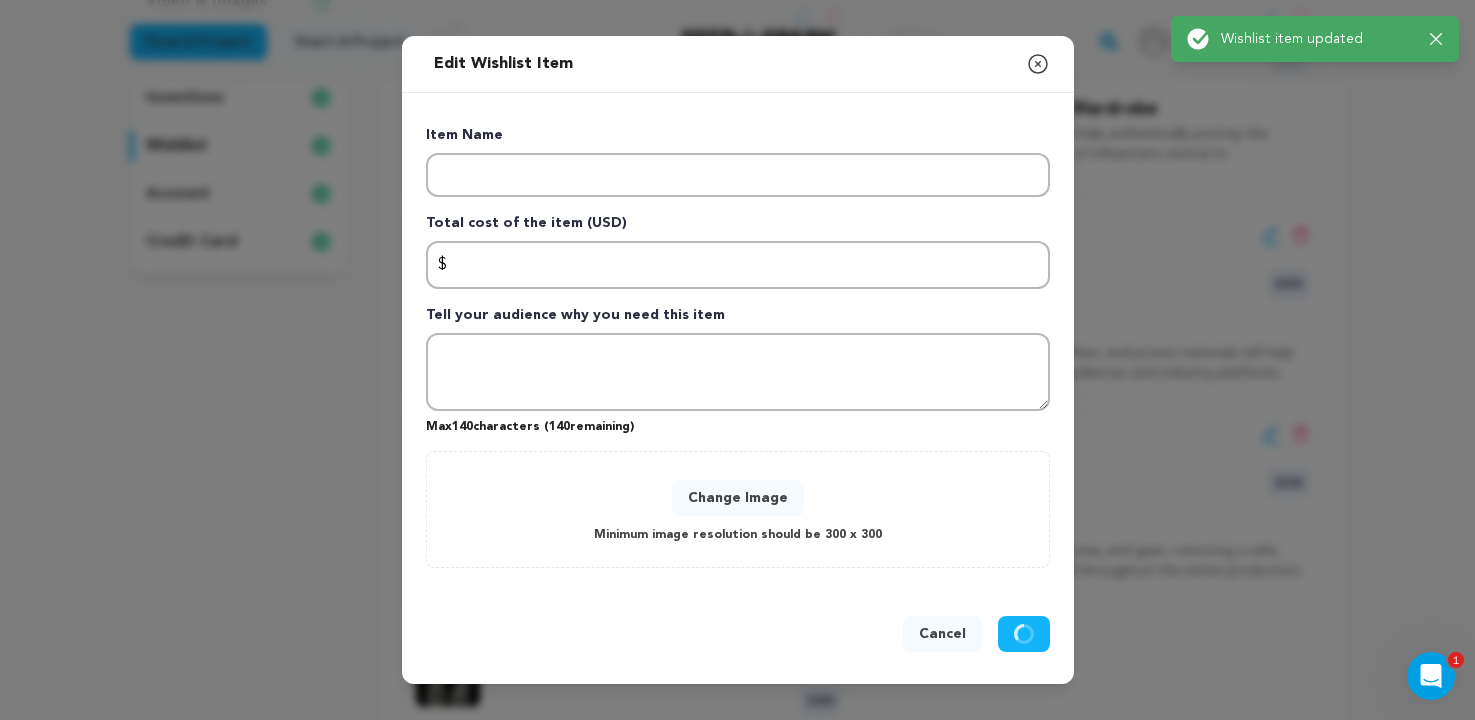 click on "Marketing
Funds for marketing, festival fees, and promo materials will help Intuitive Cycles reach wider audiences and industry platforms." at bounding box center [1095, 348] 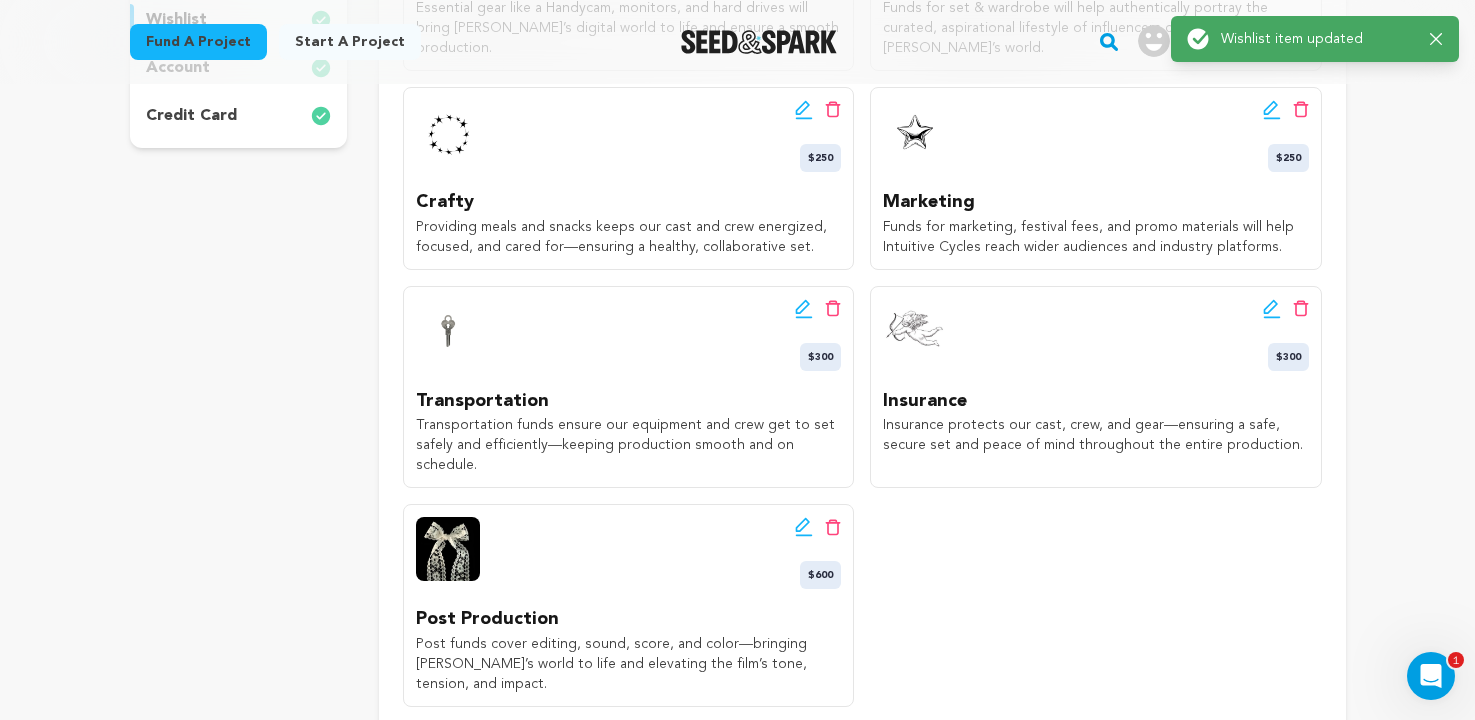 scroll, scrollTop: 616, scrollLeft: 0, axis: vertical 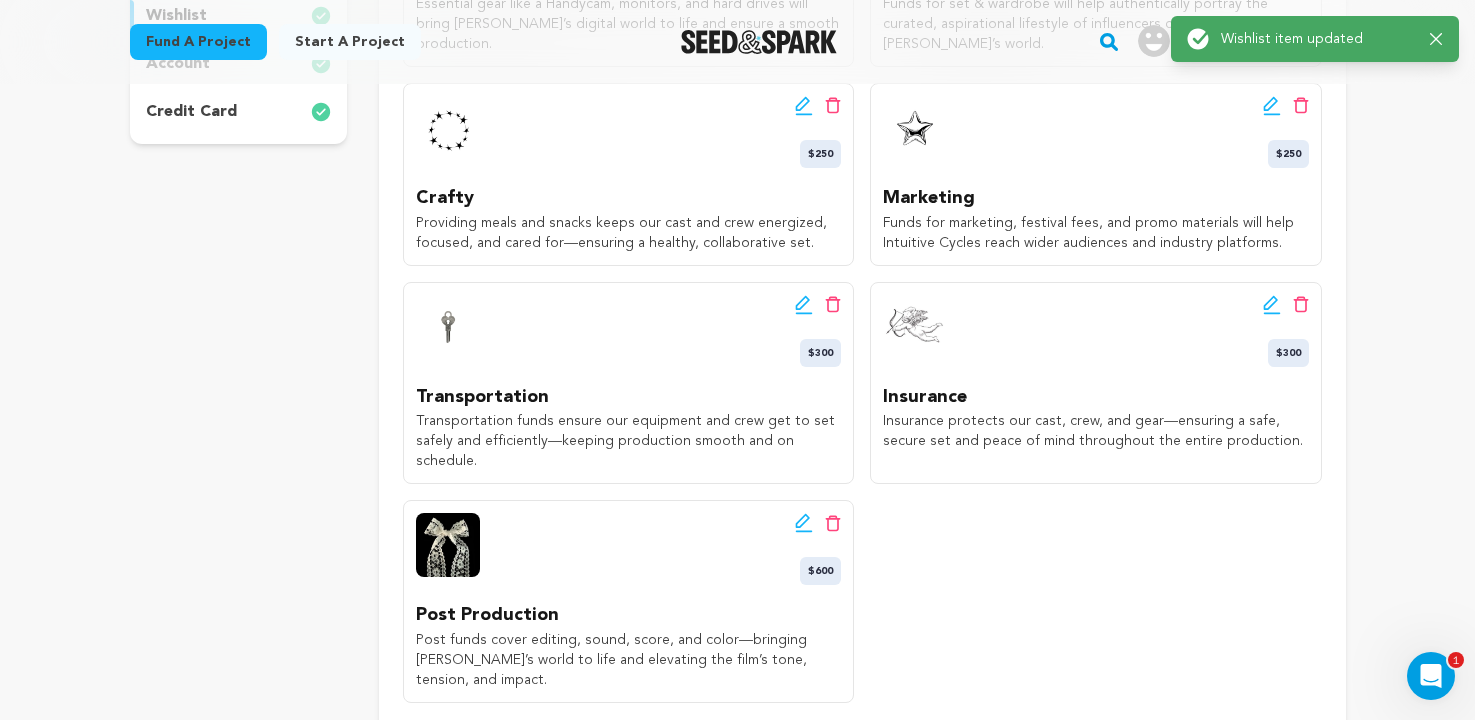 click 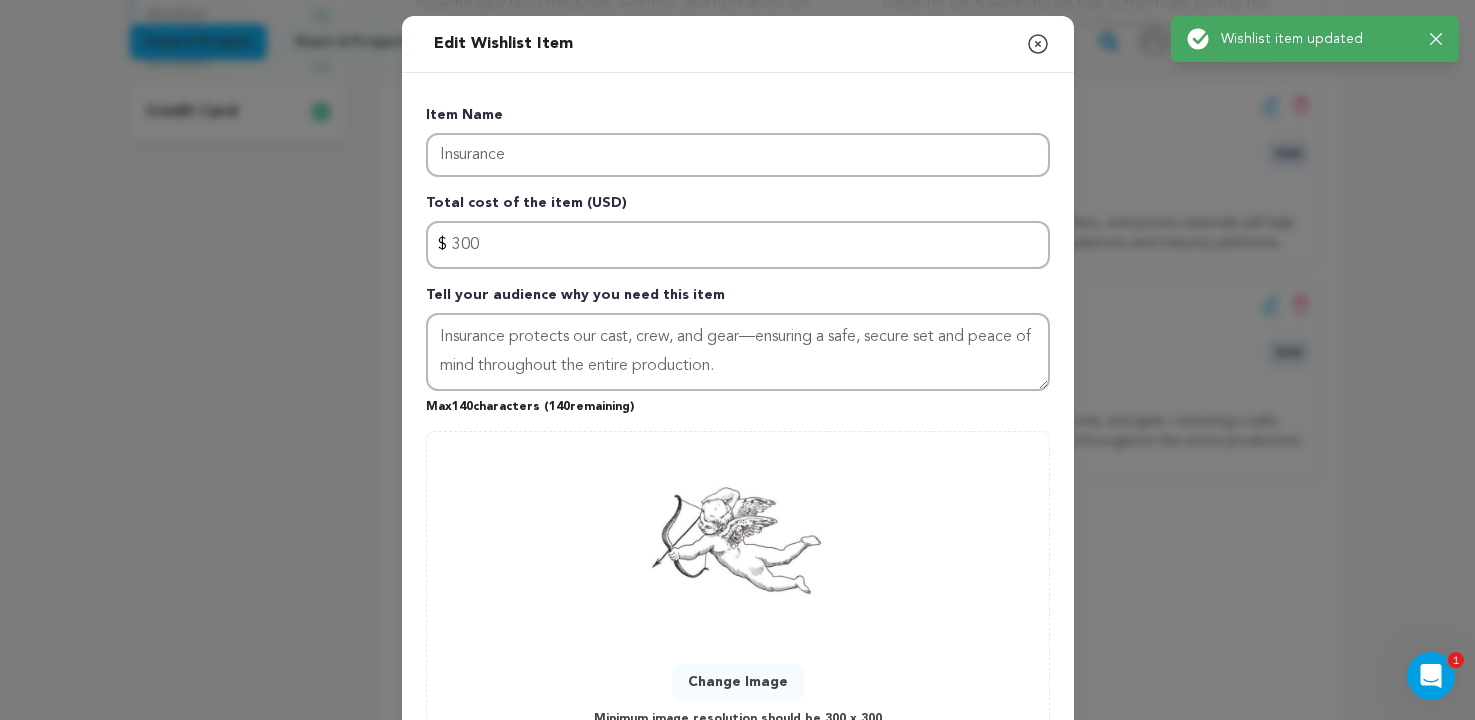 click on "Edit Wishlist Item
Close modal
Item Name
Insurance
Total cost of the item (USD)
$
Amount
300
Tell your audience why you need this item
Max  140  characters
( 140  remaining)" at bounding box center [737, 441] 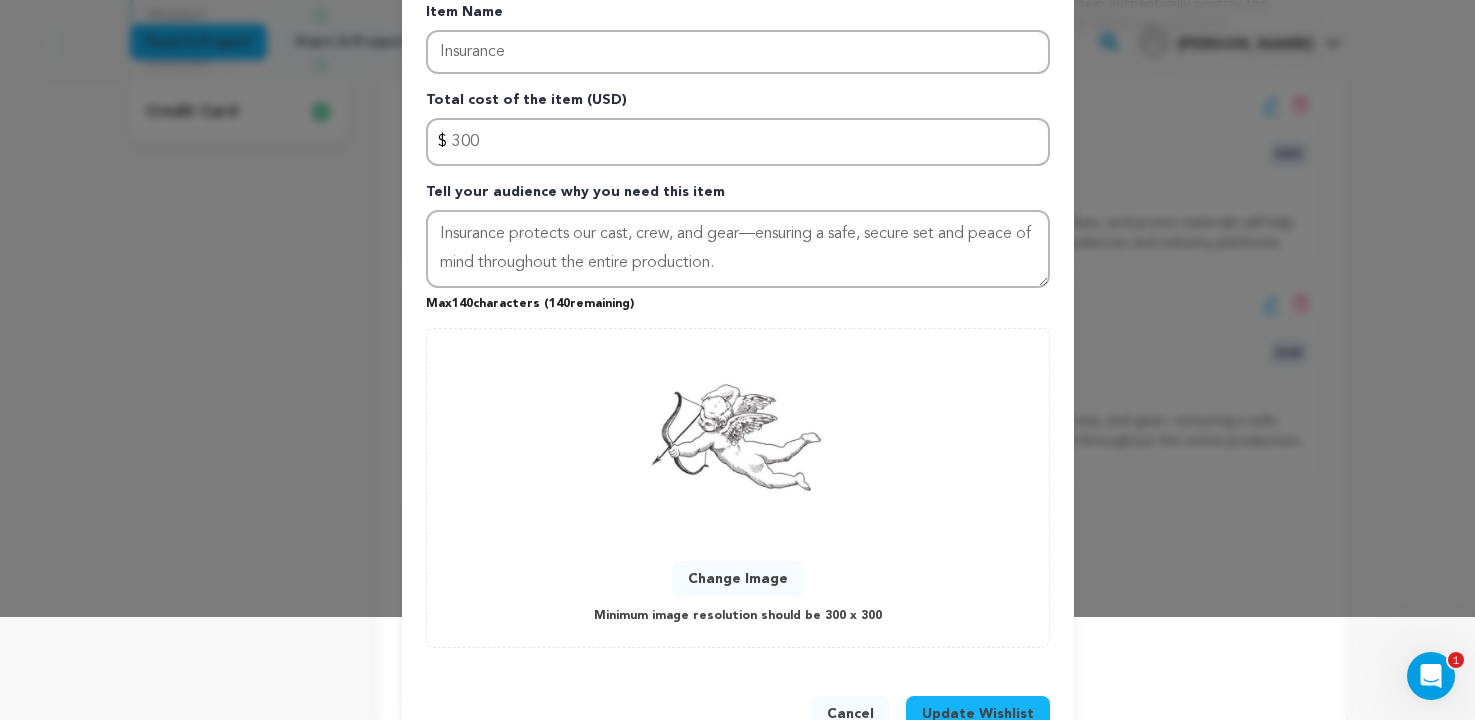 scroll, scrollTop: 124, scrollLeft: 0, axis: vertical 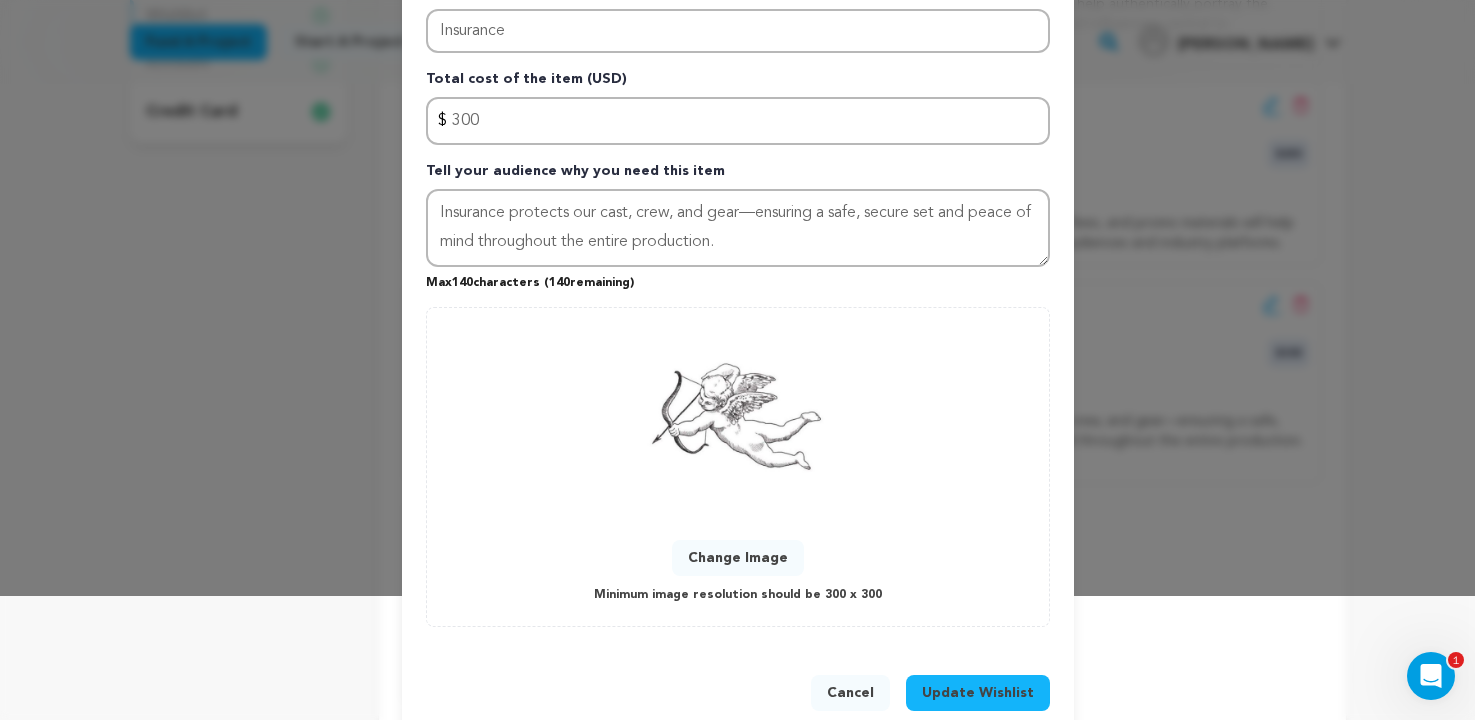 click on "Change Image" at bounding box center (738, 558) 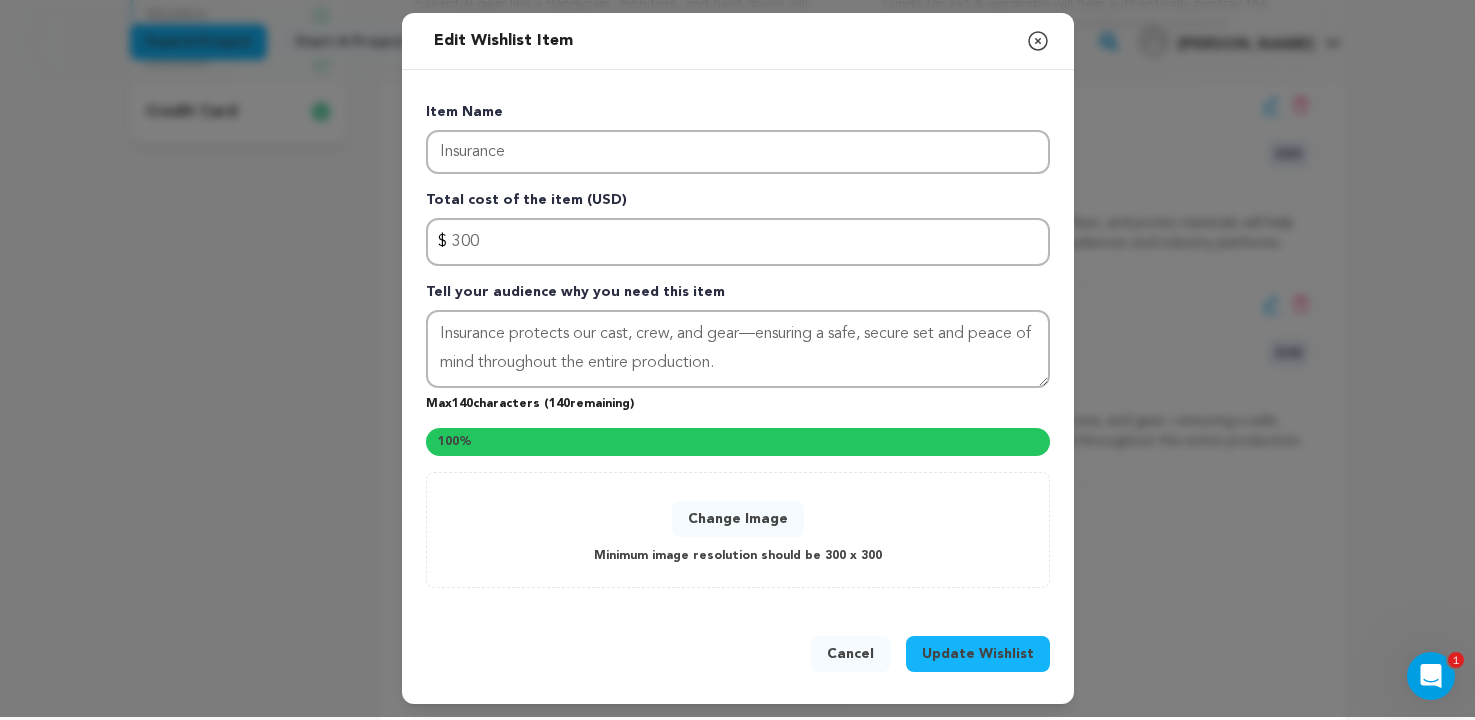 scroll, scrollTop: 124, scrollLeft: 0, axis: vertical 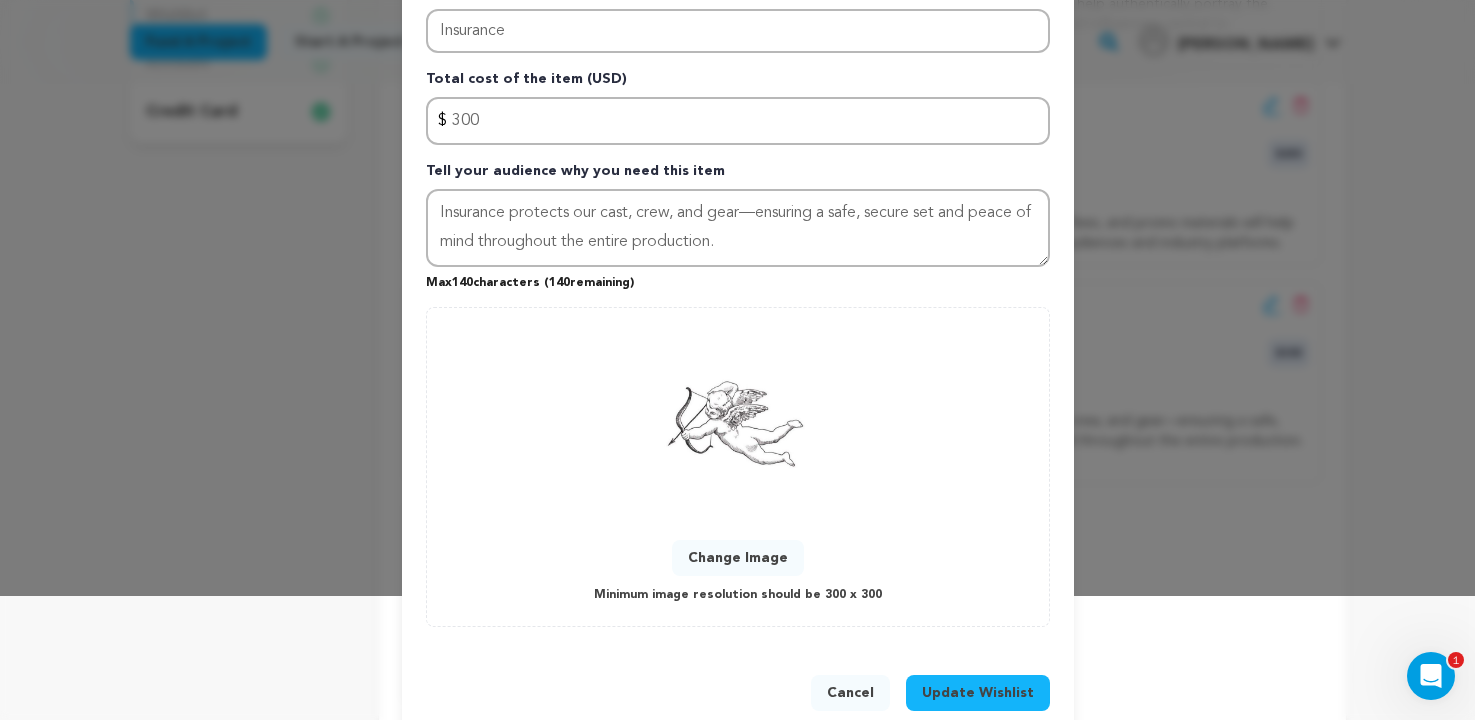 click on "Update Wishlist" at bounding box center (978, 693) 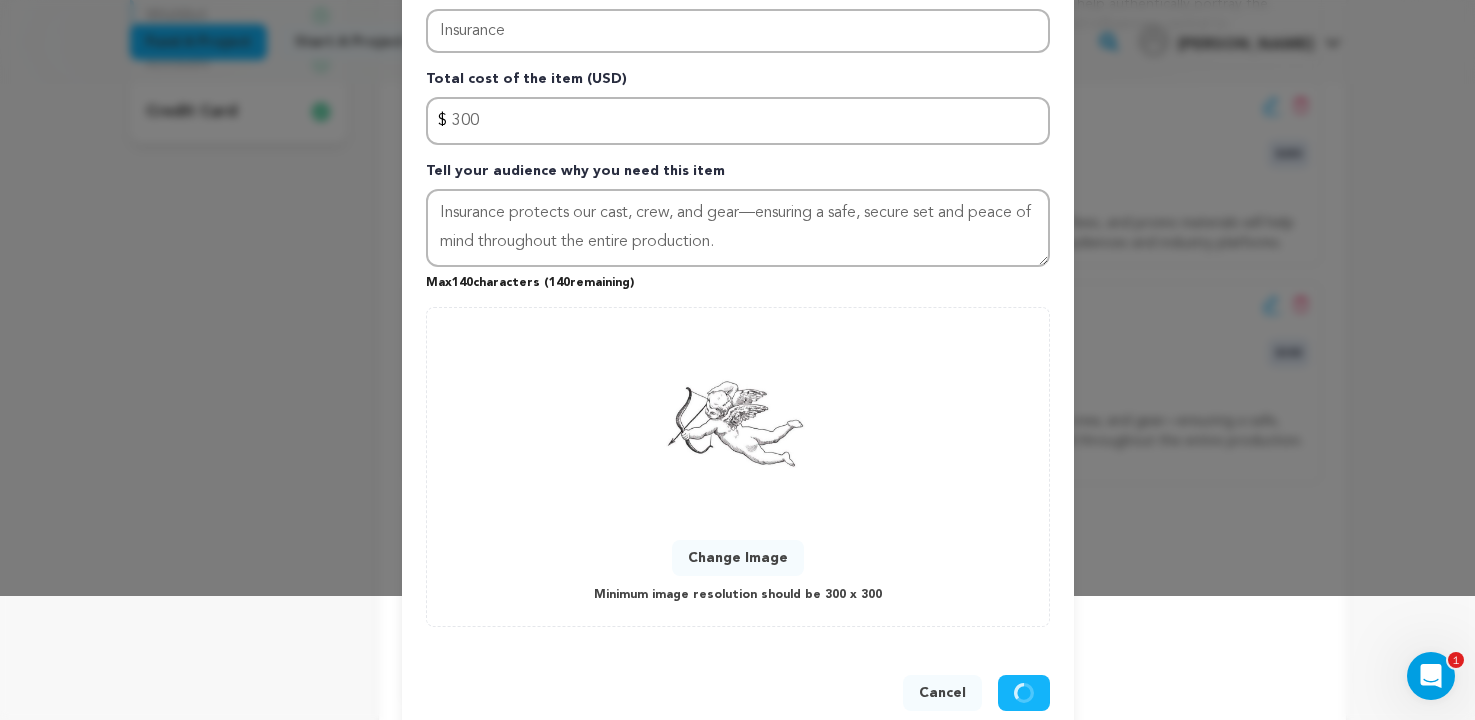 type 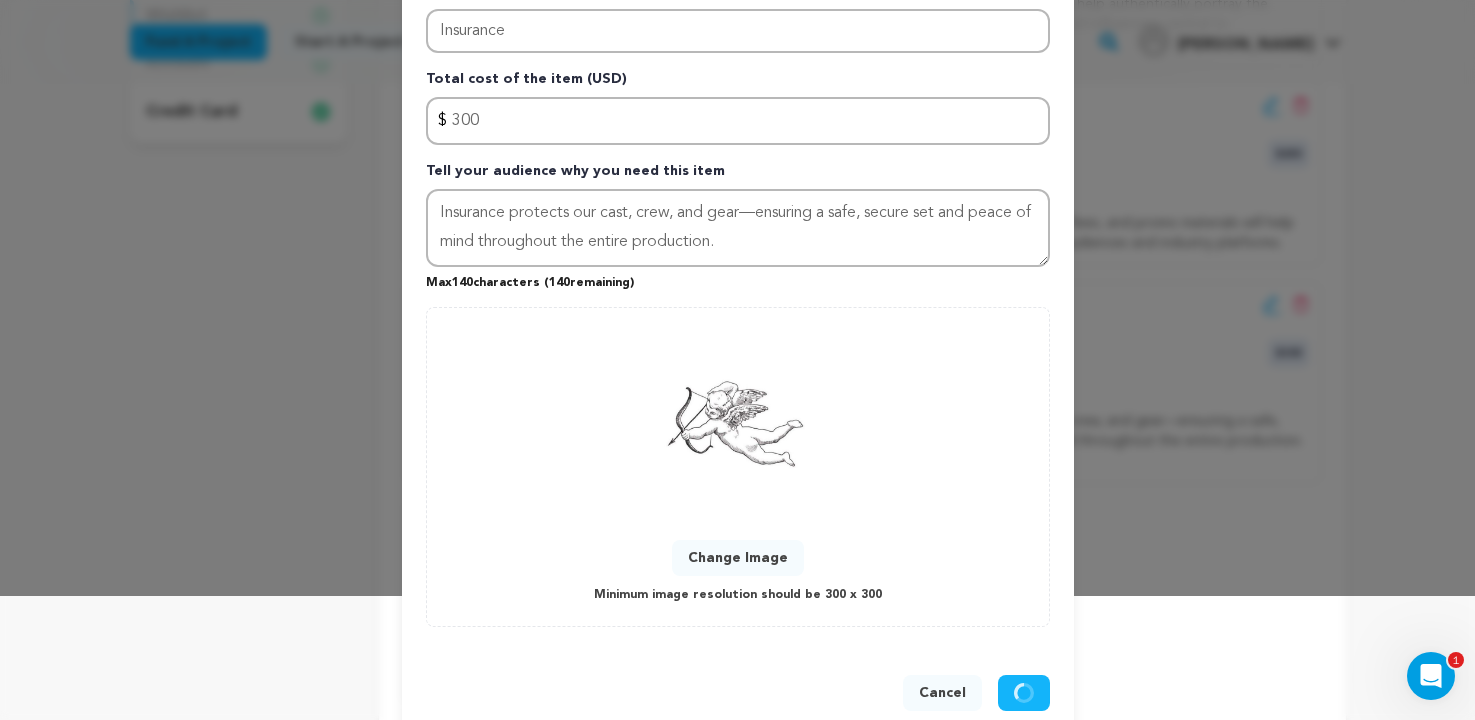 type 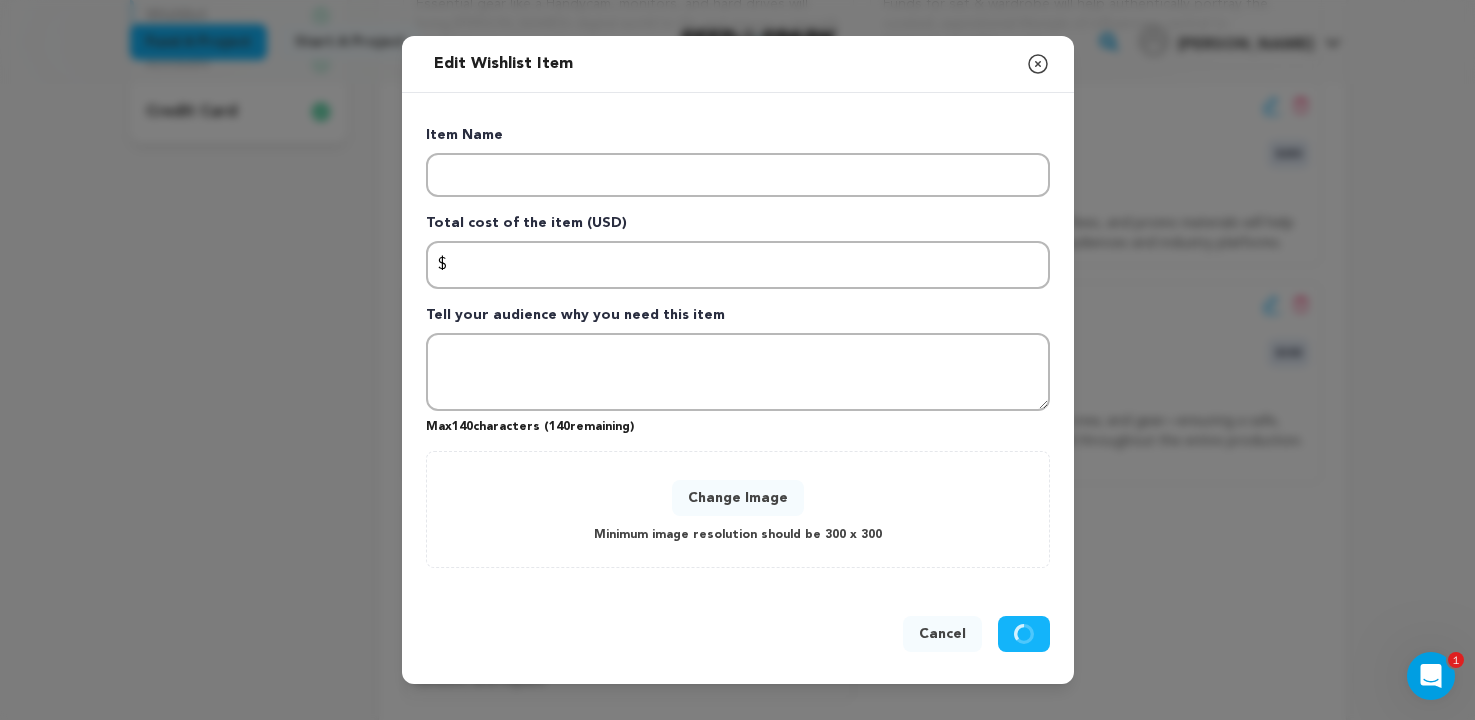 scroll, scrollTop: 0, scrollLeft: 0, axis: both 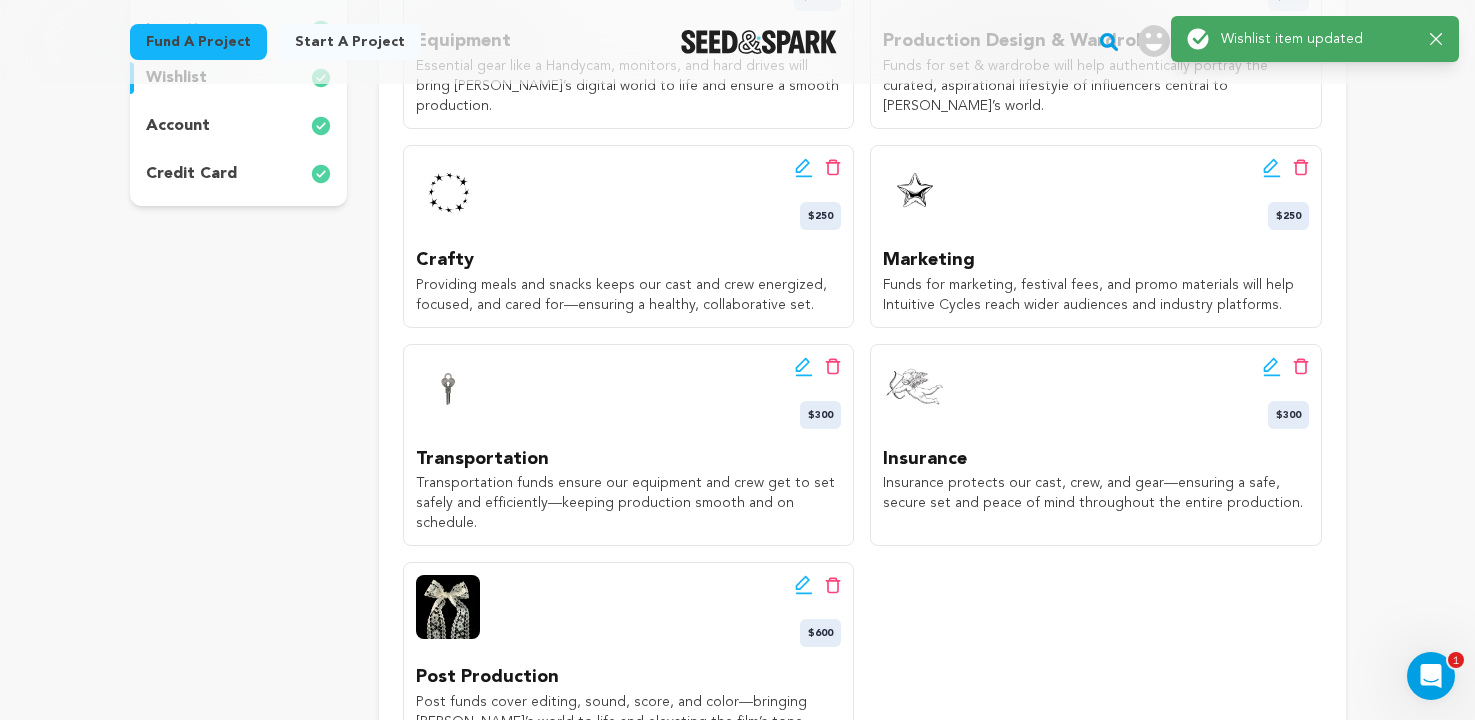 click on "Edit wishlist button
Delete wishlist button
$1000
Equipment
Essential gear like a Handycam, monitors, and hard drives will bring Sadie’s digital world to life and ensure a smooth production." at bounding box center [862, 345] 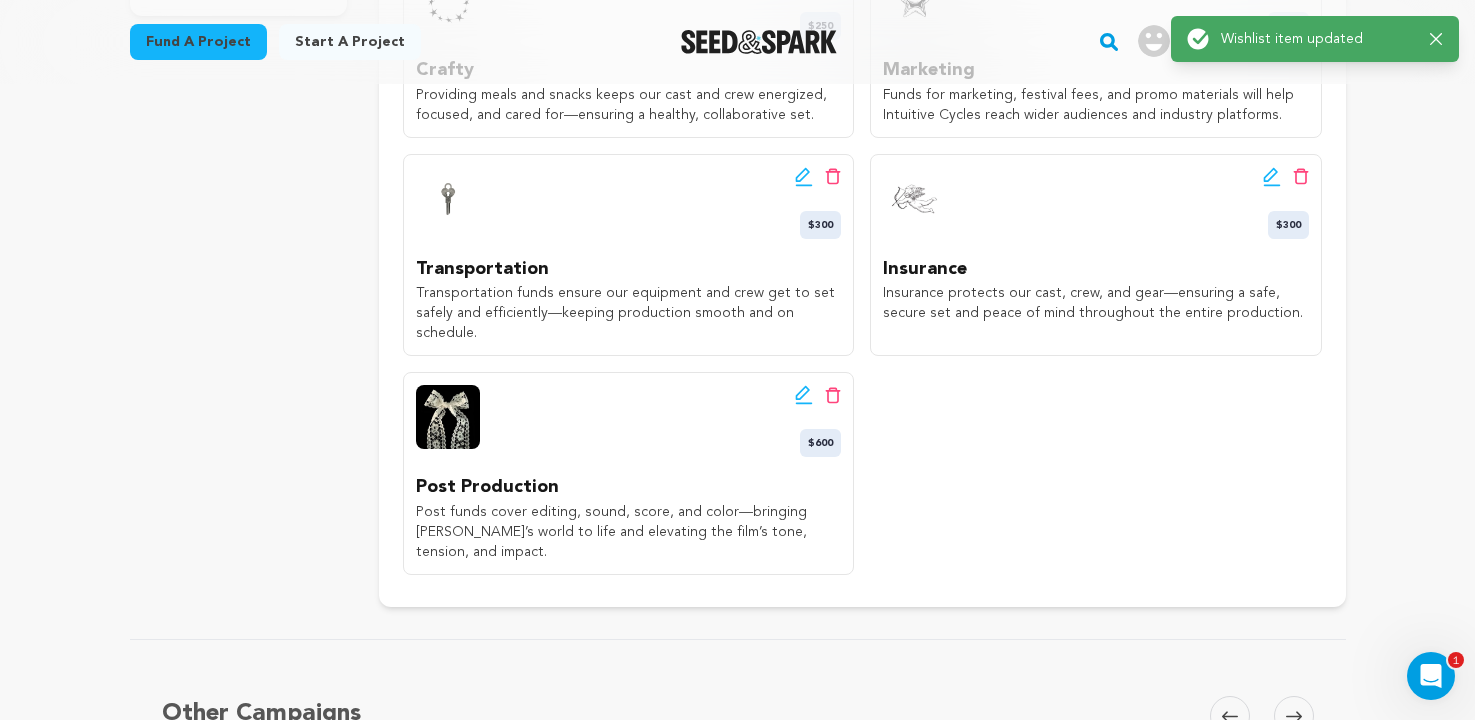 scroll, scrollTop: 761, scrollLeft: 0, axis: vertical 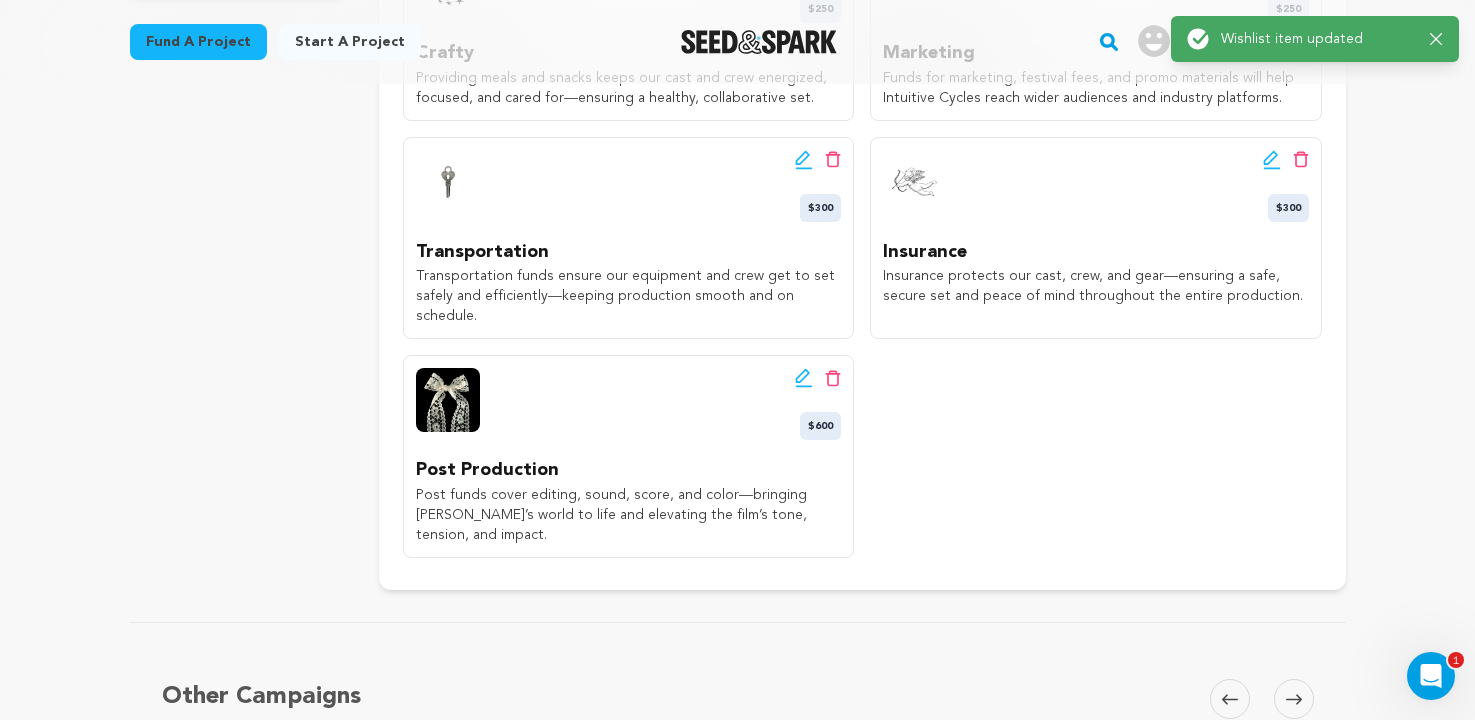 click 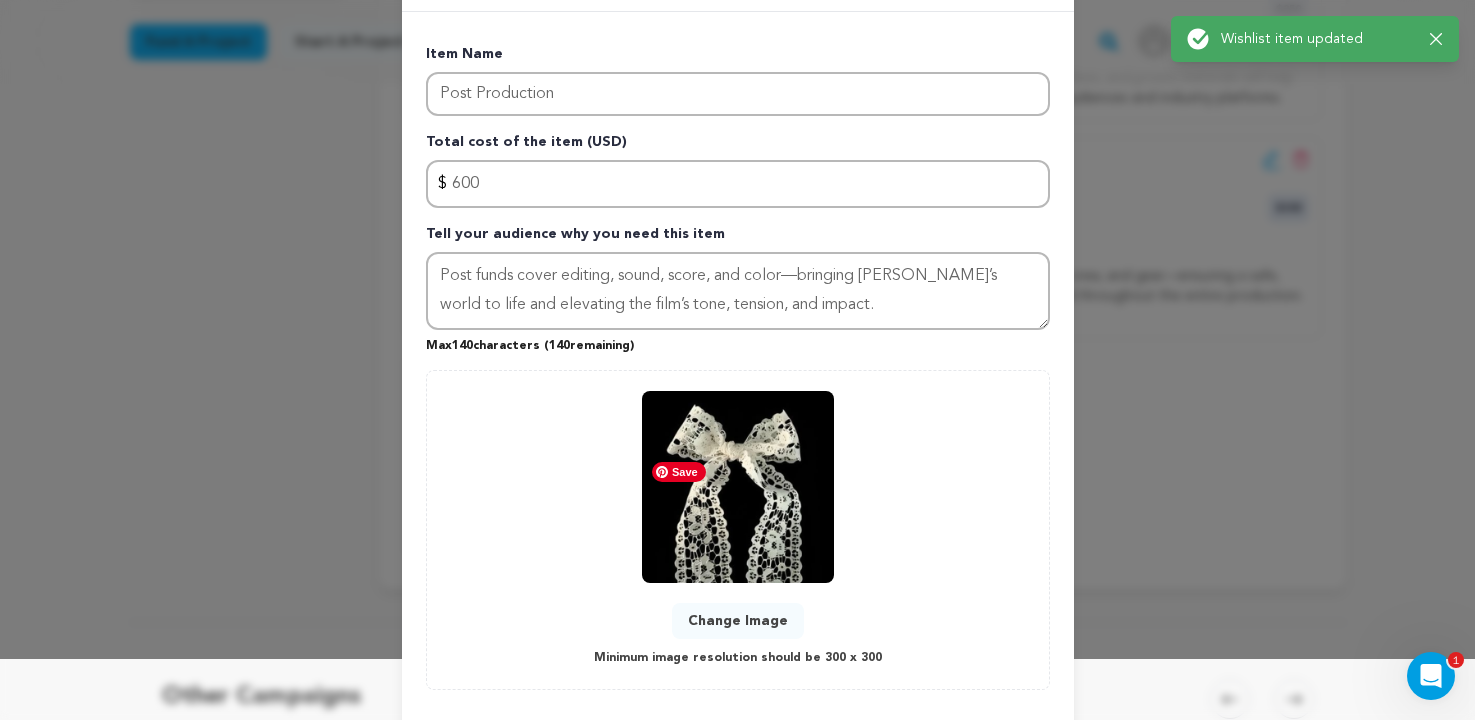 scroll, scrollTop: 67, scrollLeft: 0, axis: vertical 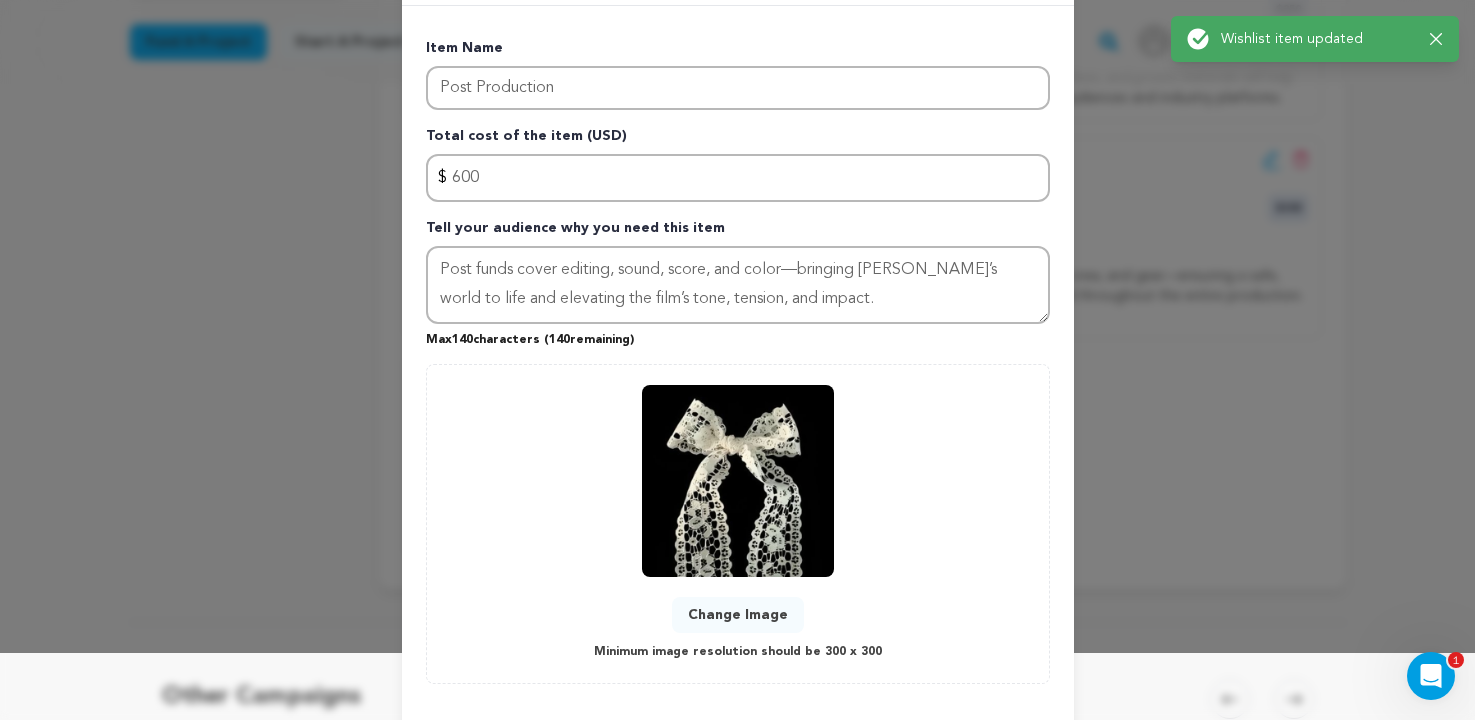 click on "Change Image" at bounding box center (738, 615) 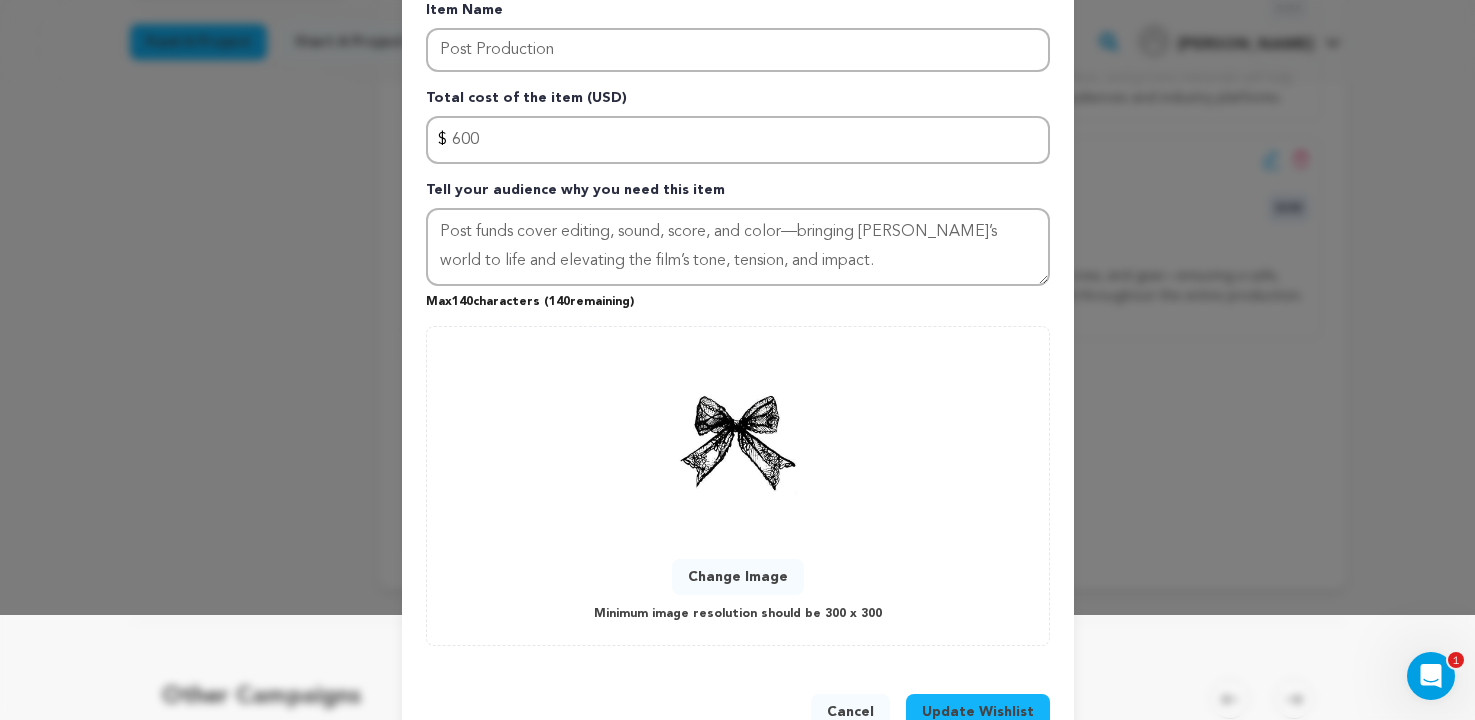 scroll, scrollTop: 120, scrollLeft: 0, axis: vertical 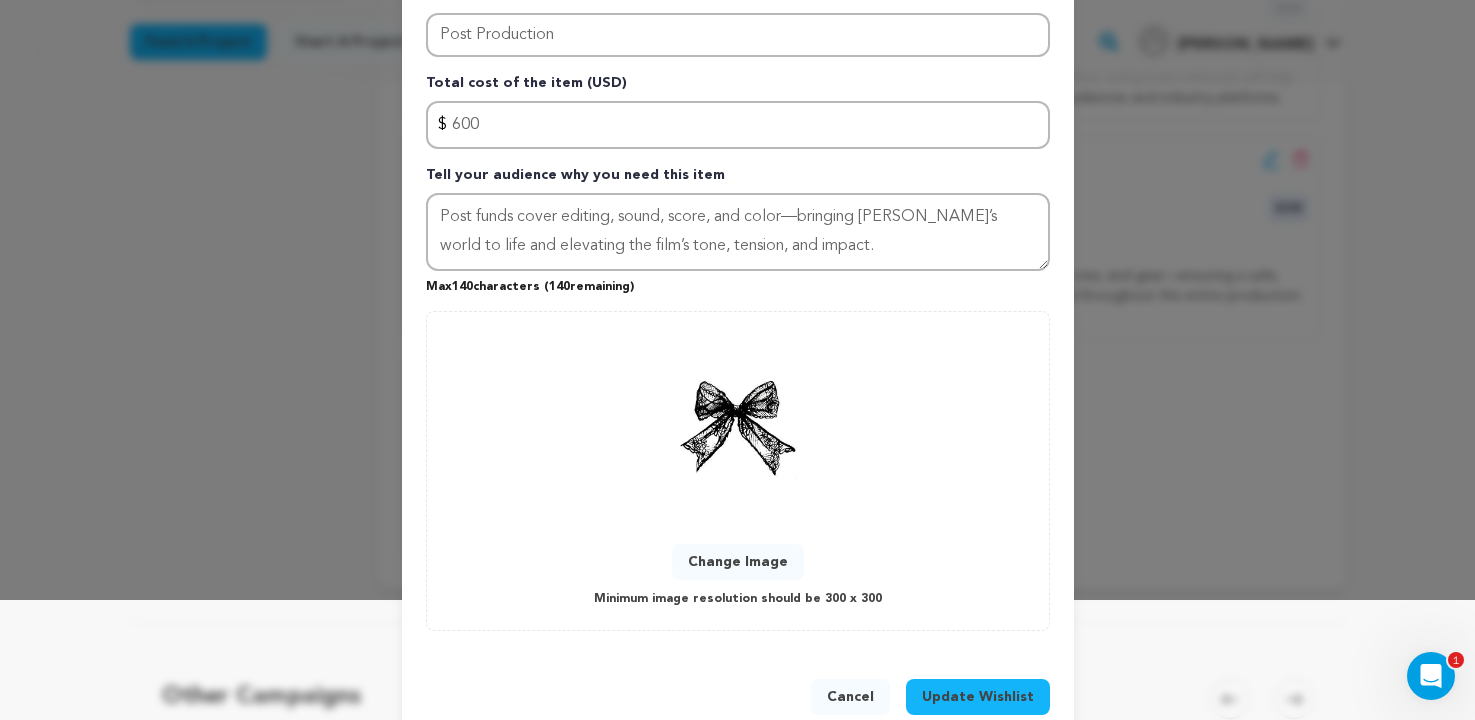 click on "Update Wishlist" at bounding box center (978, 697) 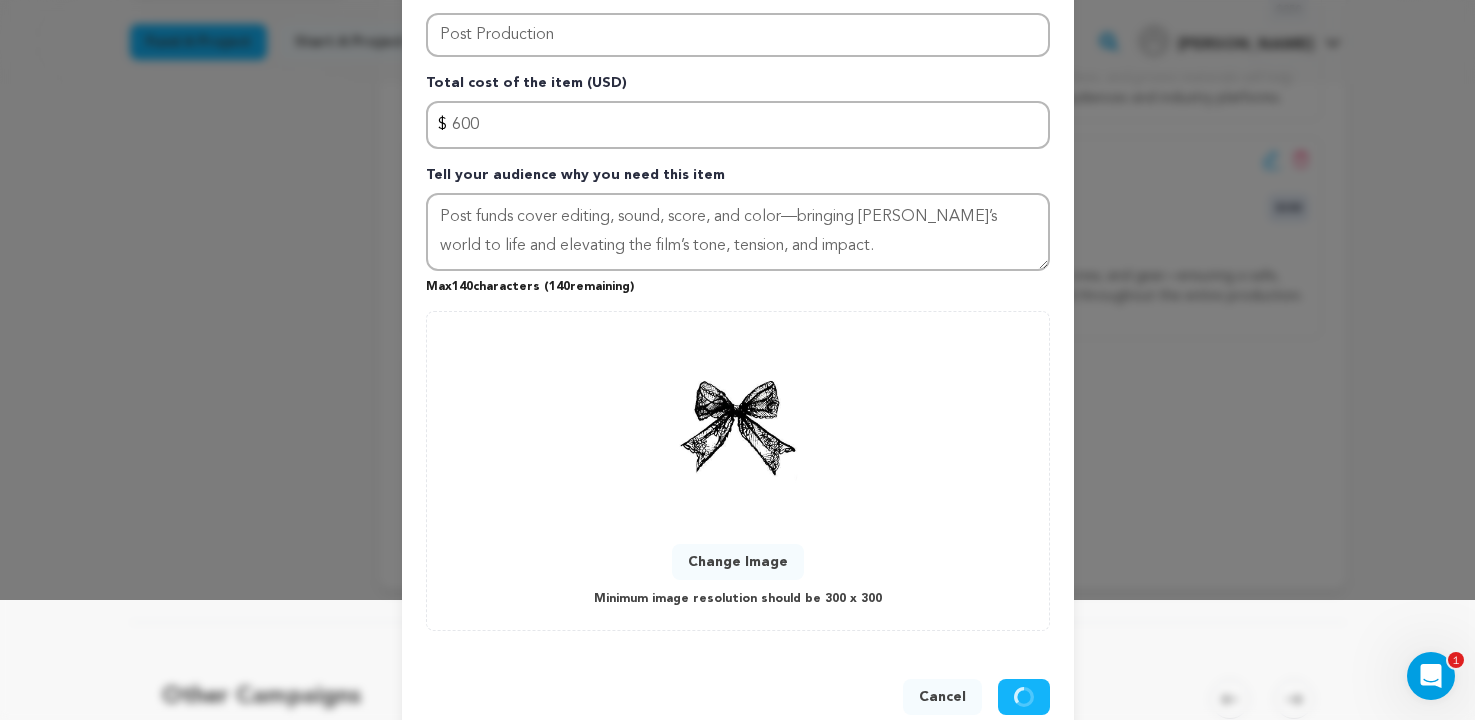 type 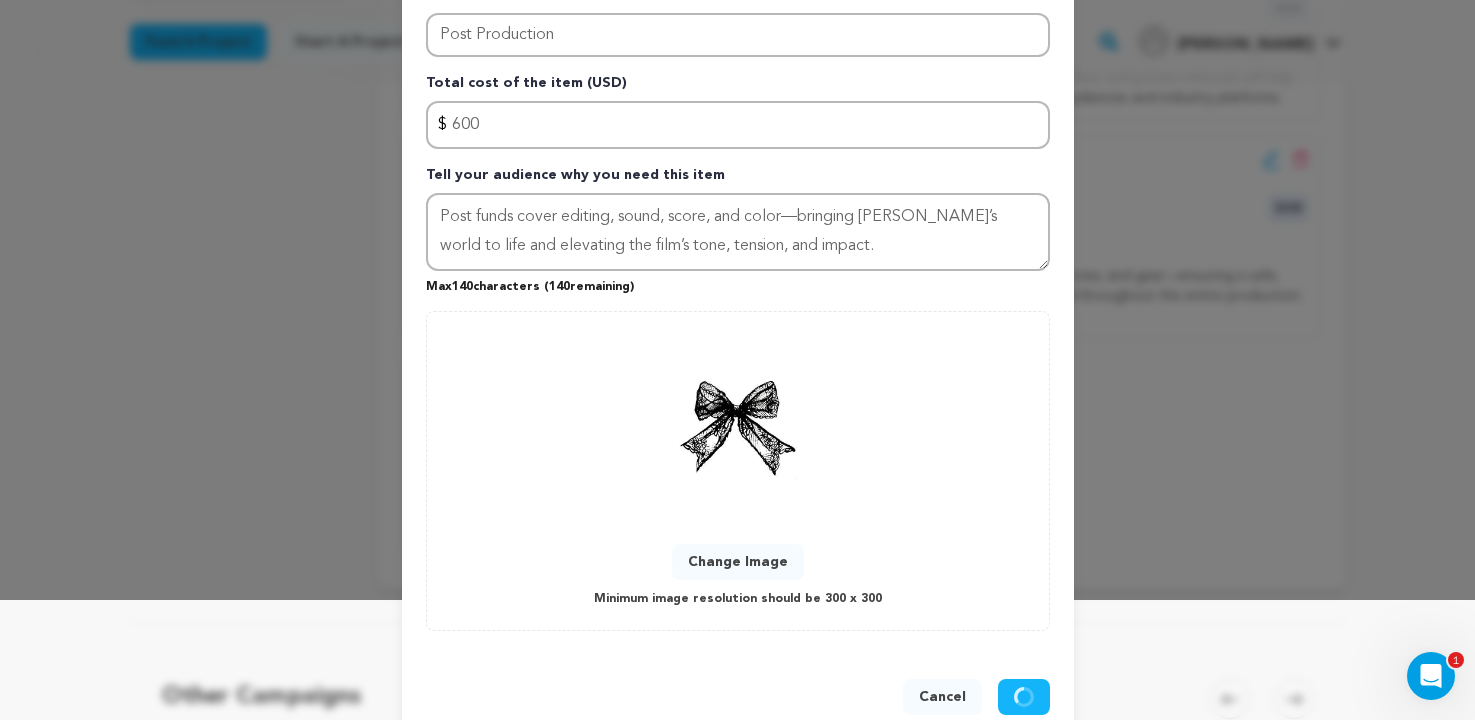 type 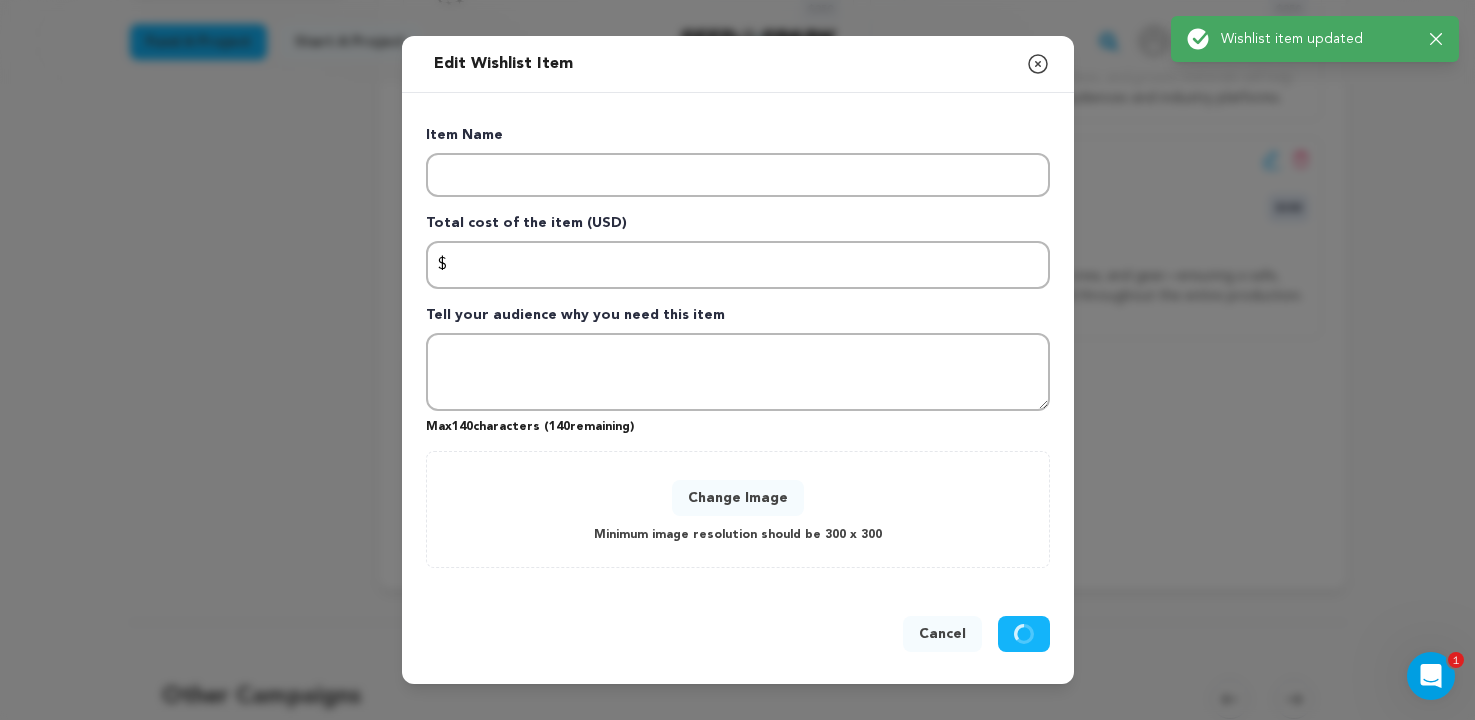scroll, scrollTop: 0, scrollLeft: 0, axis: both 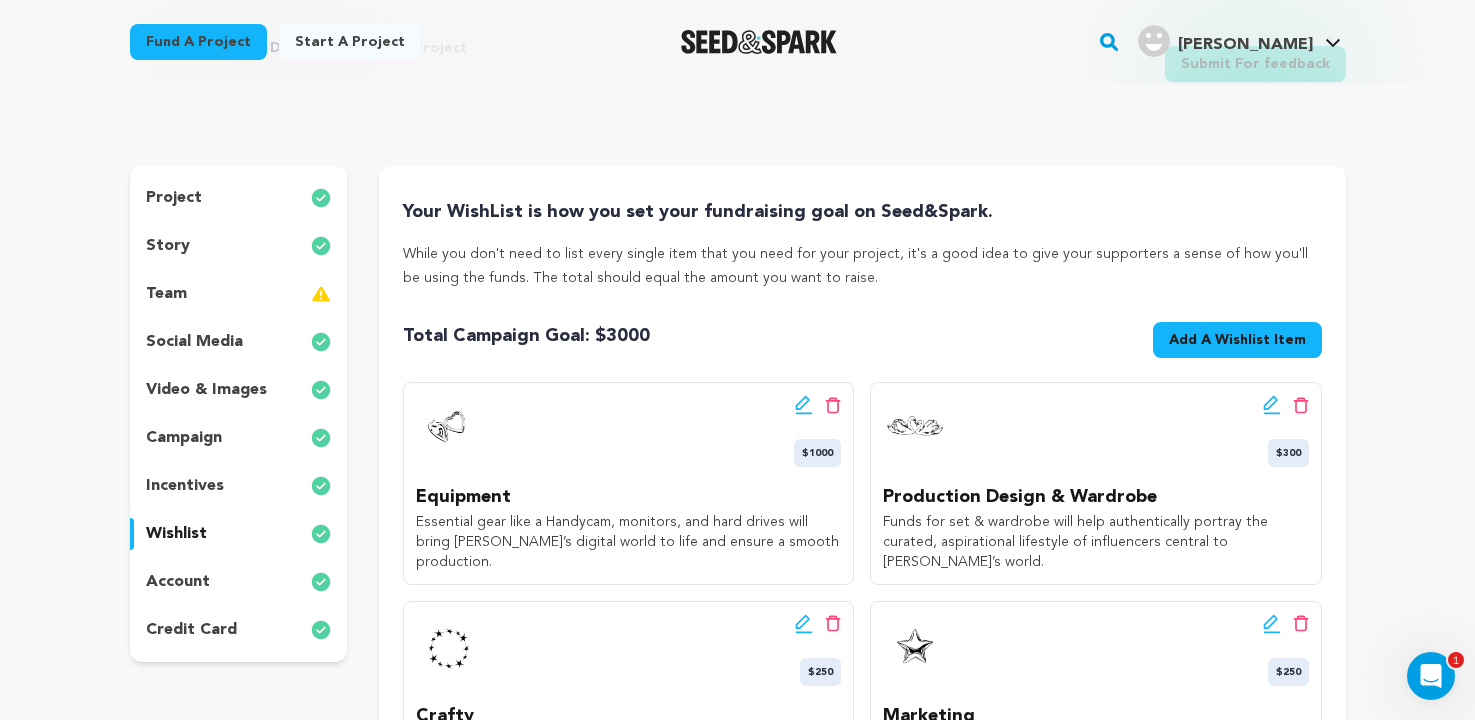 click on "Edit wishlist button
Delete wishlist button
$1000
Equipment
Essential gear like a Handycam, monitors, and hard drives will bring Sadie’s digital world to life and ensure a smooth production." at bounding box center (628, 483) 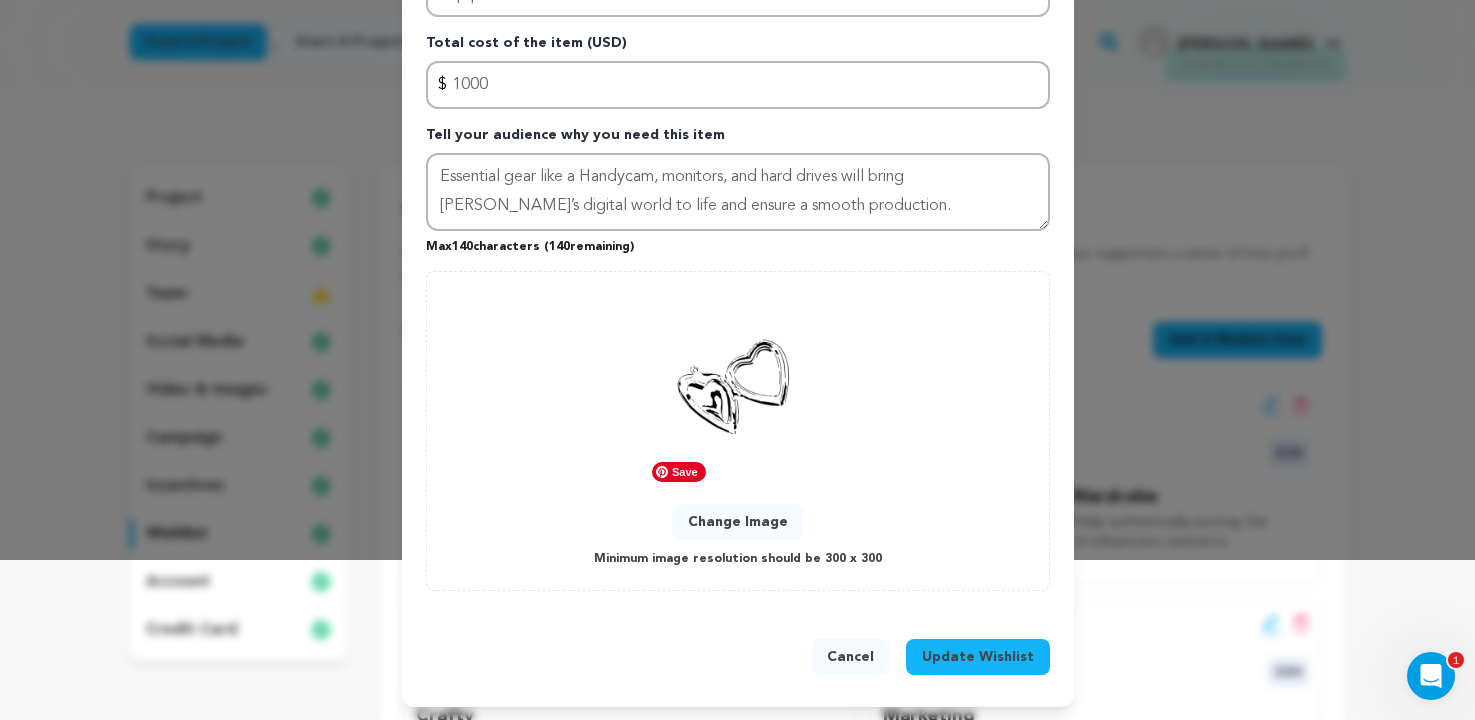 scroll, scrollTop: 163, scrollLeft: 0, axis: vertical 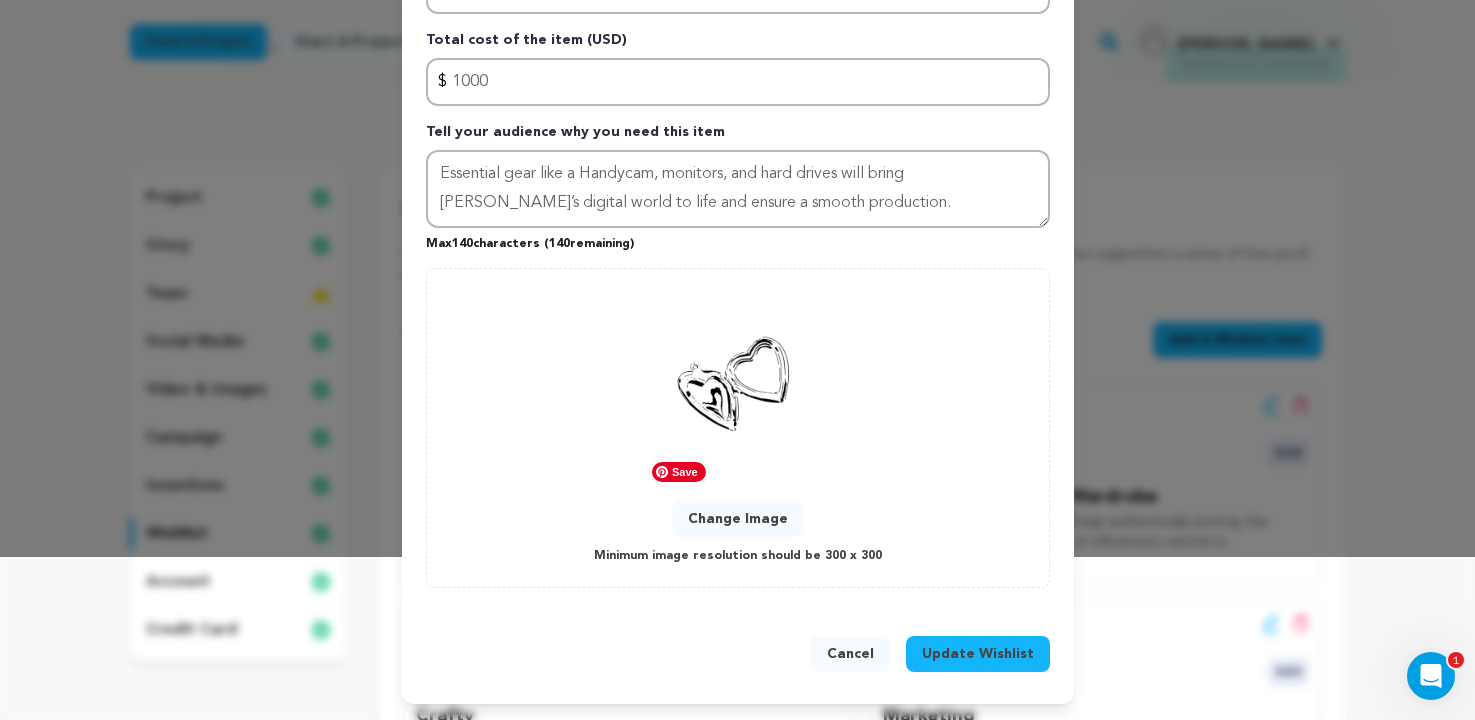 click on "Change Image" at bounding box center [738, 519] 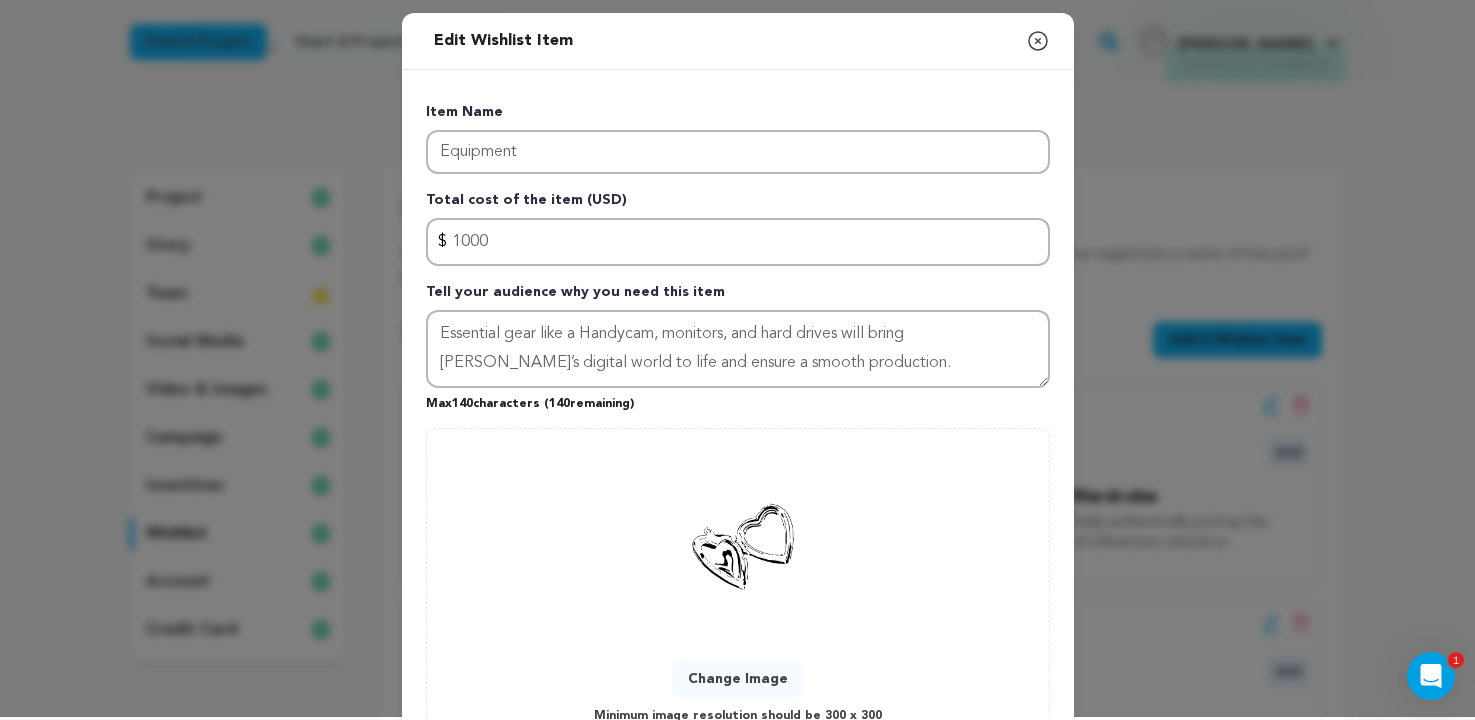 scroll, scrollTop: 163, scrollLeft: 0, axis: vertical 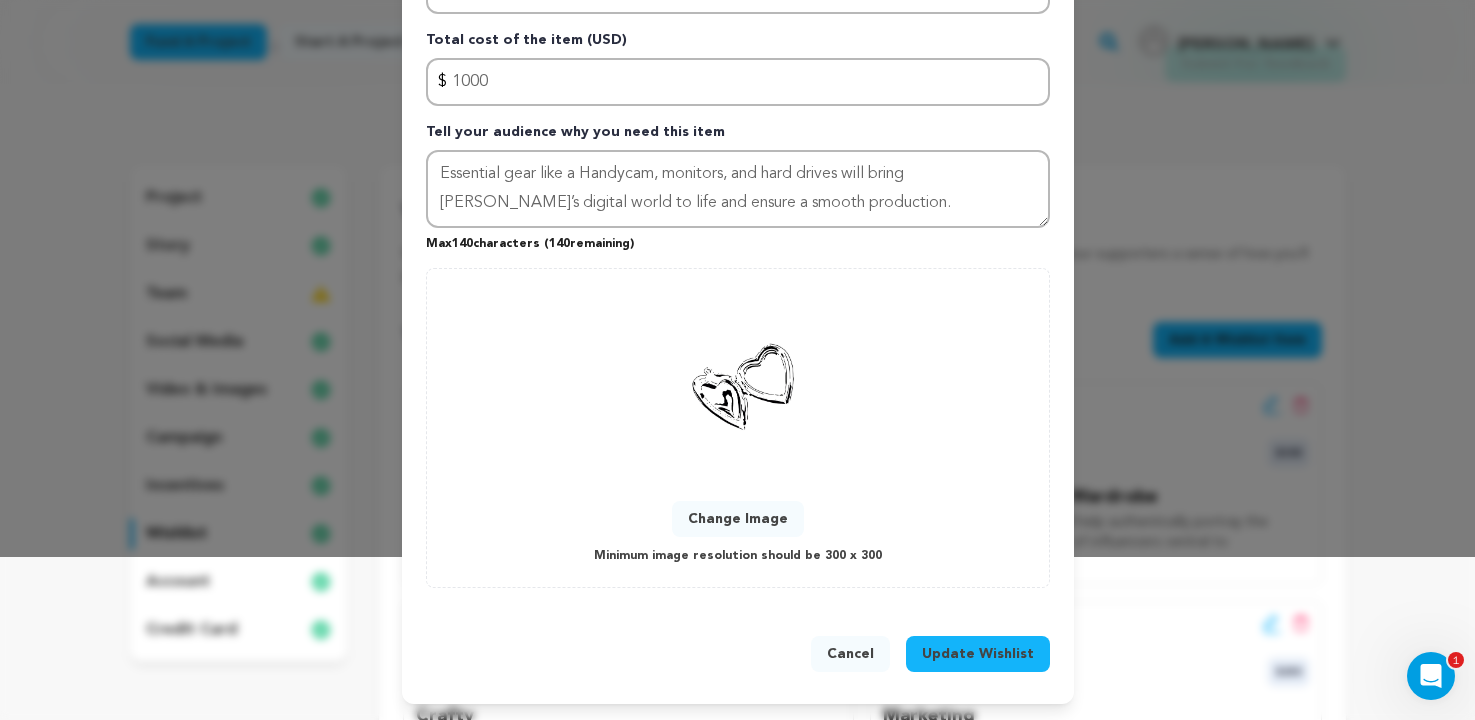 click on "Update Wishlist" at bounding box center [978, 654] 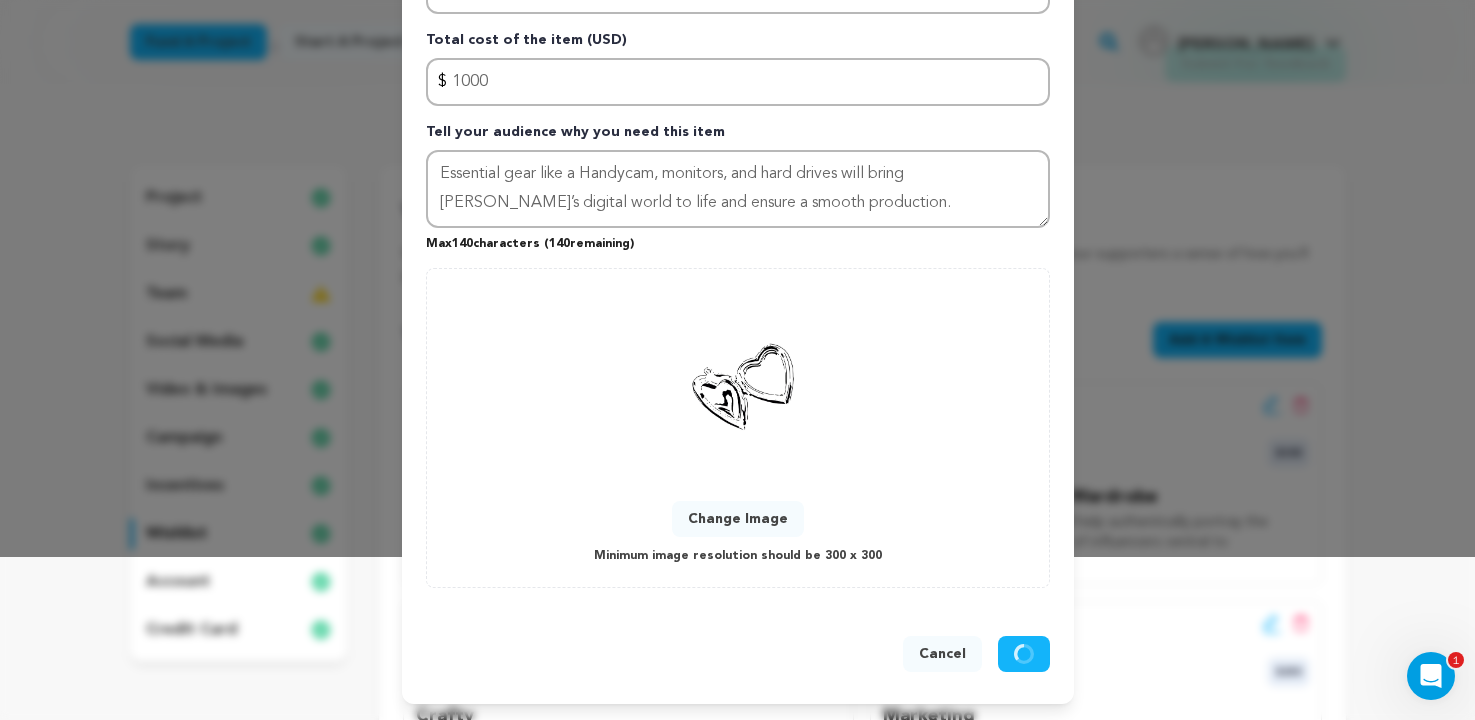 type 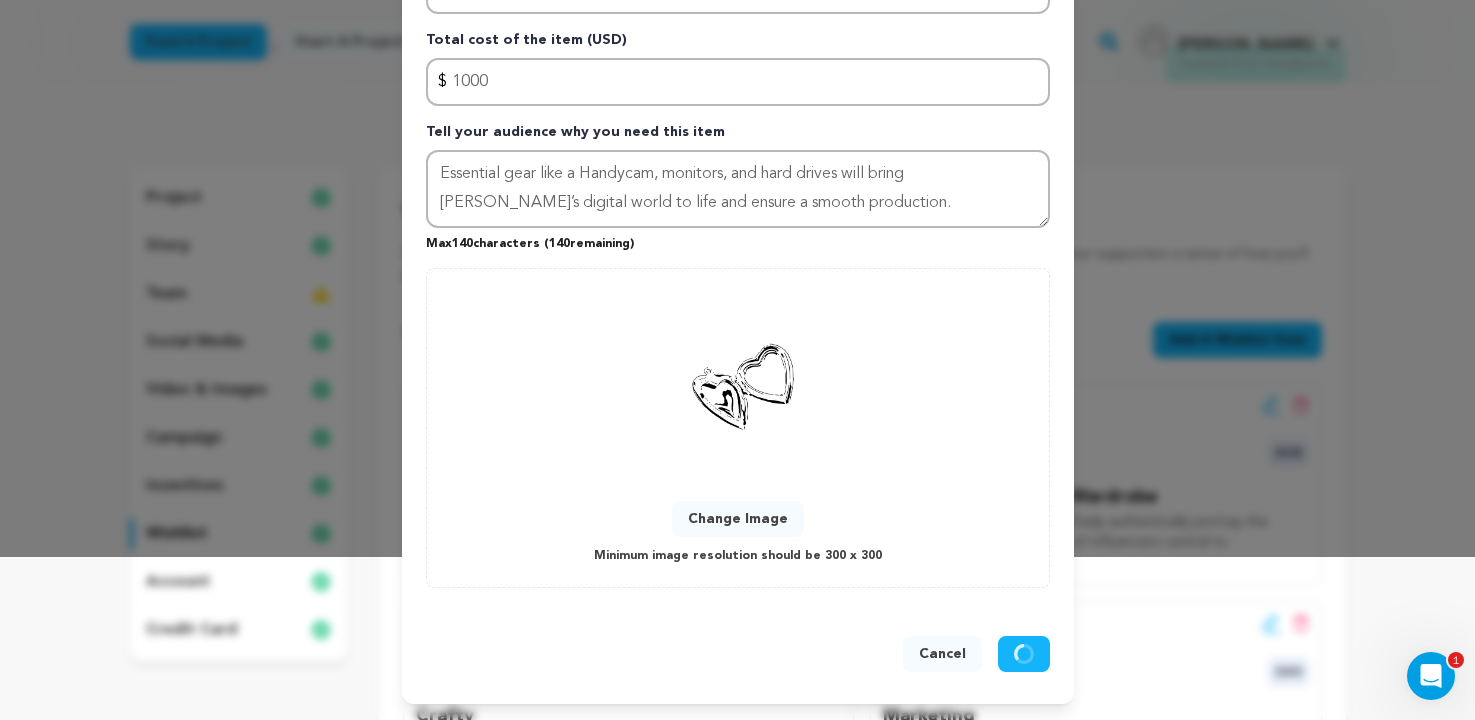 type 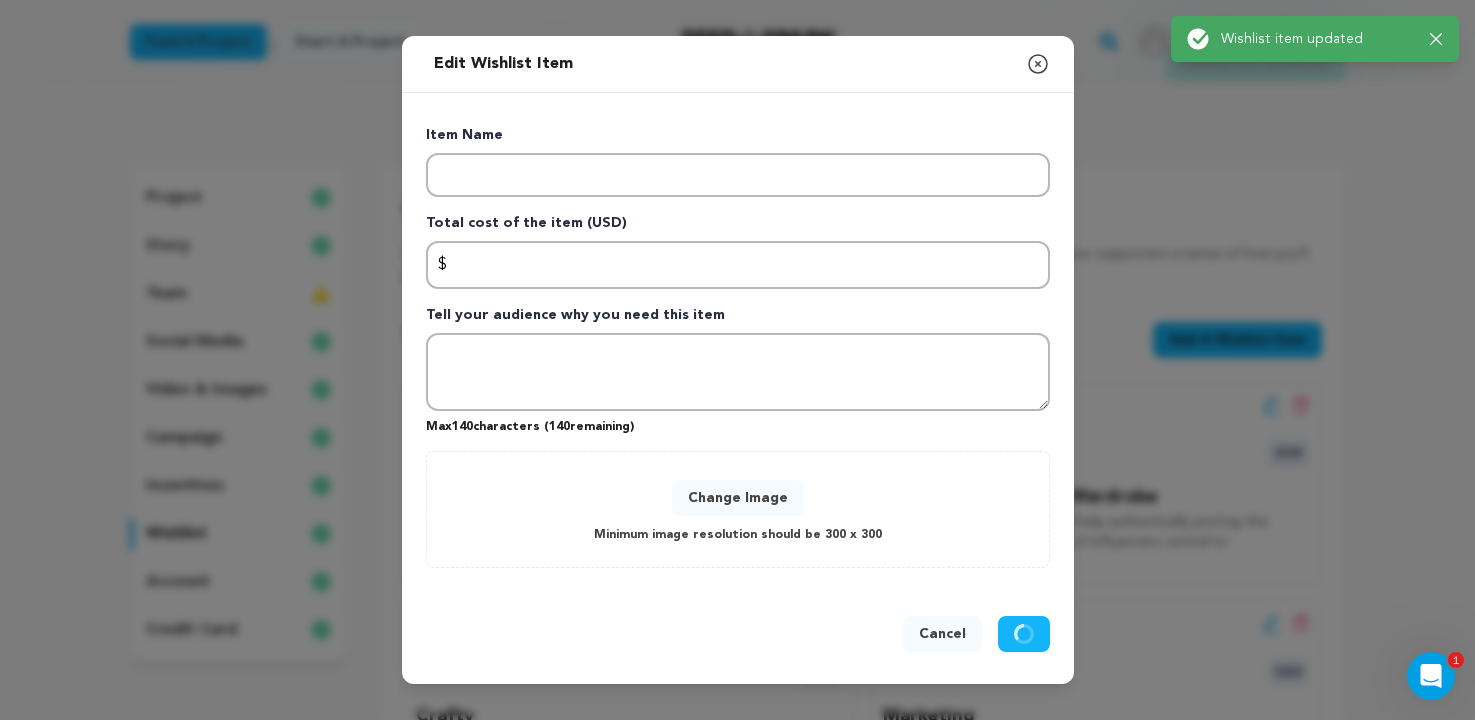 scroll, scrollTop: 0, scrollLeft: 0, axis: both 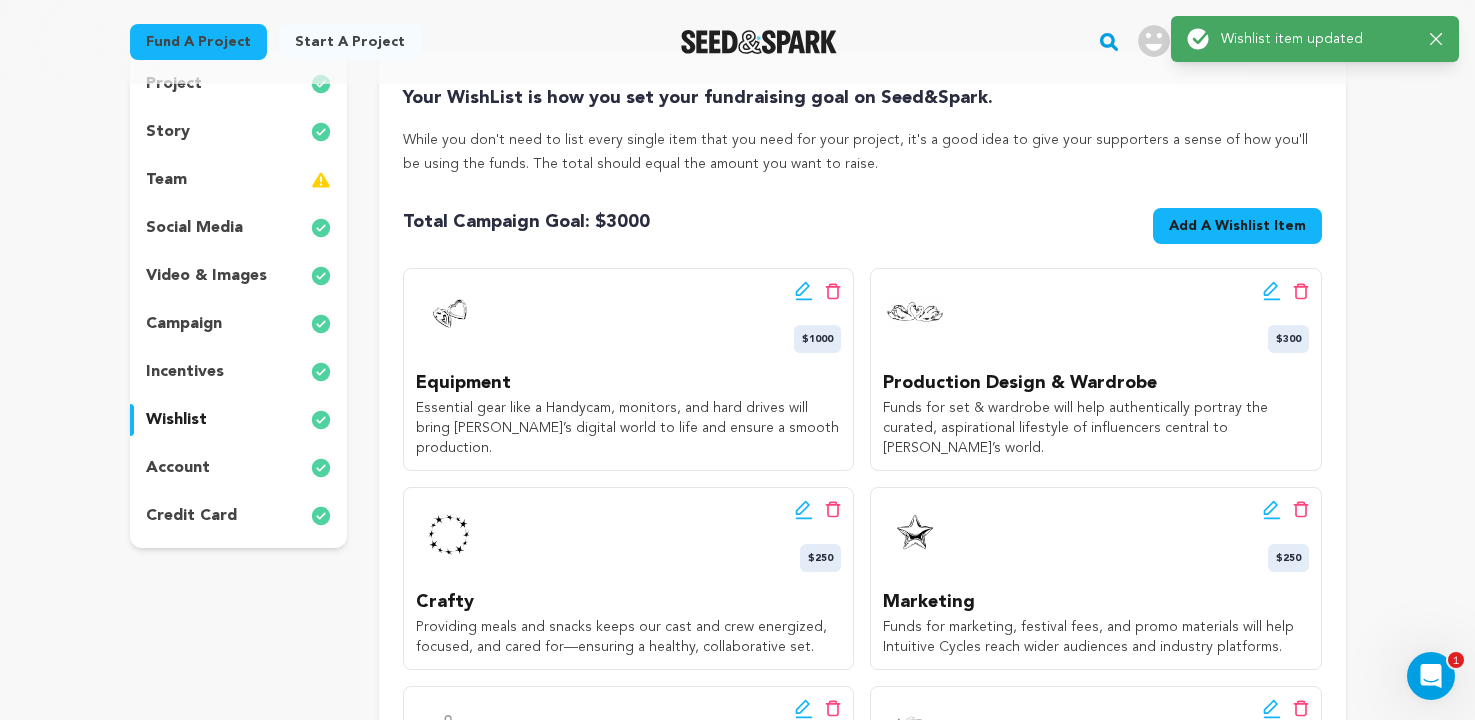click 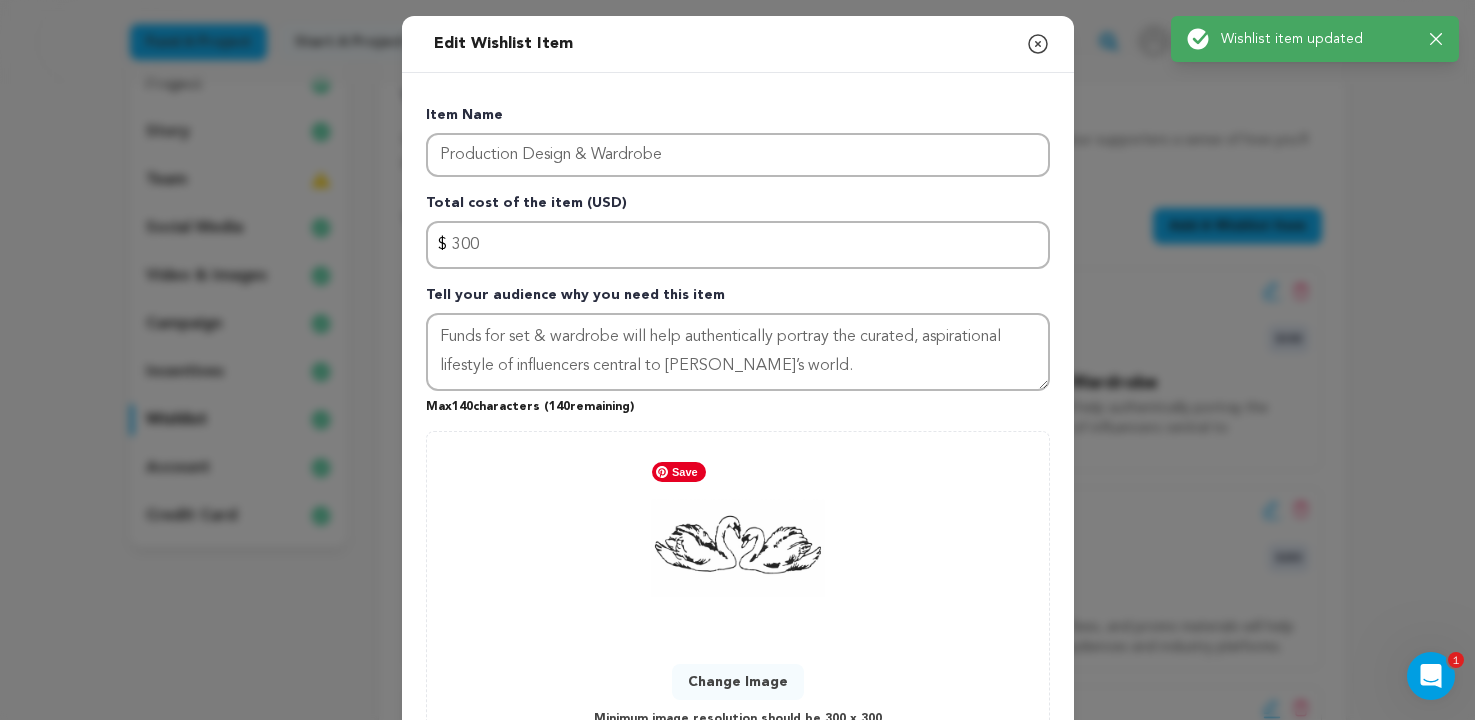scroll, scrollTop: 163, scrollLeft: 0, axis: vertical 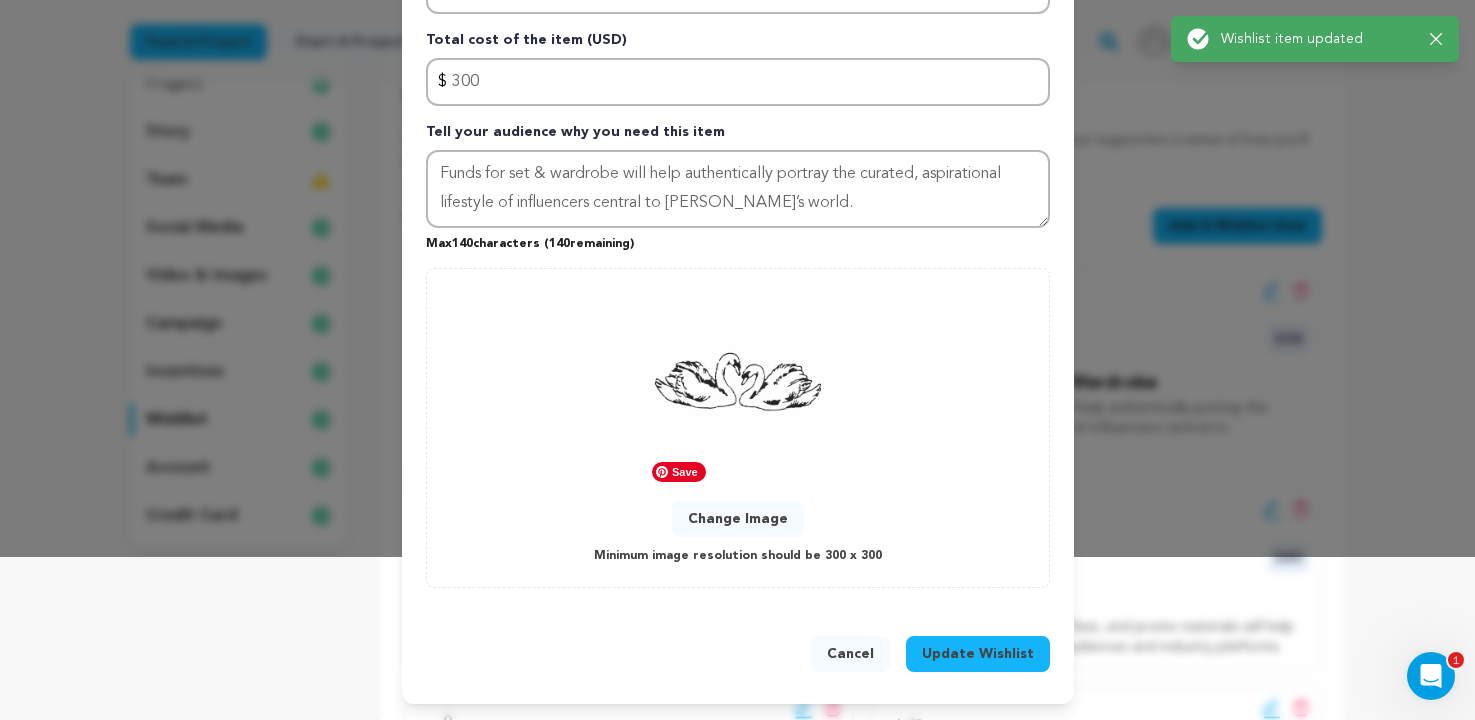 click on "Change Image" at bounding box center (738, 519) 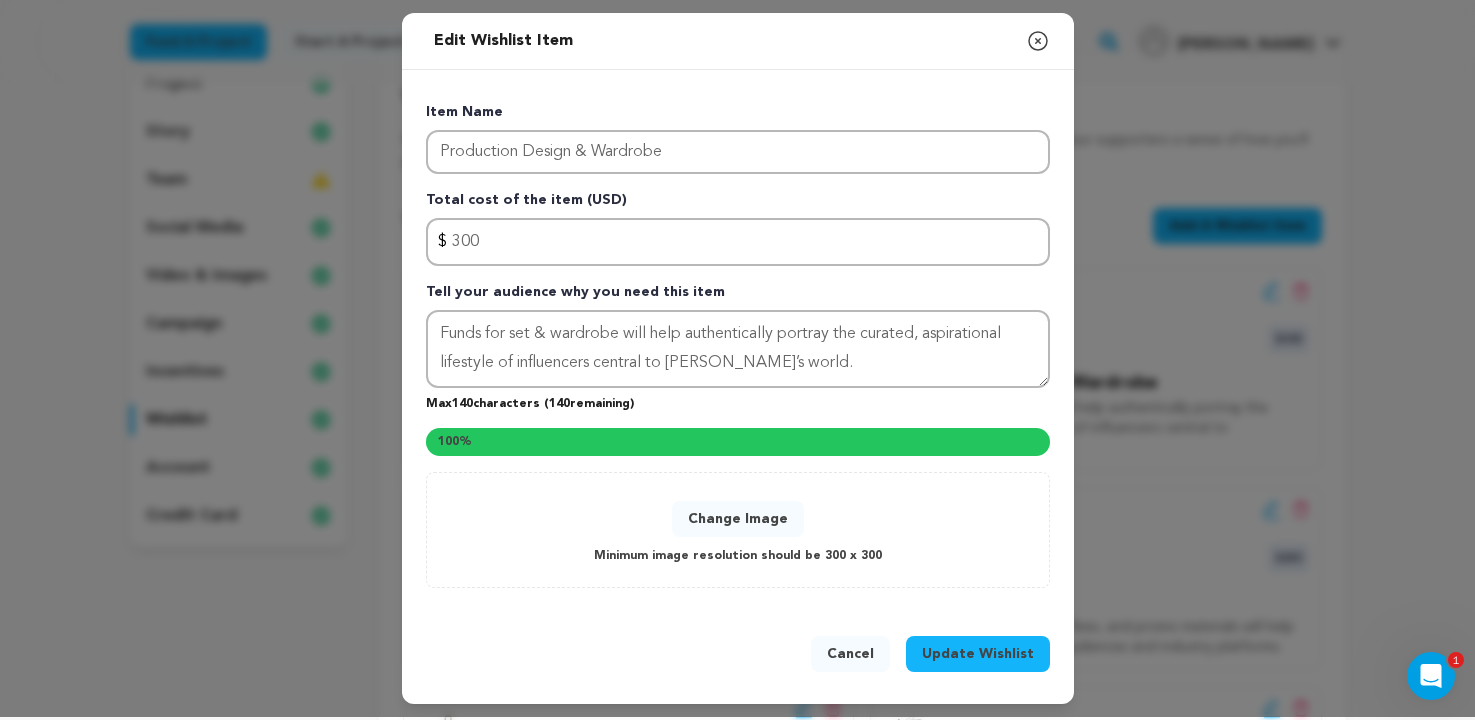 scroll, scrollTop: 163, scrollLeft: 0, axis: vertical 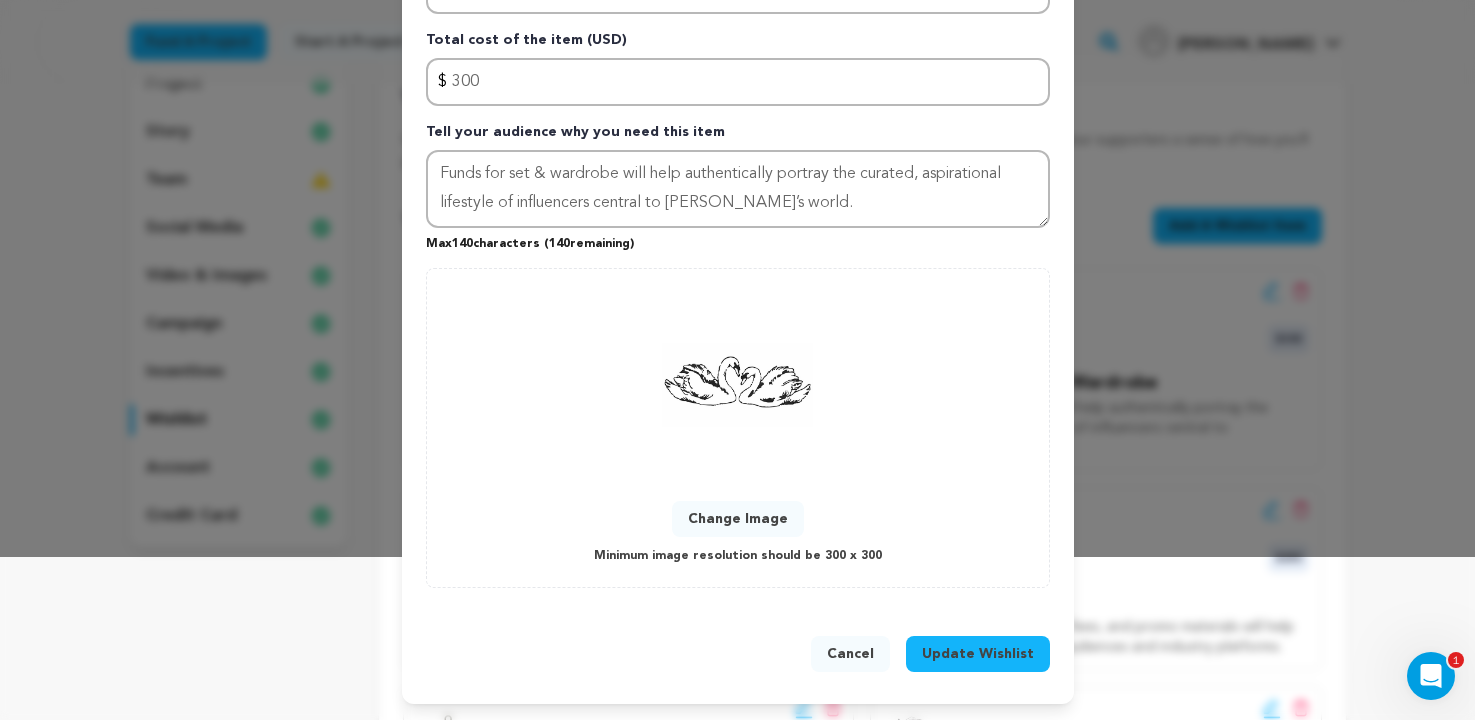click on "Update Wishlist" at bounding box center (978, 654) 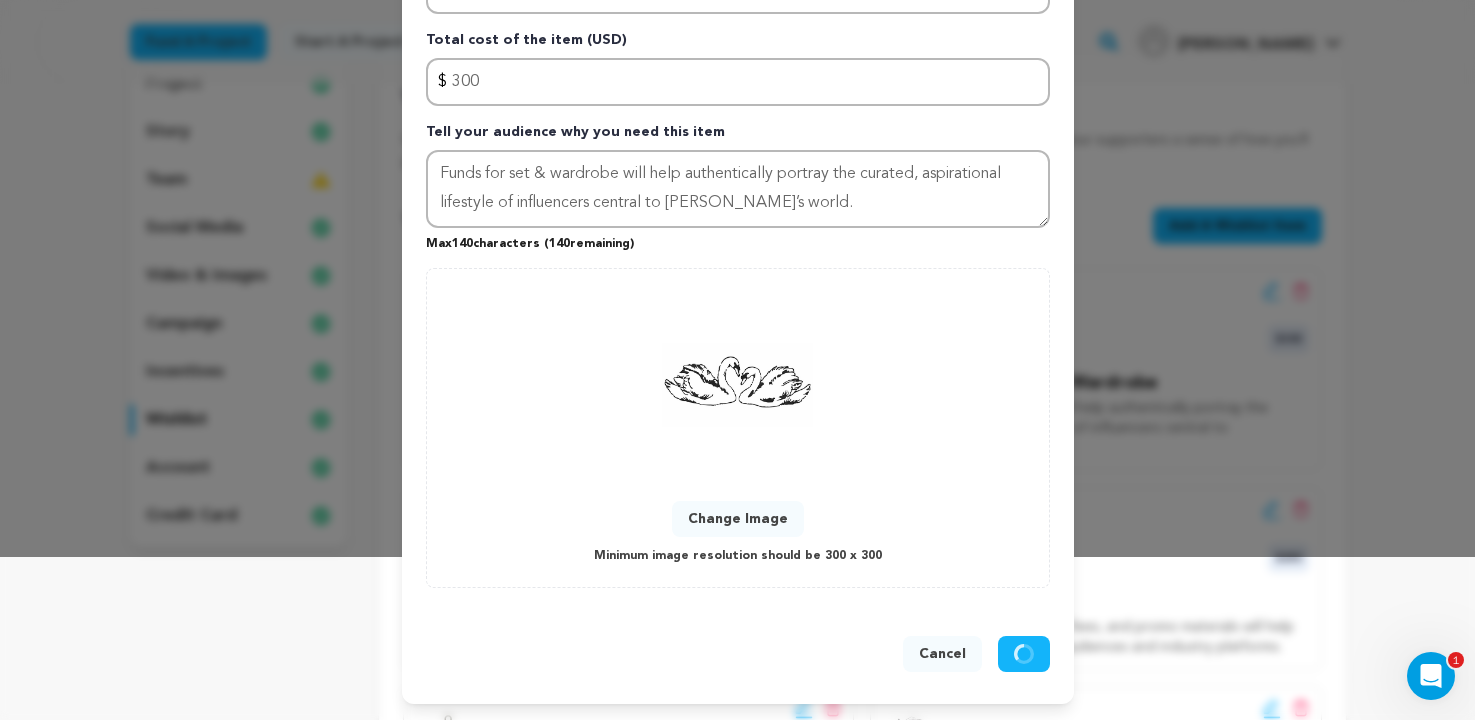type 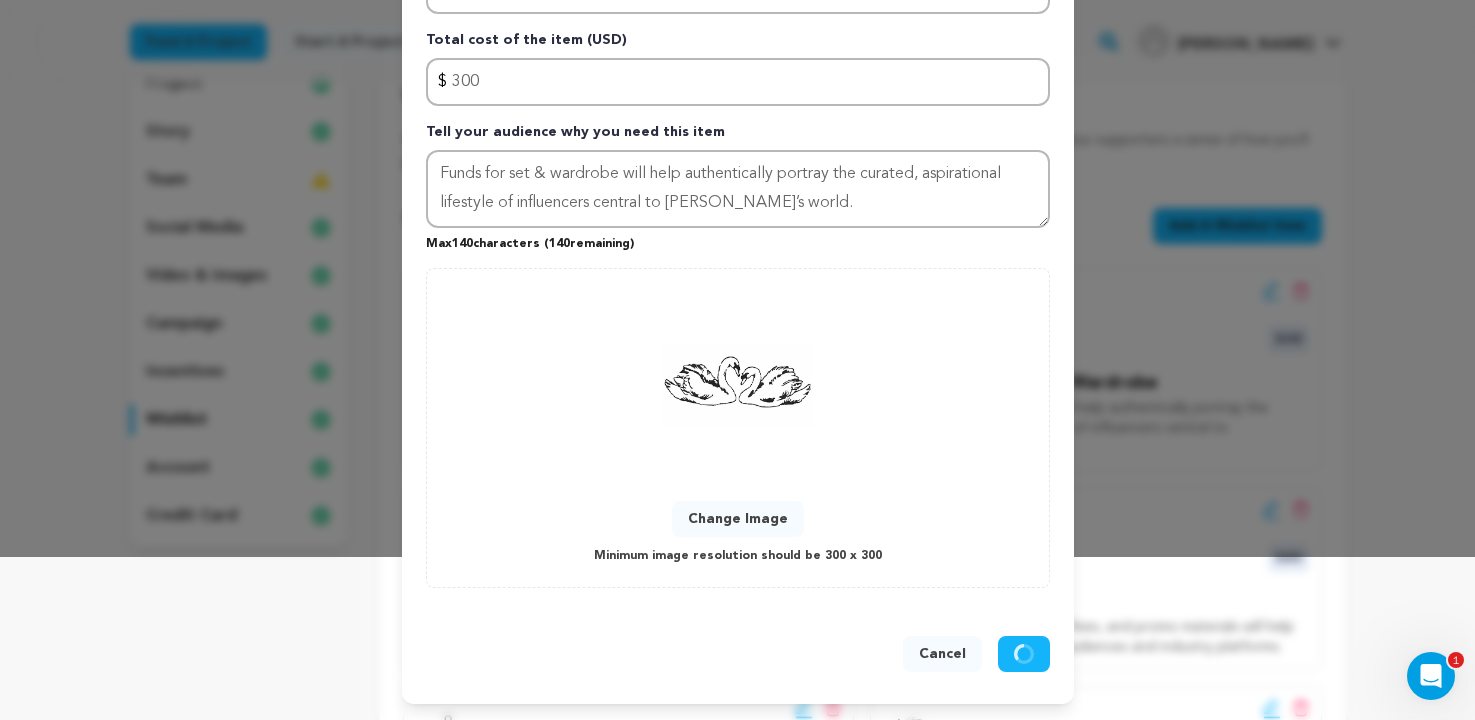 type 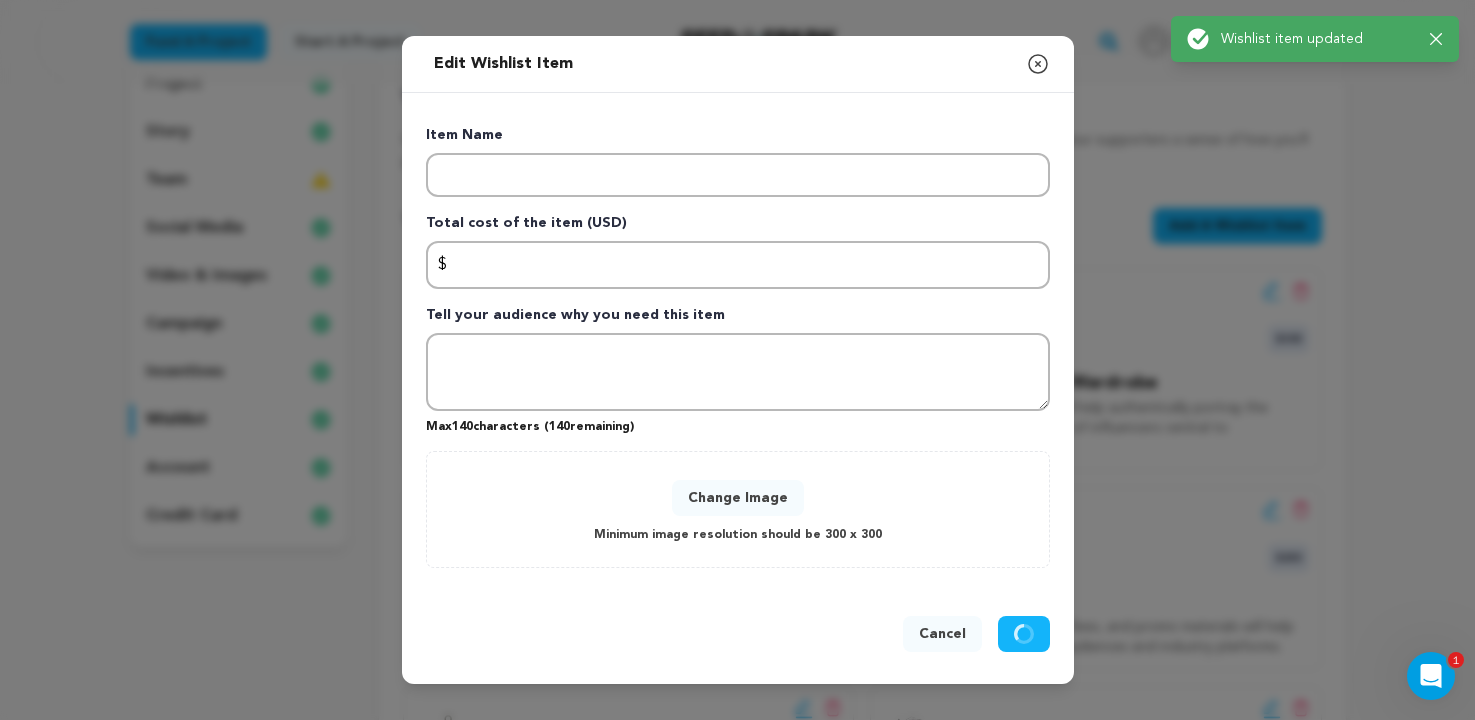 scroll, scrollTop: 0, scrollLeft: 0, axis: both 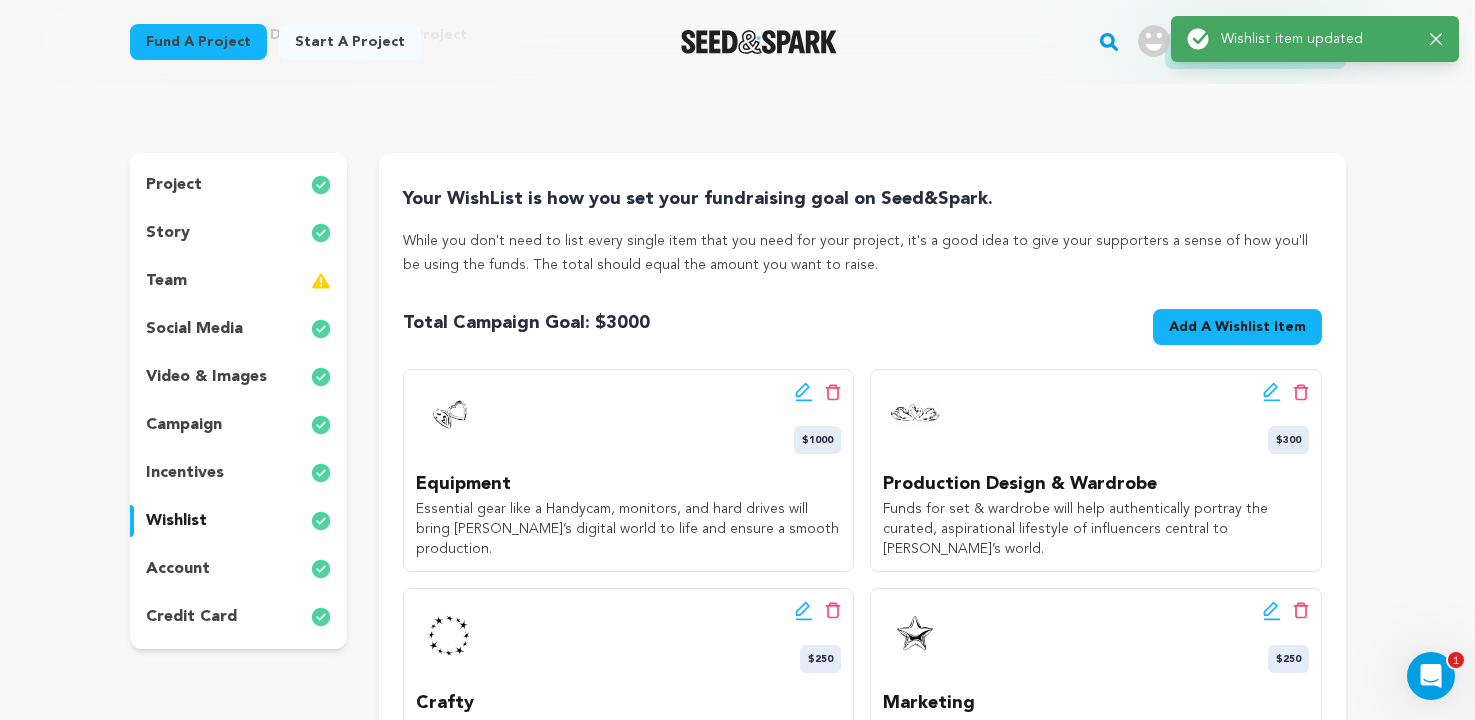click on "Your WishList is how you set your fundraising goal on Seed&Spark.
While you don't need to list every single item that you need for your project, it's a good idea to give
your supporters a sense of how you'll be using the funds. The total should equal the amount you want to
raise.
Total Campaign Goal: $ 3000
Goal: $3,000
Add A Wishlist Item
New Wishlist Item" at bounding box center (862, 696) 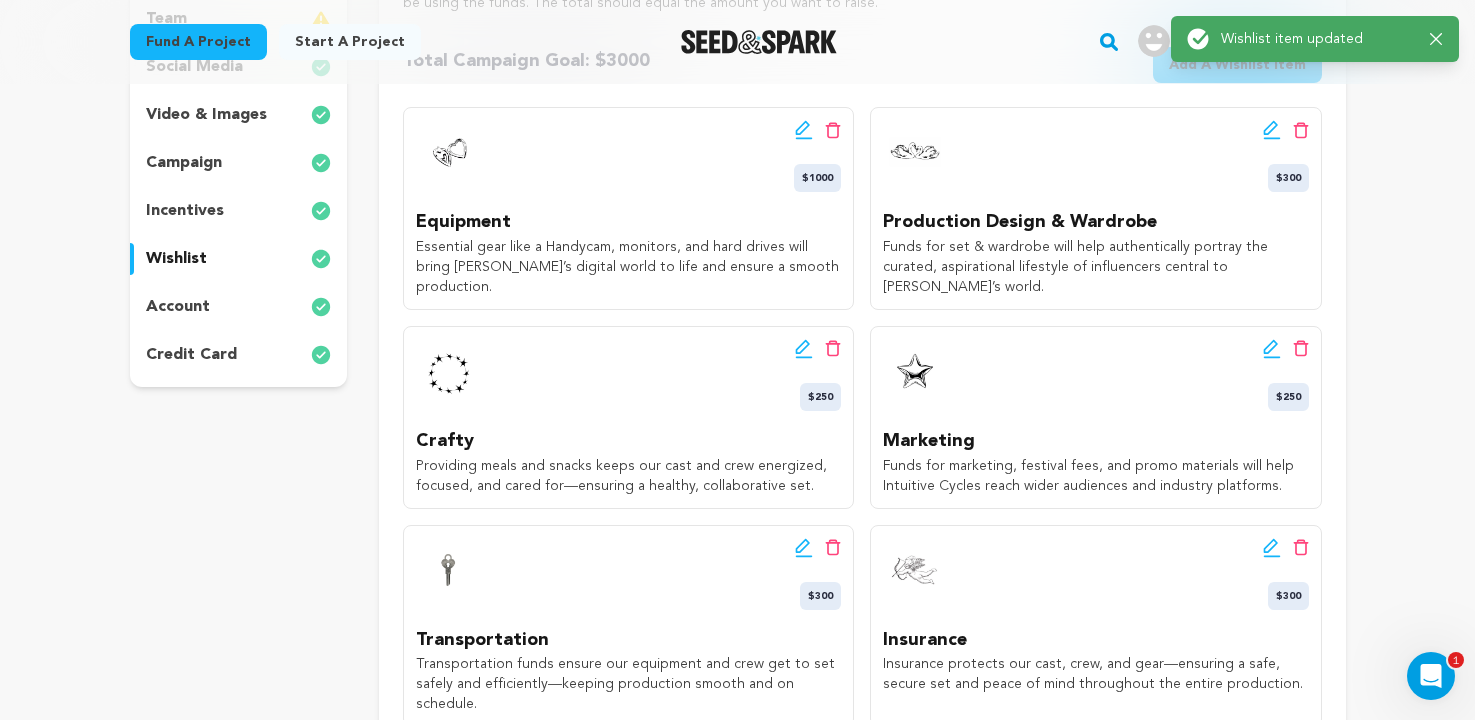 scroll, scrollTop: 414, scrollLeft: 0, axis: vertical 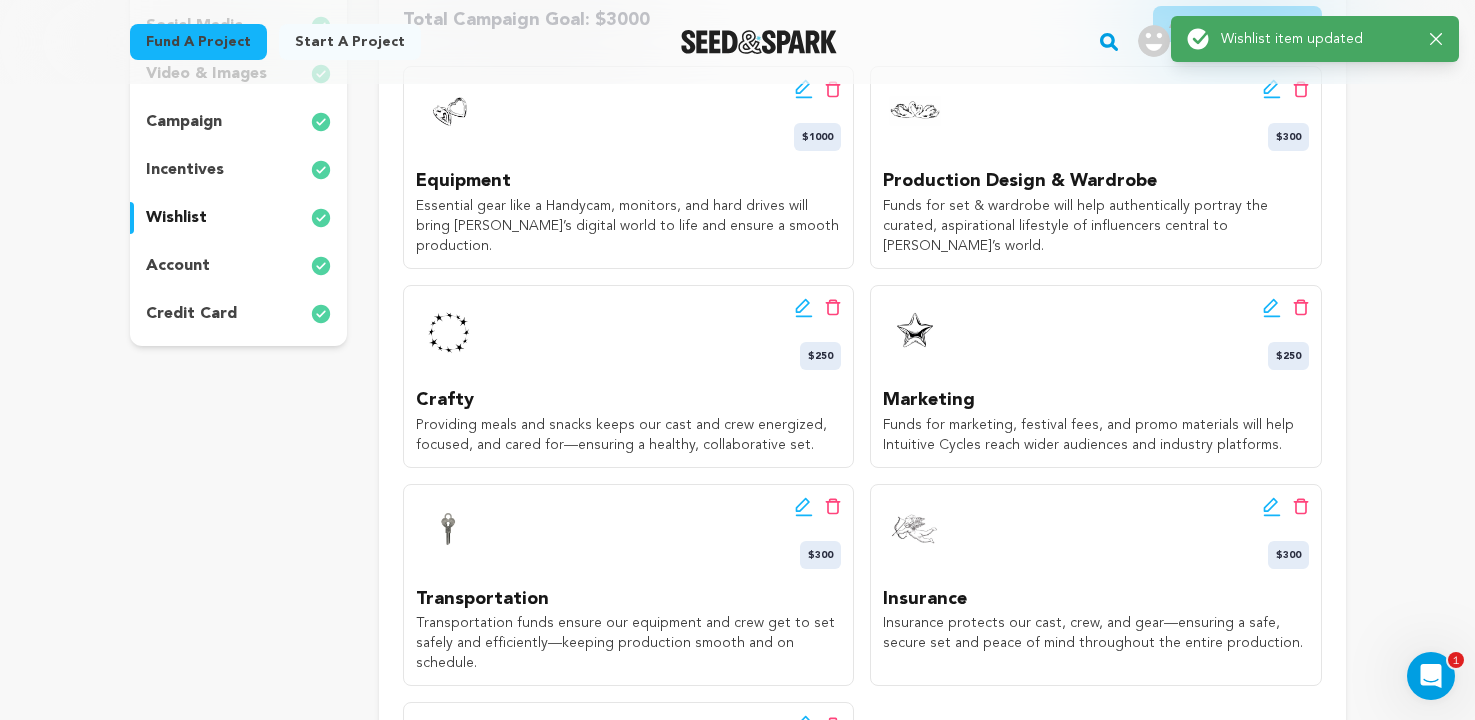 click 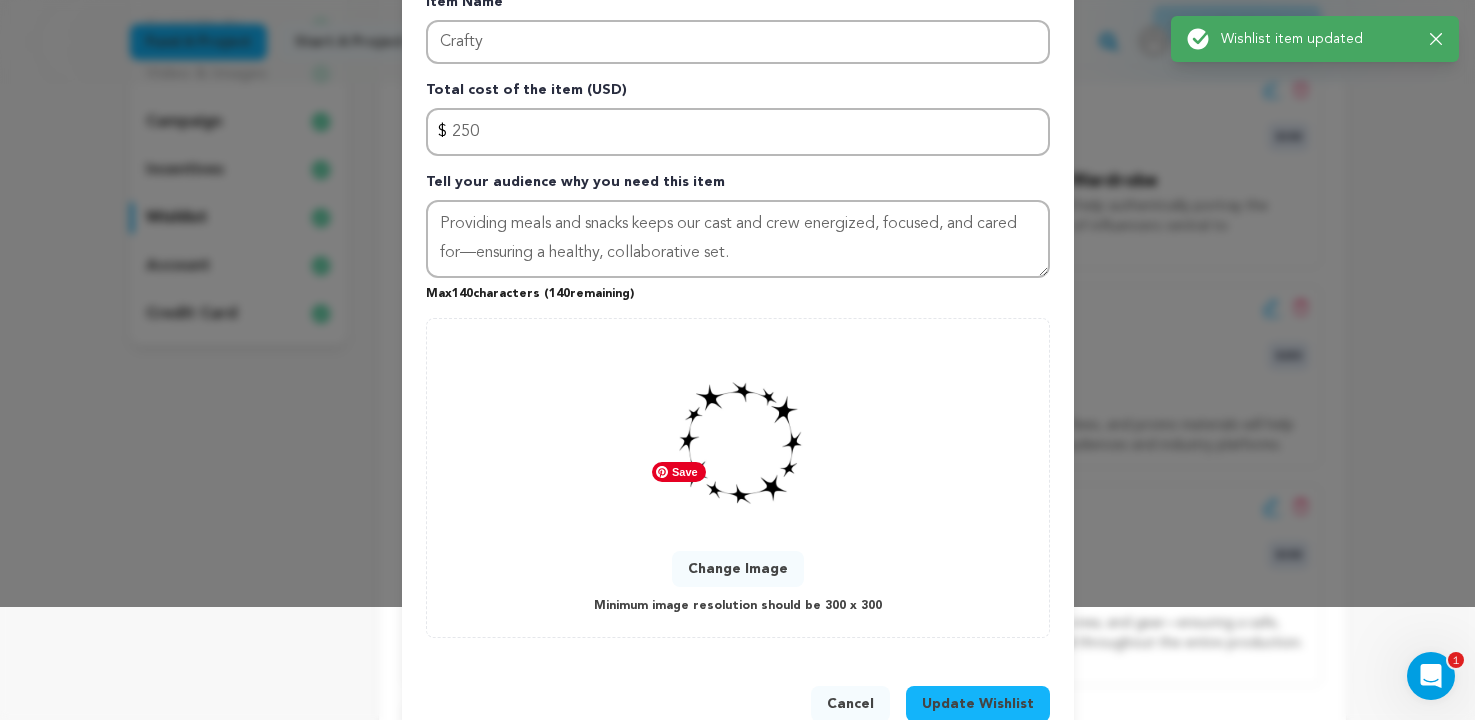 scroll, scrollTop: 109, scrollLeft: 0, axis: vertical 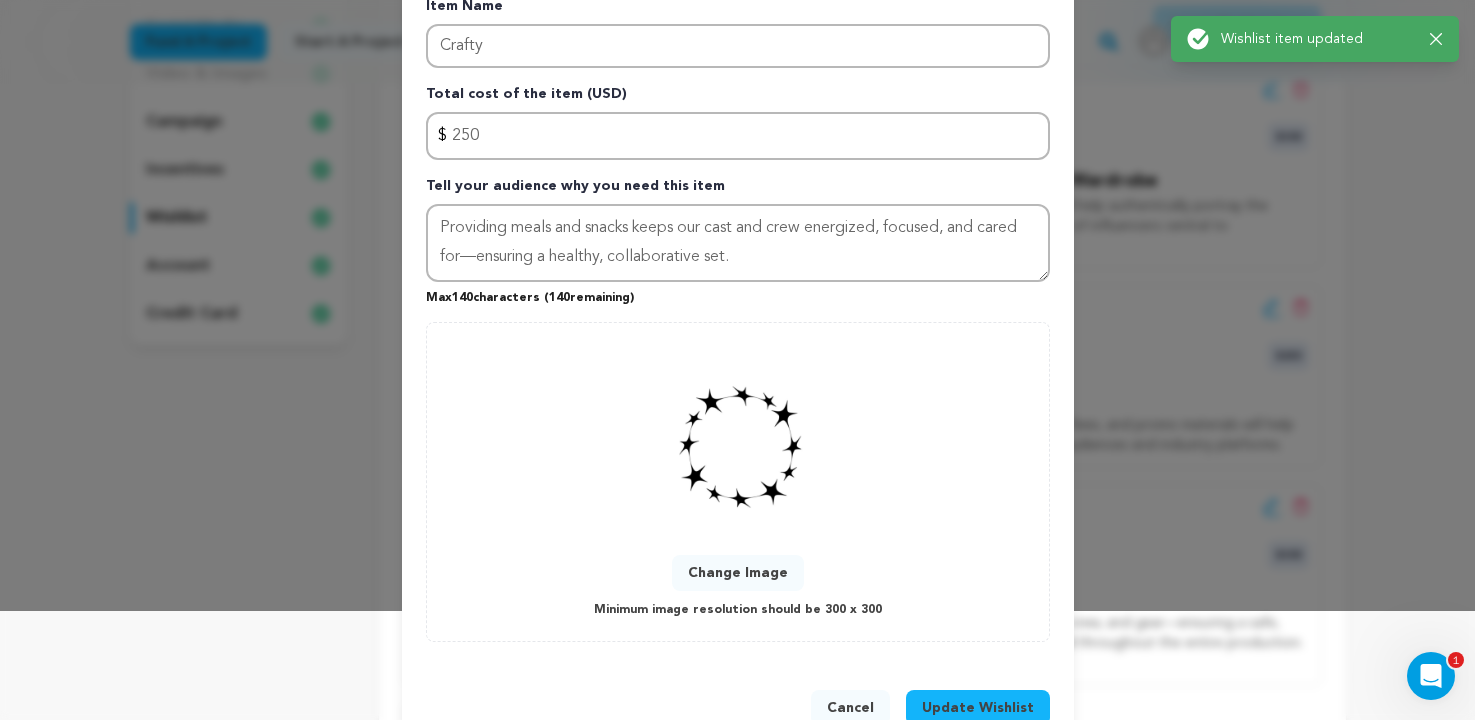 click on "Change Image" at bounding box center (738, 573) 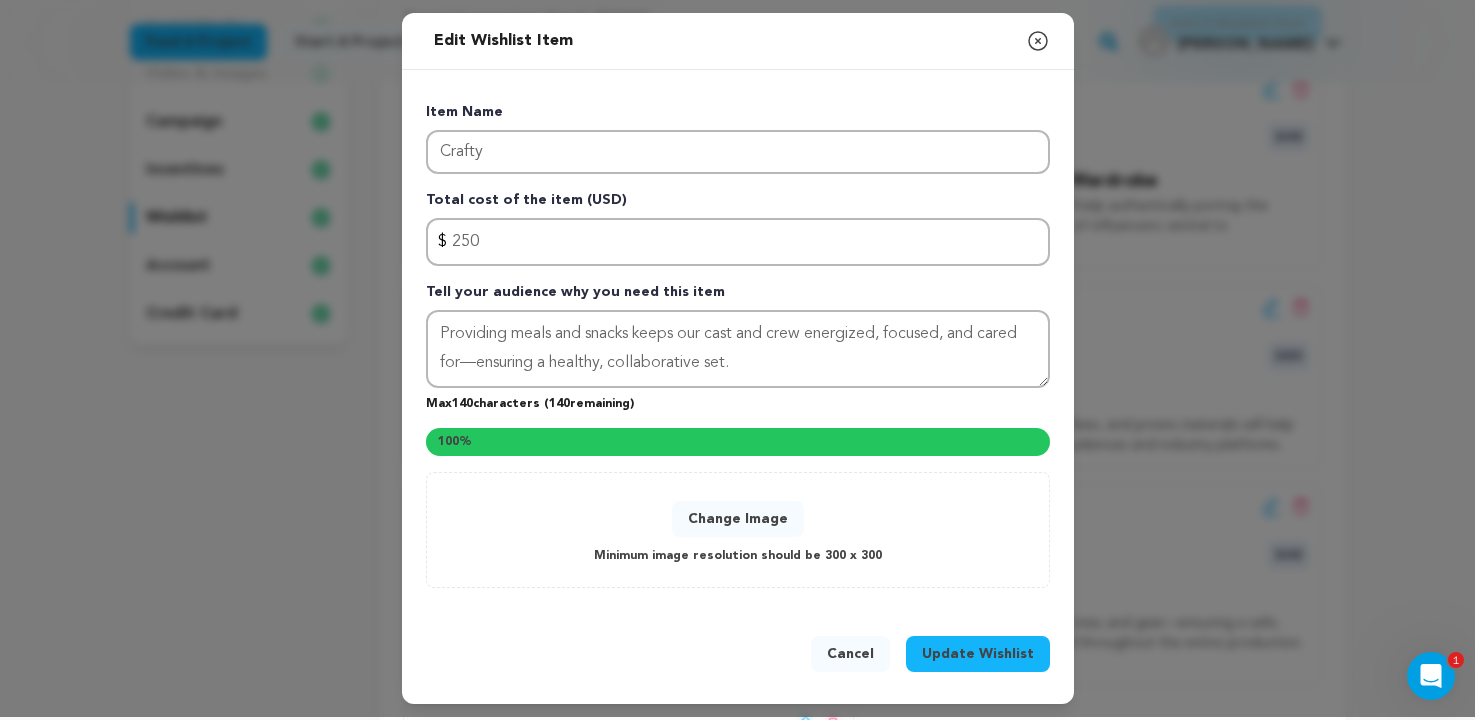 scroll, scrollTop: 109, scrollLeft: 0, axis: vertical 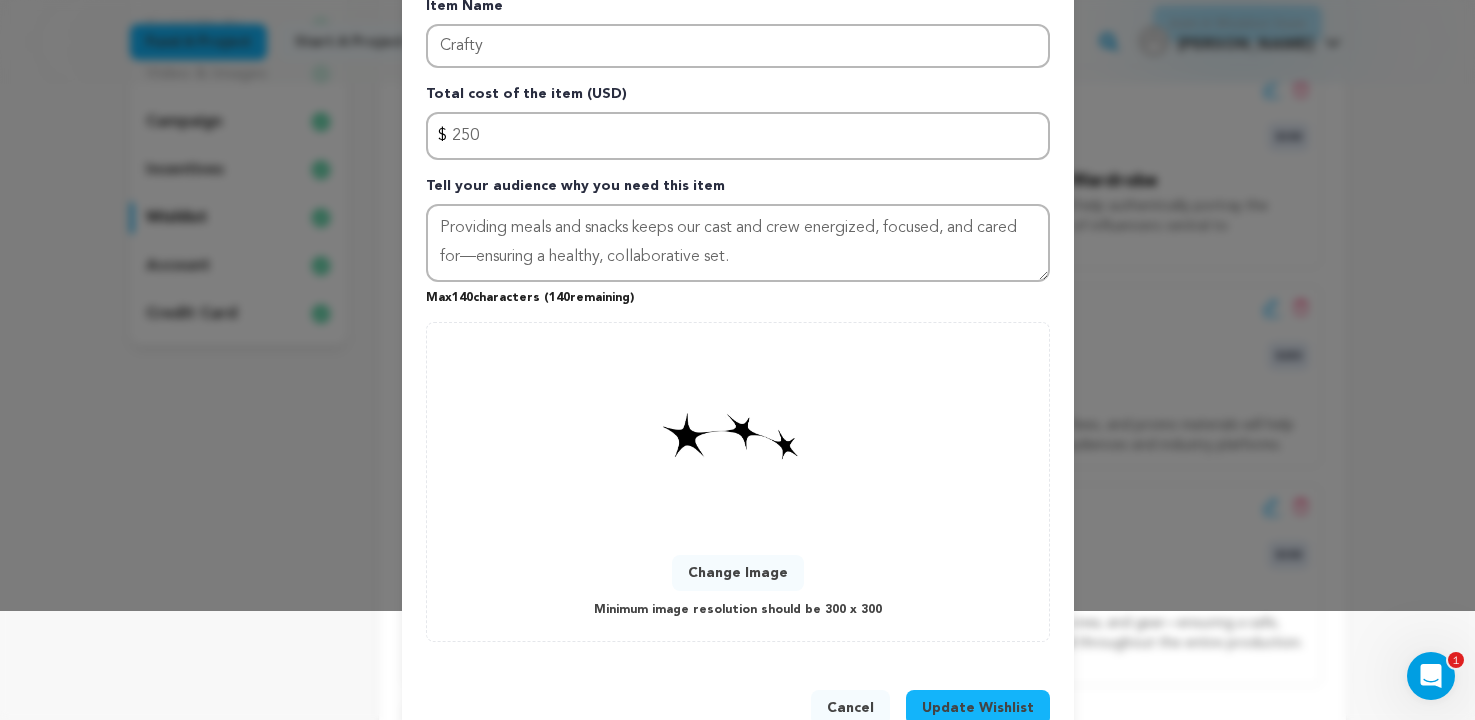 click on "Change Image" at bounding box center (738, 573) 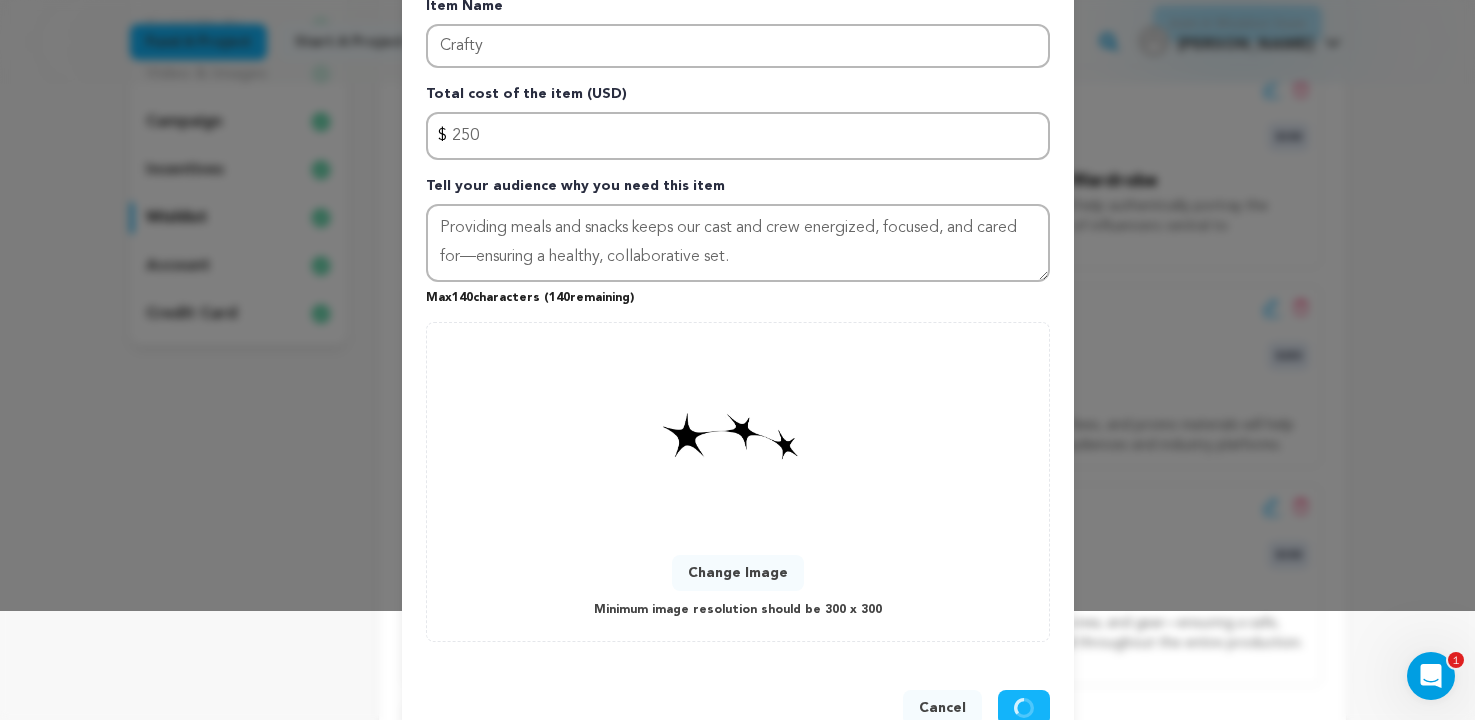 type 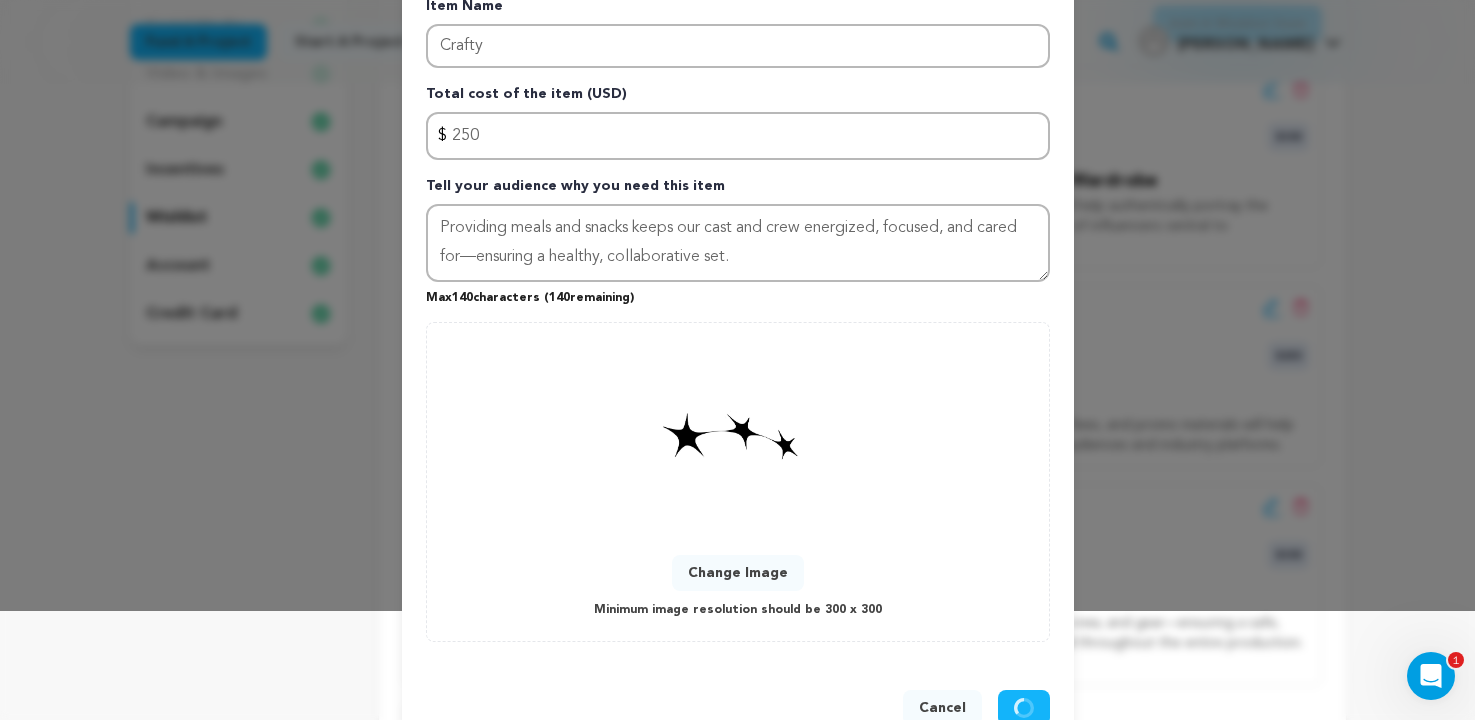 type 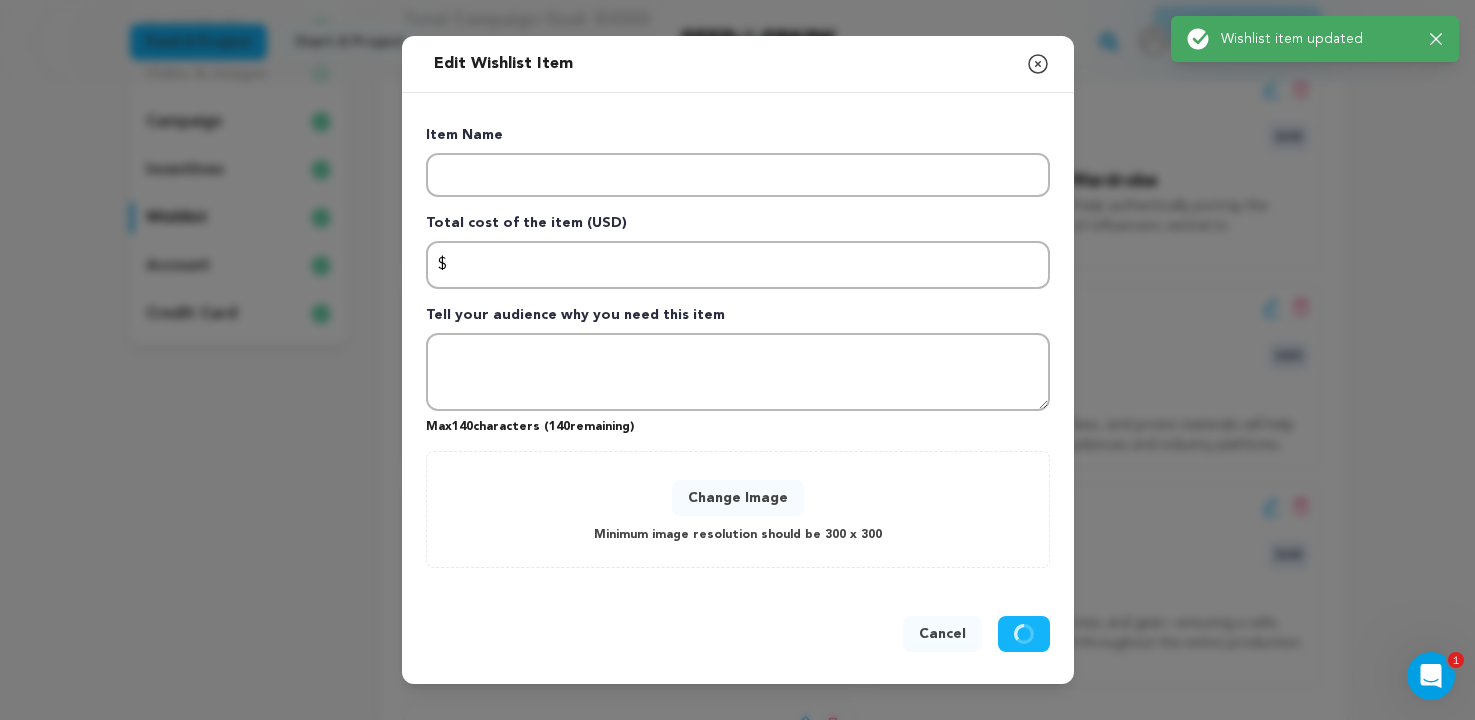 scroll, scrollTop: 0, scrollLeft: 0, axis: both 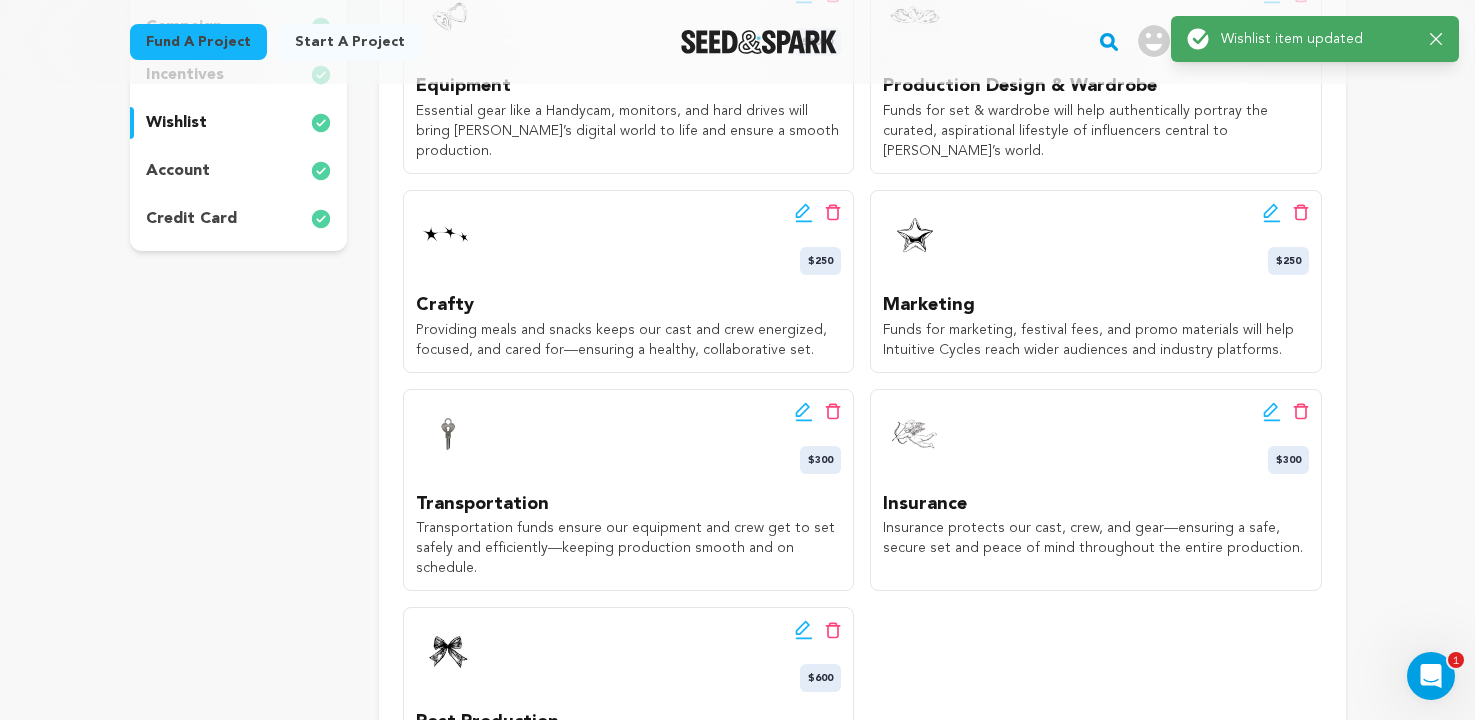 click 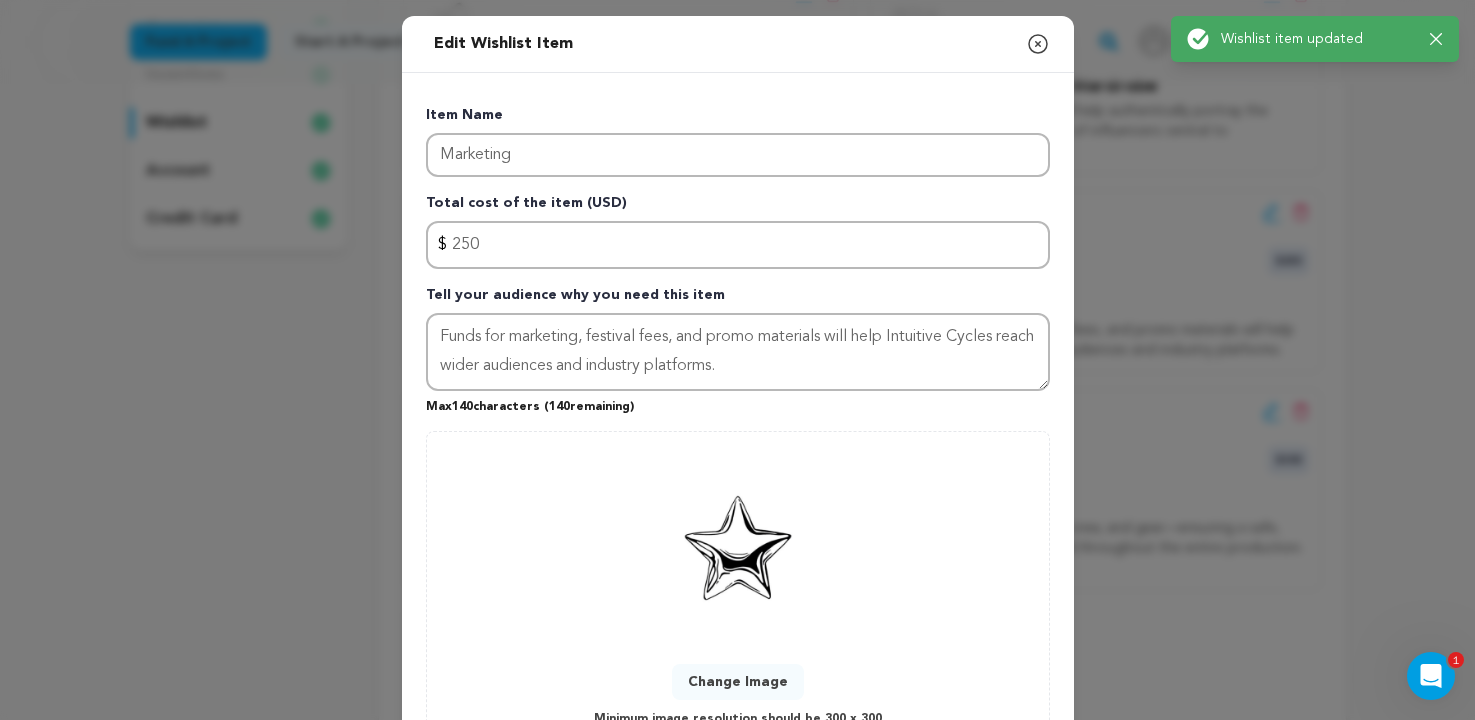 scroll, scrollTop: 163, scrollLeft: 0, axis: vertical 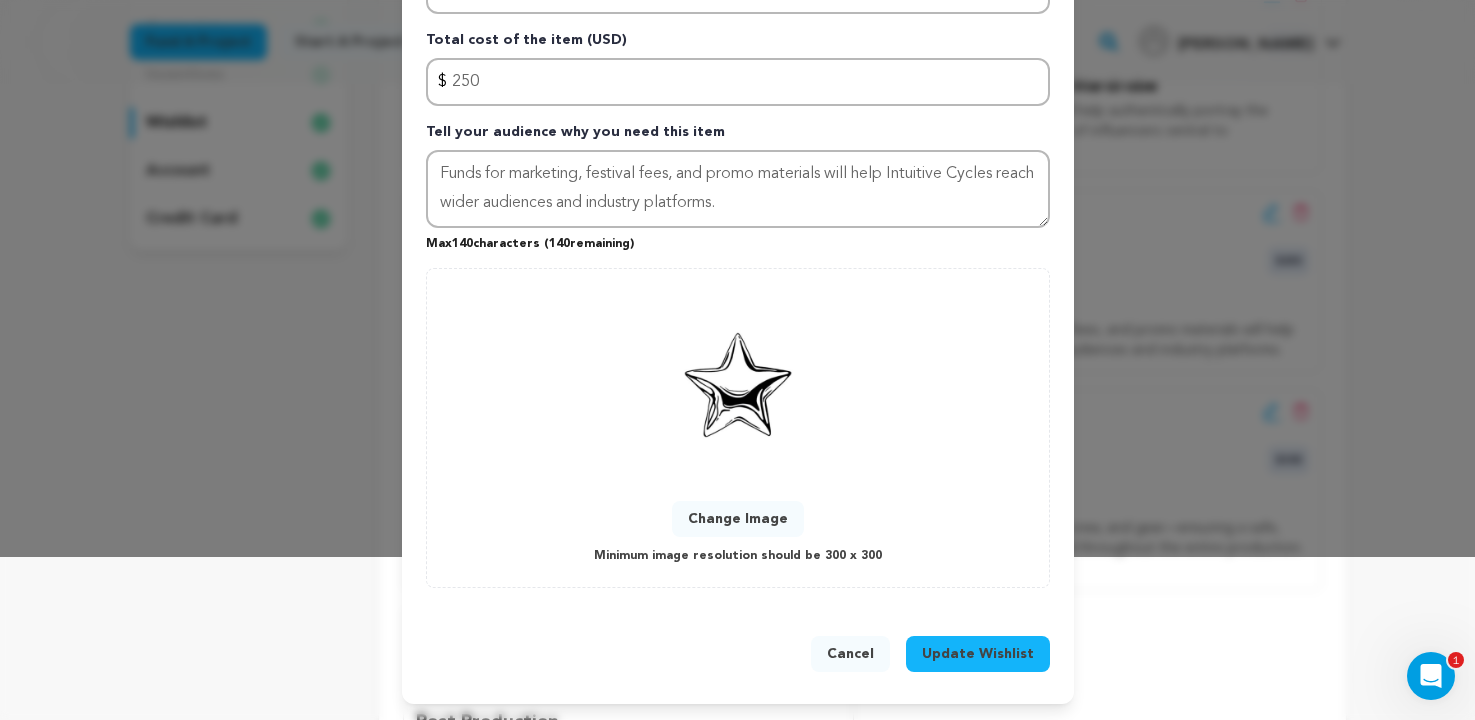 click on "Change Image" at bounding box center (738, 519) 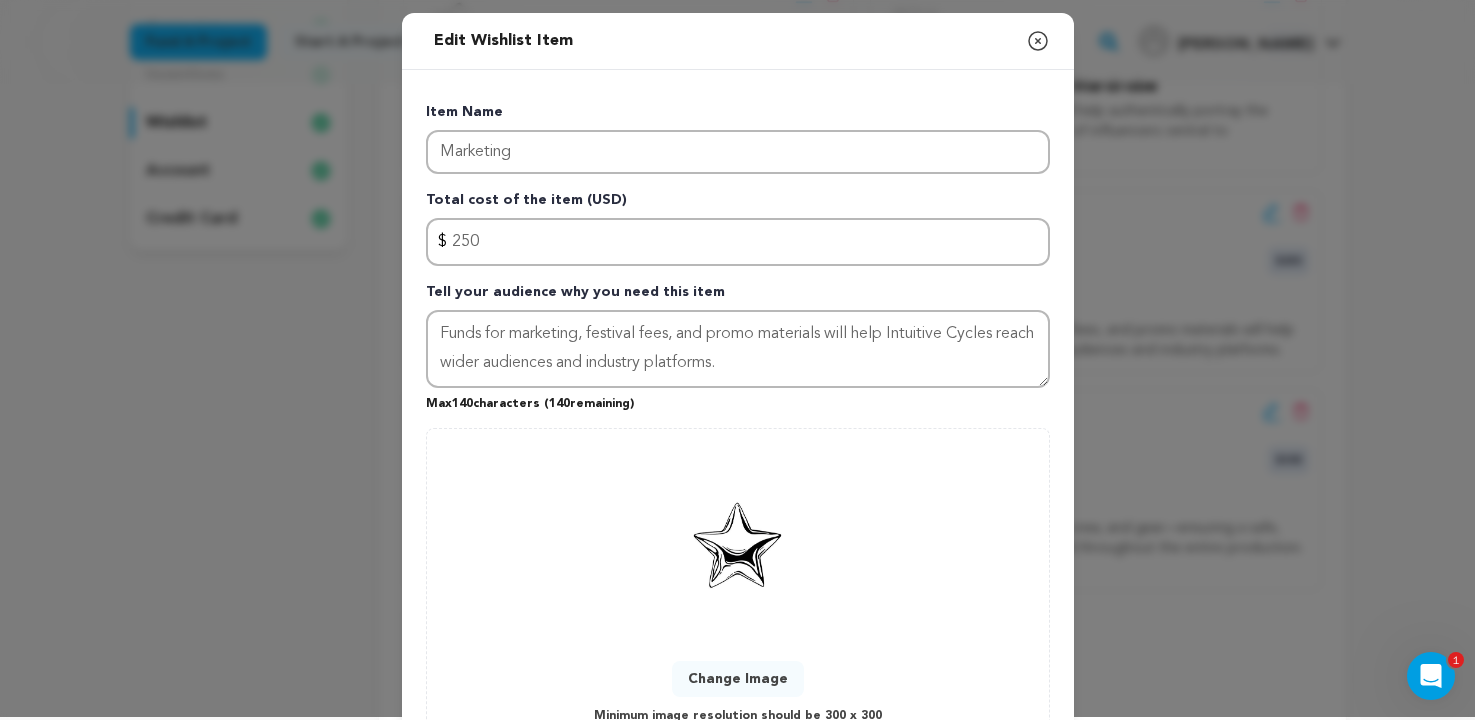 scroll, scrollTop: 163, scrollLeft: 0, axis: vertical 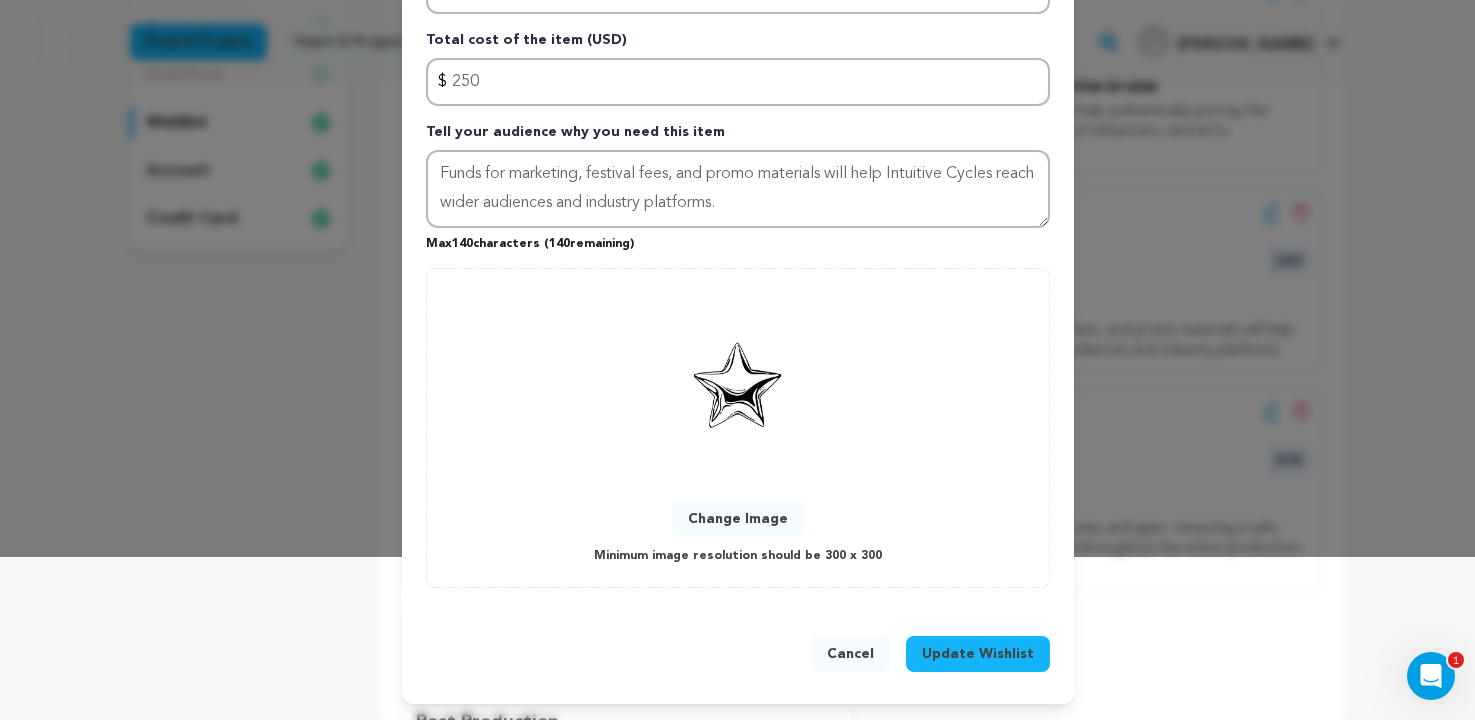 click on "Update Wishlist" at bounding box center [978, 654] 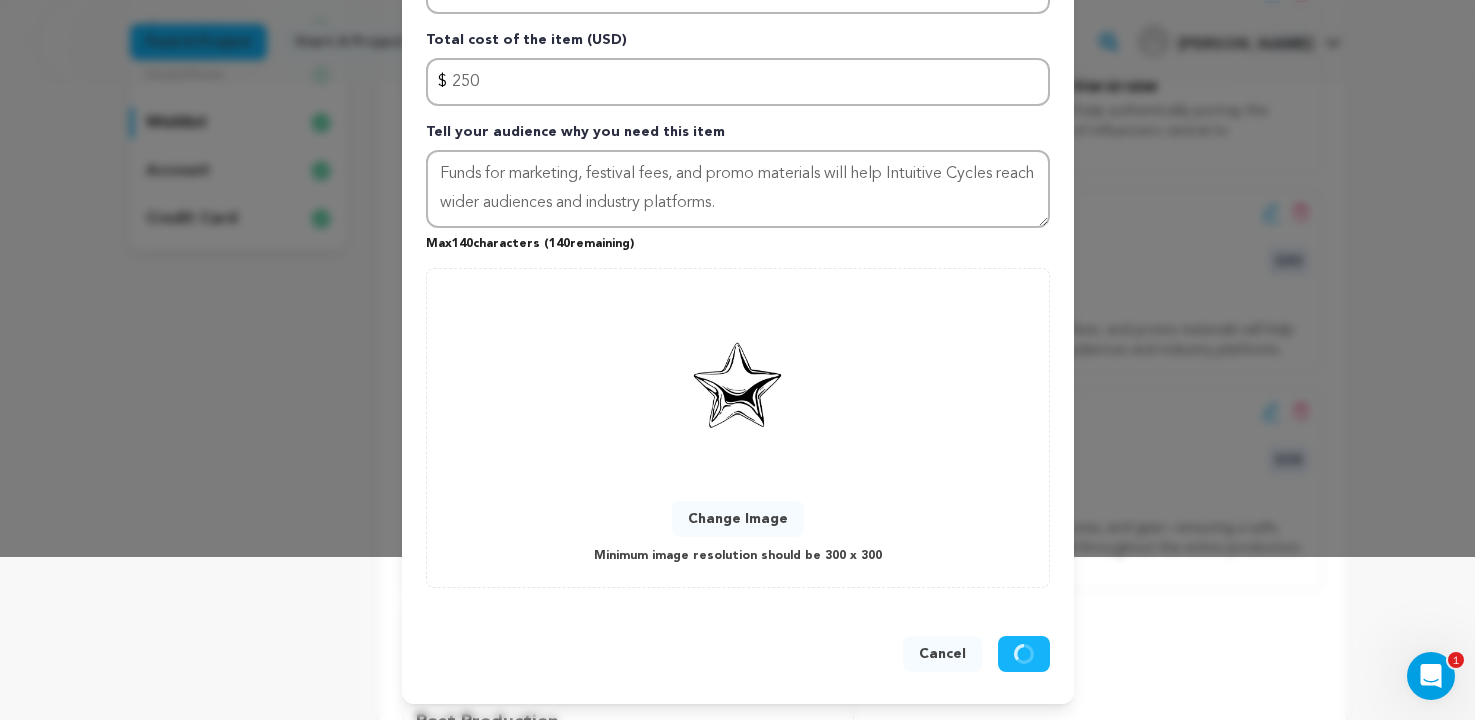 type 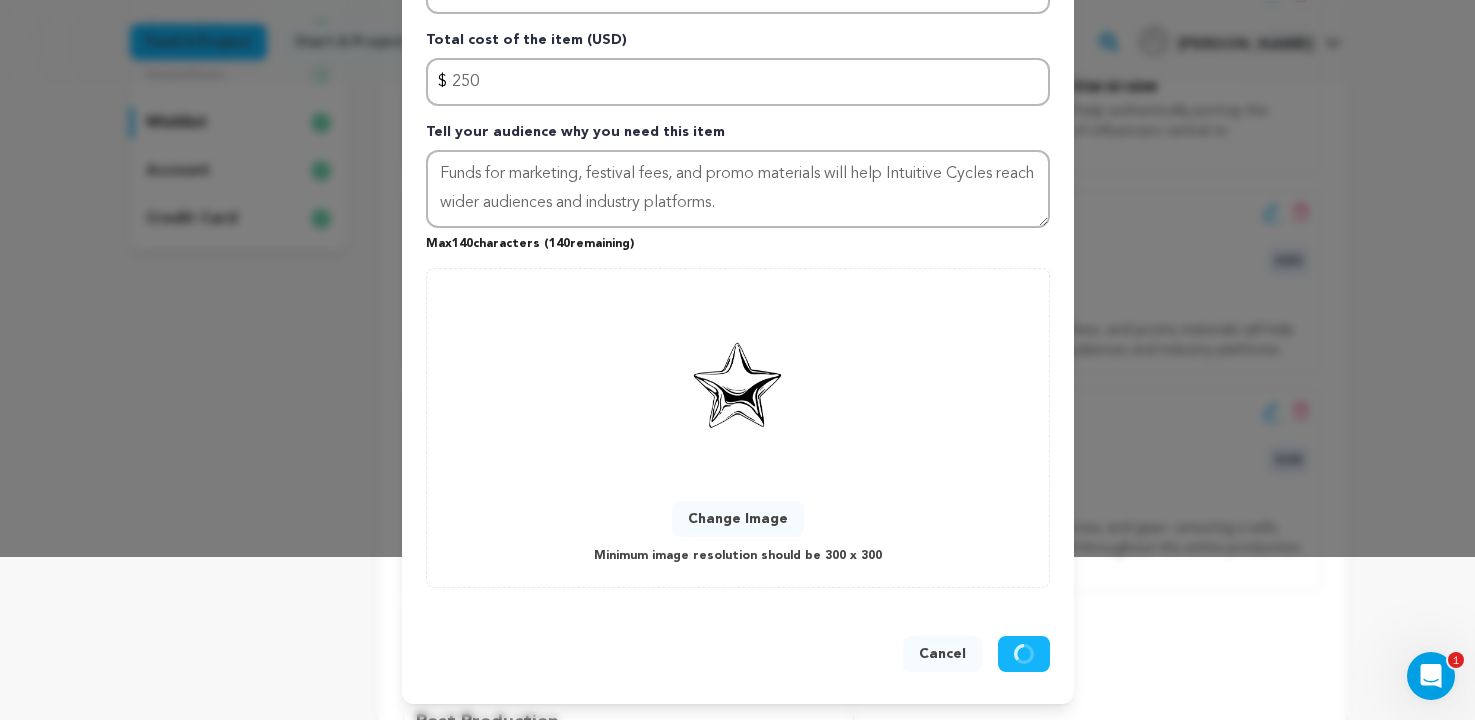 type 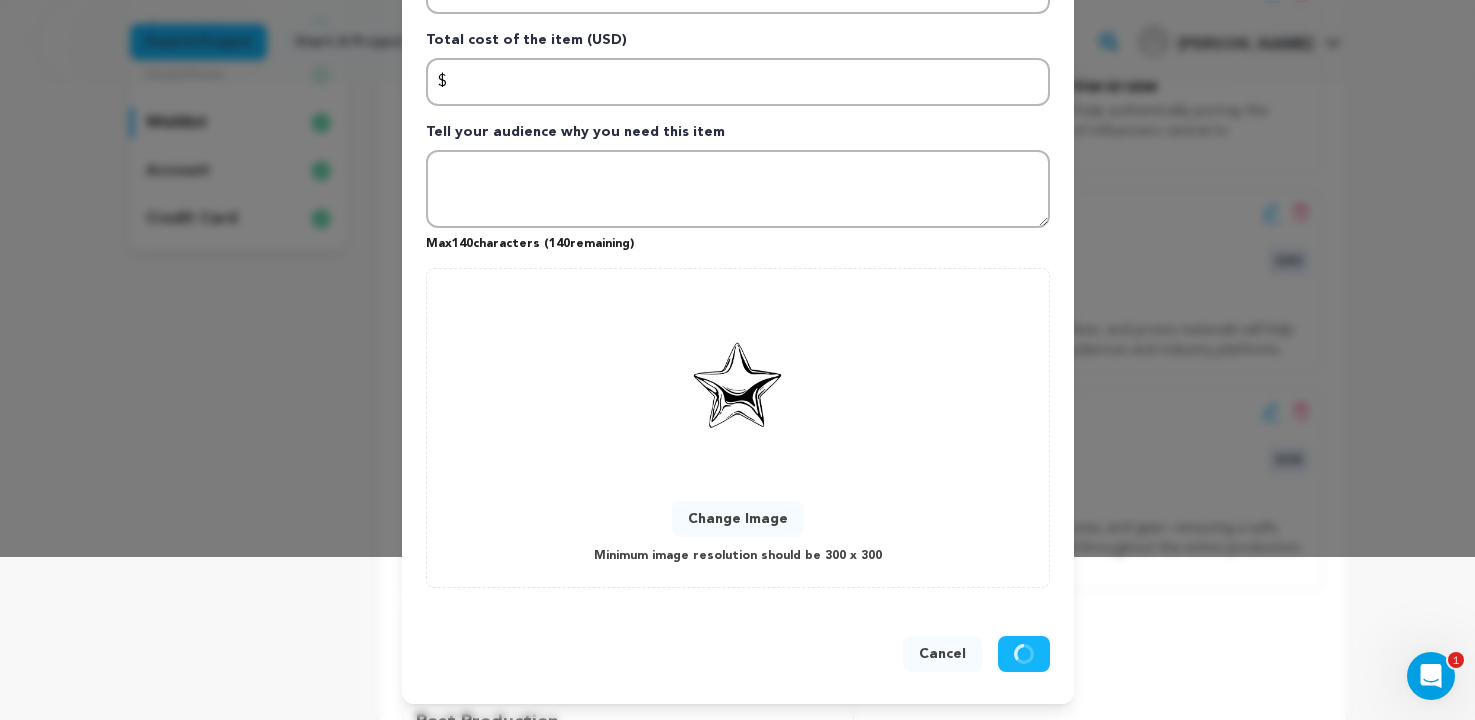 scroll, scrollTop: 0, scrollLeft: 0, axis: both 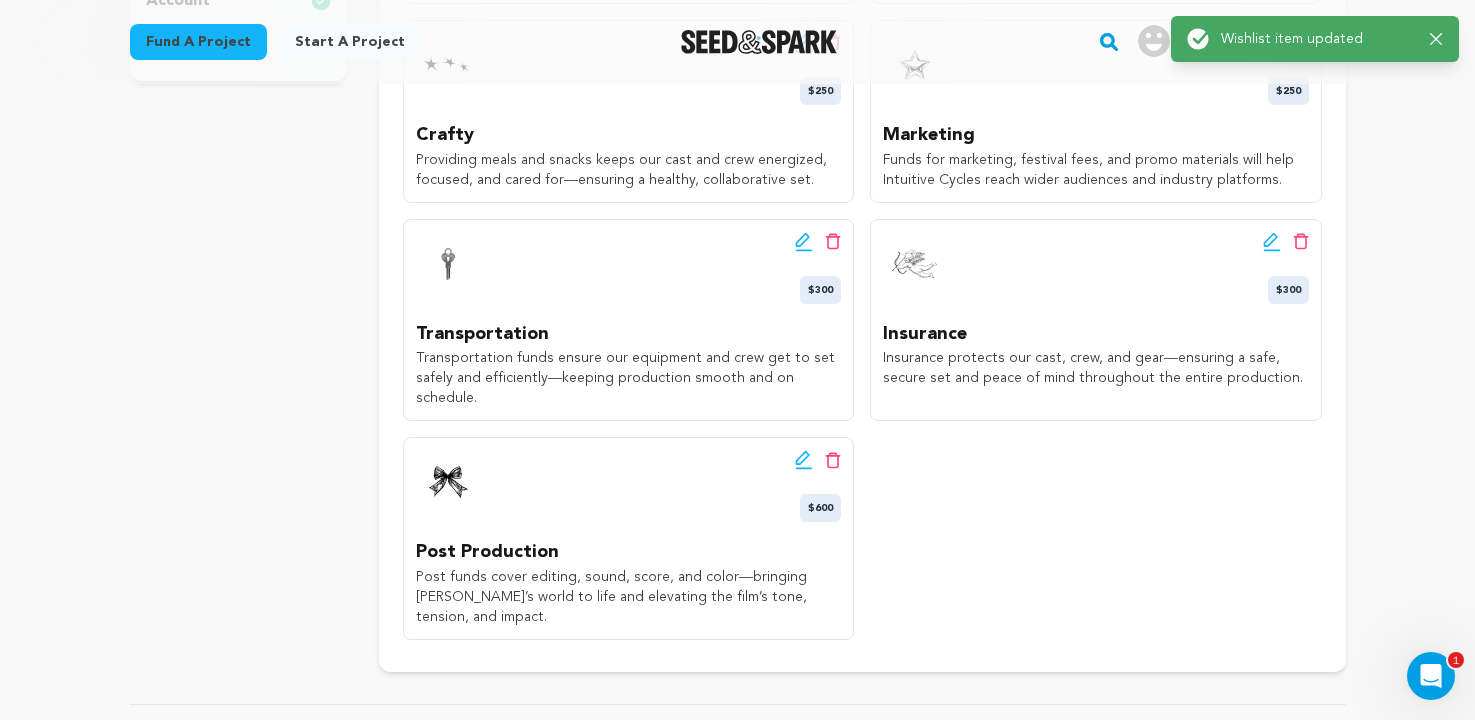 click 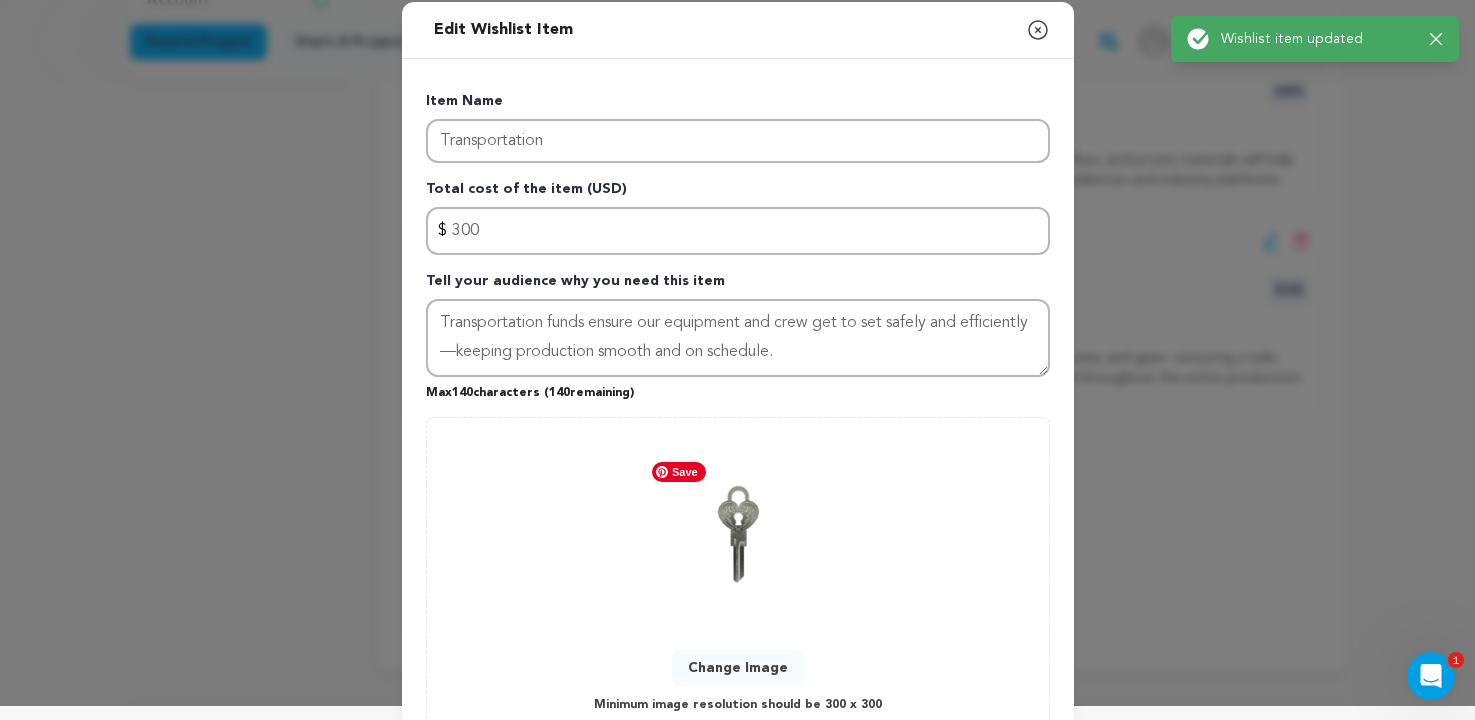 scroll, scrollTop: 15, scrollLeft: 0, axis: vertical 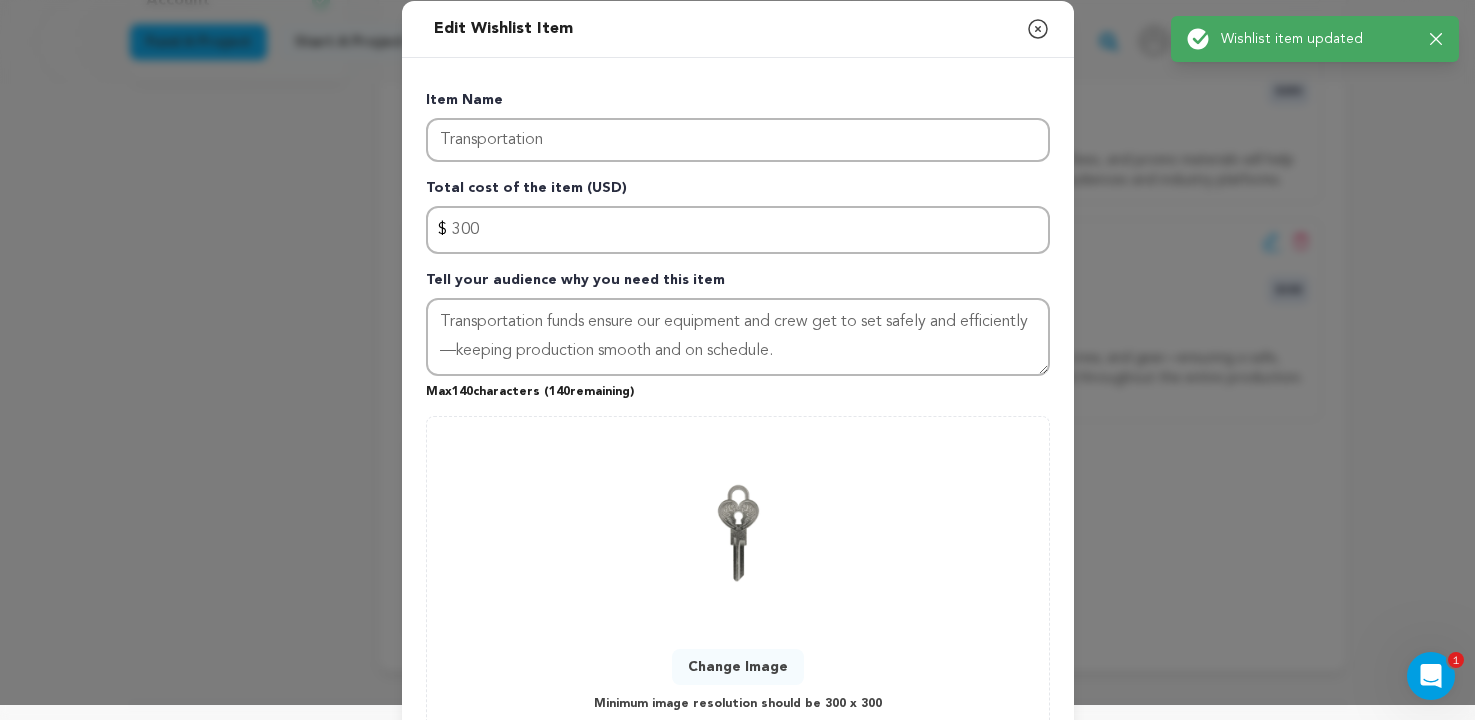 click on "Edit Wishlist Item
Close modal
Item Name
Transportation
Total cost of the item (USD)
$
Amount
300
Tell your audience why you need this item
Max  140  characters
( 140
0 0" at bounding box center (737, 426) 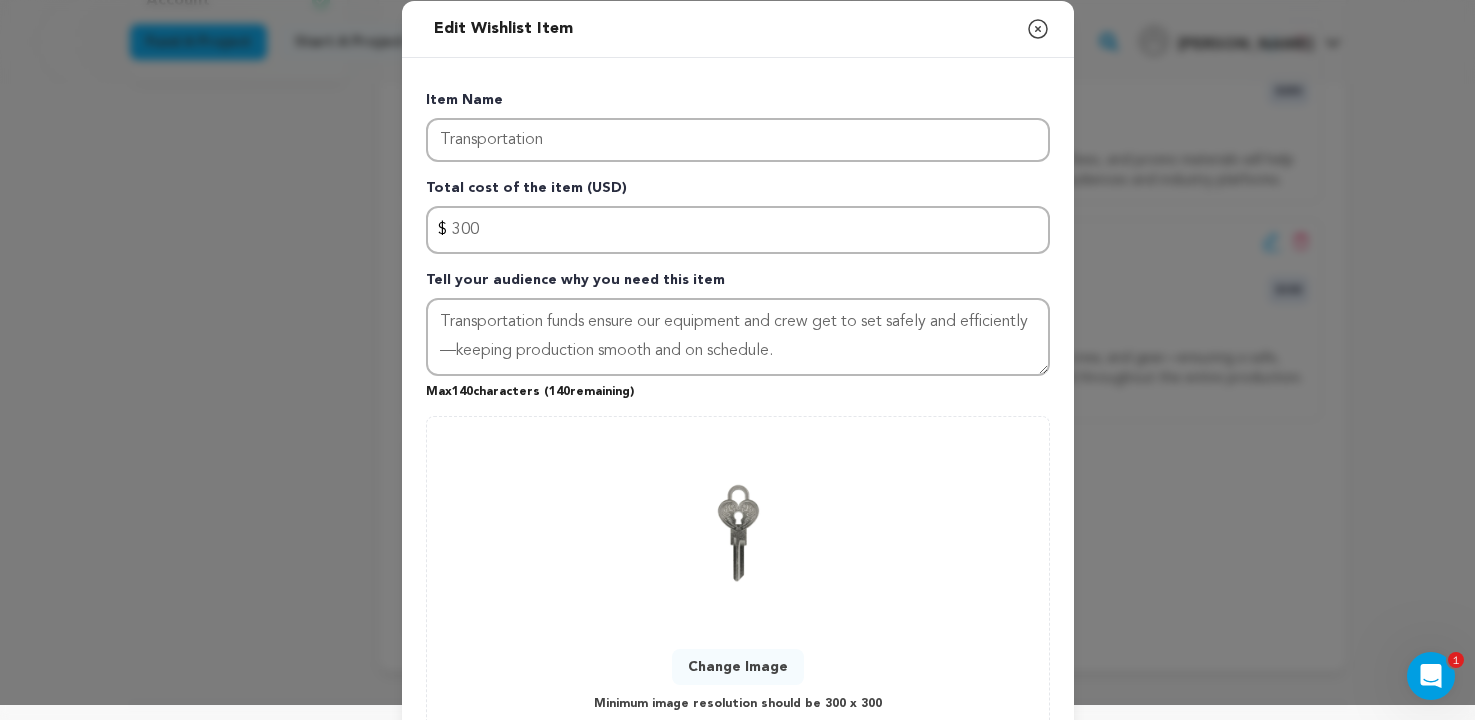 click 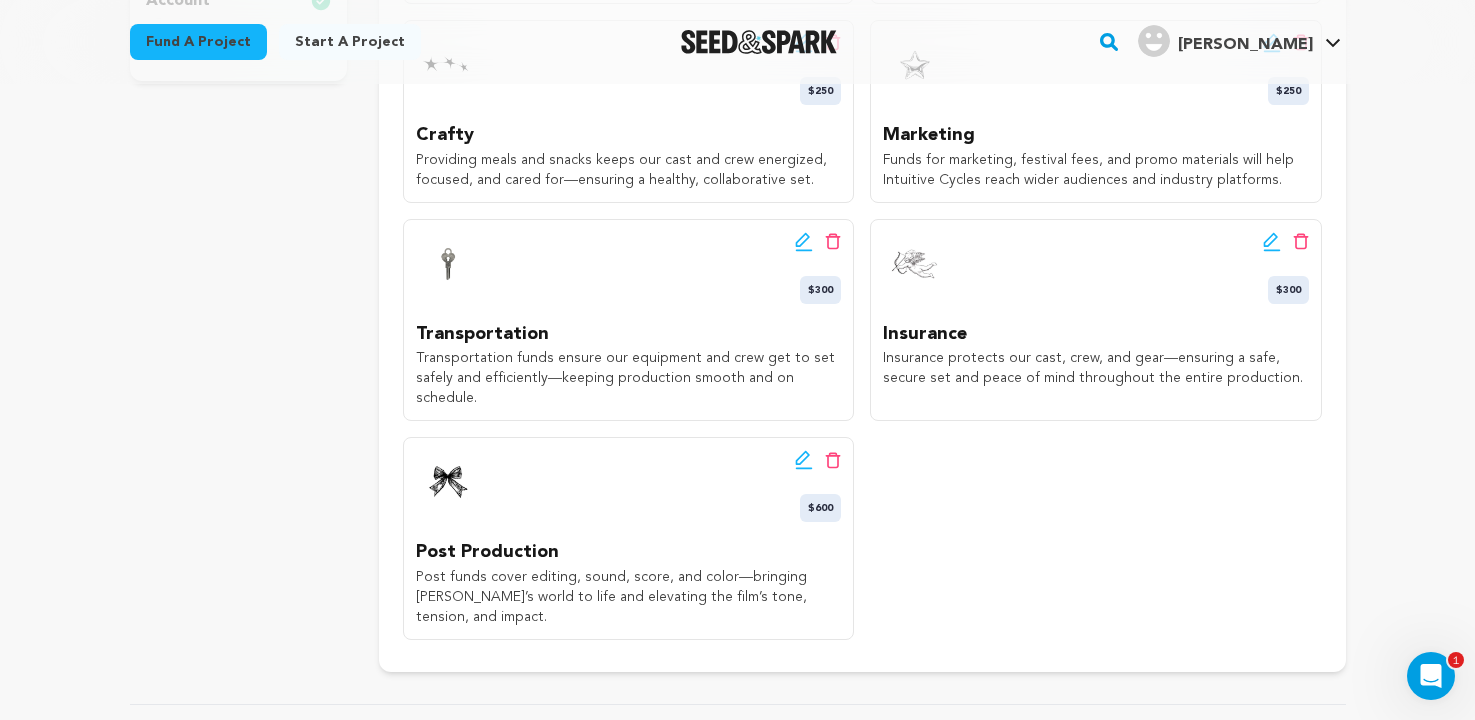 click 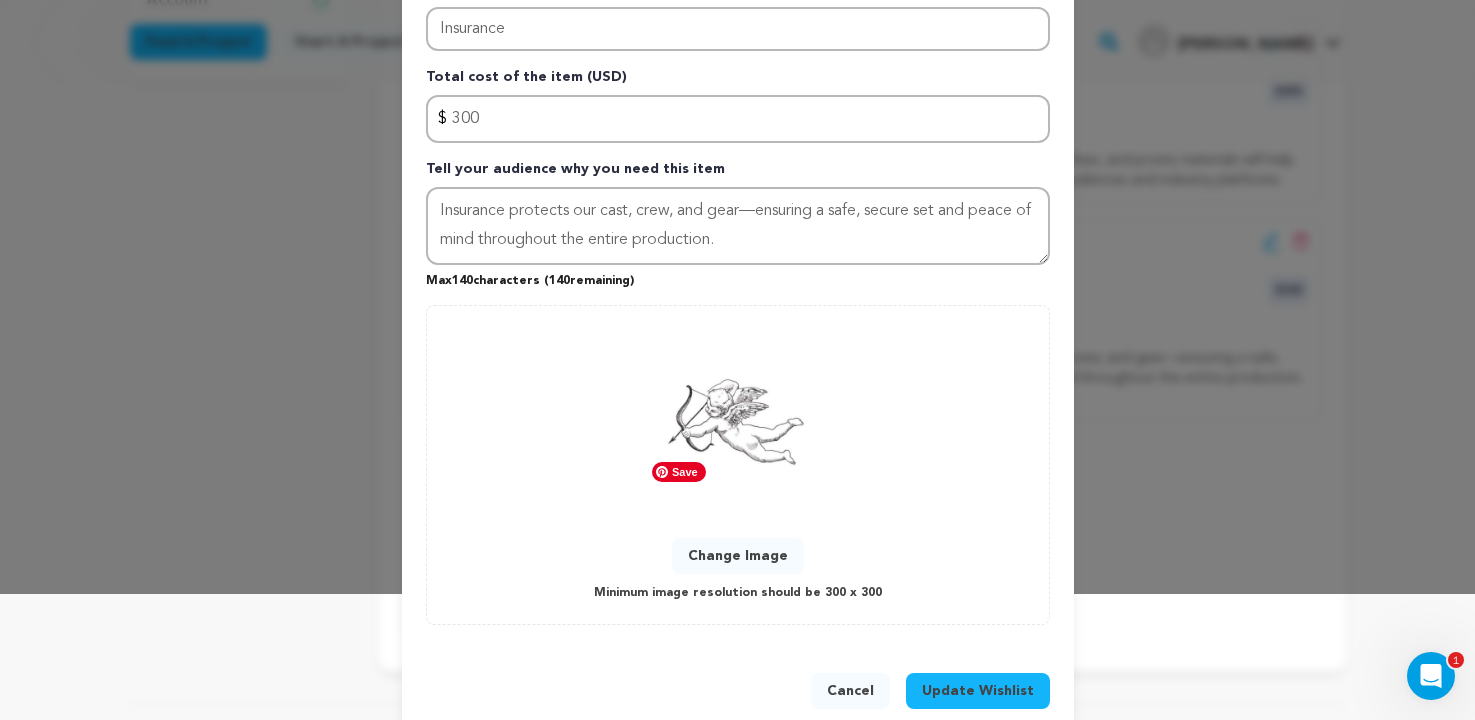 scroll, scrollTop: 157, scrollLeft: 0, axis: vertical 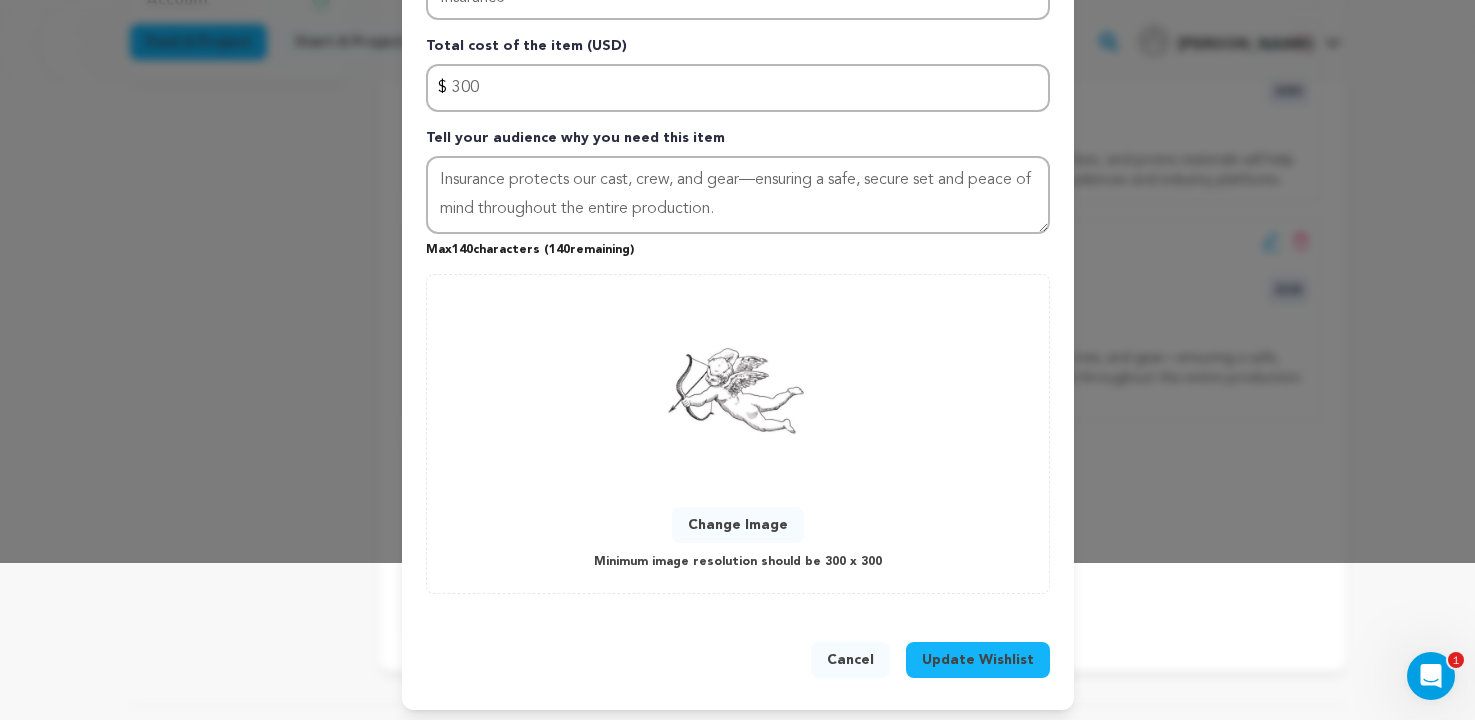 click on "Change Image" at bounding box center (738, 525) 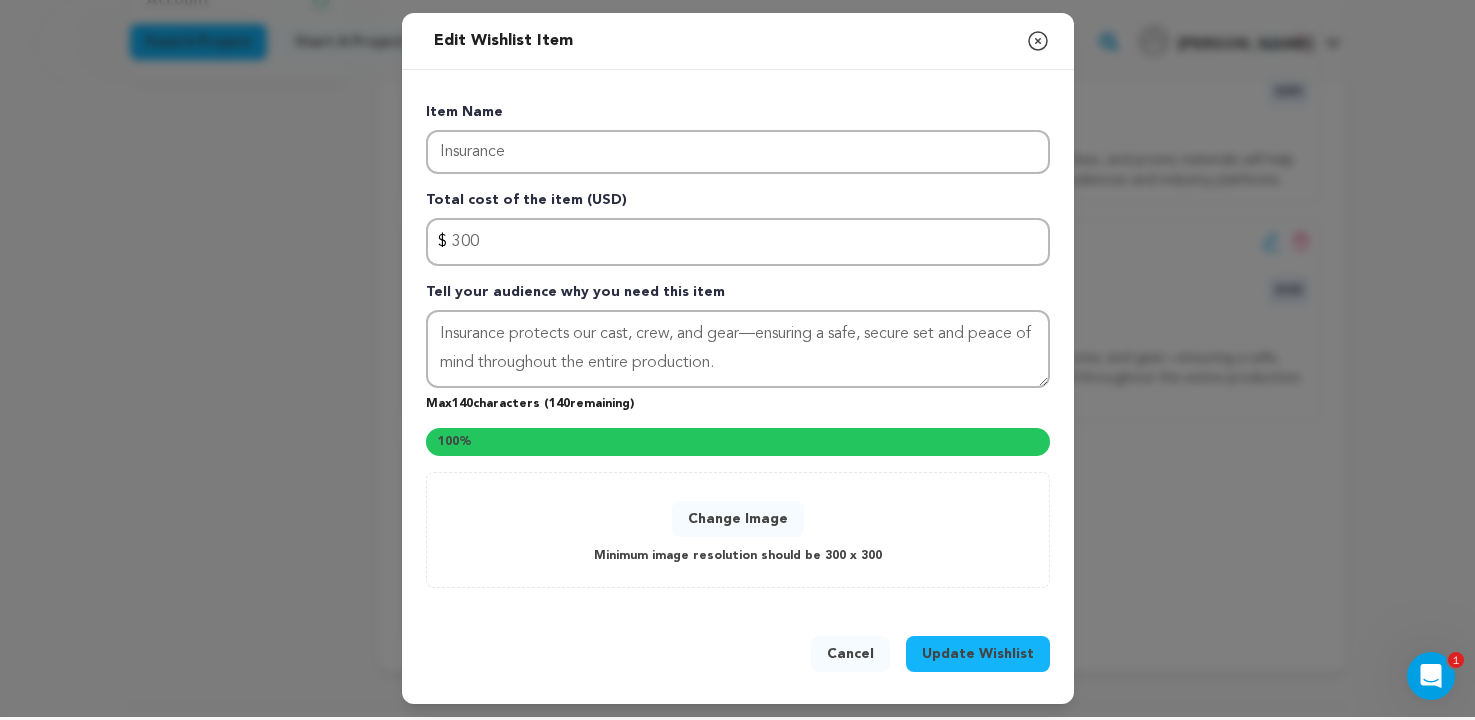scroll, scrollTop: 157, scrollLeft: 0, axis: vertical 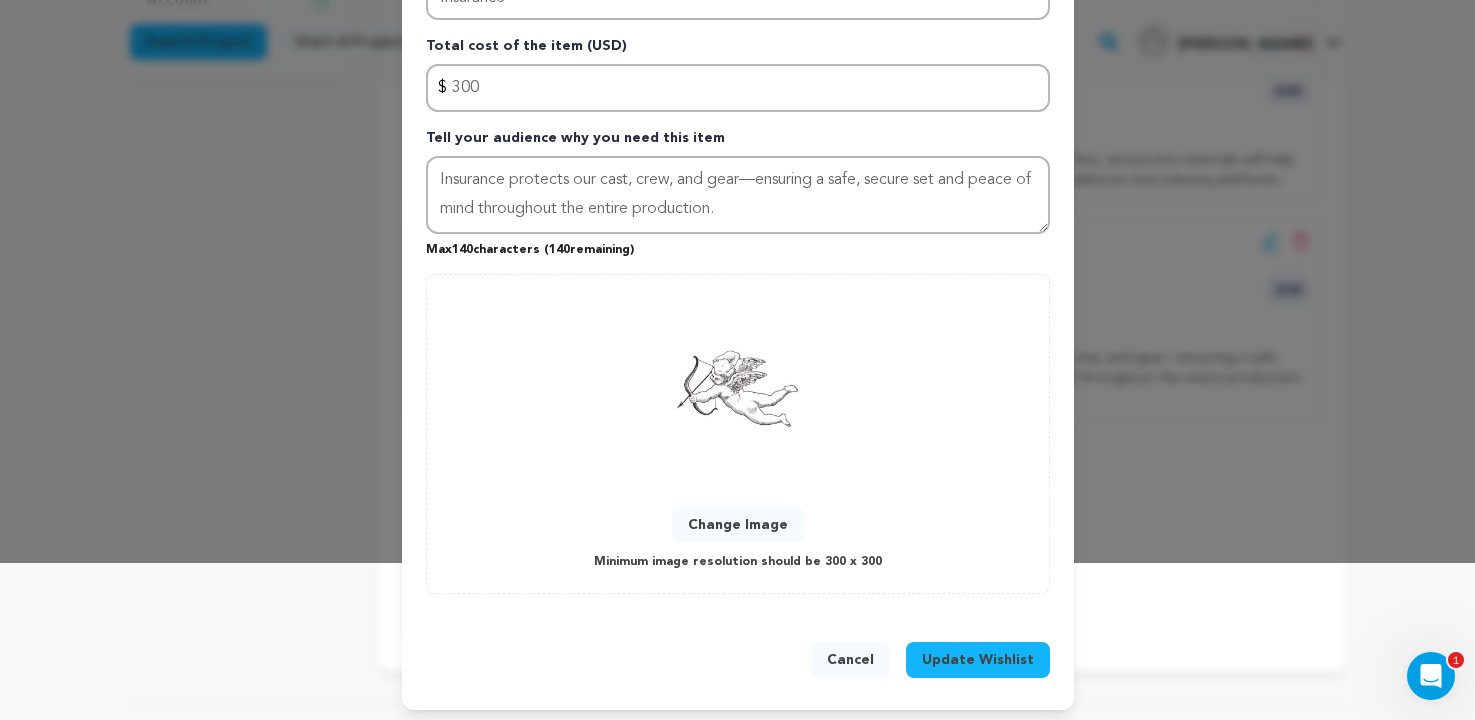 click on "Update Wishlist" at bounding box center (978, 660) 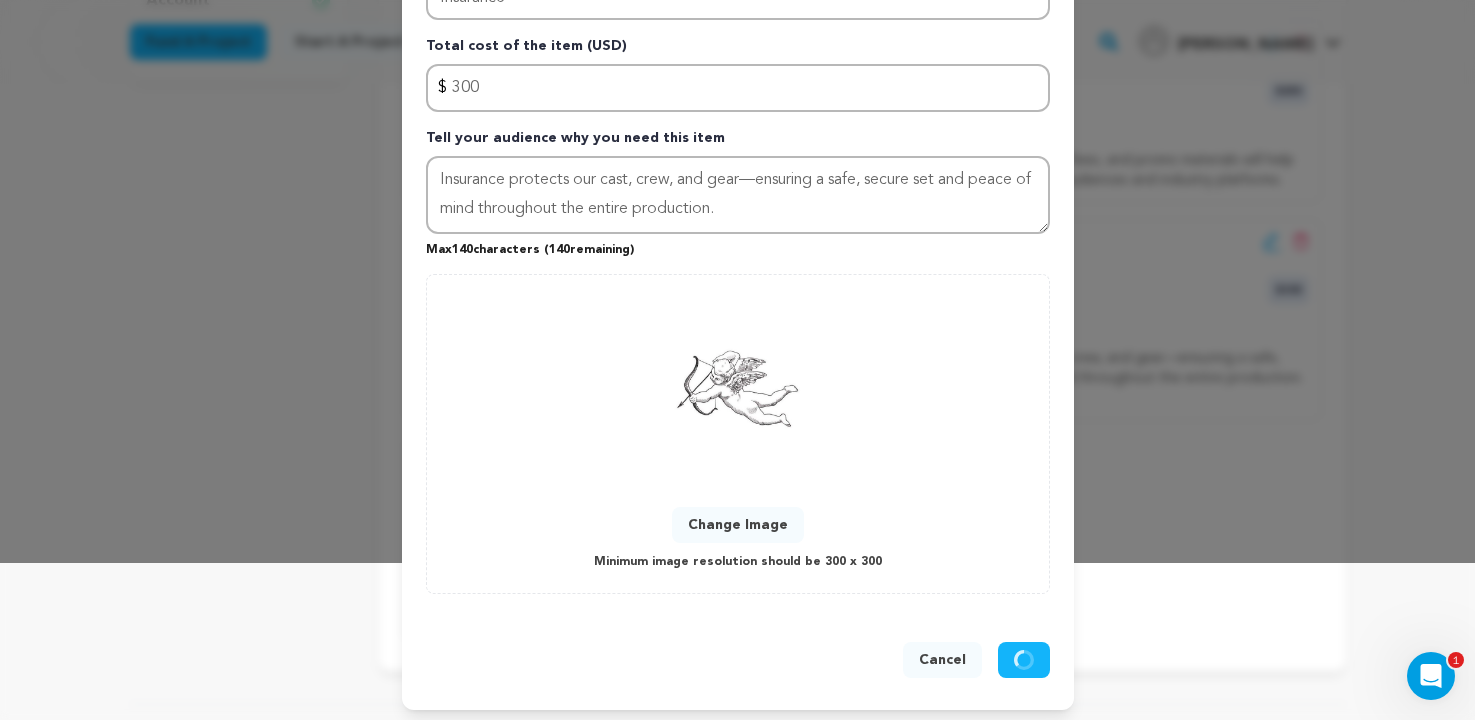 type 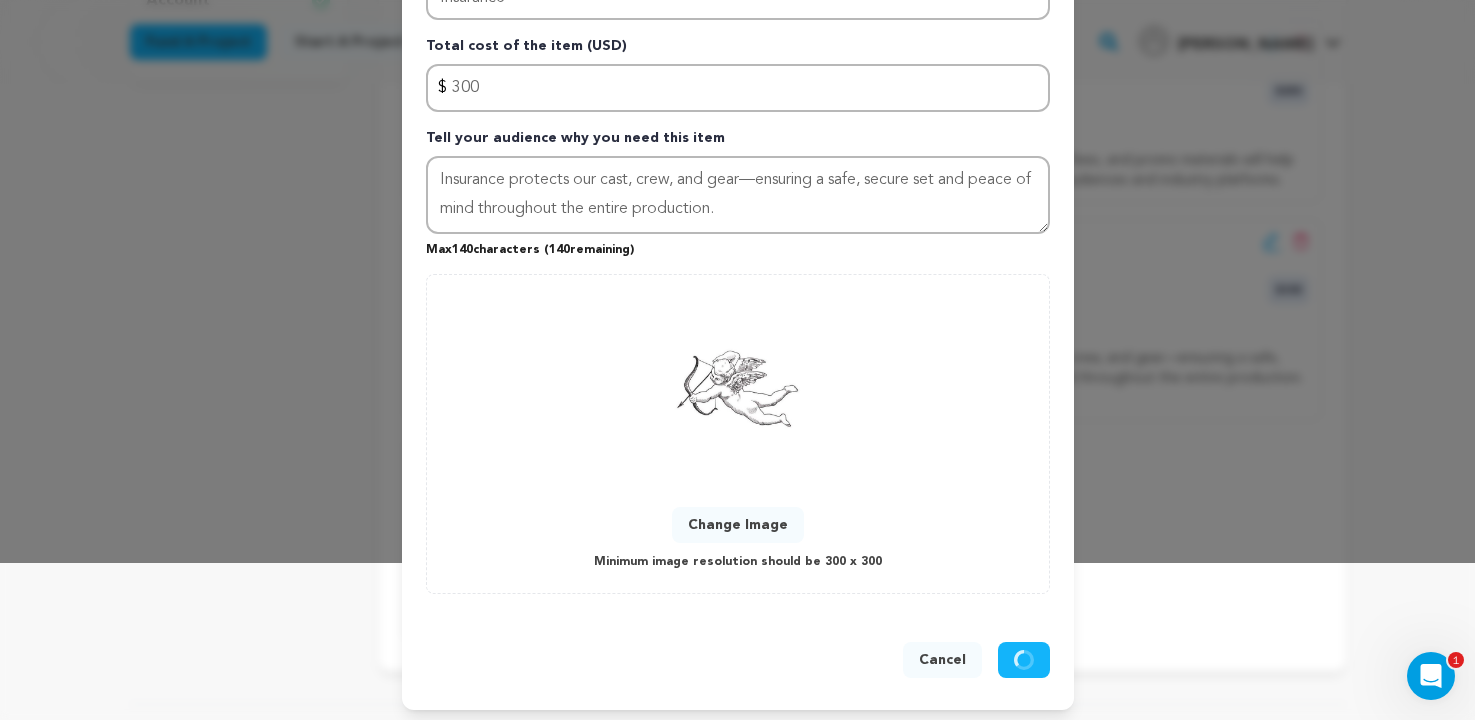 type 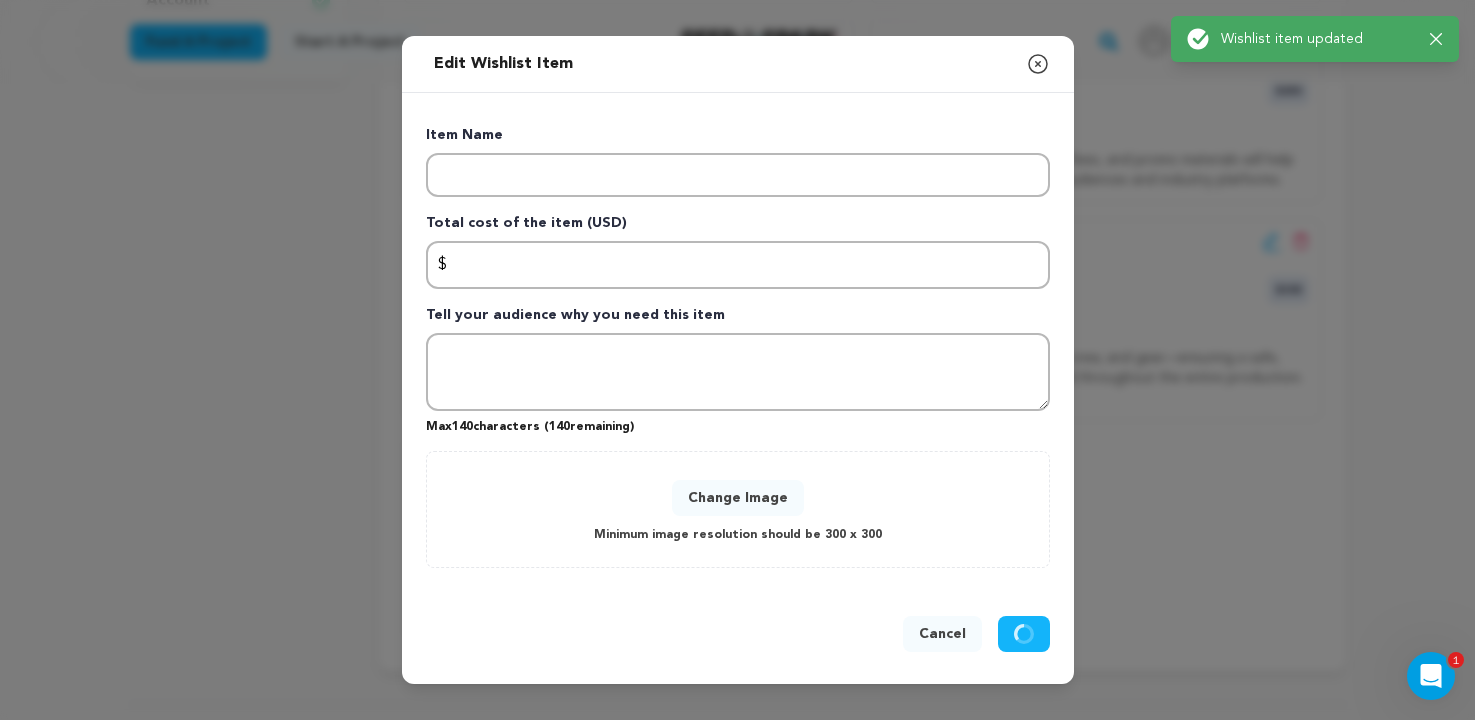 scroll, scrollTop: 0, scrollLeft: 0, axis: both 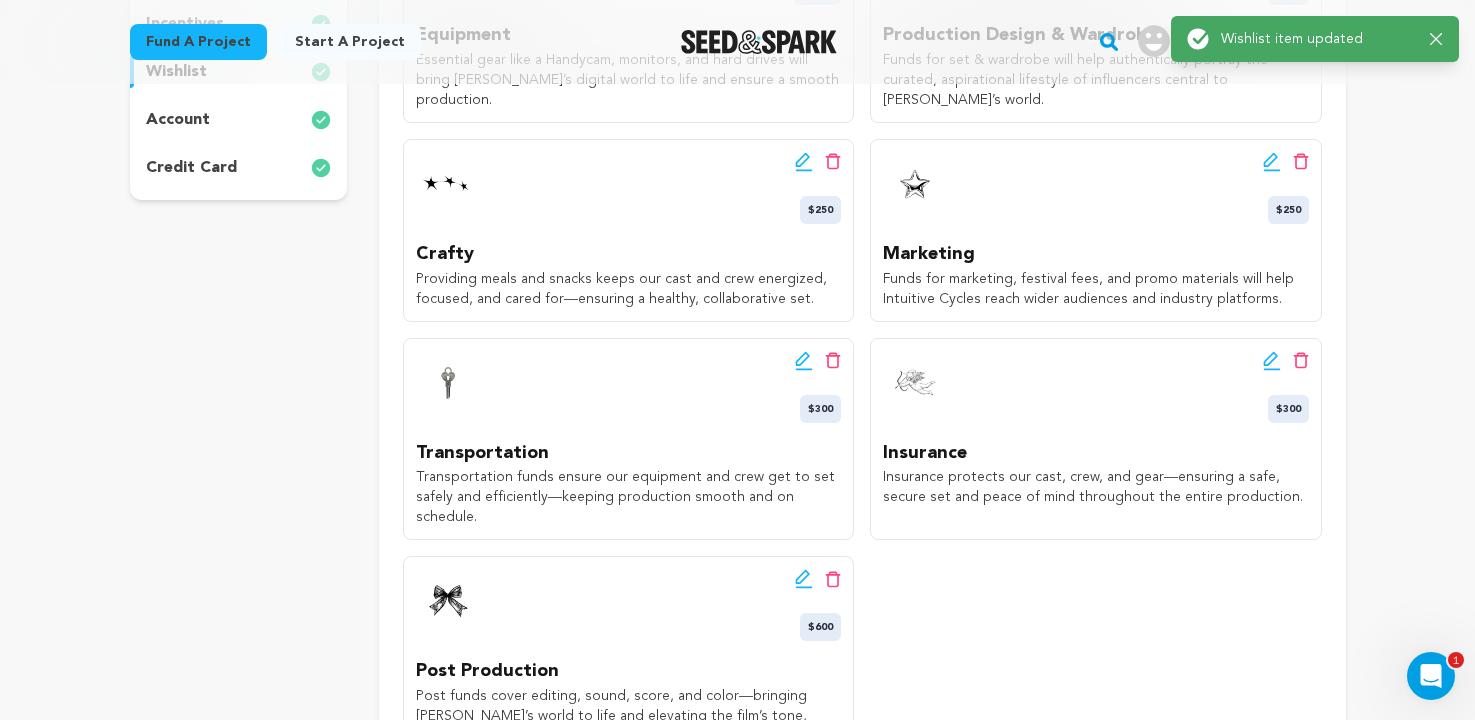 click 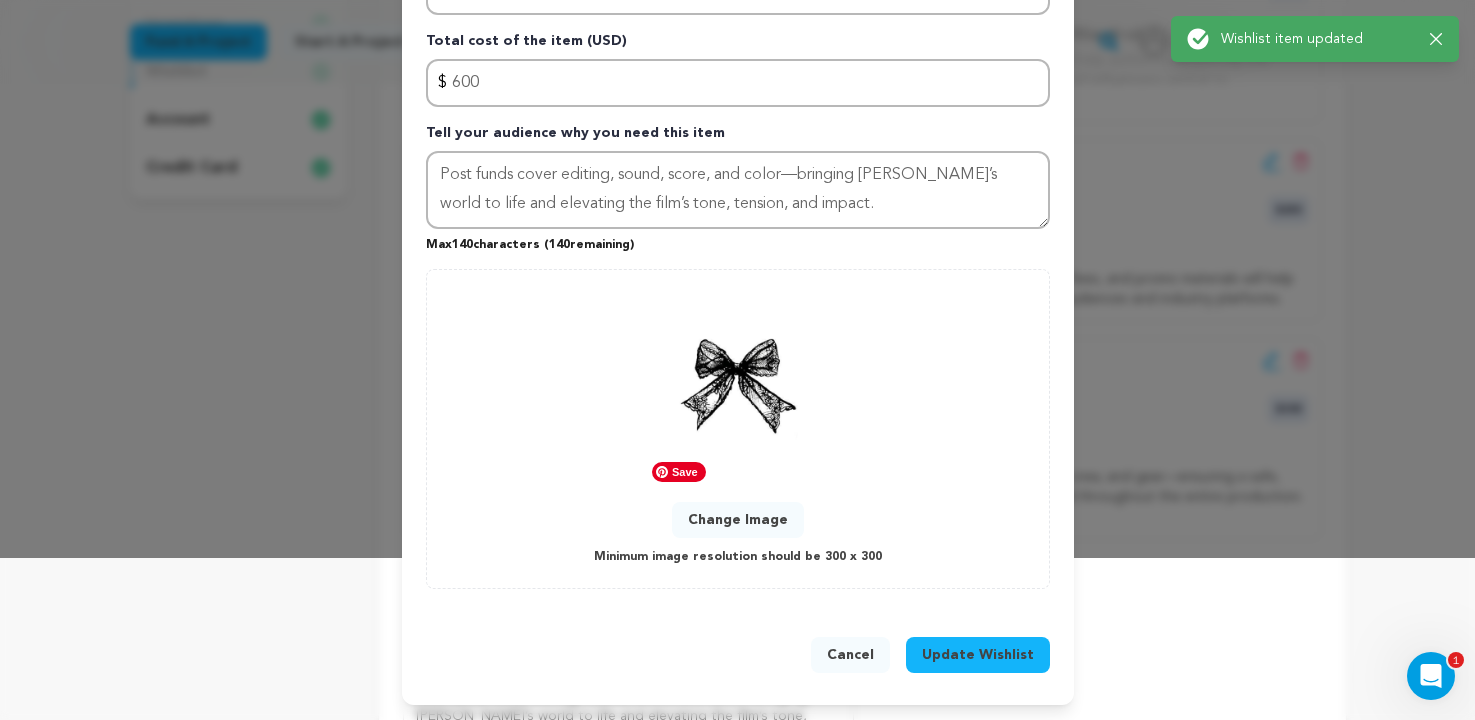 scroll 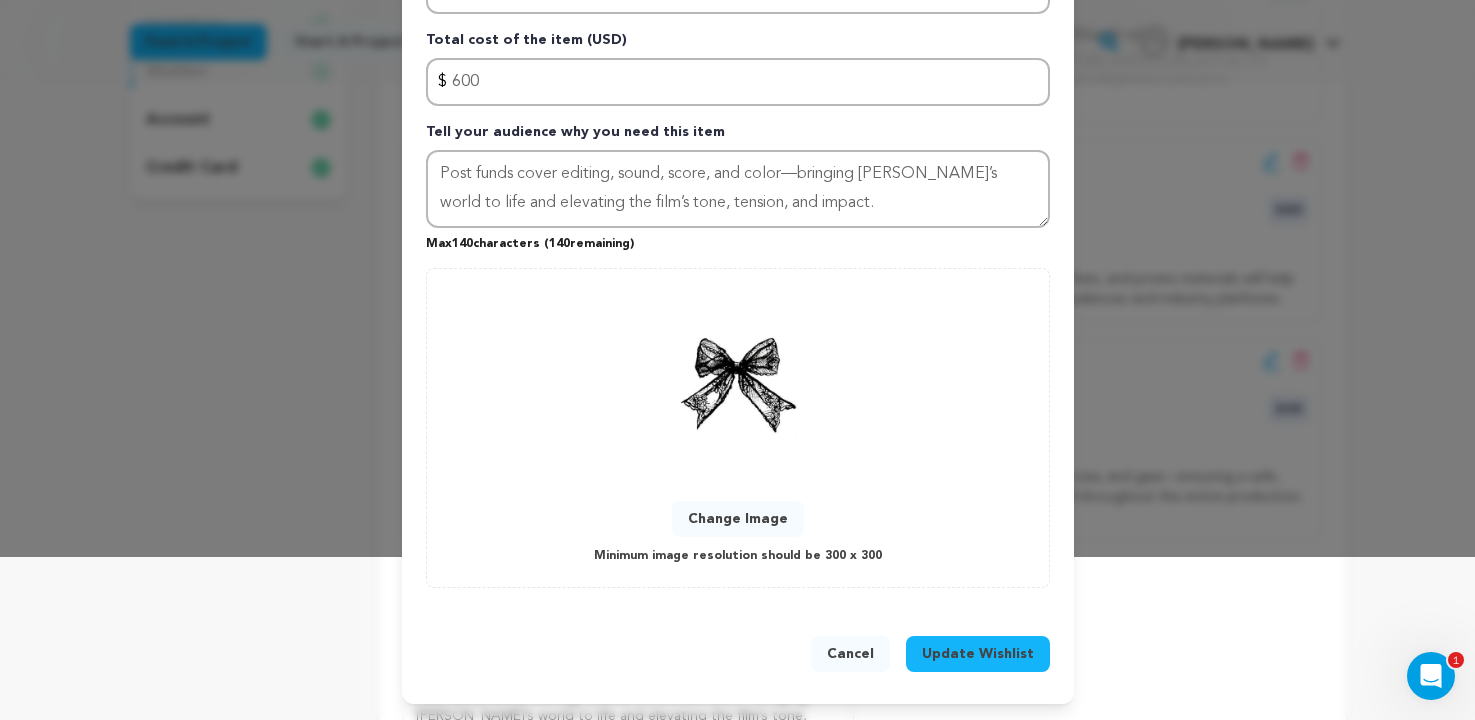 click on "Change Image" at bounding box center (738, 519) 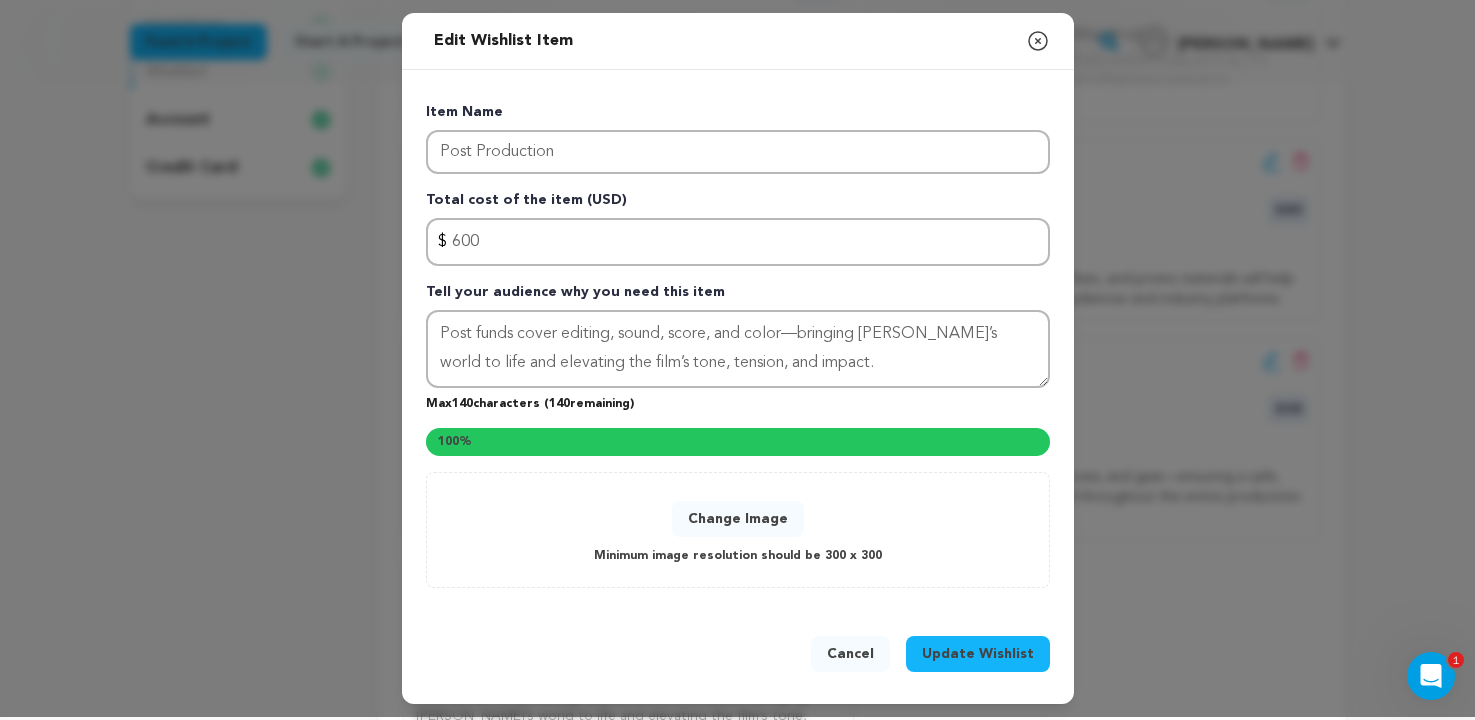 scroll, scrollTop: 163, scrollLeft: 0, axis: vertical 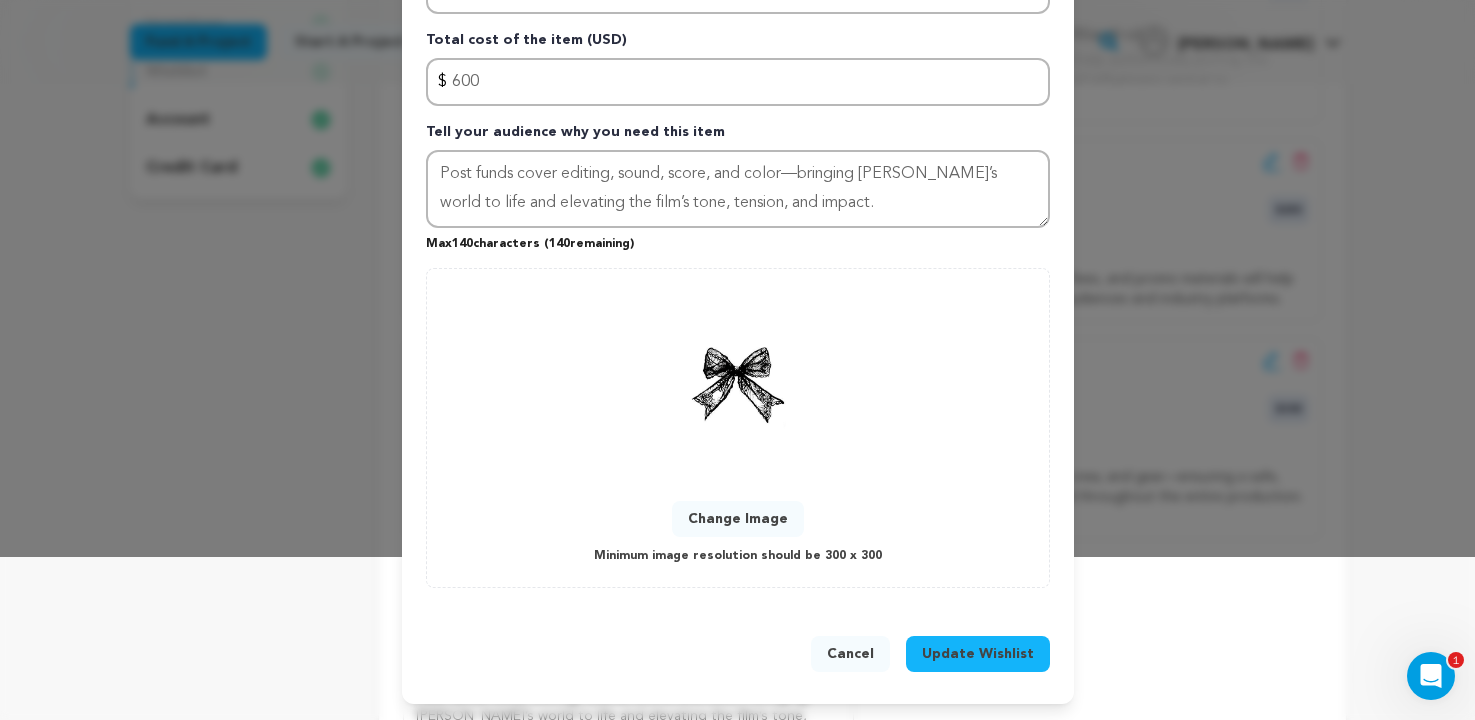 click on "Update Wishlist" at bounding box center [978, 654] 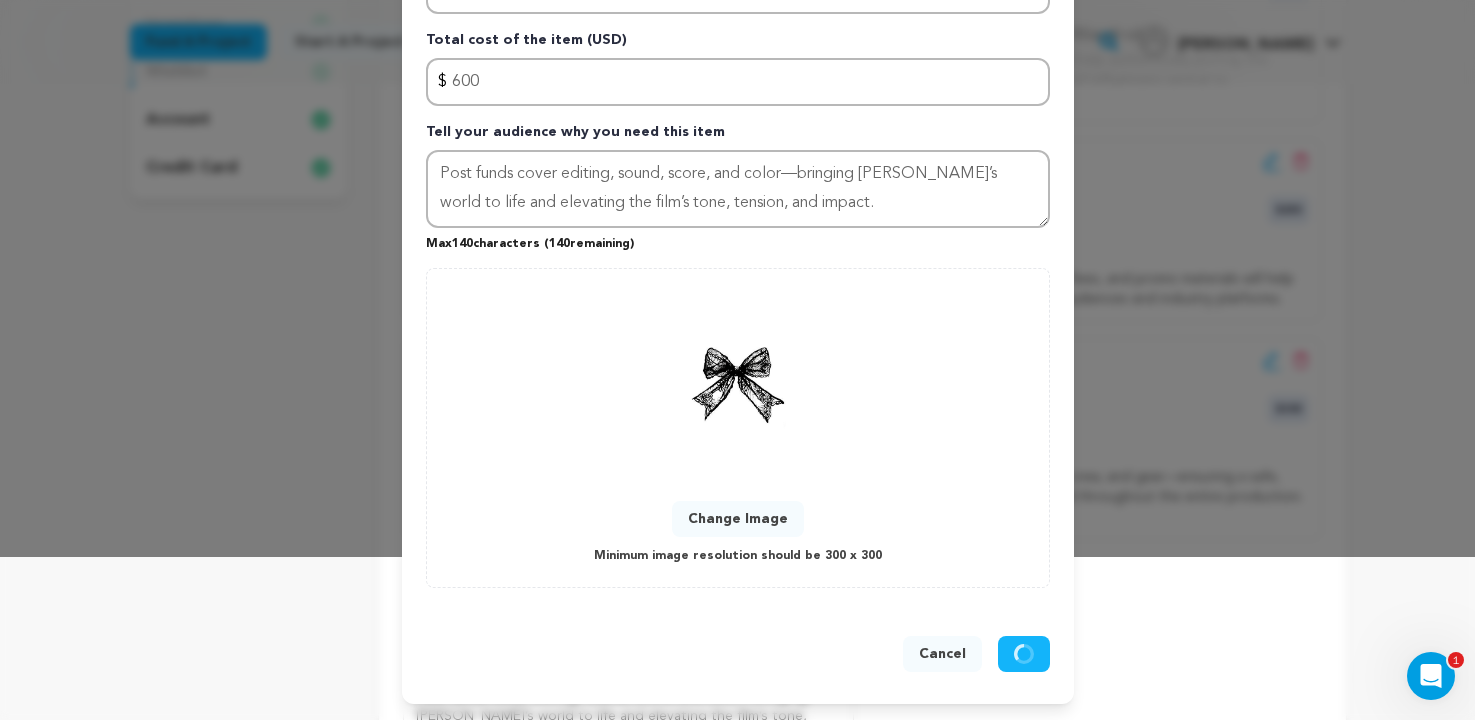 type 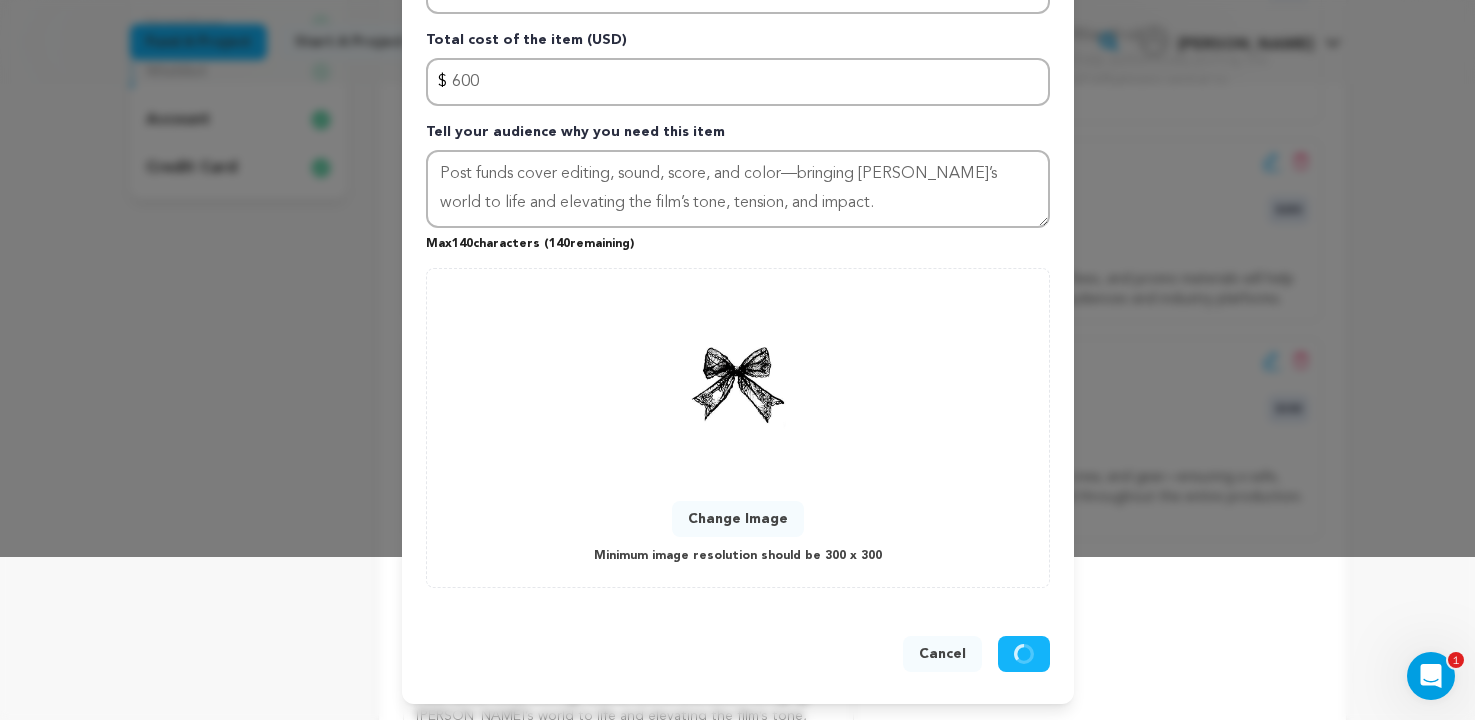 type 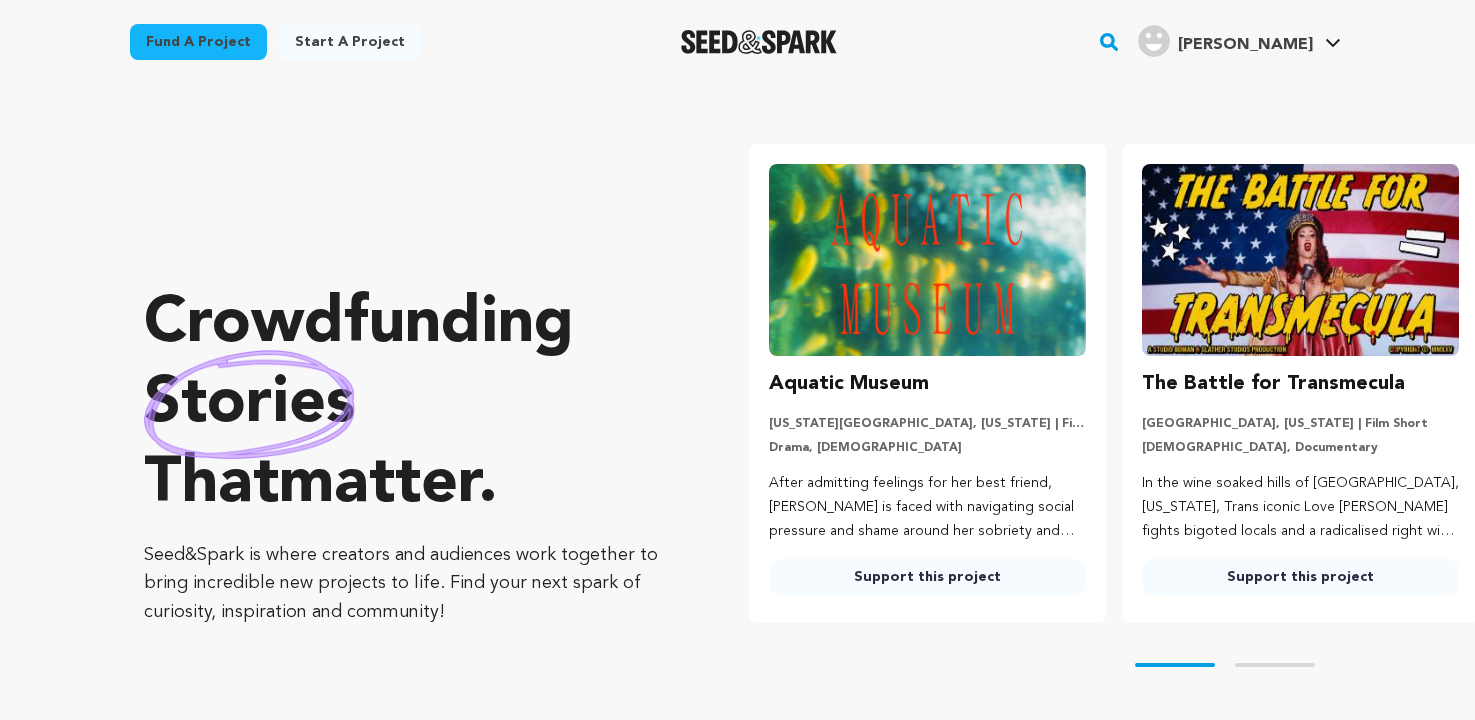scroll, scrollTop: 0, scrollLeft: 0, axis: both 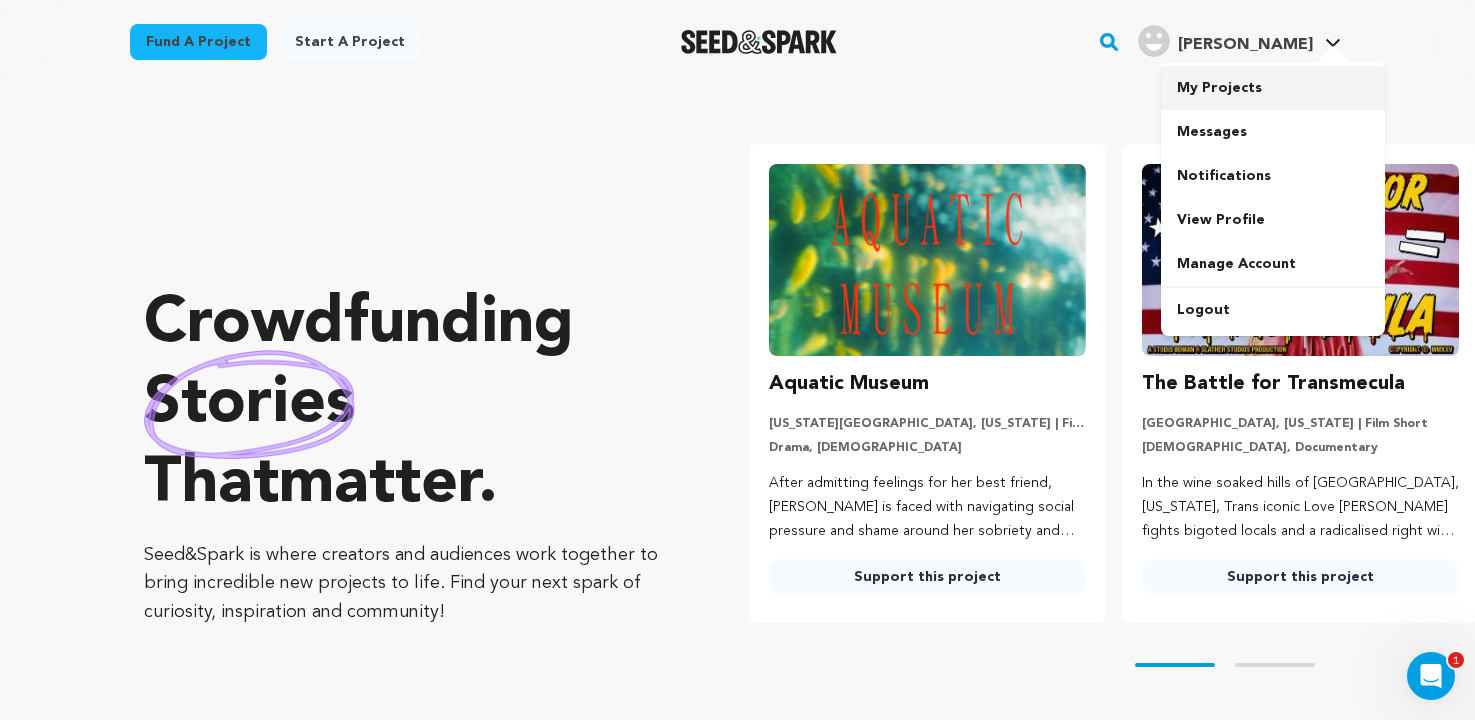 click on "My Projects" at bounding box center (1273, 88) 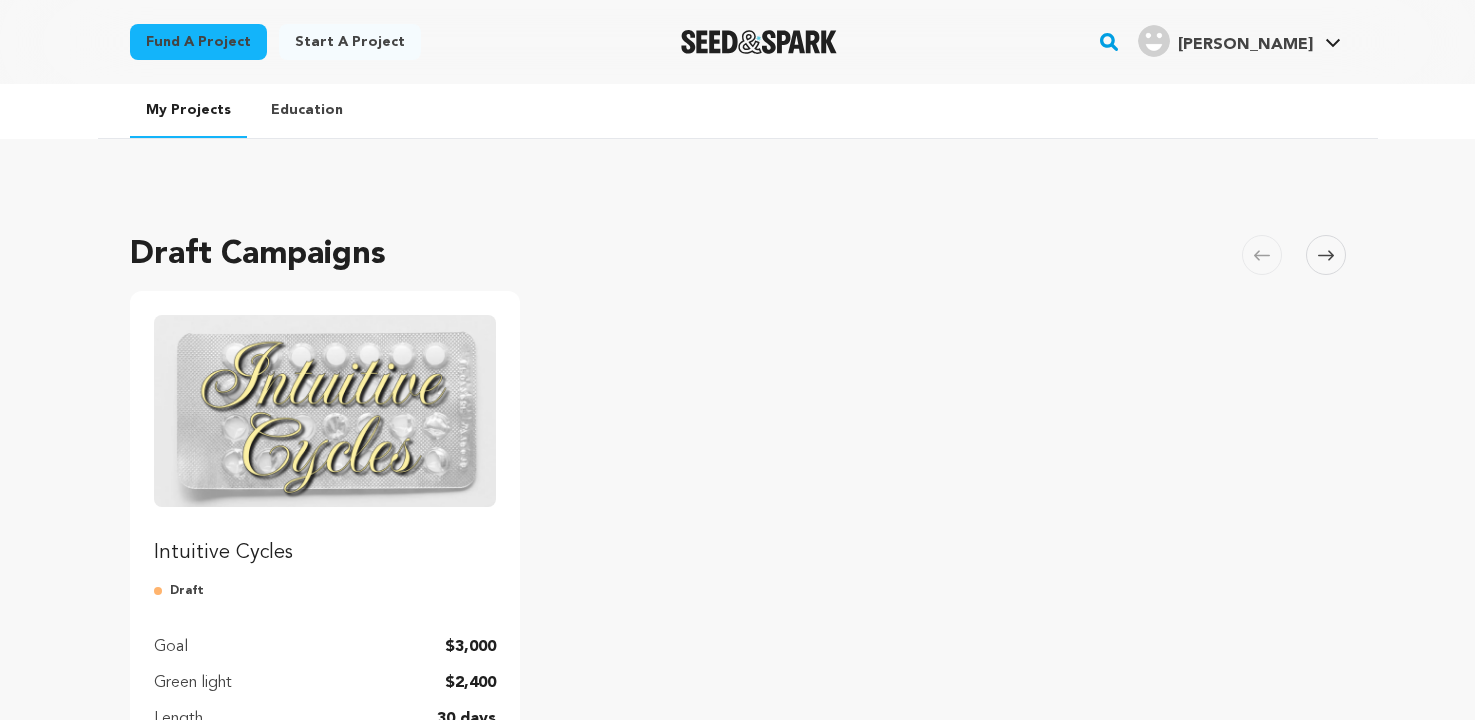 scroll, scrollTop: 0, scrollLeft: 0, axis: both 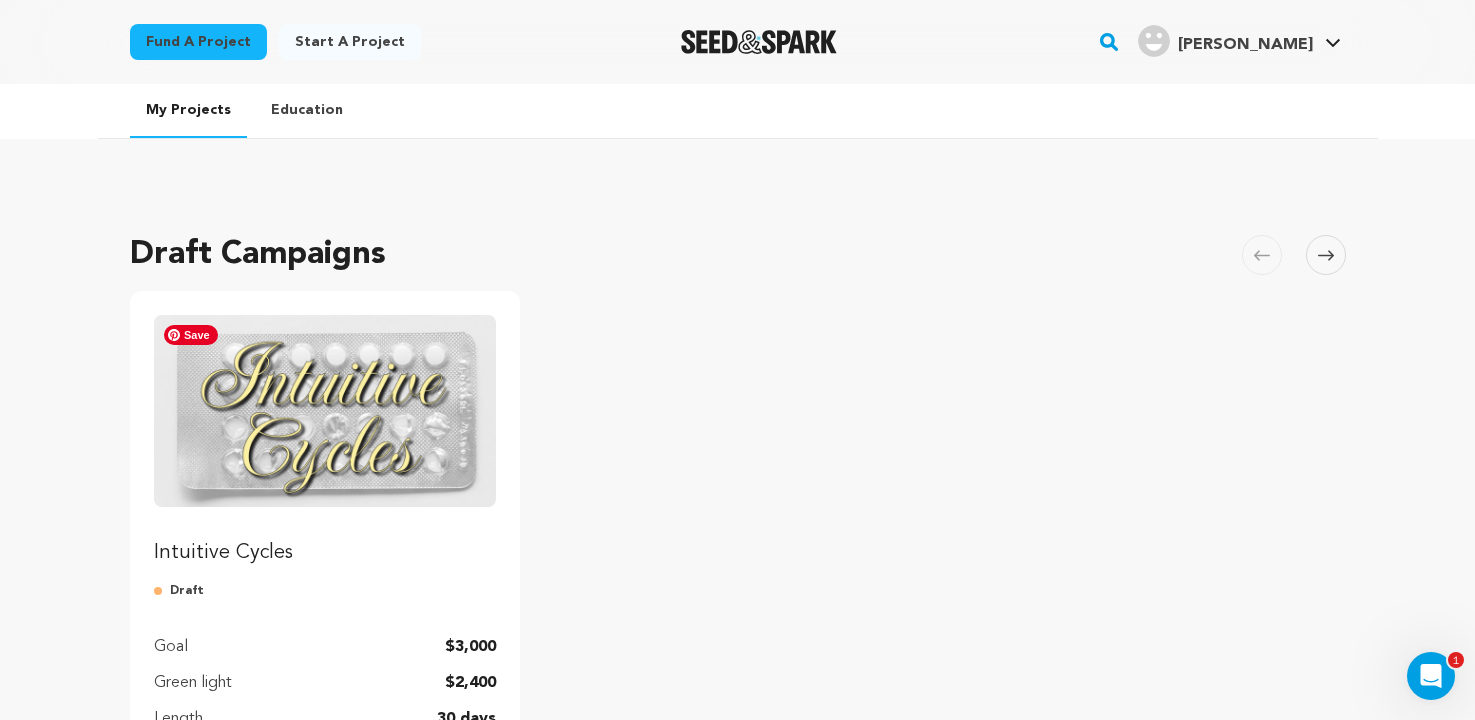click at bounding box center (325, 411) 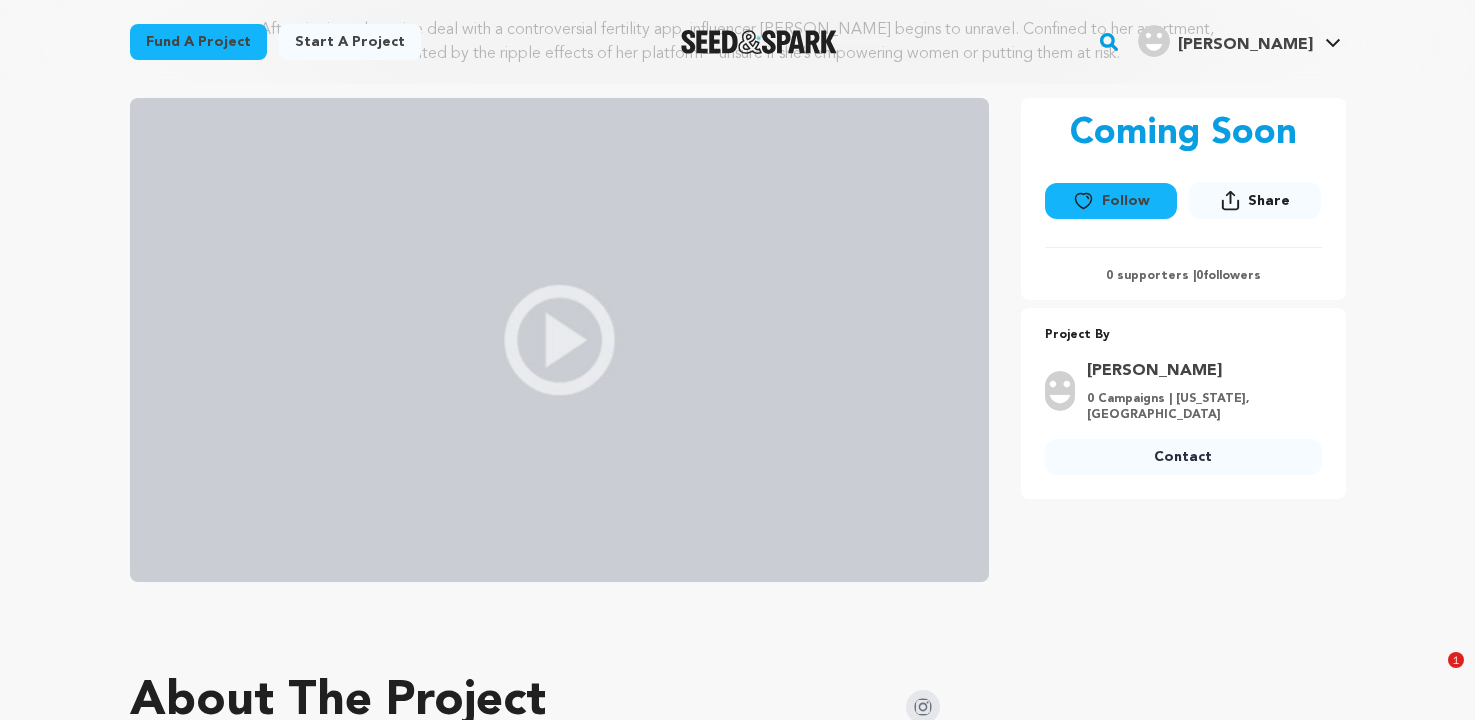 scroll, scrollTop: 474, scrollLeft: 0, axis: vertical 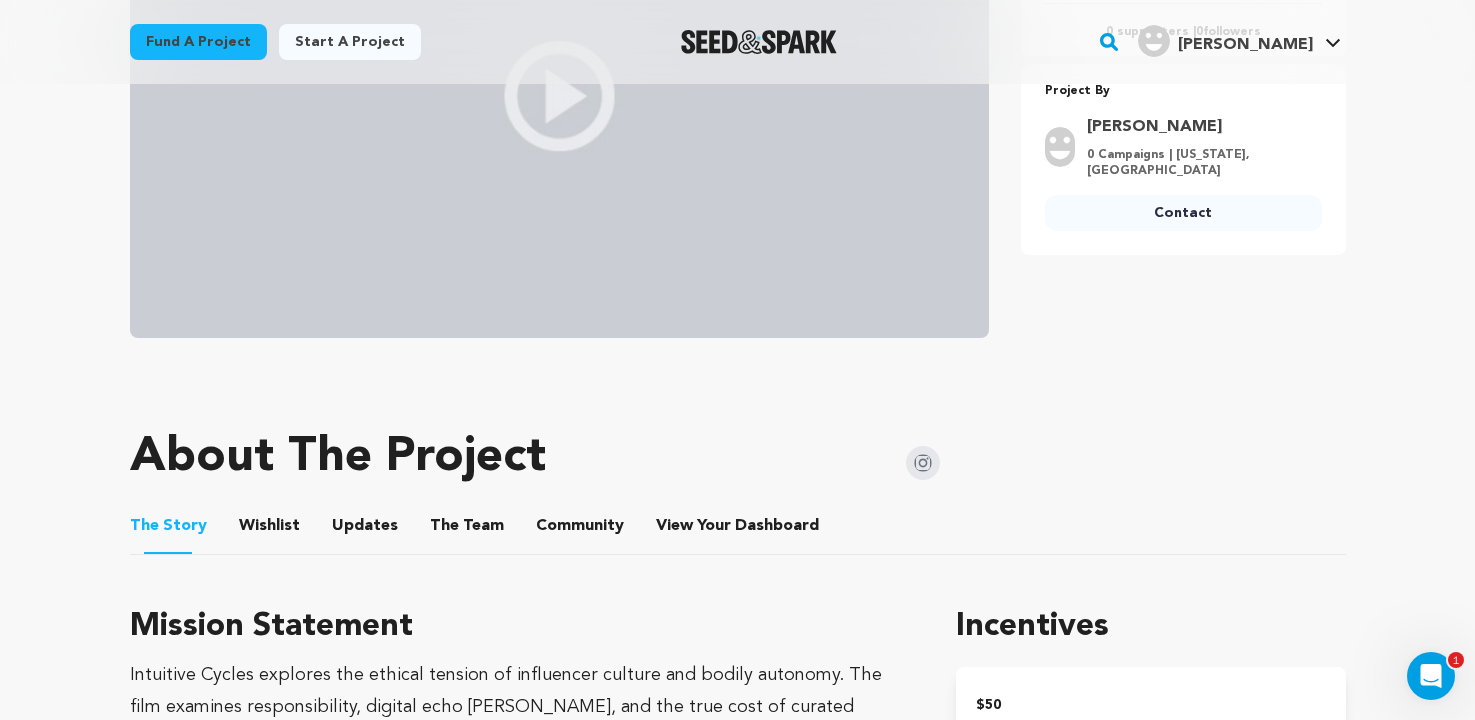 click on "Wishlist" at bounding box center (269, 530) 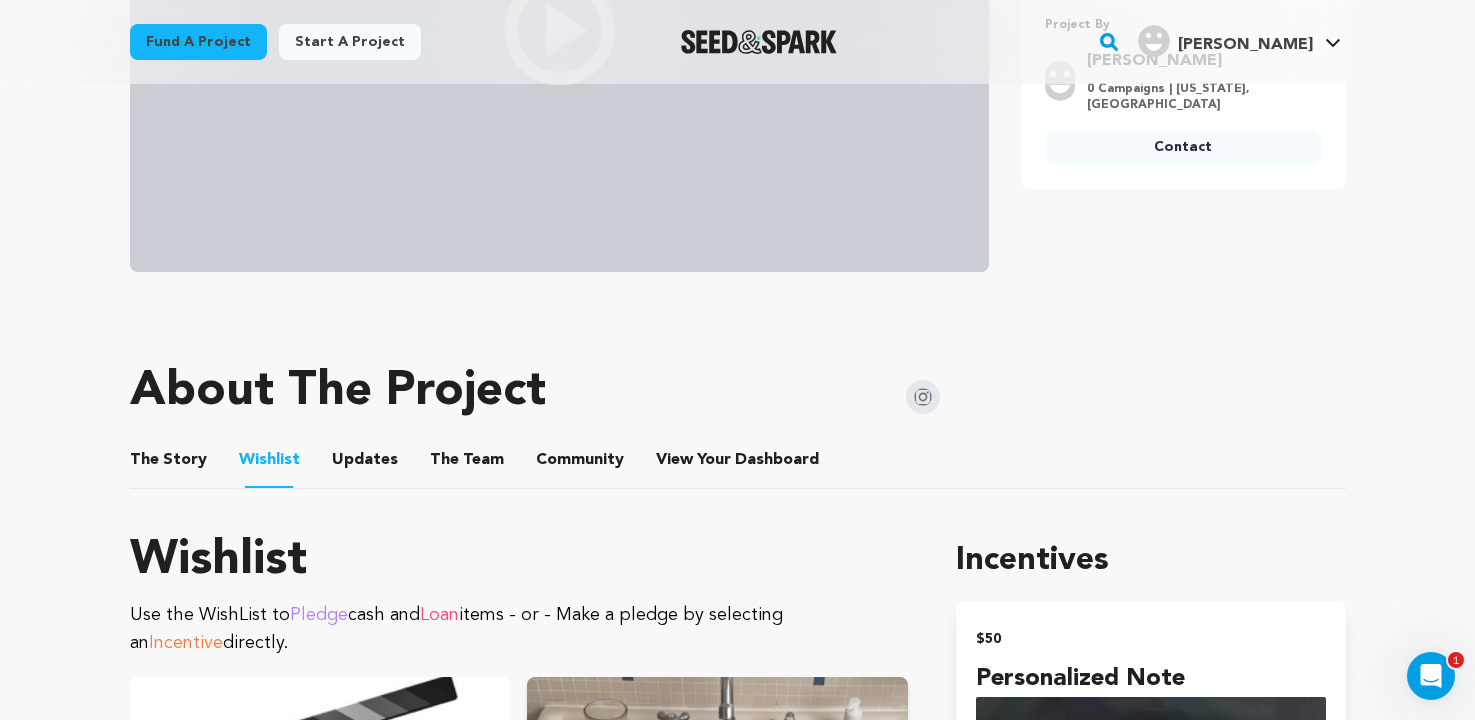scroll, scrollTop: 42, scrollLeft: 0, axis: vertical 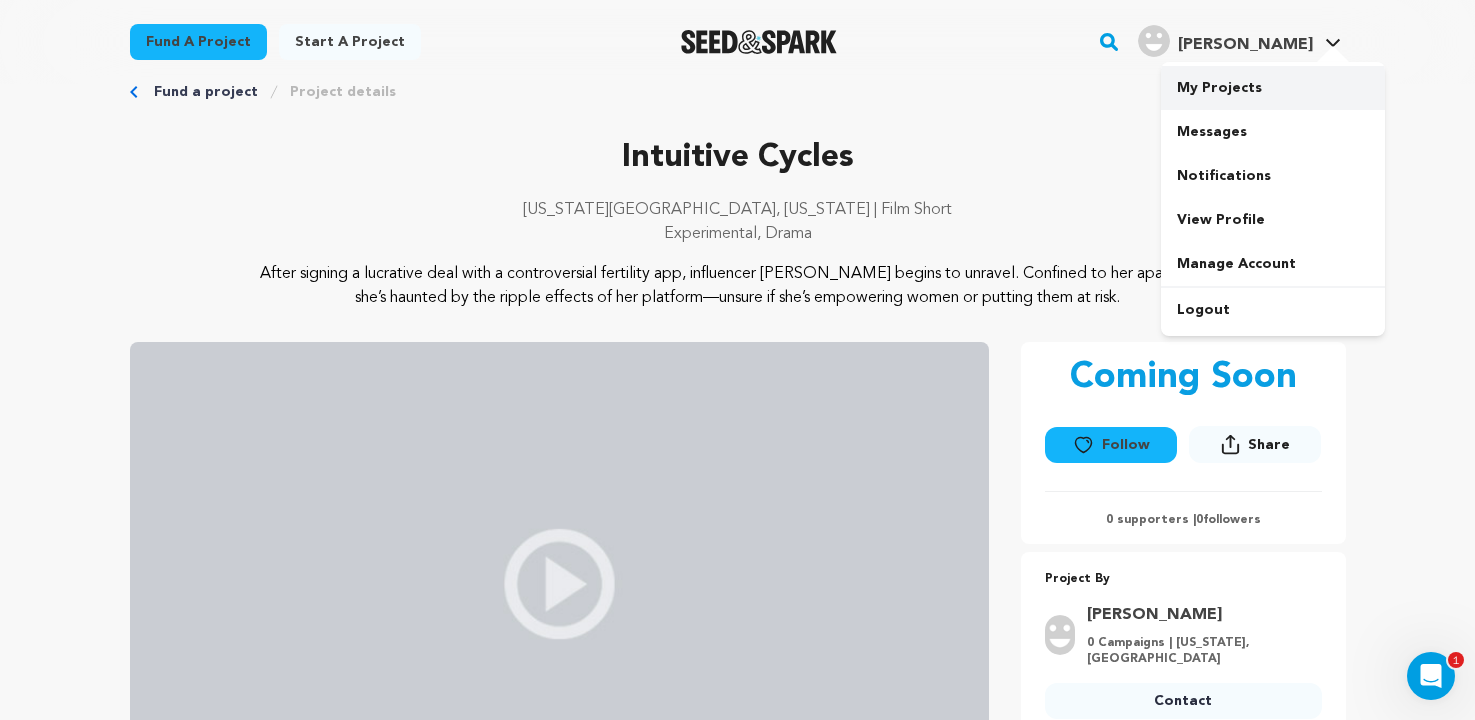 click on "My Projects" at bounding box center (1273, 88) 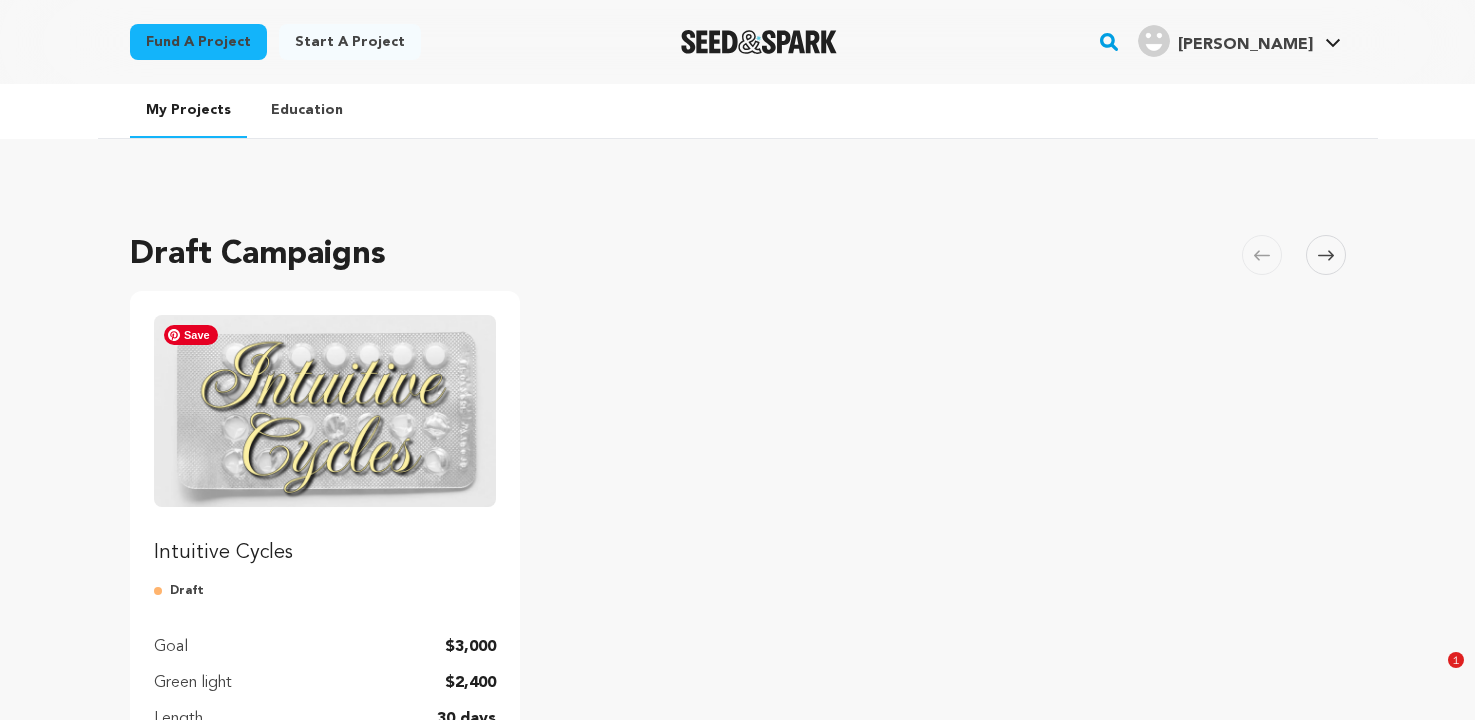 scroll, scrollTop: 36, scrollLeft: 0, axis: vertical 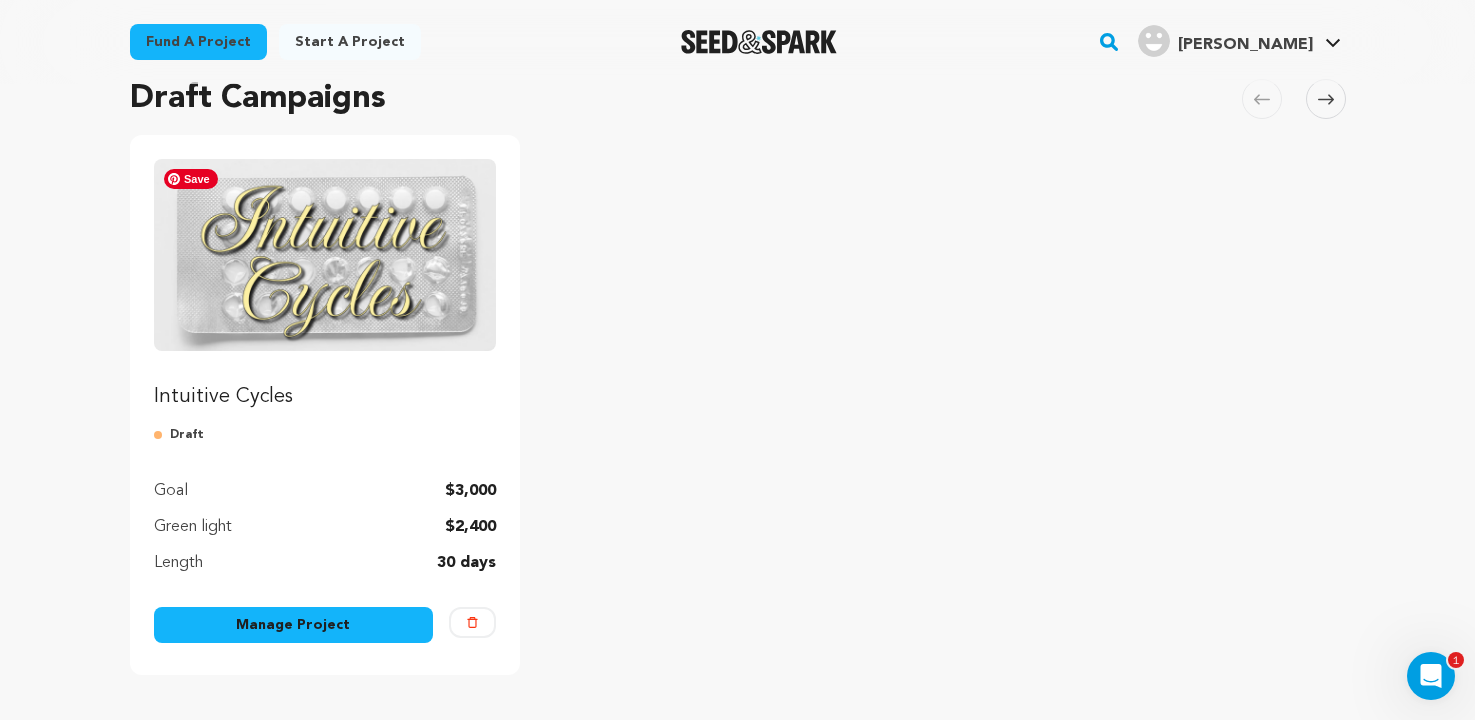 click at bounding box center (325, 255) 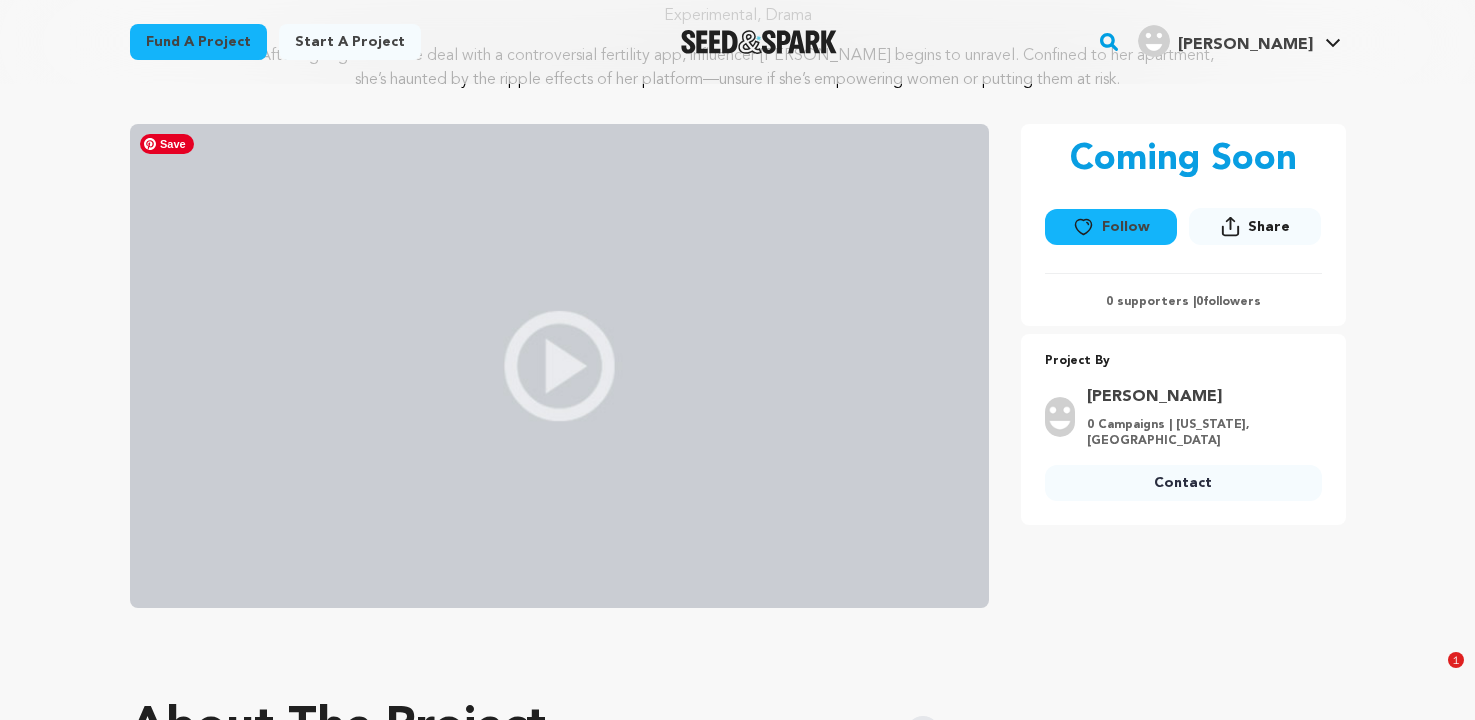 scroll, scrollTop: 515, scrollLeft: 0, axis: vertical 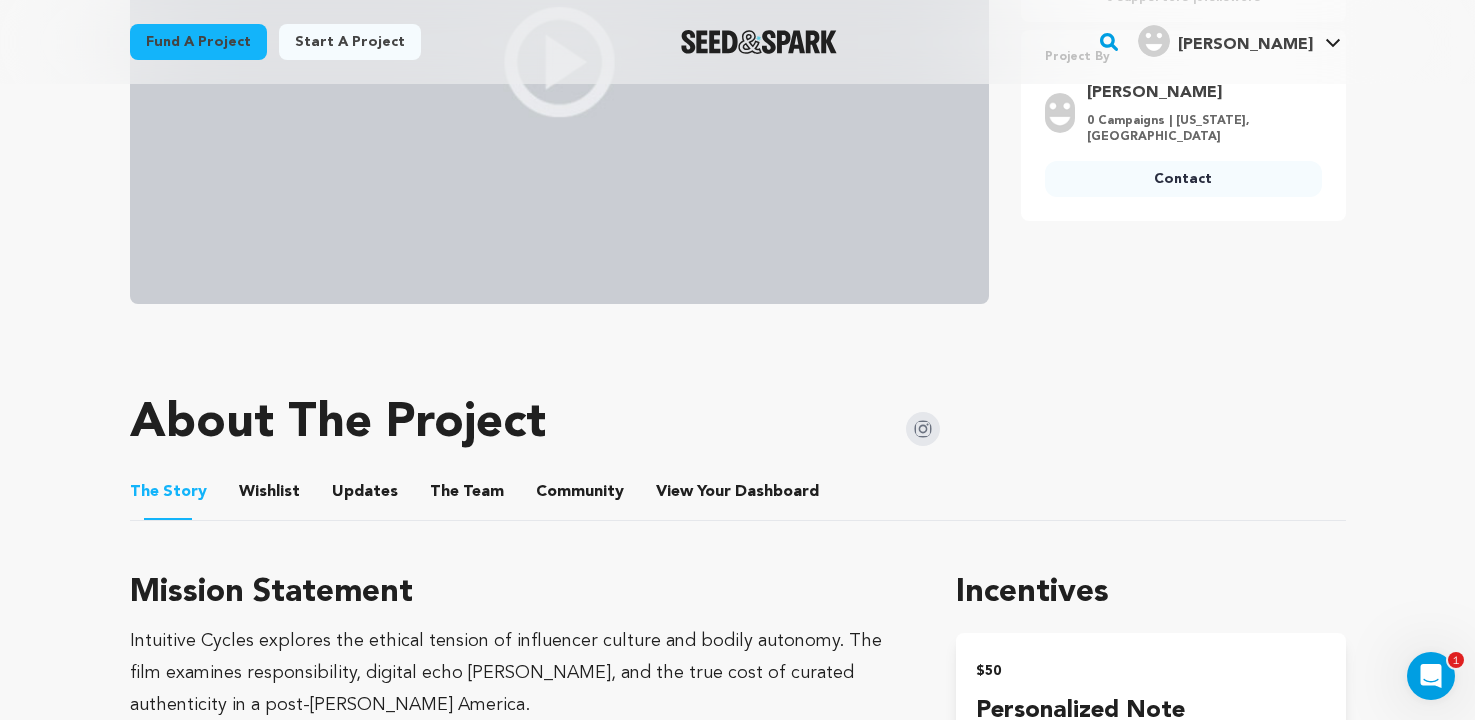 click on "Wishlist" at bounding box center [269, 496] 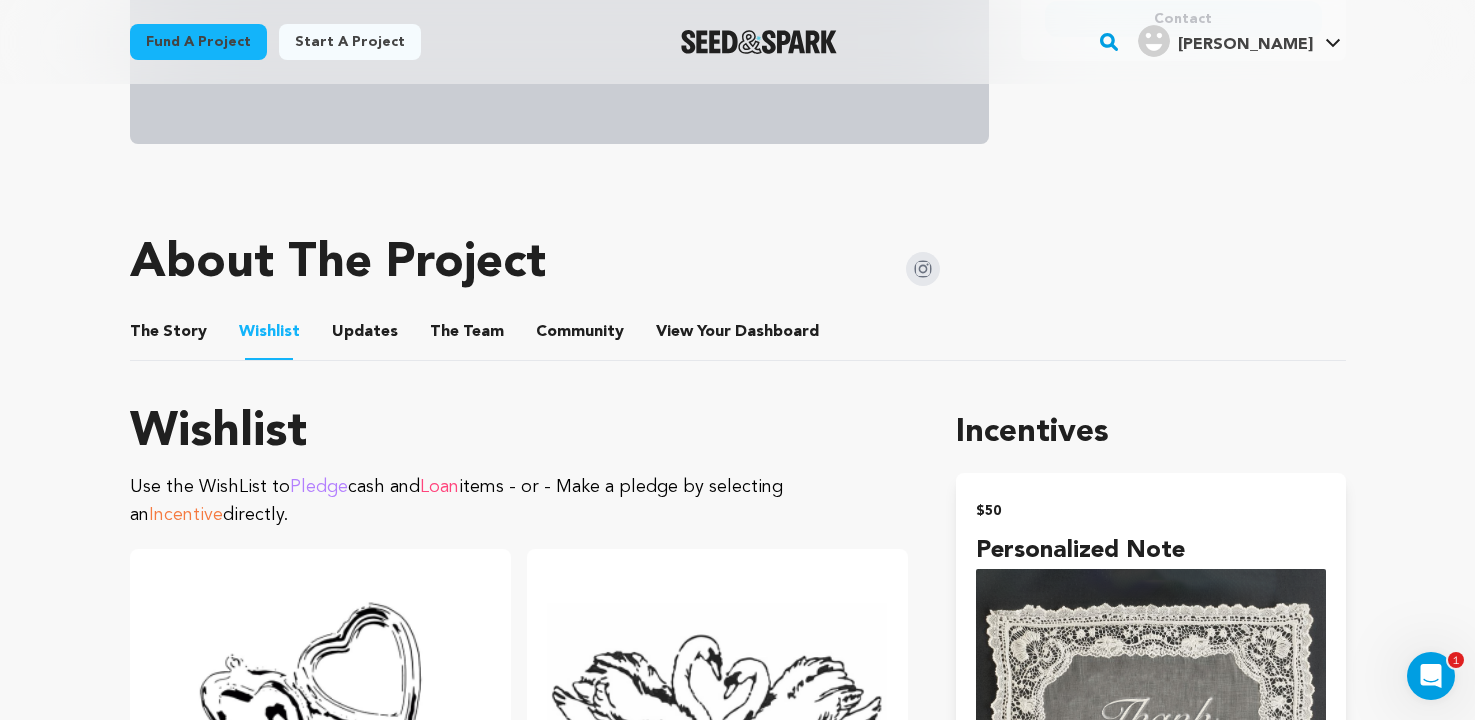 scroll, scrollTop: 782, scrollLeft: 0, axis: vertical 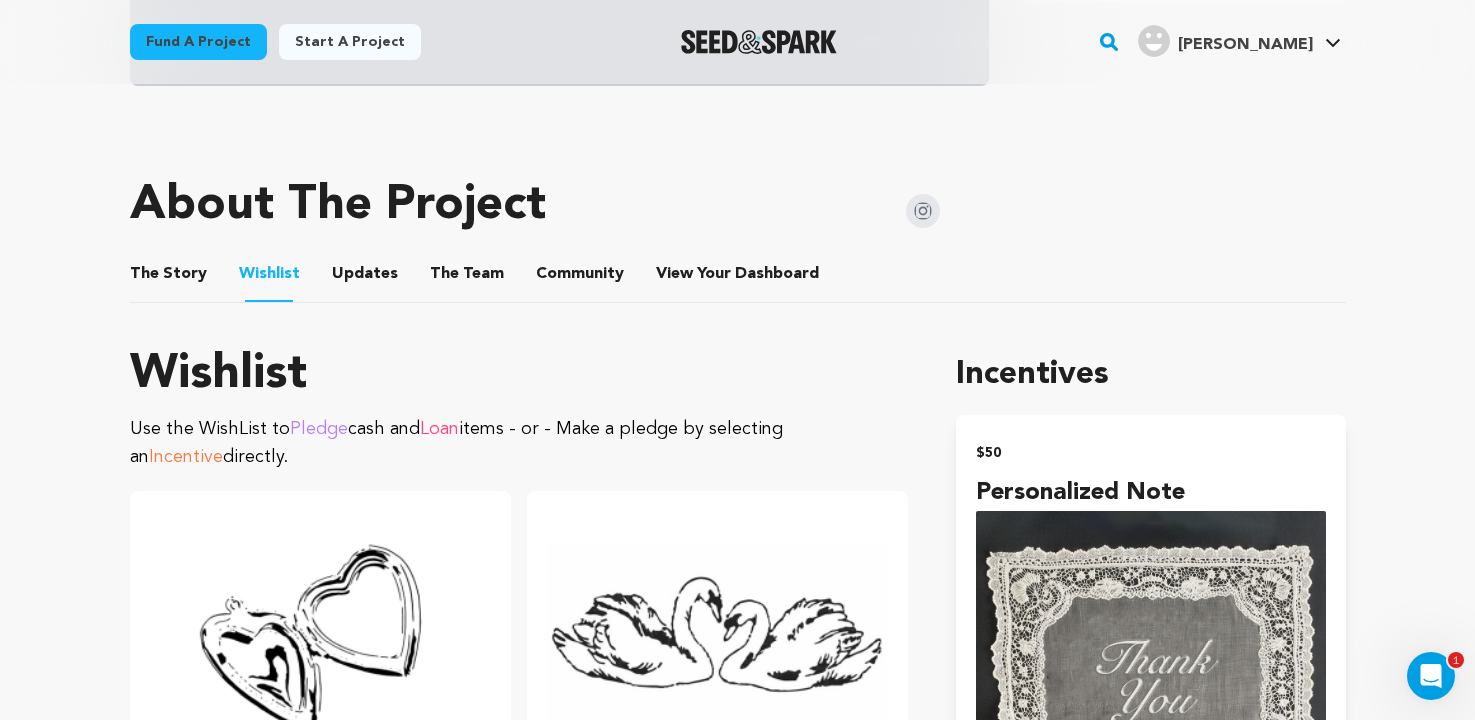 click on "The Story" at bounding box center (168, 278) 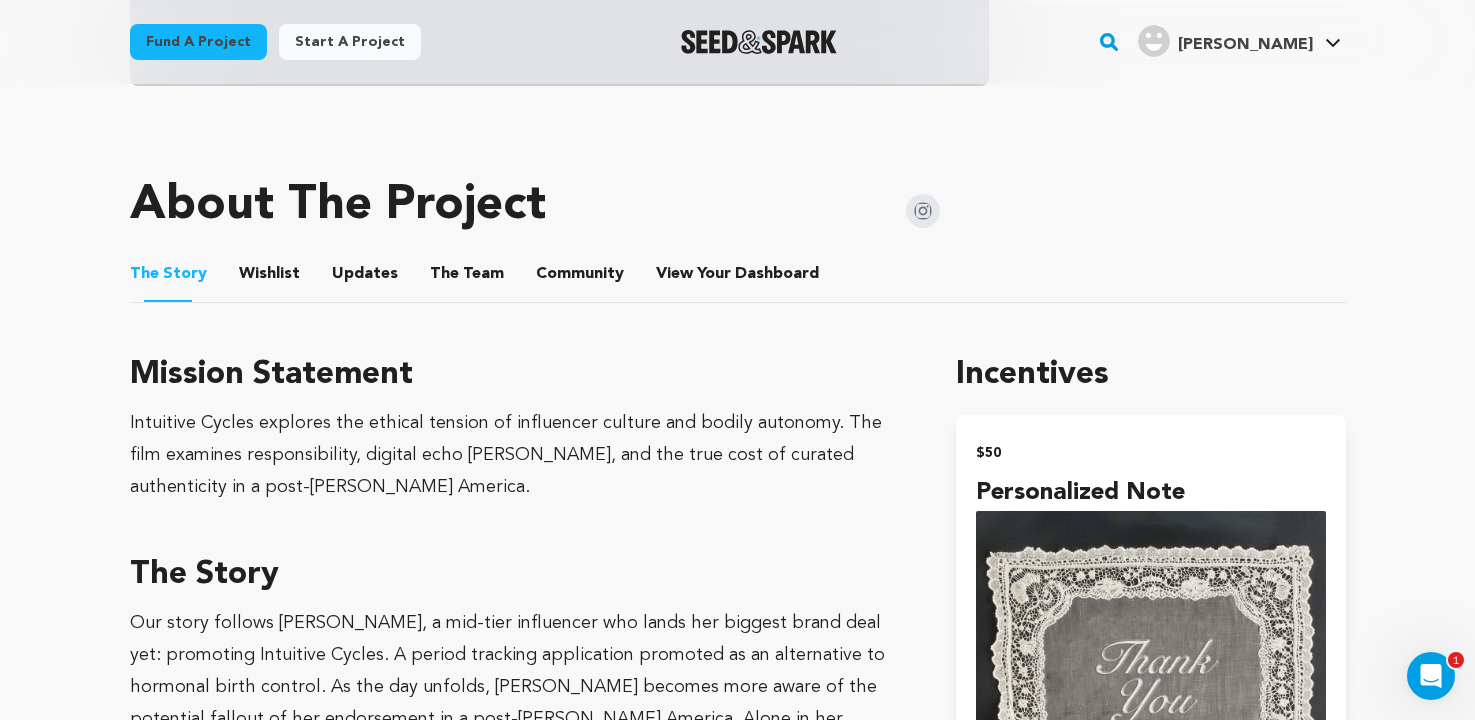 click on "Wishlist" at bounding box center [269, 278] 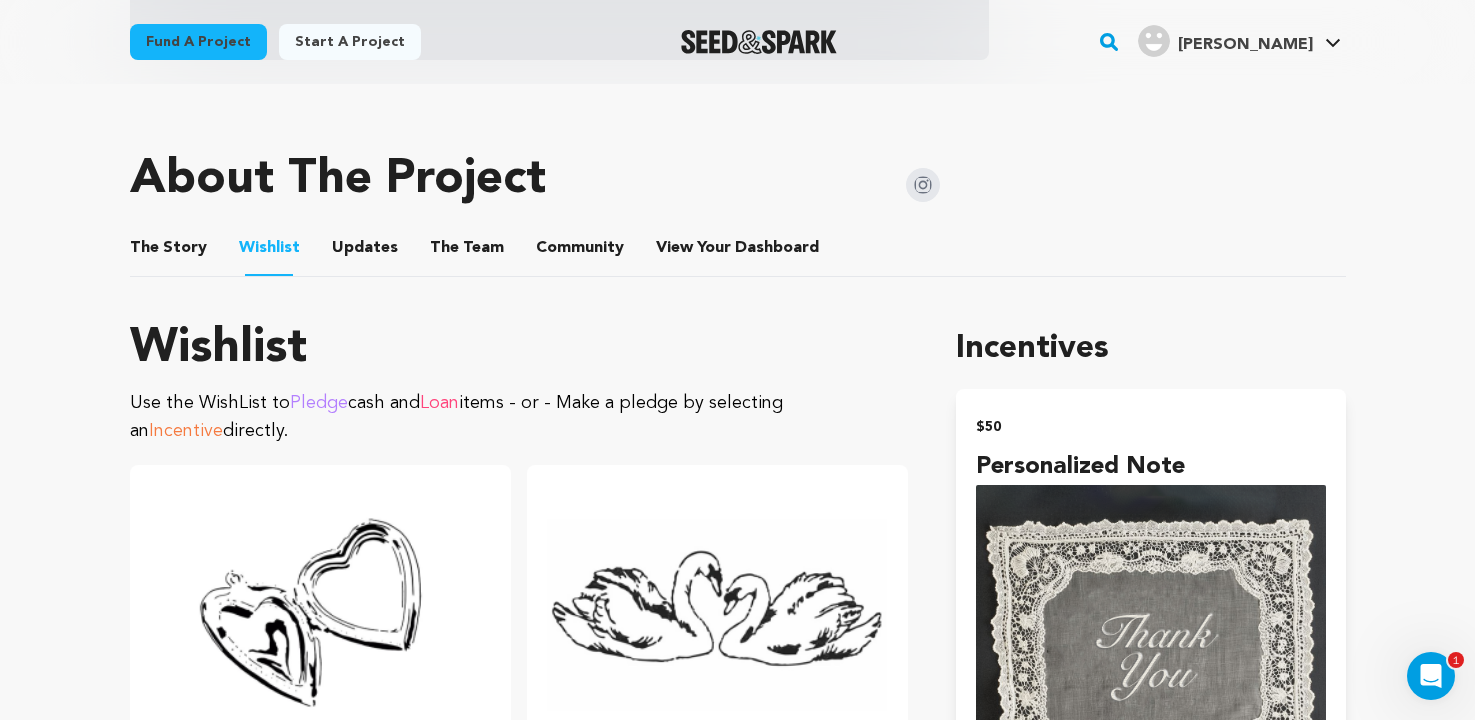 scroll, scrollTop: 373, scrollLeft: 0, axis: vertical 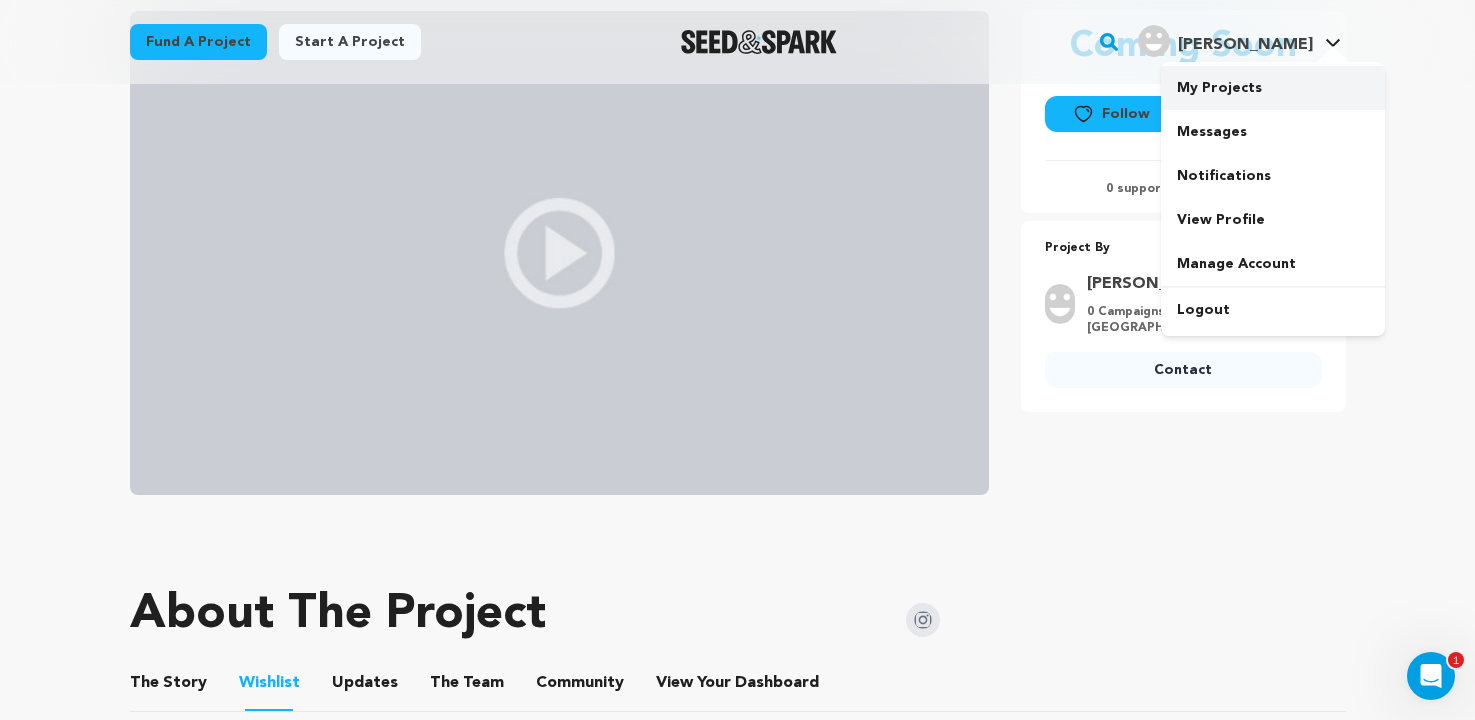 click on "My Projects" at bounding box center (1273, 88) 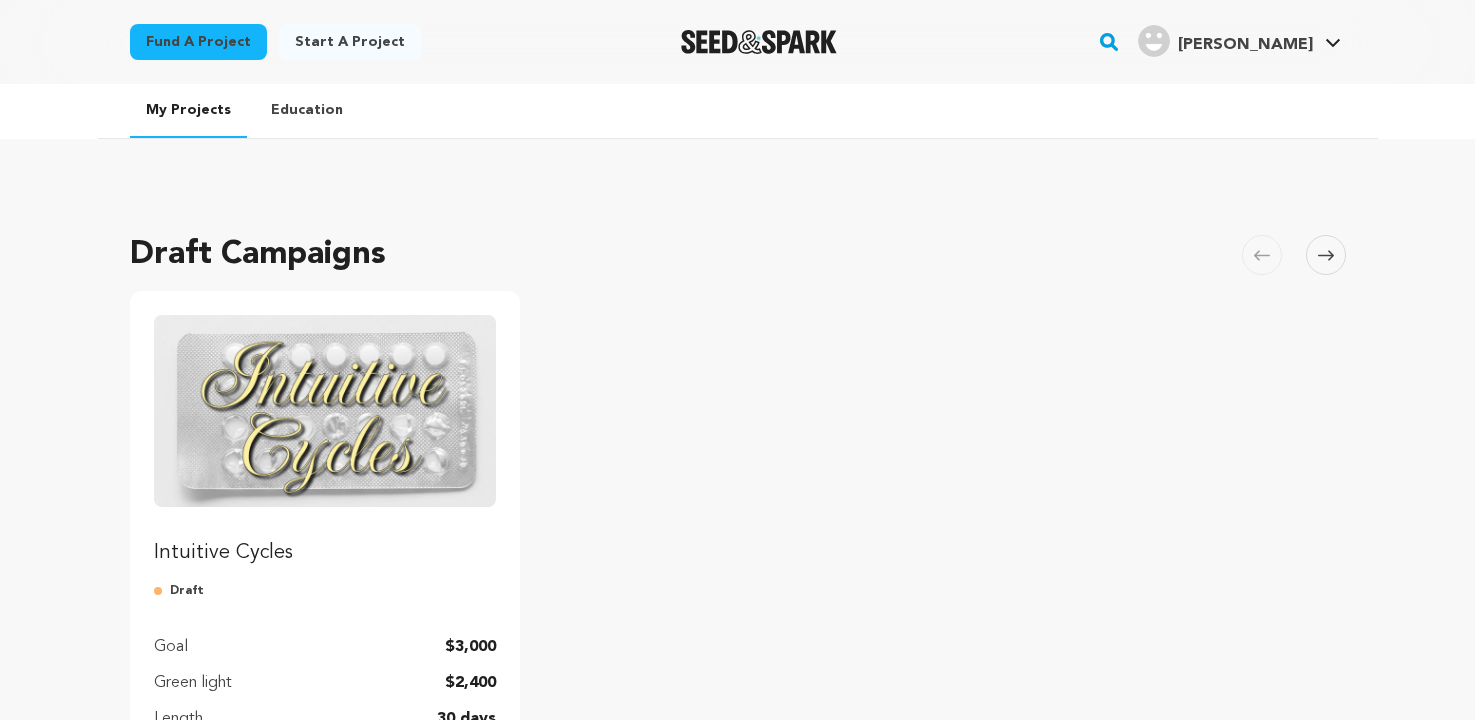 scroll, scrollTop: 0, scrollLeft: 0, axis: both 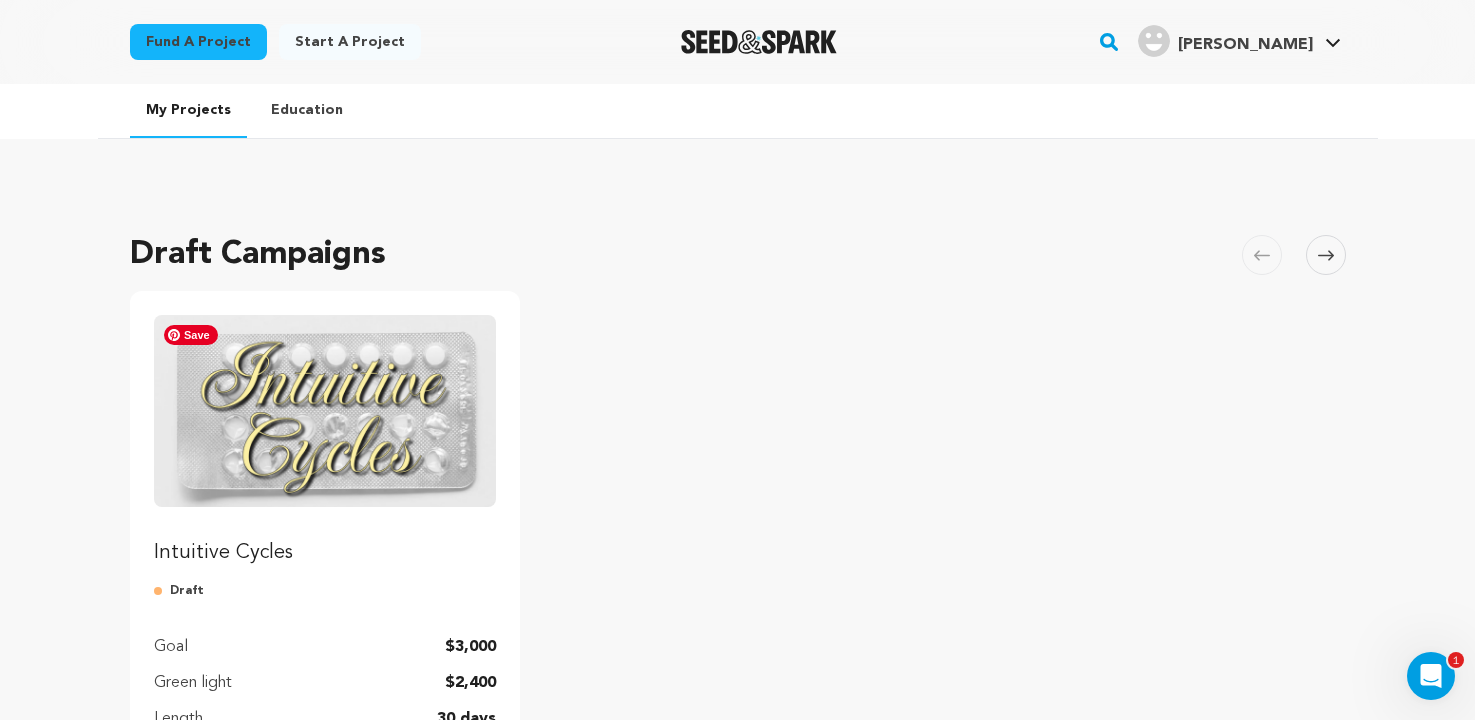 click at bounding box center (325, 411) 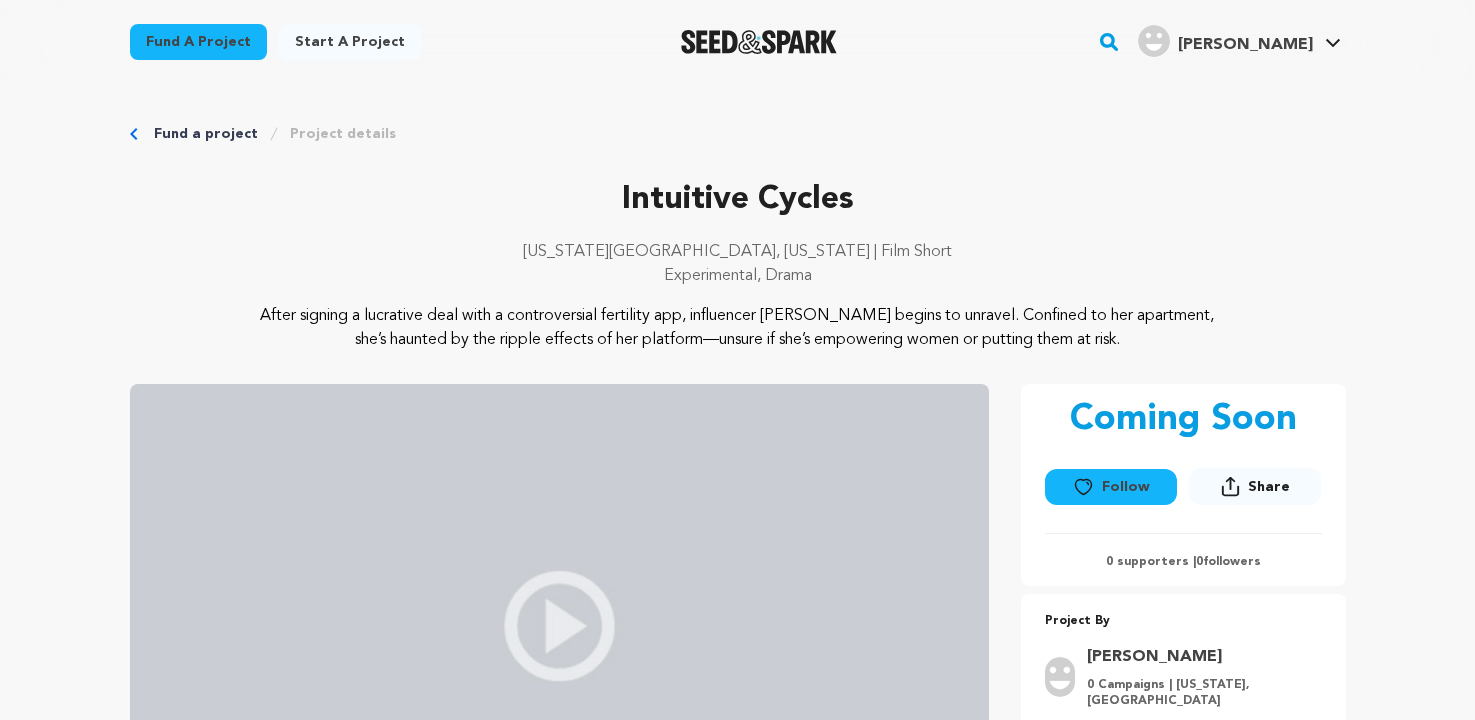 scroll, scrollTop: 0, scrollLeft: 0, axis: both 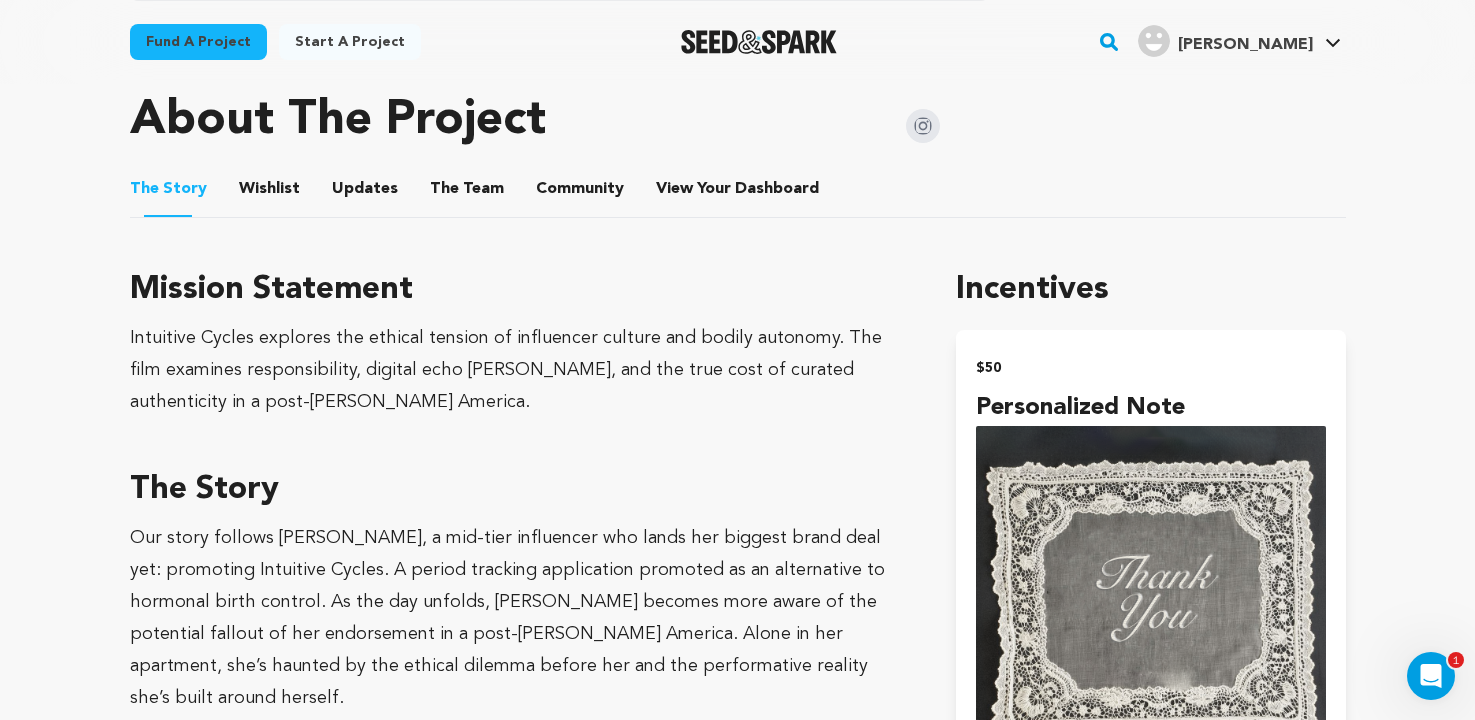 click on "Wishlist" at bounding box center [269, 193] 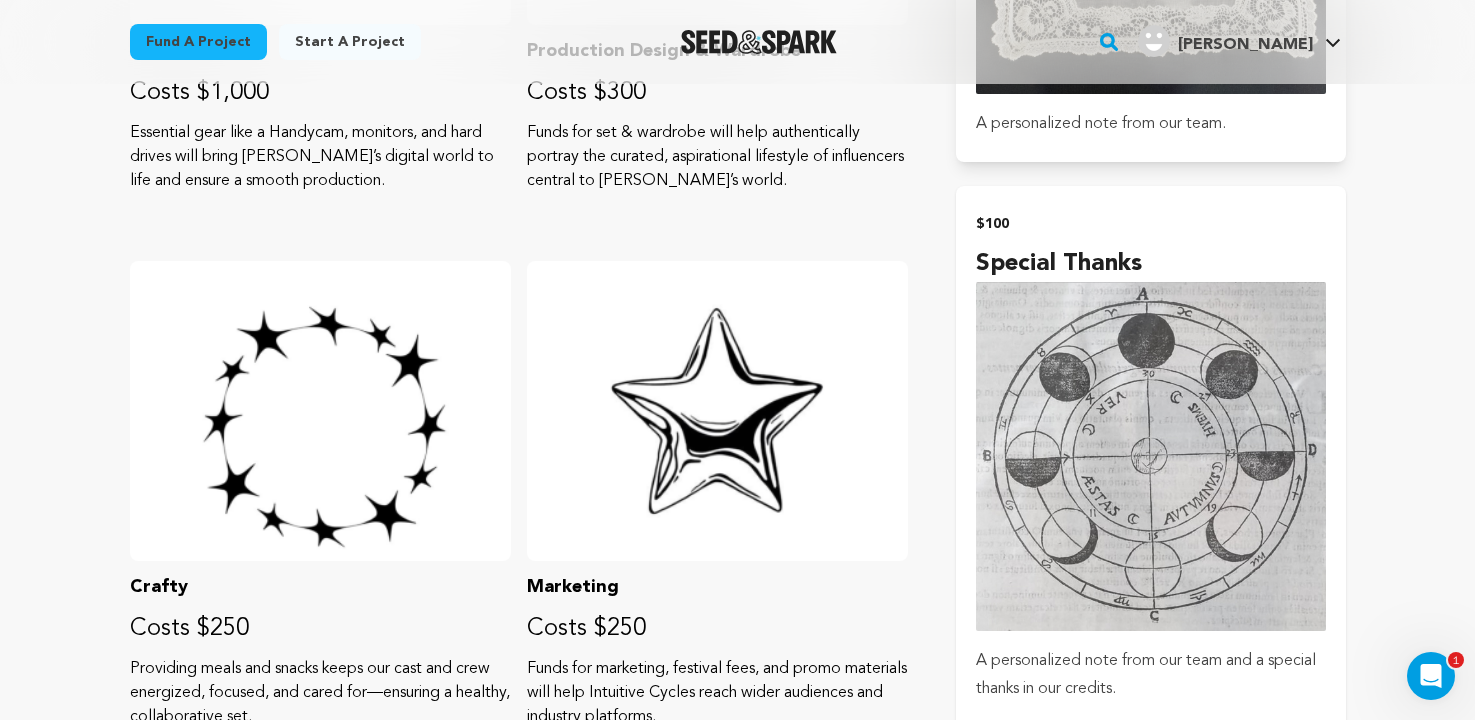 scroll, scrollTop: 1017, scrollLeft: 0, axis: vertical 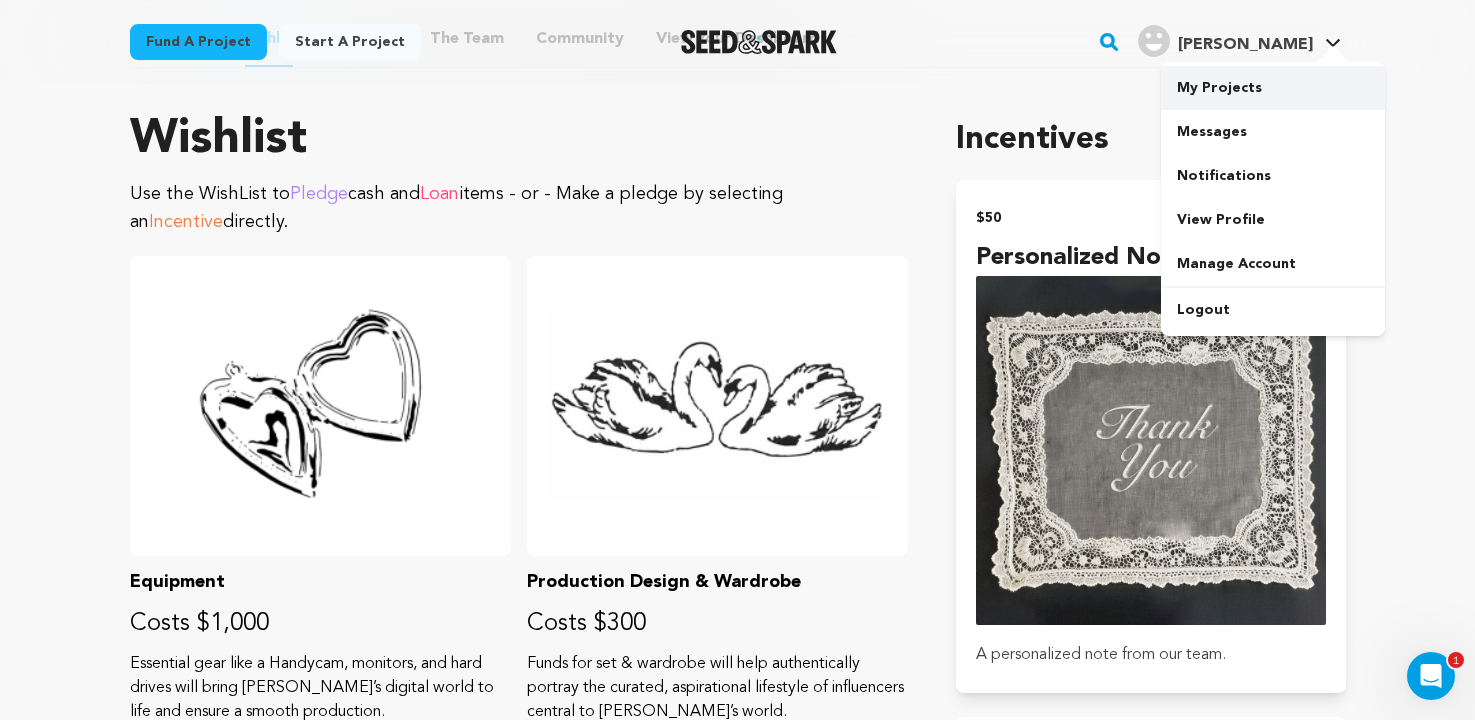 click on "My Projects" at bounding box center (1273, 88) 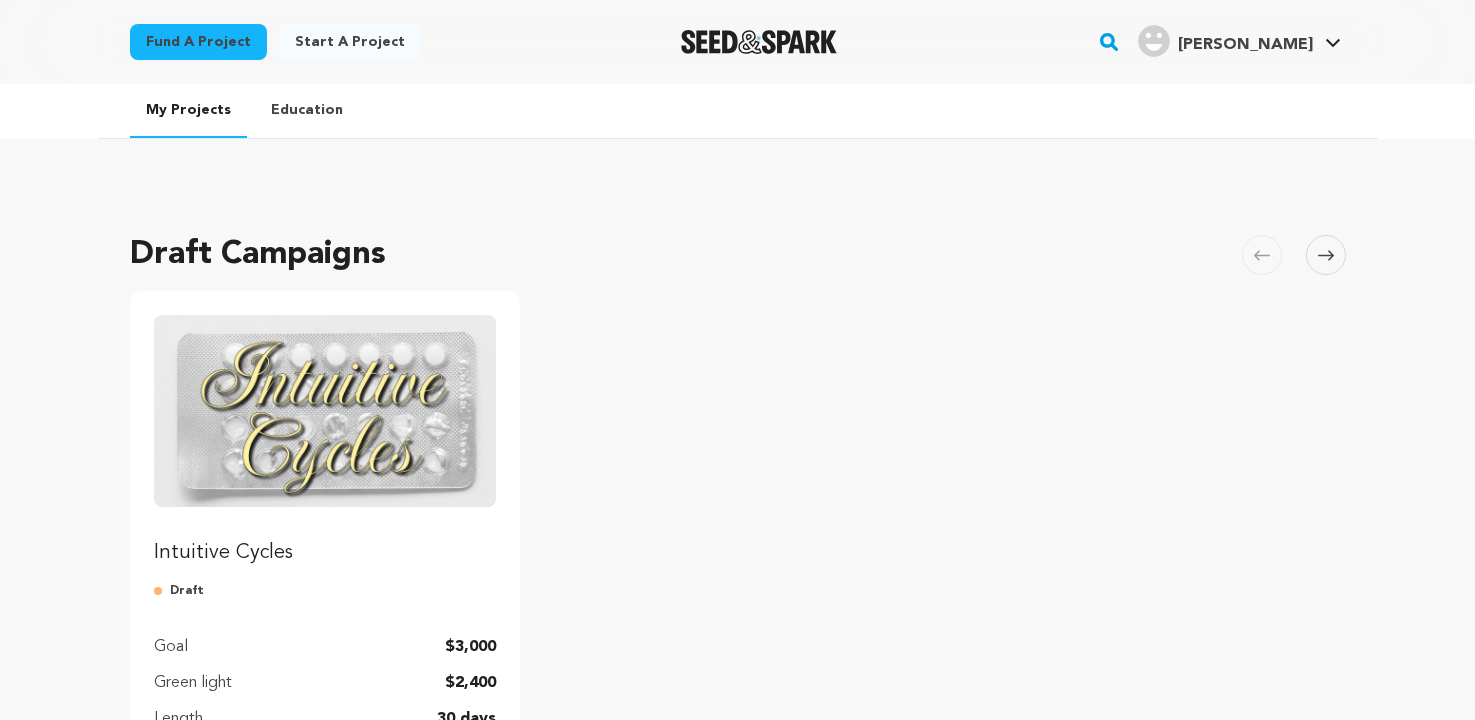 scroll, scrollTop: 0, scrollLeft: 0, axis: both 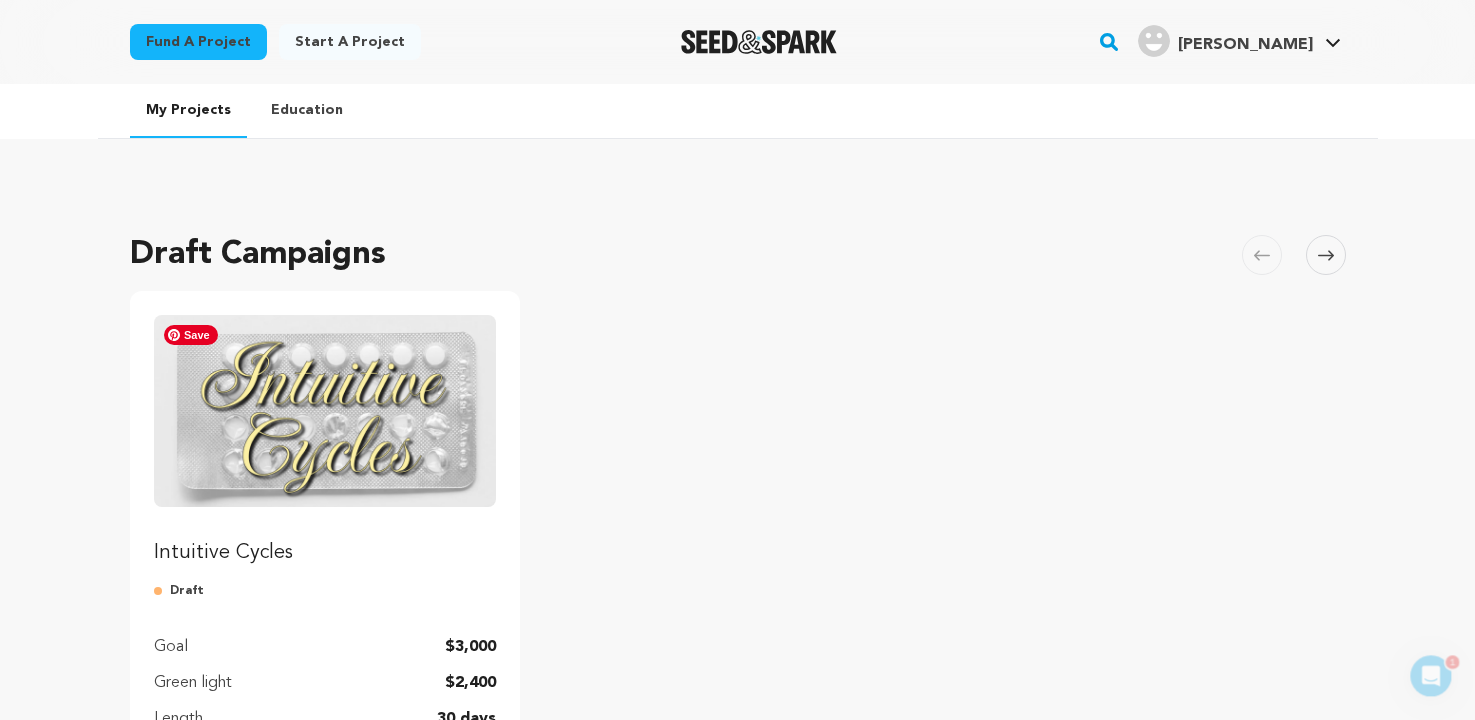 click at bounding box center [325, 411] 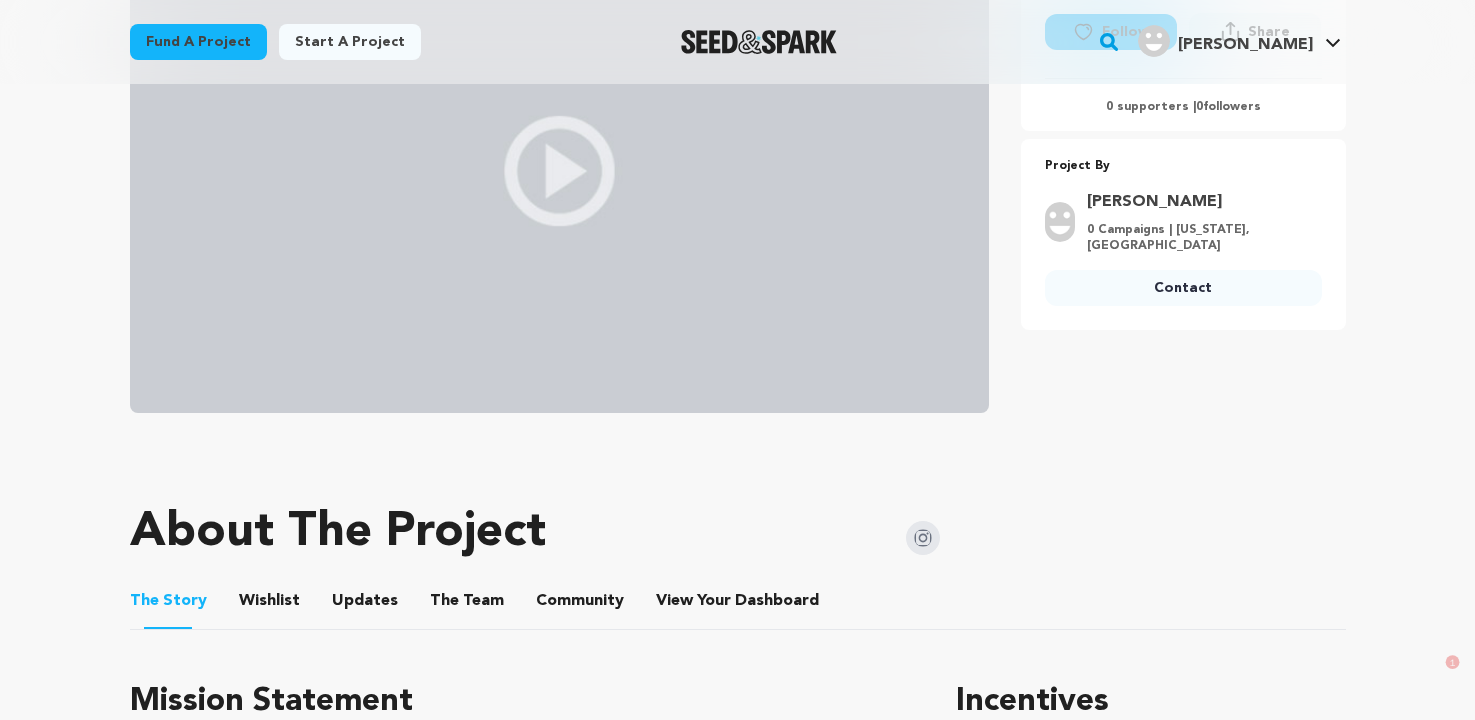 scroll, scrollTop: 460, scrollLeft: 0, axis: vertical 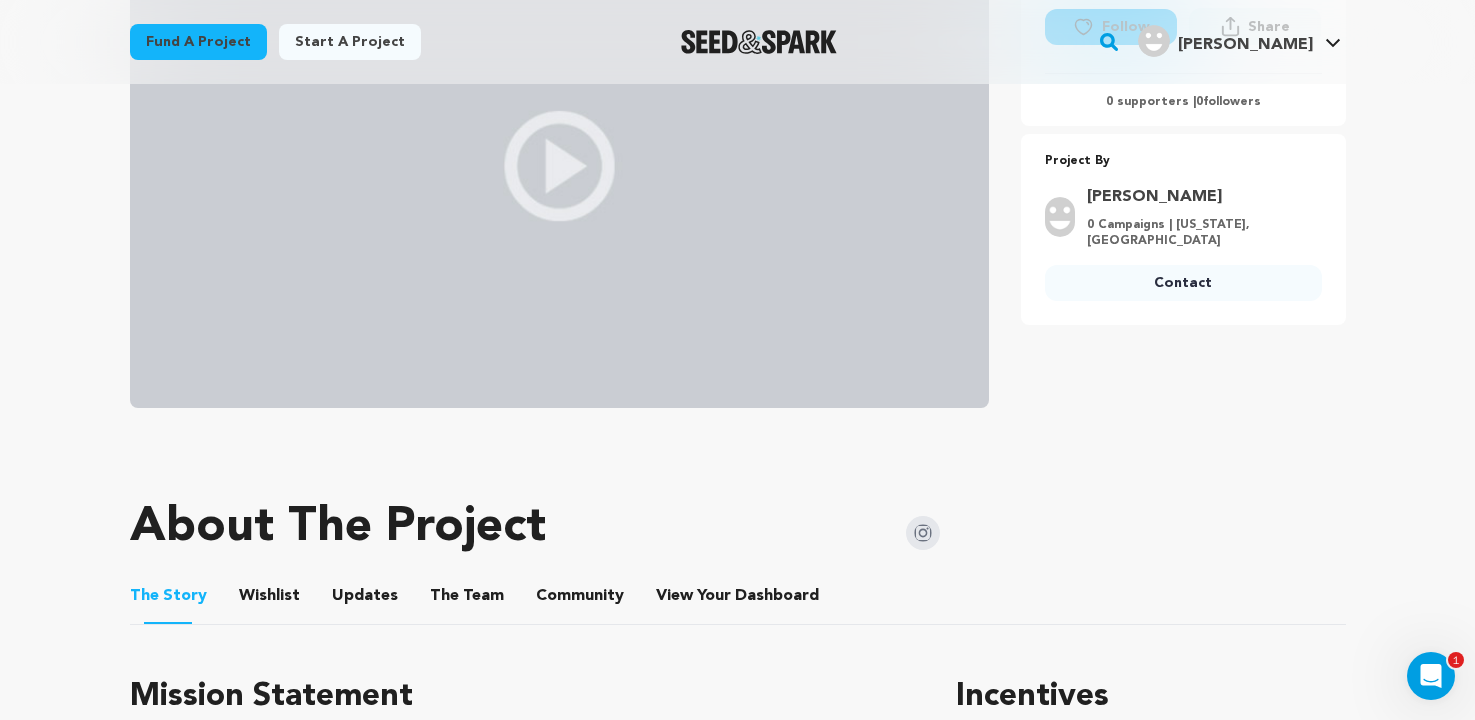 click on "Wishlist" at bounding box center [269, 600] 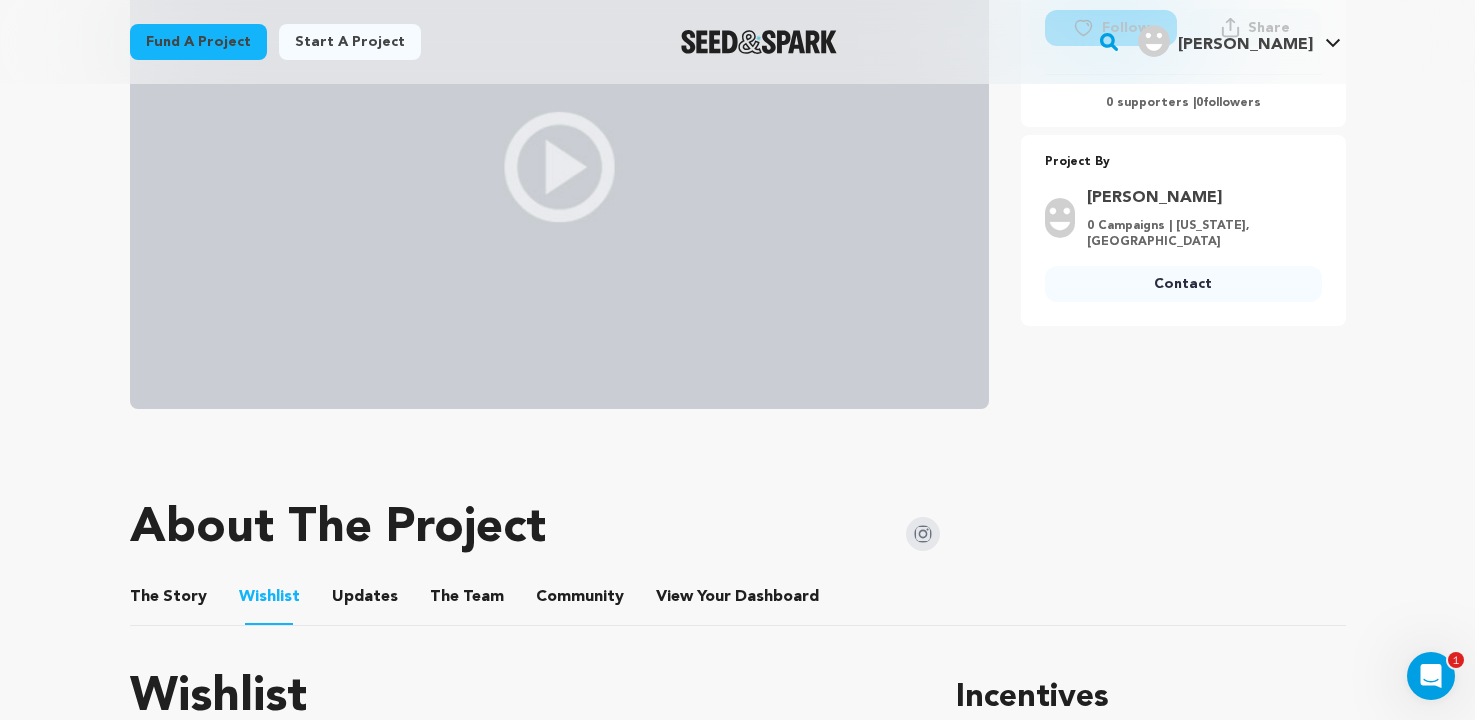 click on "The Story" at bounding box center (168, 601) 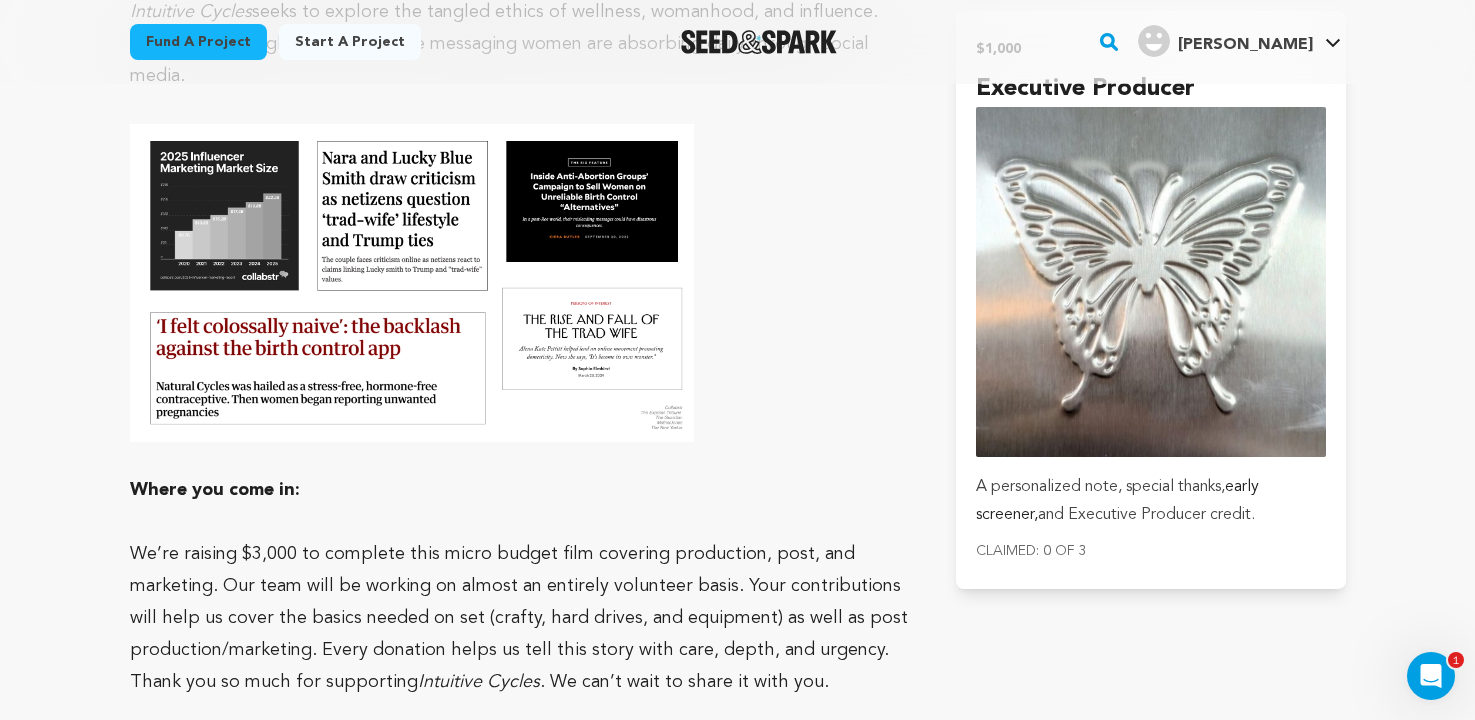 scroll, scrollTop: 2920, scrollLeft: 0, axis: vertical 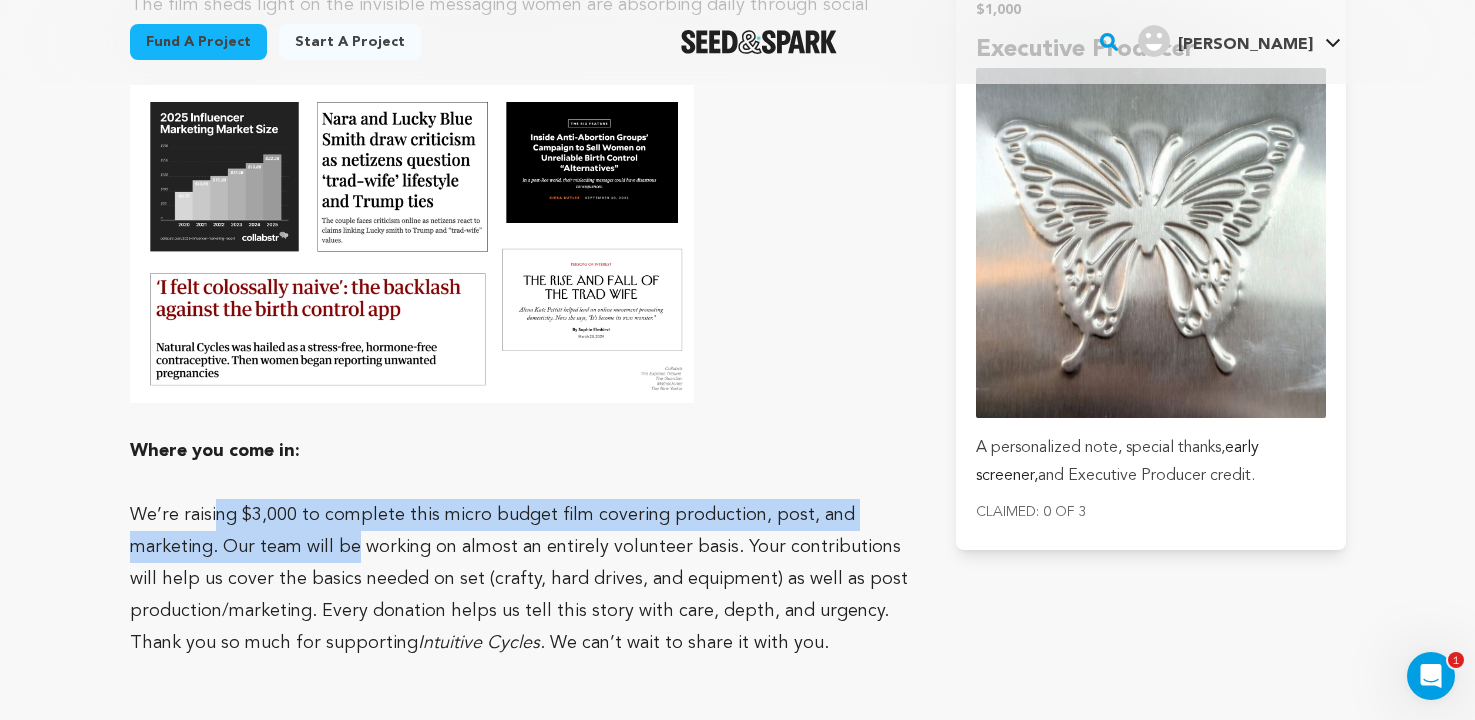 drag, startPoint x: 212, startPoint y: 374, endPoint x: 353, endPoint y: 425, distance: 149.93999 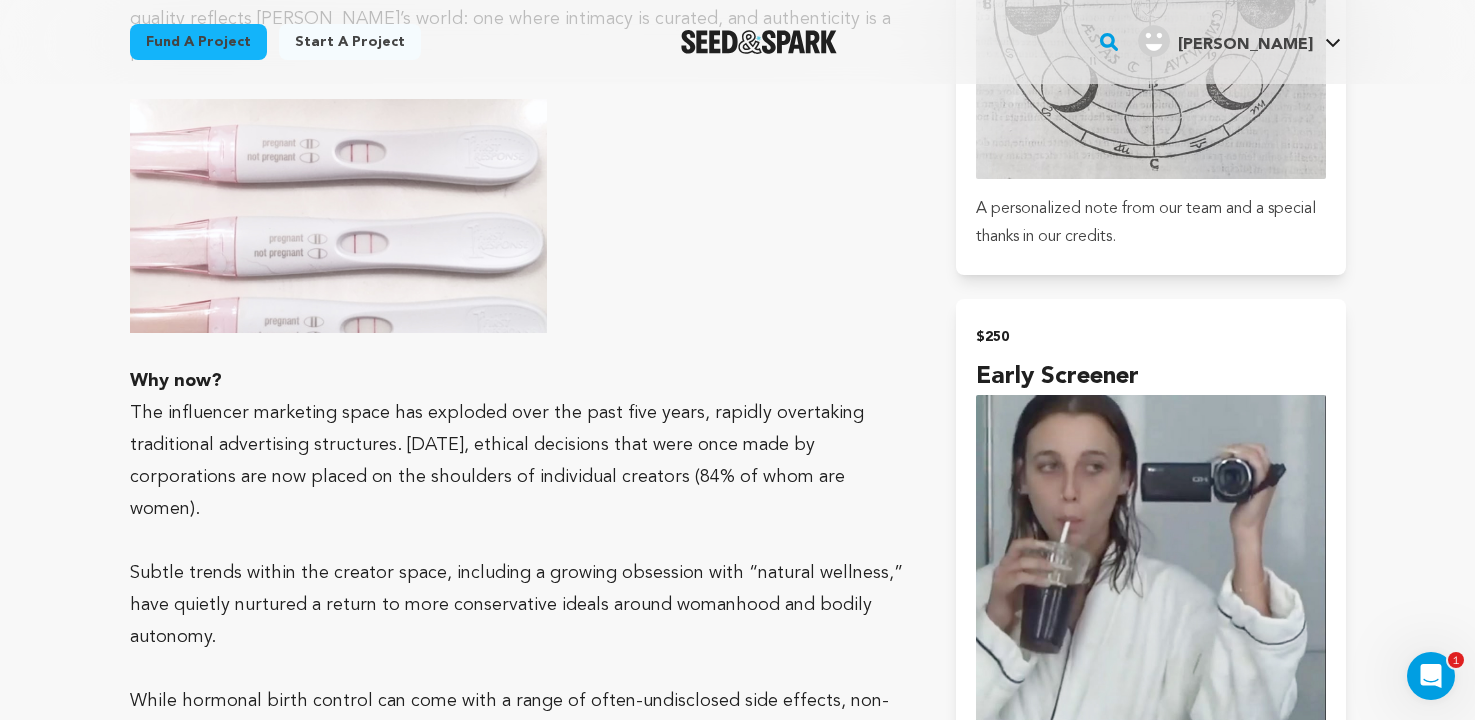 scroll, scrollTop: 2048, scrollLeft: 0, axis: vertical 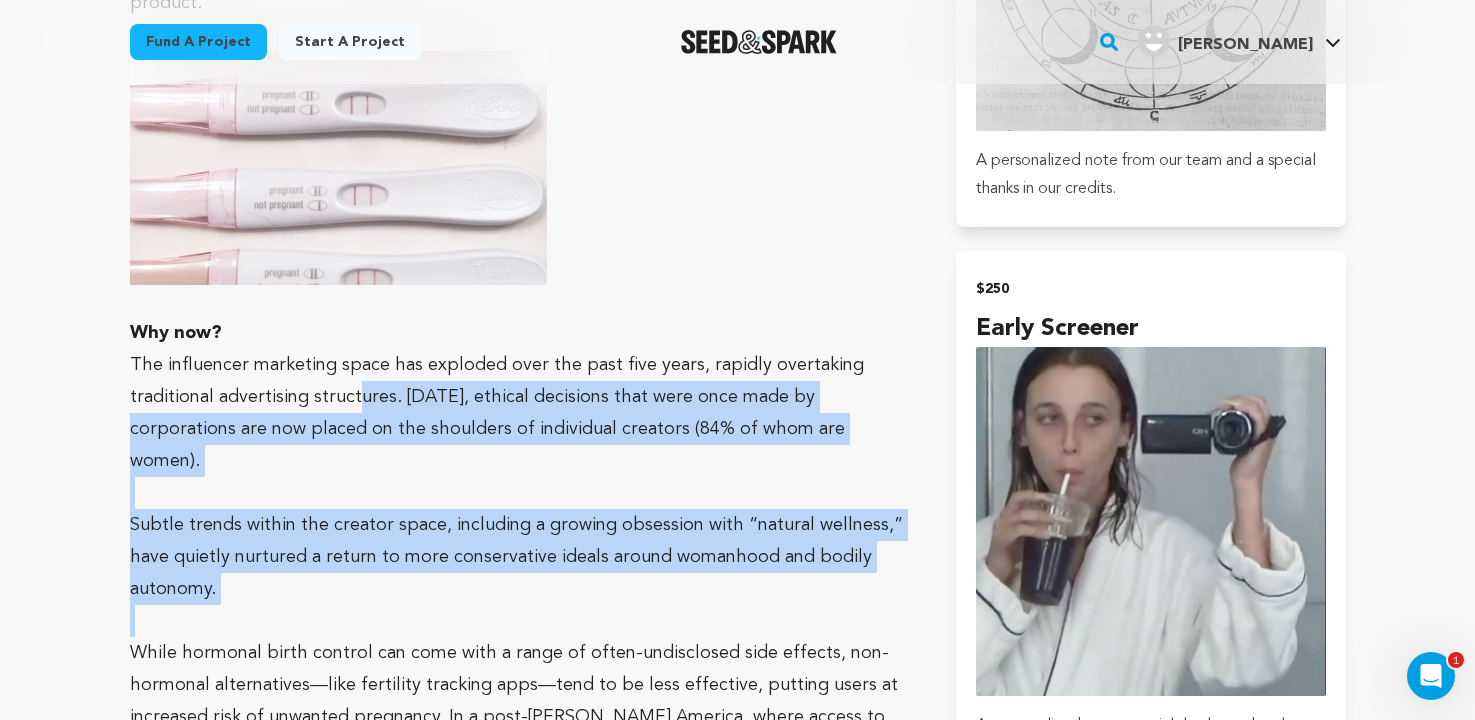 drag, startPoint x: 357, startPoint y: 345, endPoint x: 357, endPoint y: 539, distance: 194 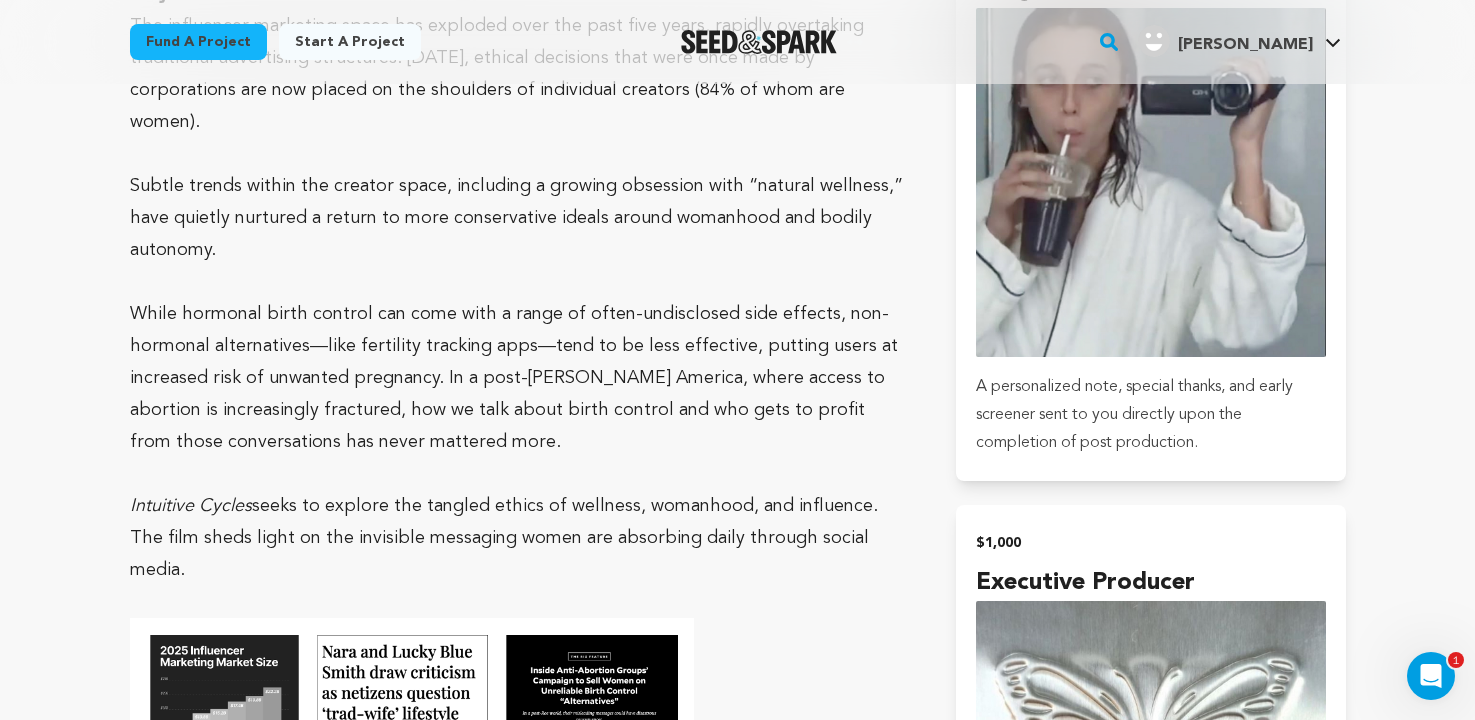 scroll, scrollTop: 2400, scrollLeft: 0, axis: vertical 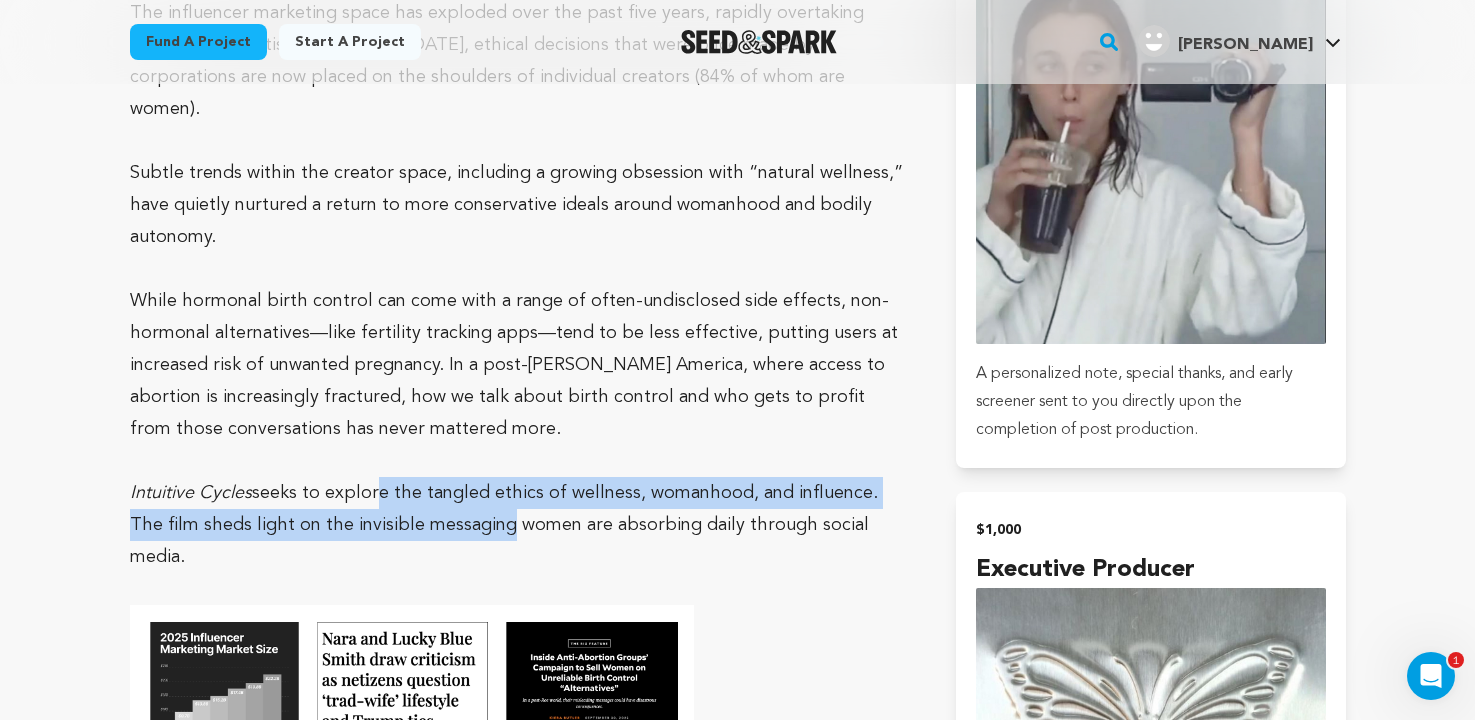 drag, startPoint x: 366, startPoint y: 387, endPoint x: 453, endPoint y: 430, distance: 97.04638 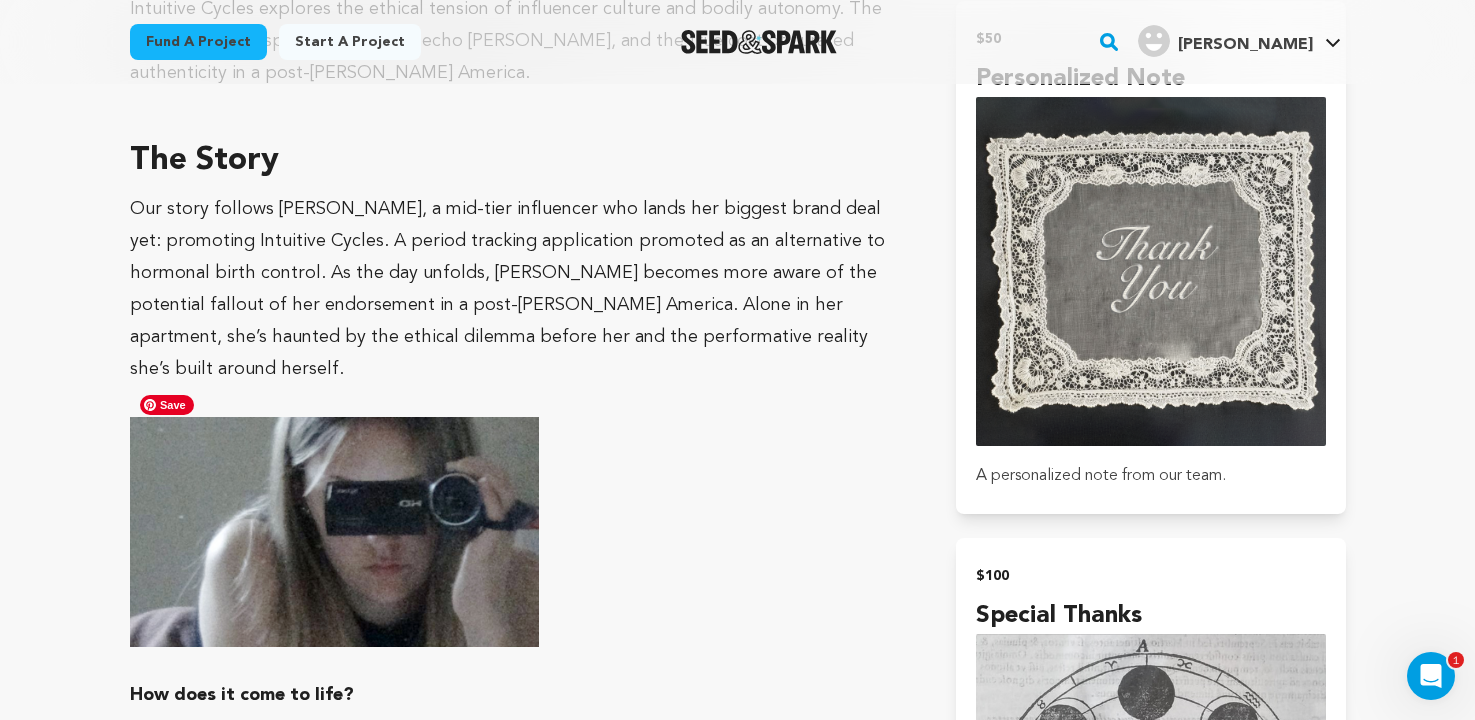 scroll, scrollTop: 1158, scrollLeft: 0, axis: vertical 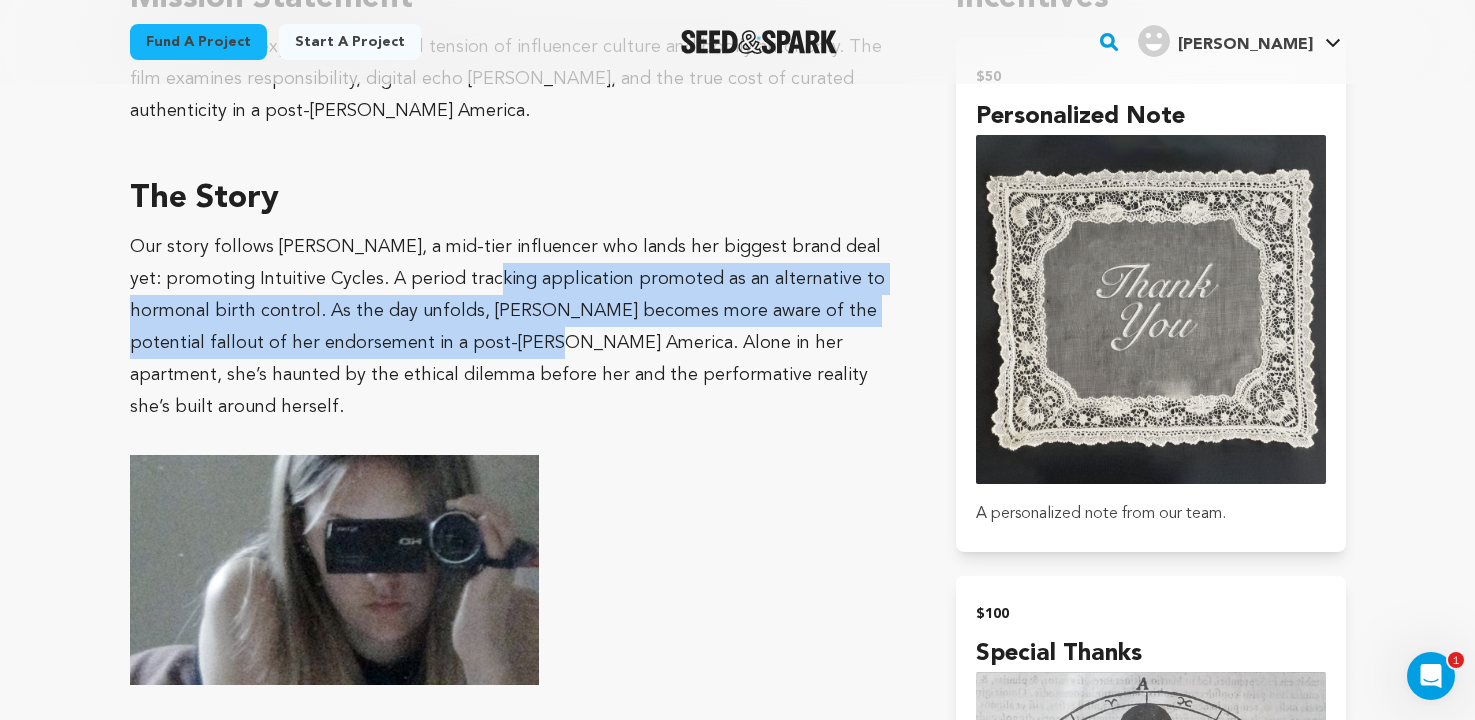 drag, startPoint x: 436, startPoint y: 291, endPoint x: 499, endPoint y: 339, distance: 79.20227 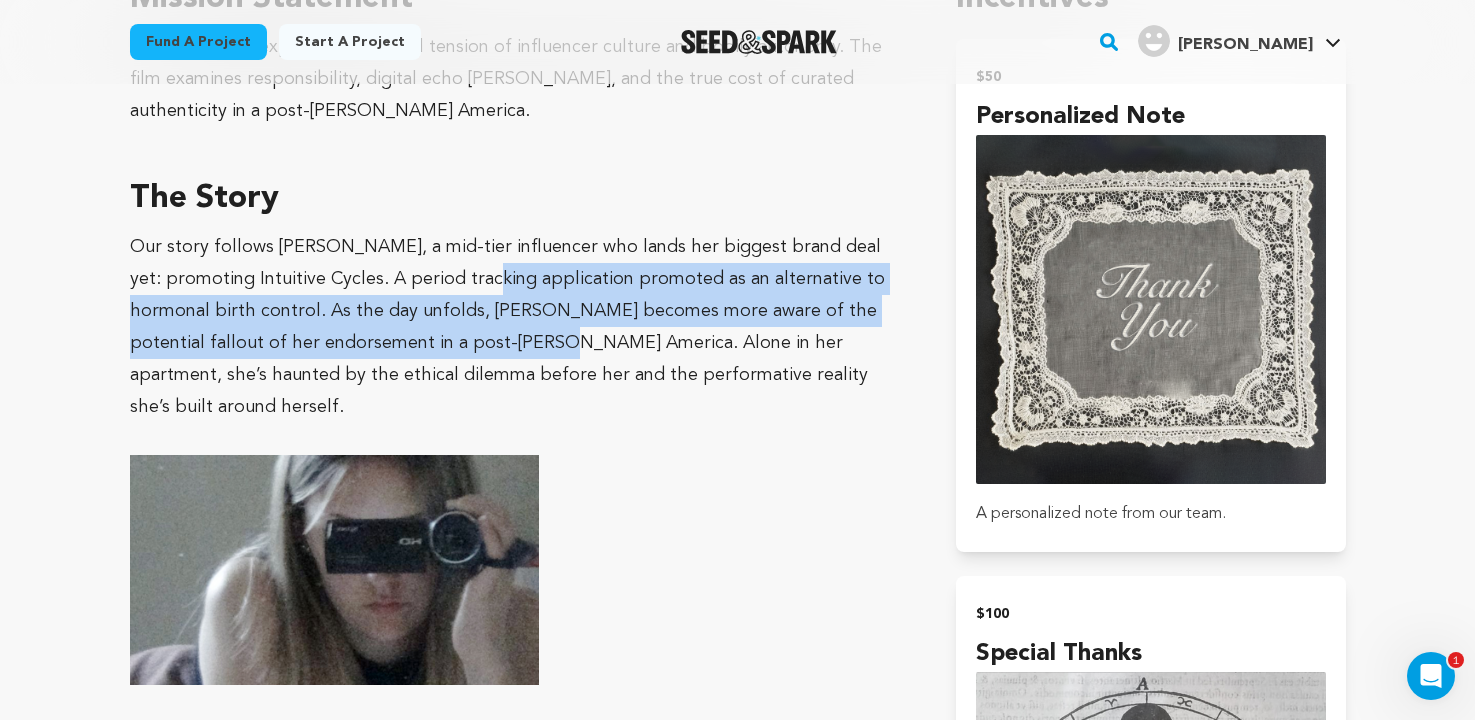 click on "Our story follows Sadie, a mid-tier influencer who lands her biggest brand deal yet: promoting Intuitive Cycles. A period tracking application promoted as an alternative to hormonal birth control. As the day unfolds, Sadie becomes more aware of the potential fallout of her endorsement in a post-Roe America. Alone in her apartment, she’s haunted by the ethical dilemma before her and the performative reality she’s built around herself." at bounding box center [507, 327] 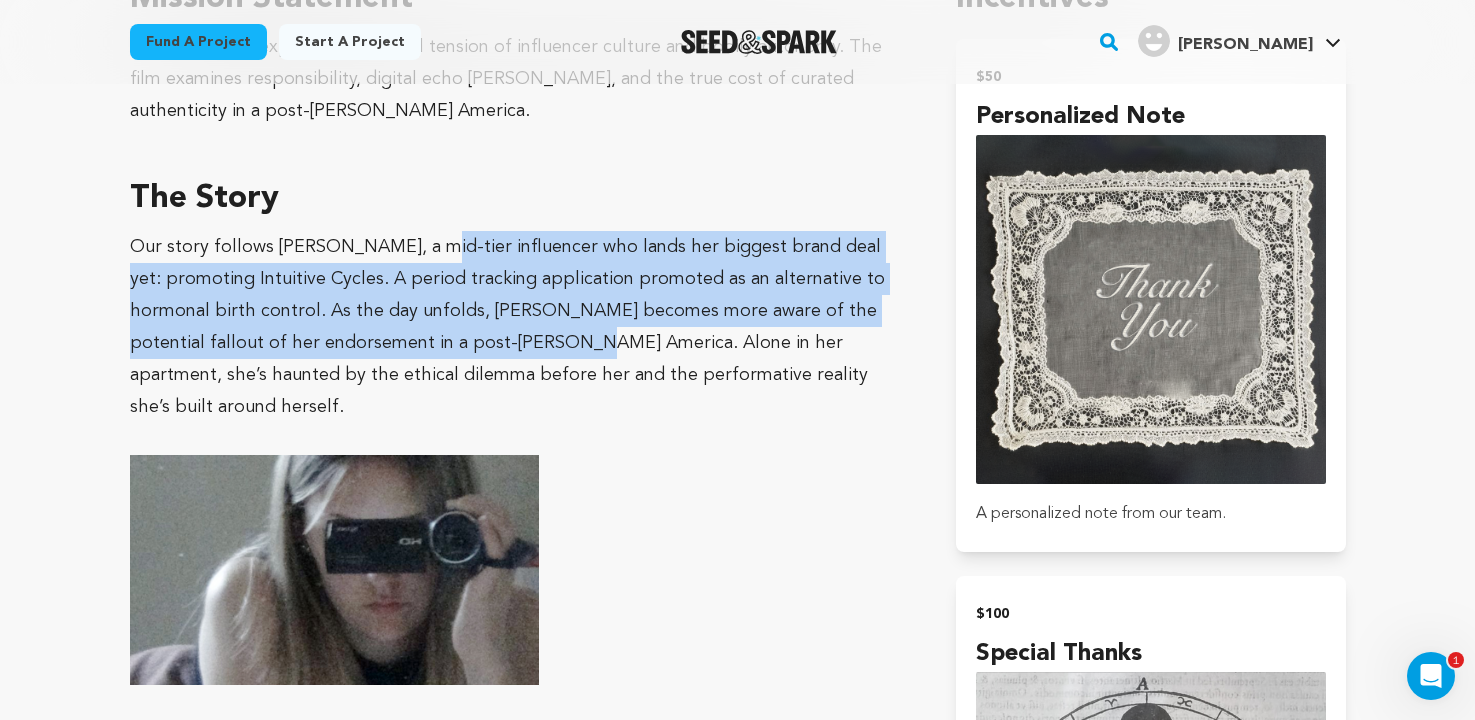 drag, startPoint x: 499, startPoint y: 339, endPoint x: 424, endPoint y: 254, distance: 113.35784 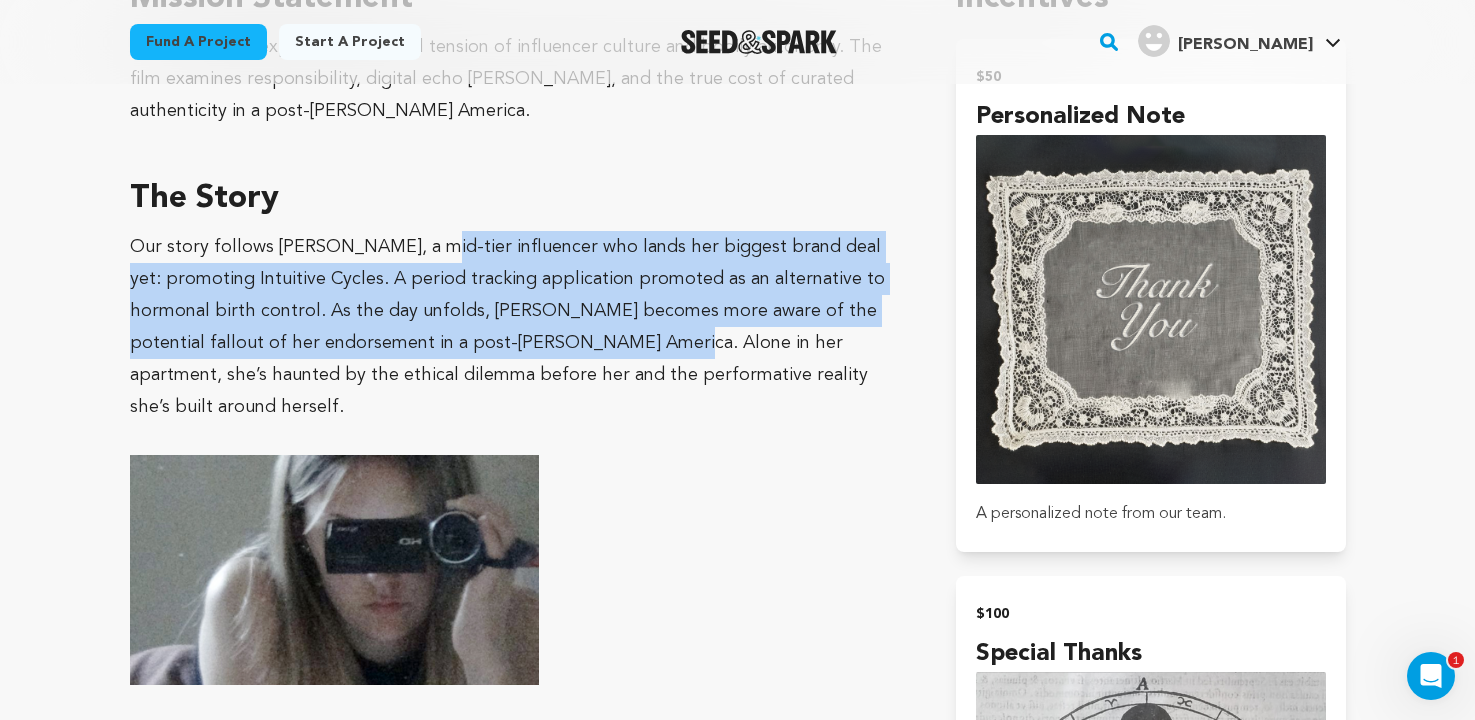 drag, startPoint x: 424, startPoint y: 254, endPoint x: 535, endPoint y: 343, distance: 142.27438 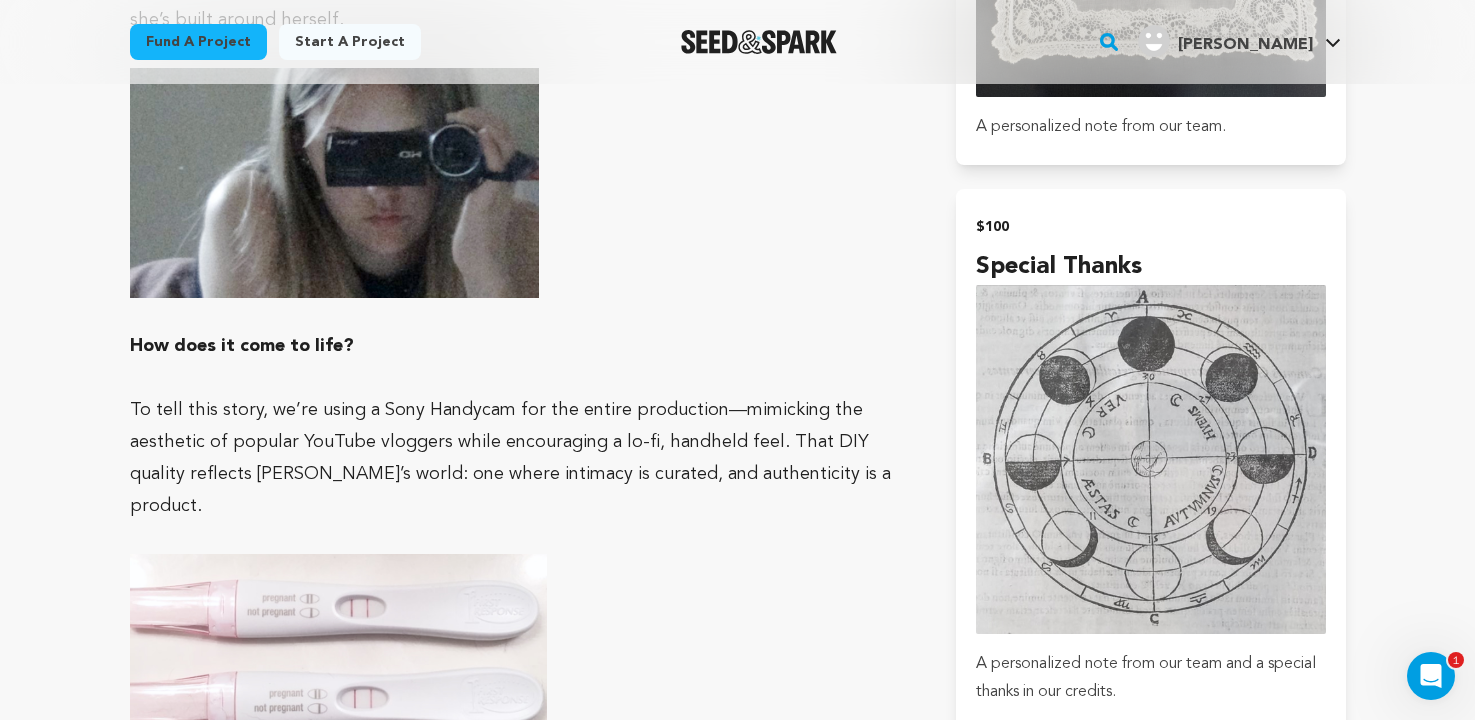 scroll, scrollTop: 1554, scrollLeft: 0, axis: vertical 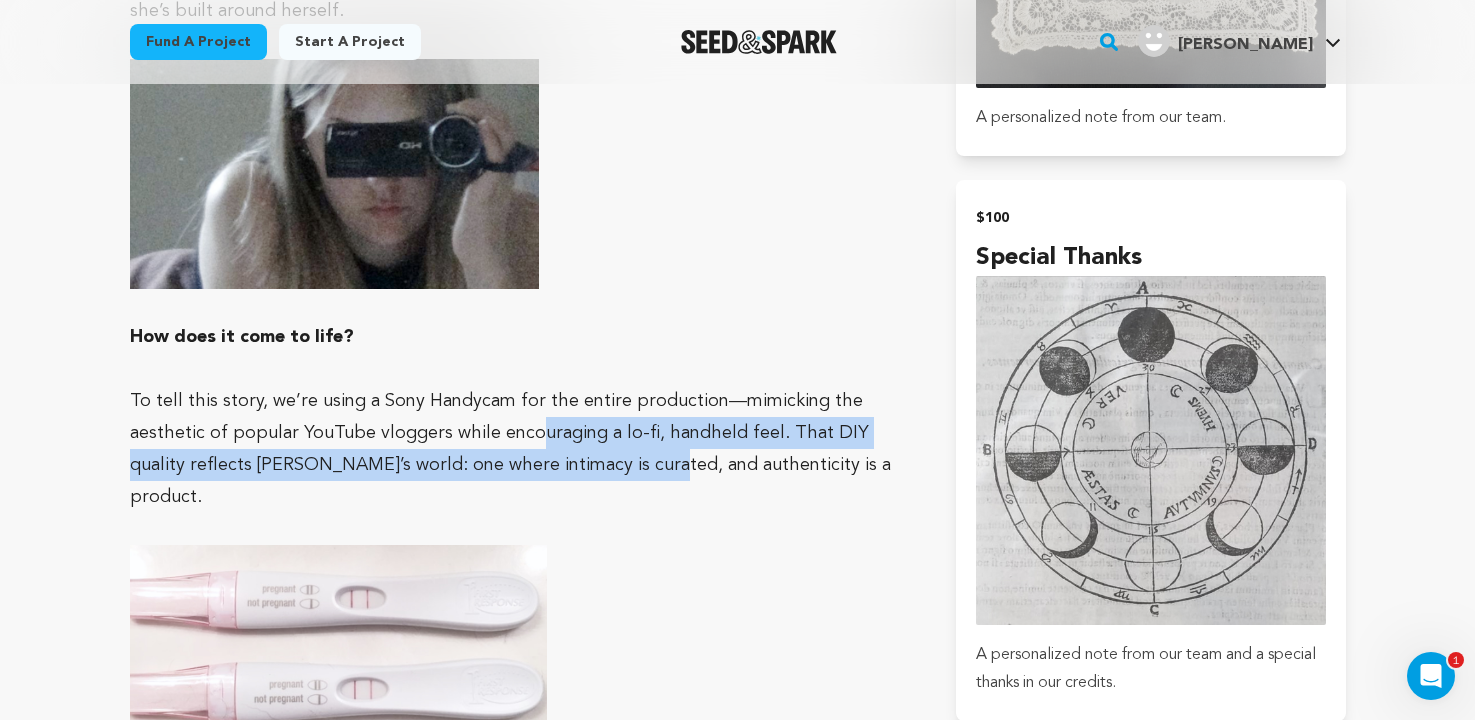 drag, startPoint x: 548, startPoint y: 404, endPoint x: 609, endPoint y: 439, distance: 70.327805 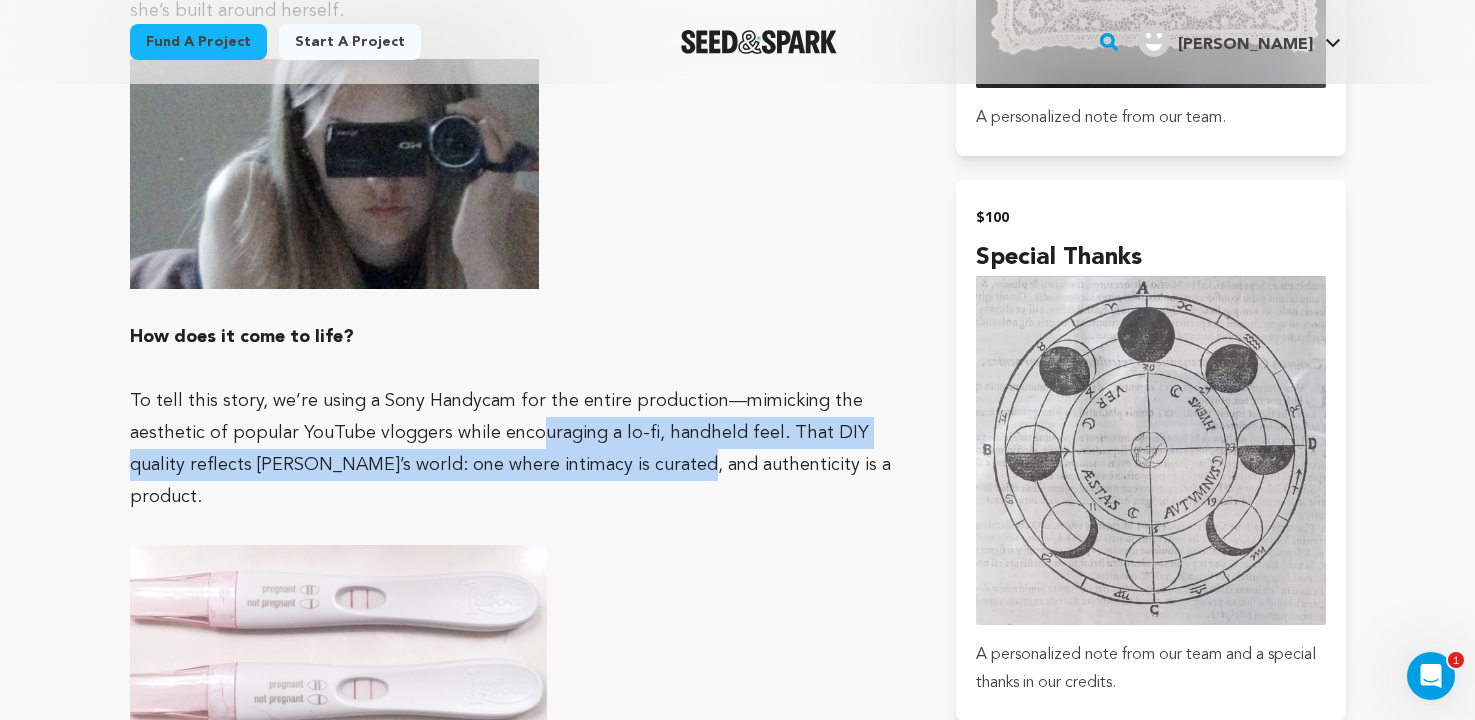 click on "To tell this story, we’re using a Sony Handycam for the entire production—mimicking the aesthetic of popular YouTube vloggers while encouraging a lo-fi, handheld feel. That DIY quality reflects Sadie’s world: one where intimacy is curated, and authenticity is a product." at bounding box center [510, 449] 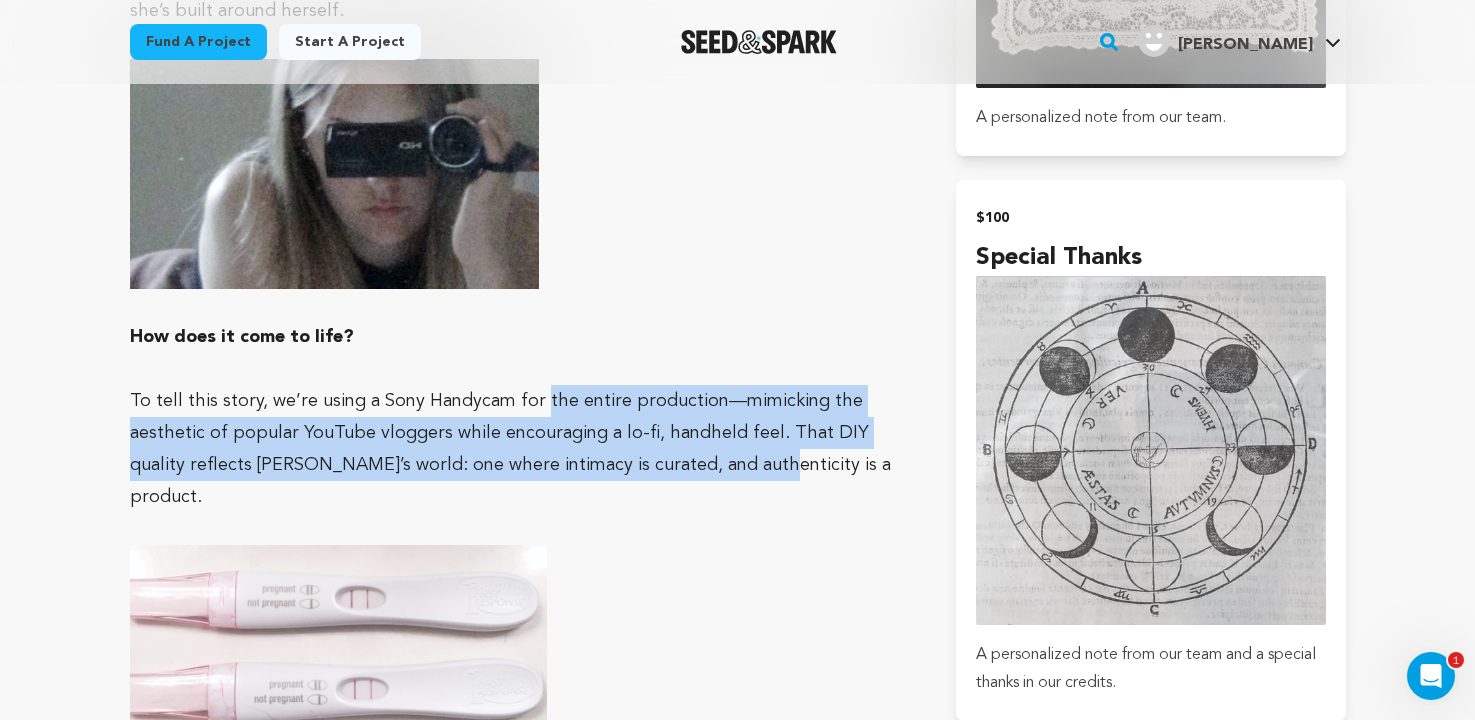 drag, startPoint x: 609, startPoint y: 439, endPoint x: 544, endPoint y: 366, distance: 97.74457 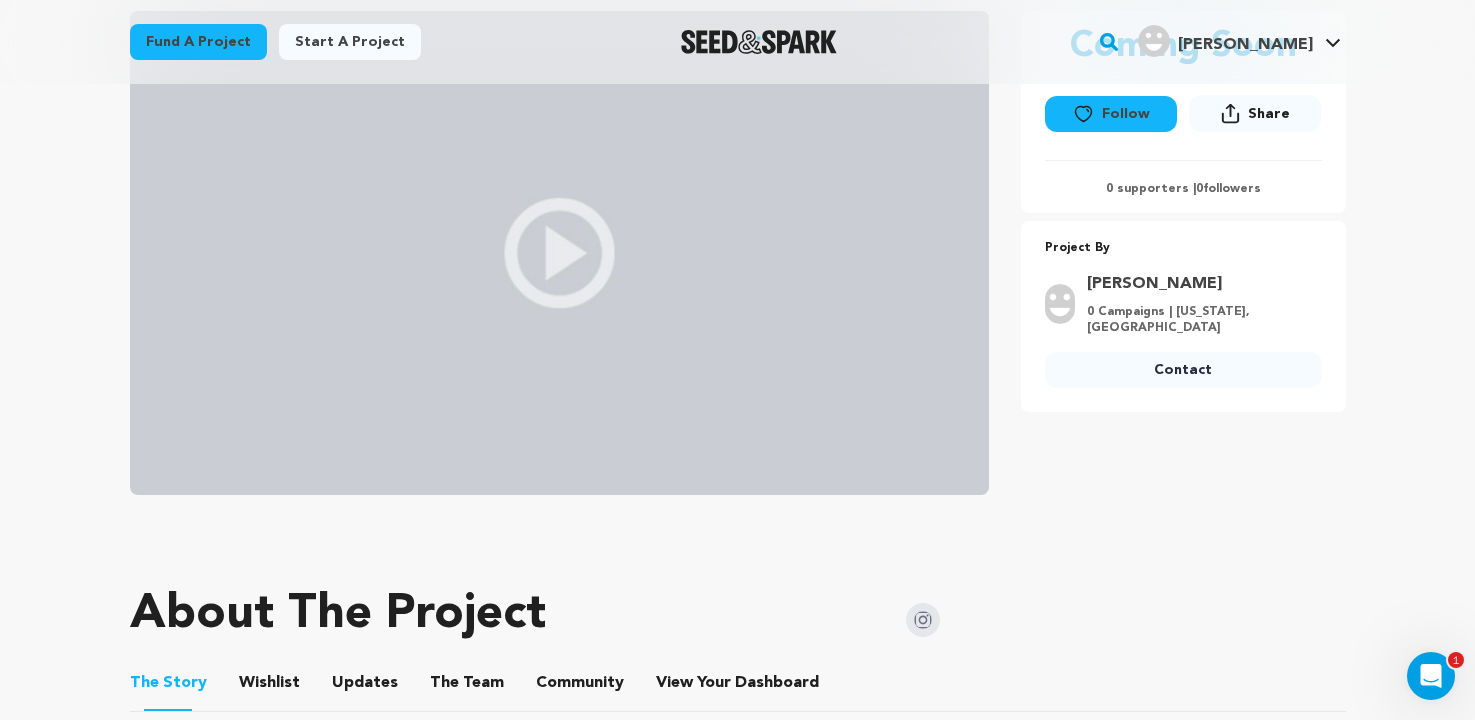 scroll, scrollTop: 370, scrollLeft: 0, axis: vertical 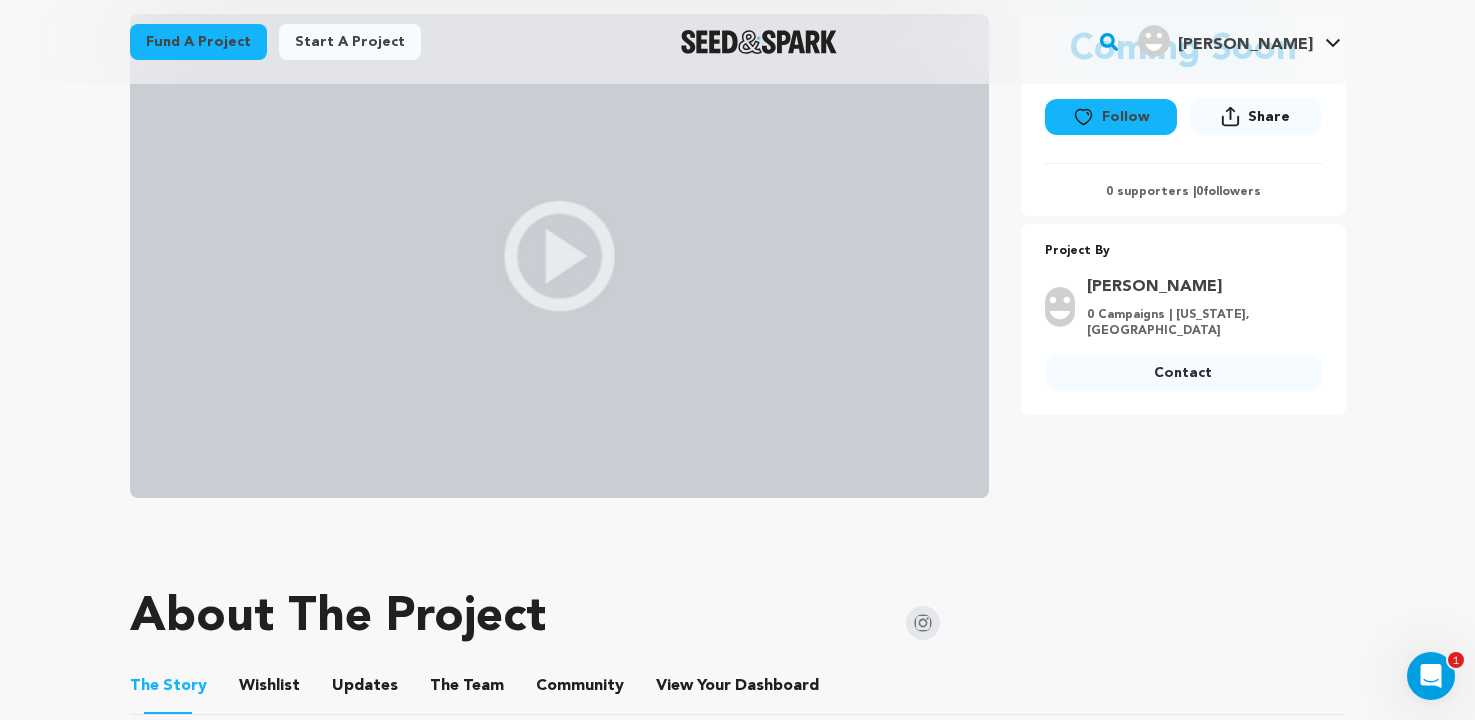 click on "Wishlist
Wishlist" at bounding box center (269, 686) 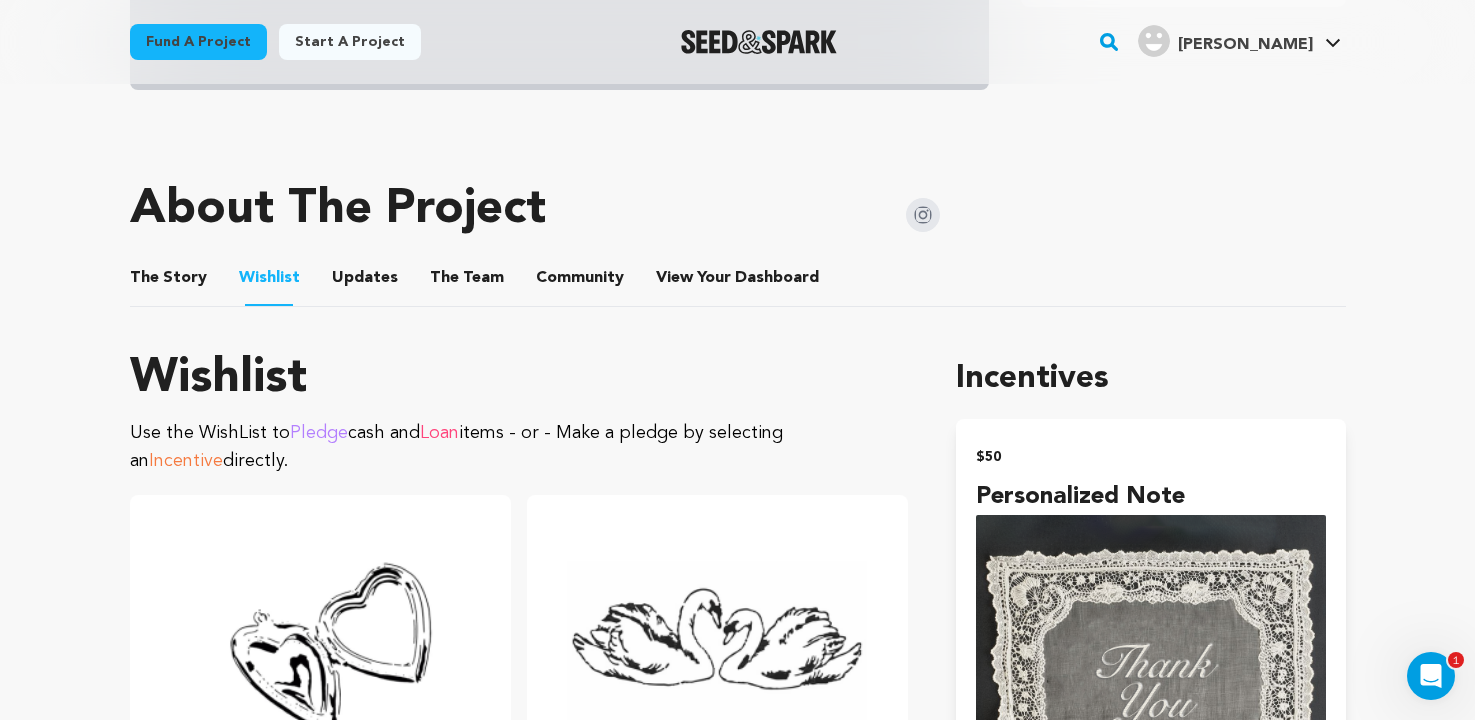 scroll, scrollTop: 784, scrollLeft: 0, axis: vertical 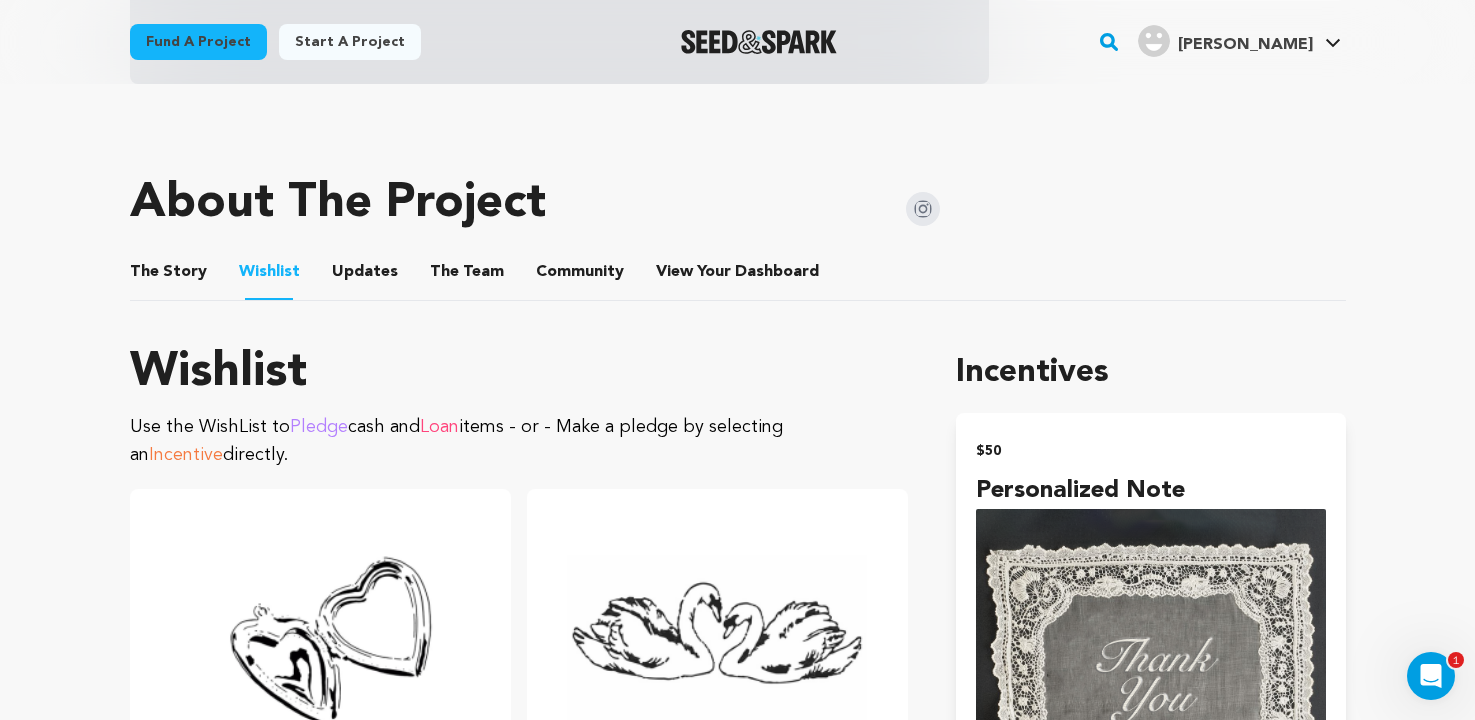 click on "Updates" at bounding box center [365, 276] 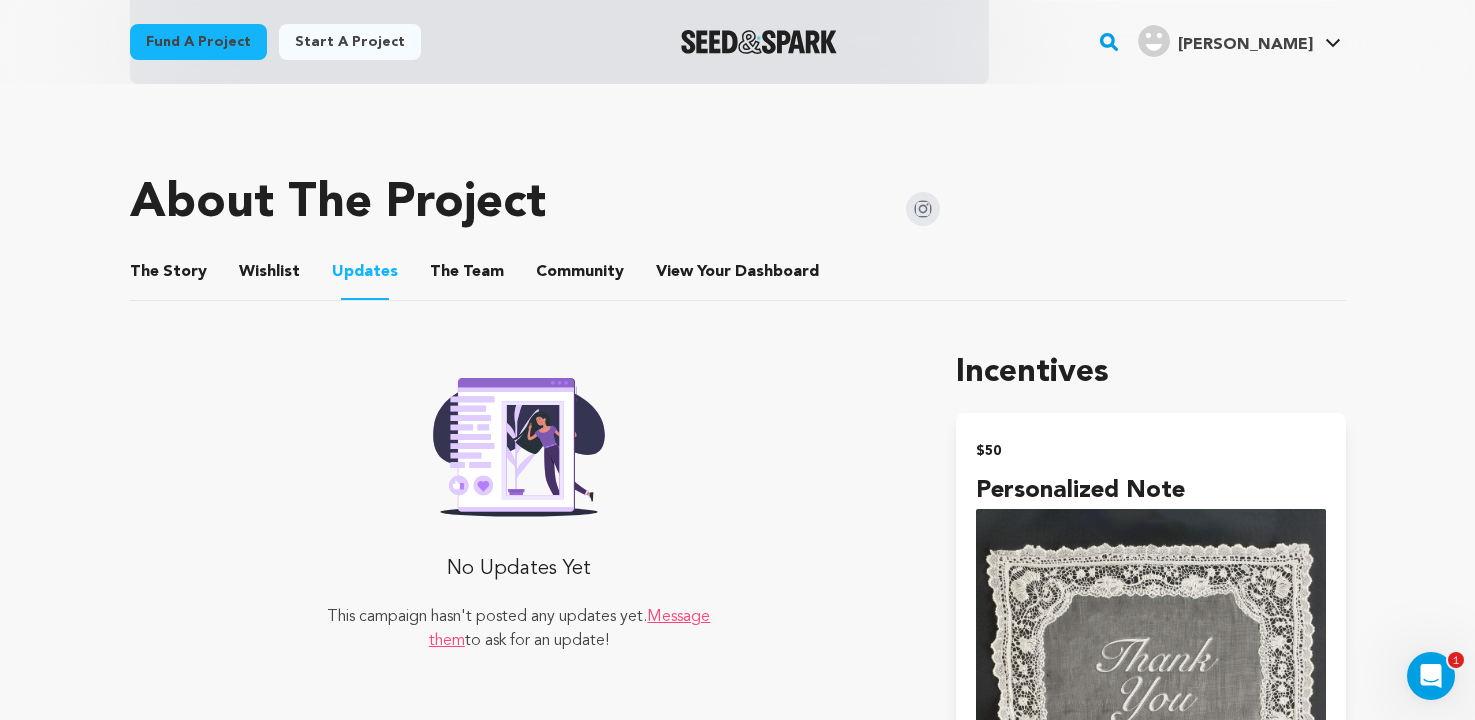 click on "The Team" at bounding box center (467, 276) 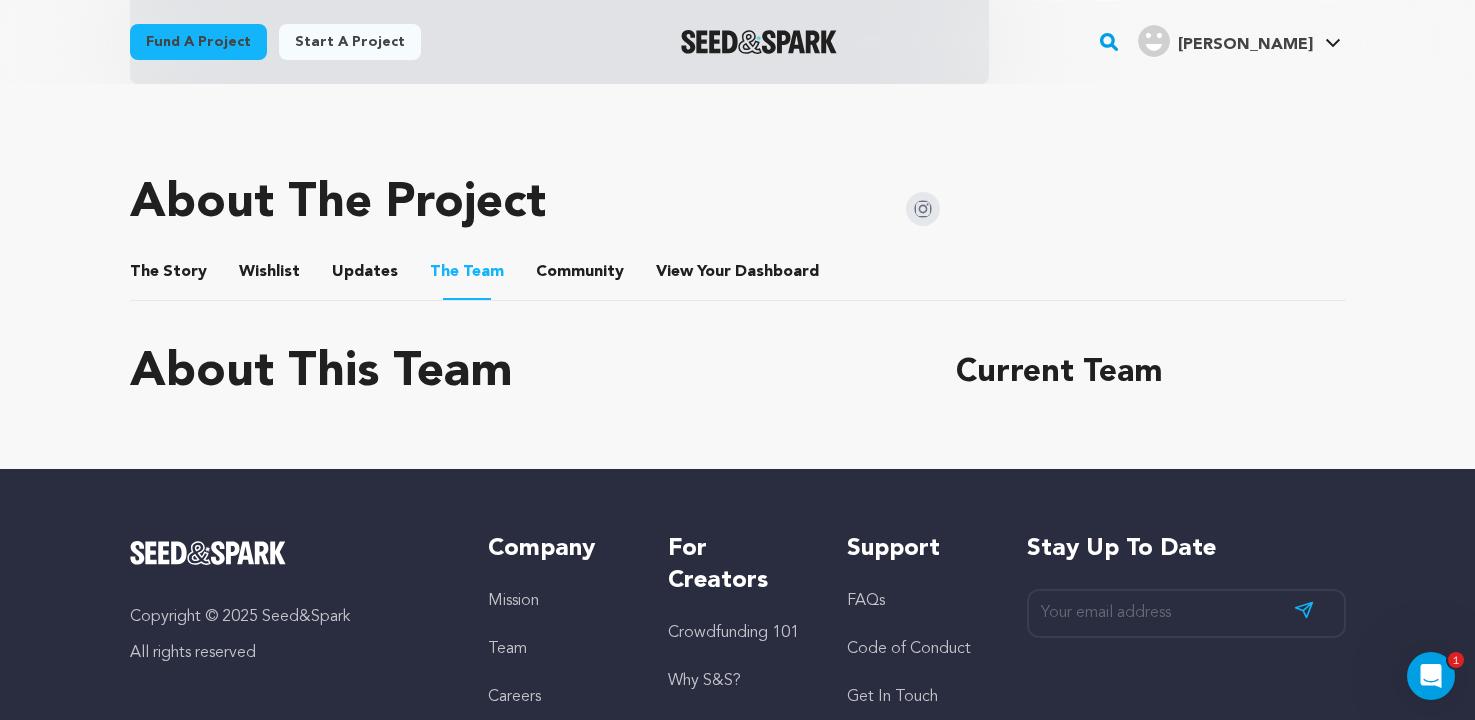 click on "Community" at bounding box center (580, 276) 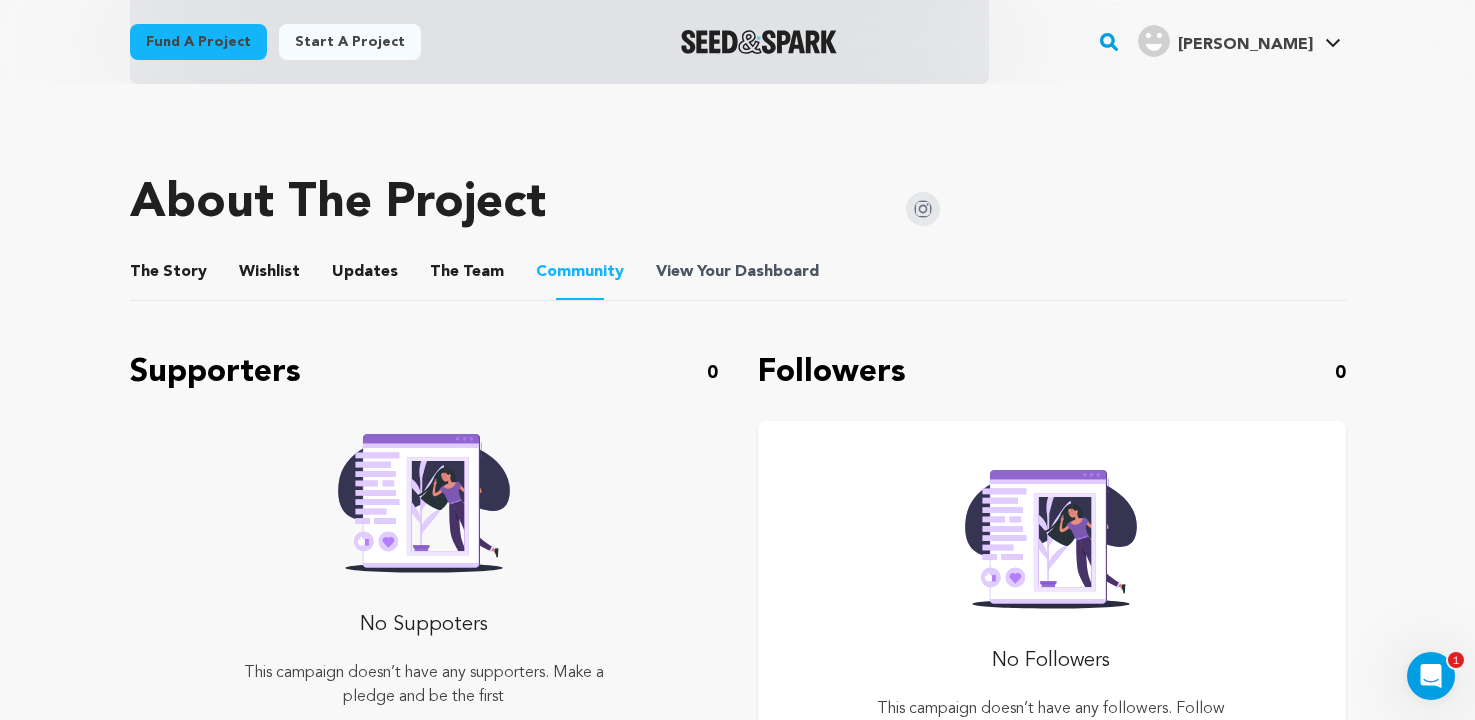 click on "Dashboard" at bounding box center [777, 272] 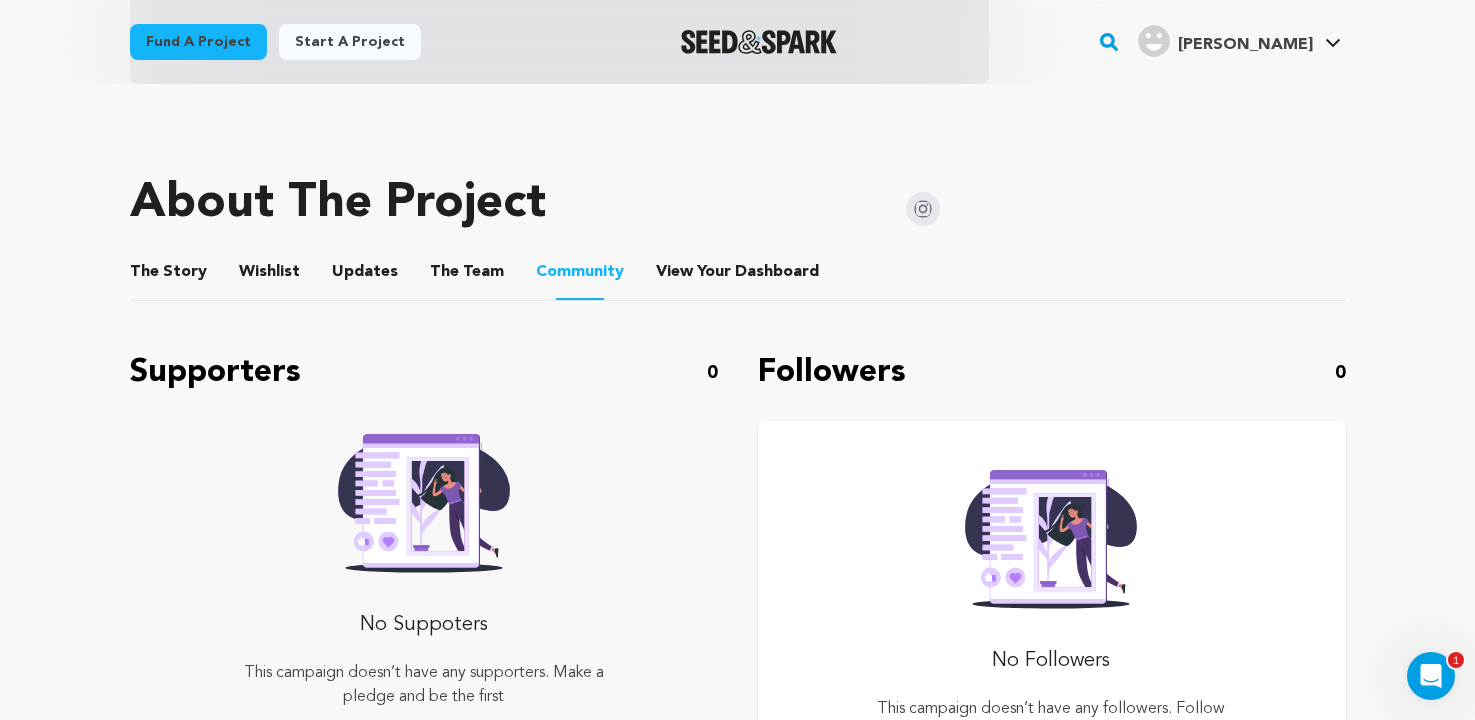 click on "The Team" at bounding box center (467, 276) 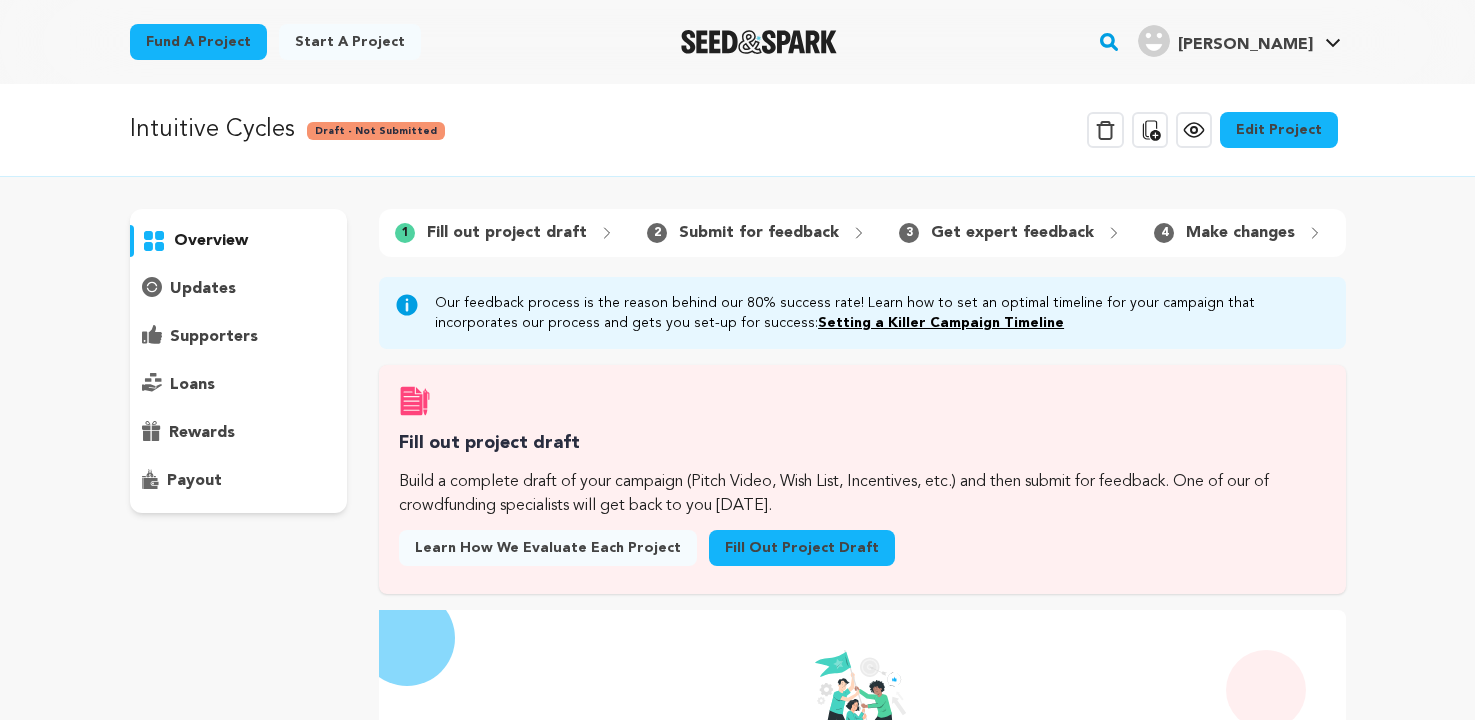 click on "Our feedback process is the reason behind our 80% success rate! Learn how to set an optimal
timeline for your campaign that incorporates our process and gets you set-up for success:
Setting a Killer Campaign Timeline" at bounding box center (862, 313) 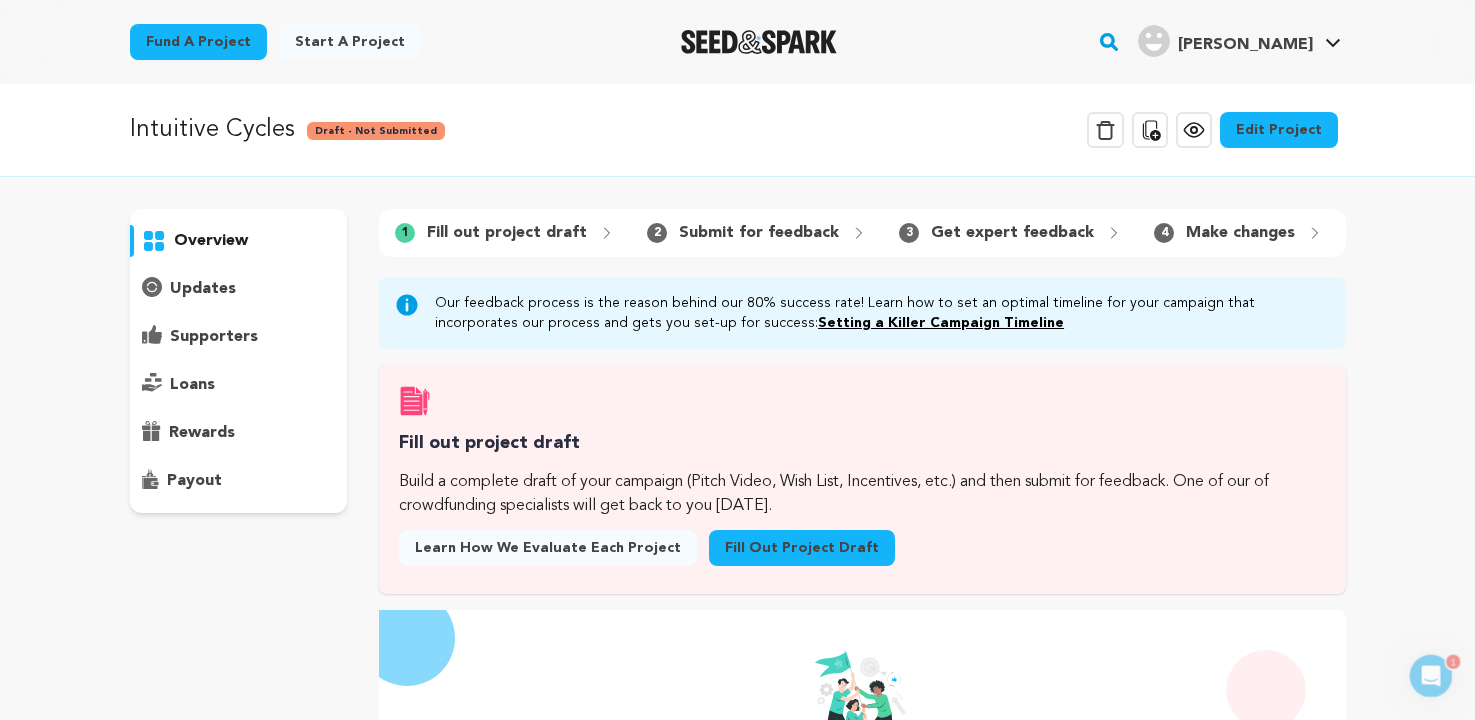 scroll, scrollTop: 0, scrollLeft: 0, axis: both 